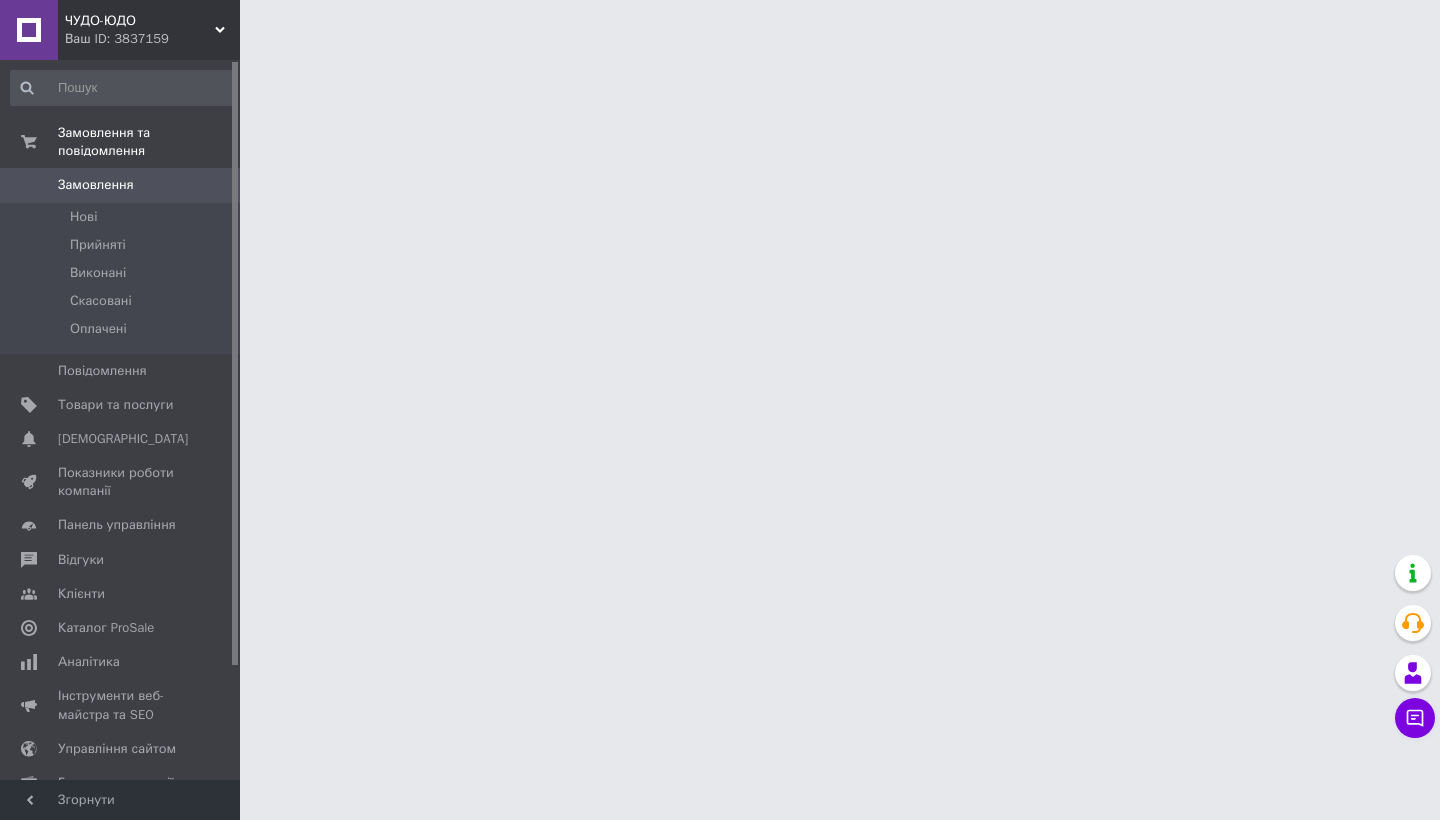 scroll, scrollTop: 0, scrollLeft: 0, axis: both 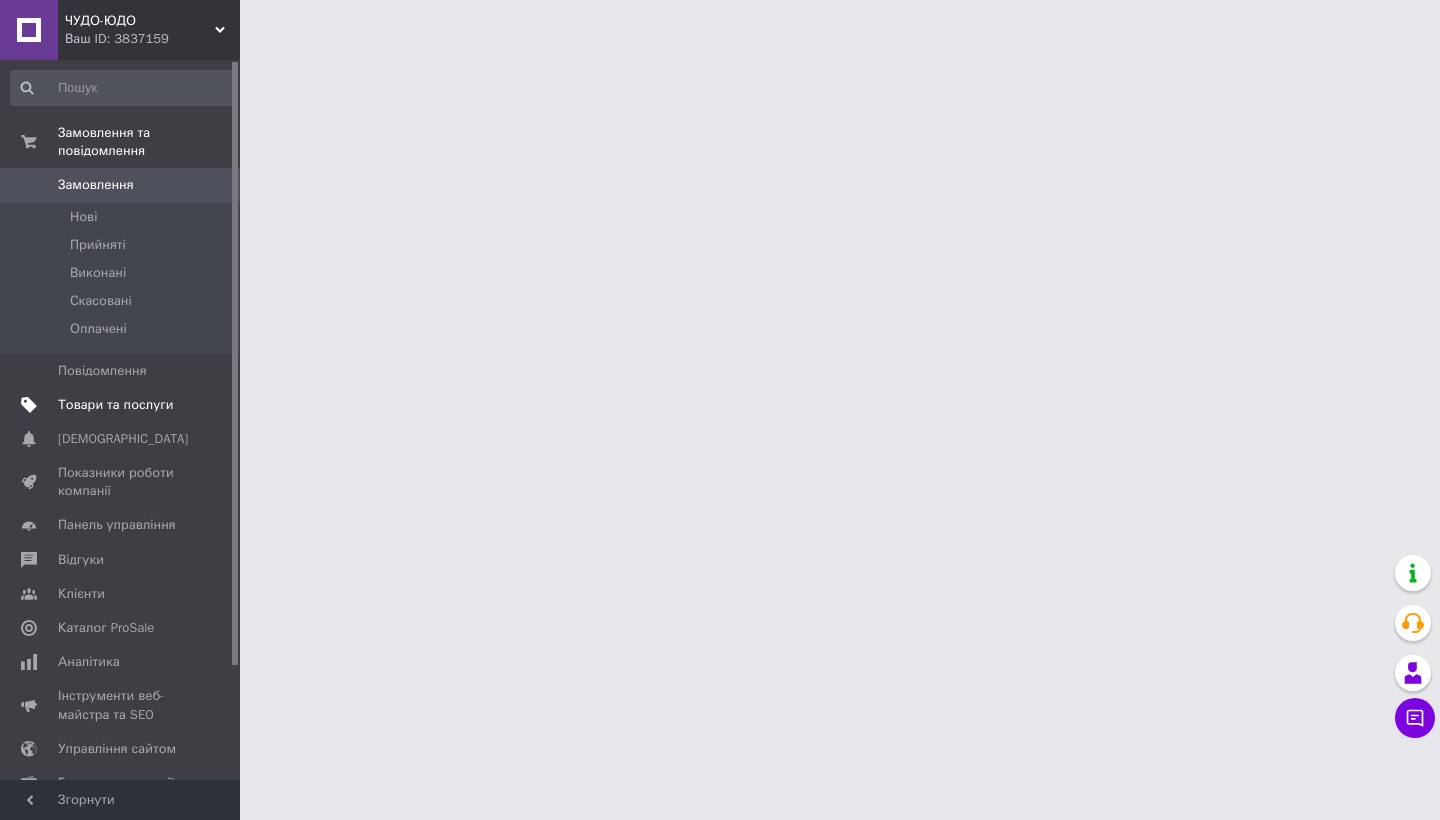 click on "Товари та послуги" at bounding box center (115, 405) 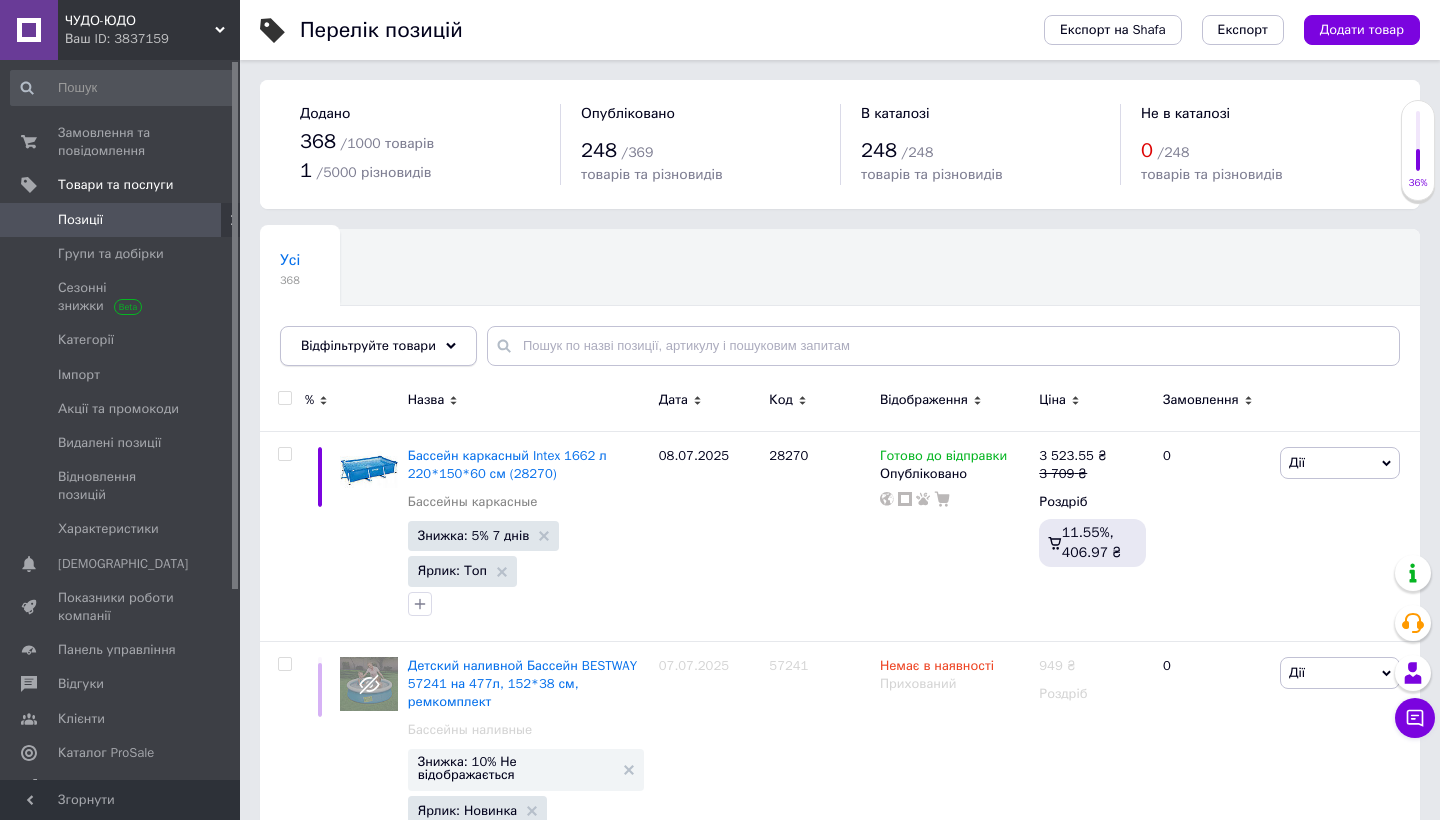 click on "Відфільтруйте товари" at bounding box center [368, 345] 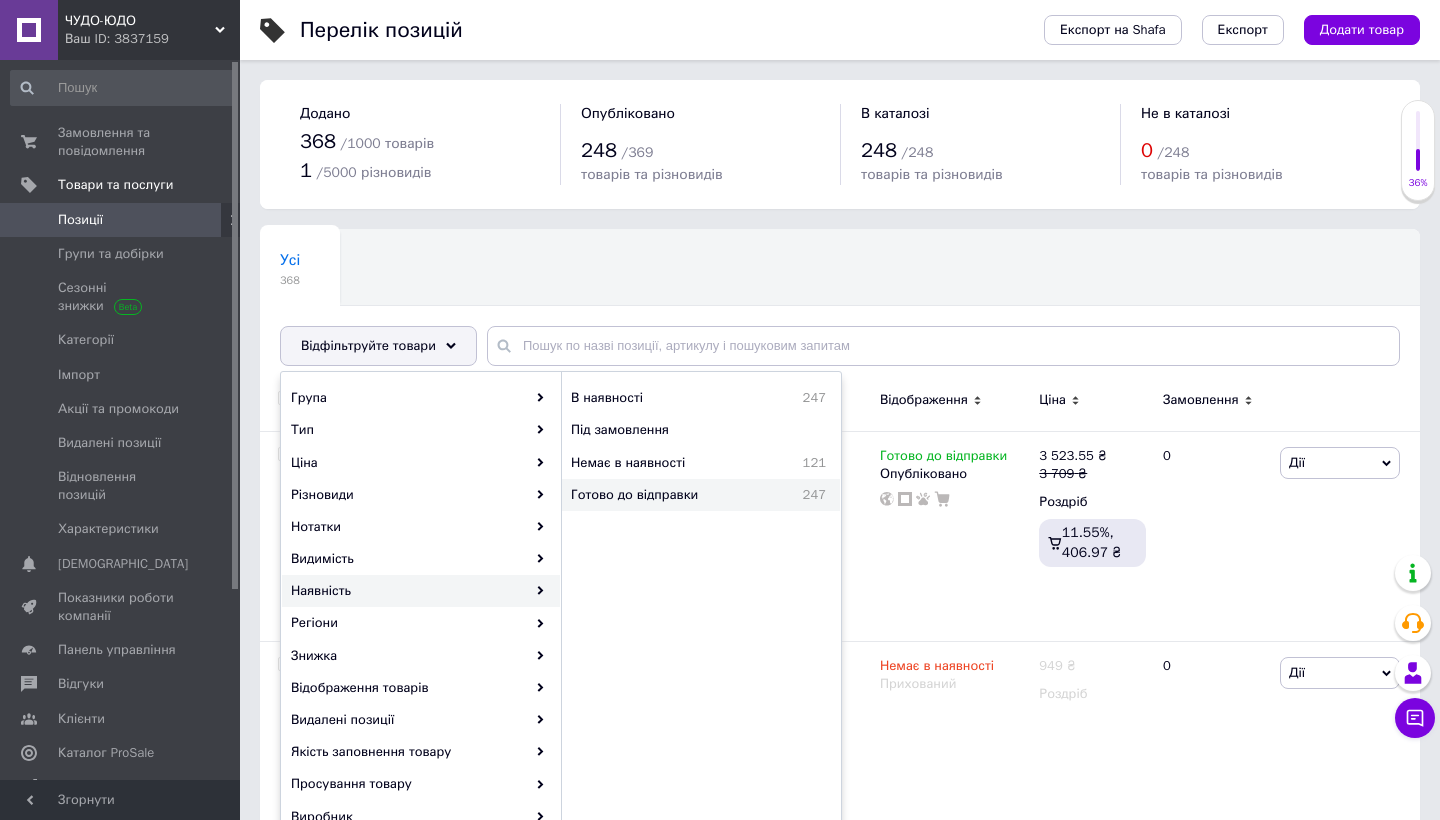 click on "Готово до відправки" at bounding box center (672, 495) 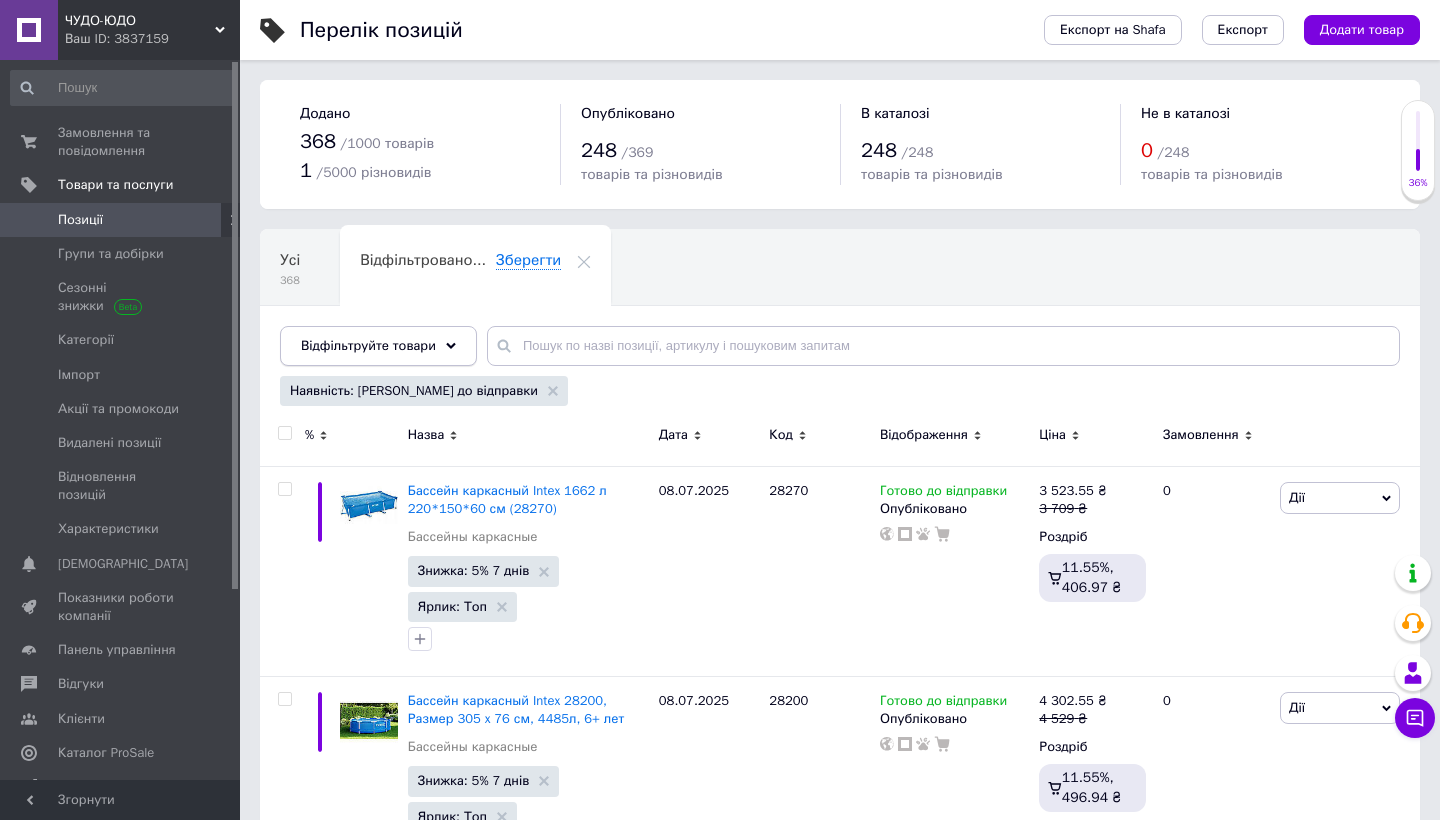 click on "Відфільтруйте товари" at bounding box center [378, 346] 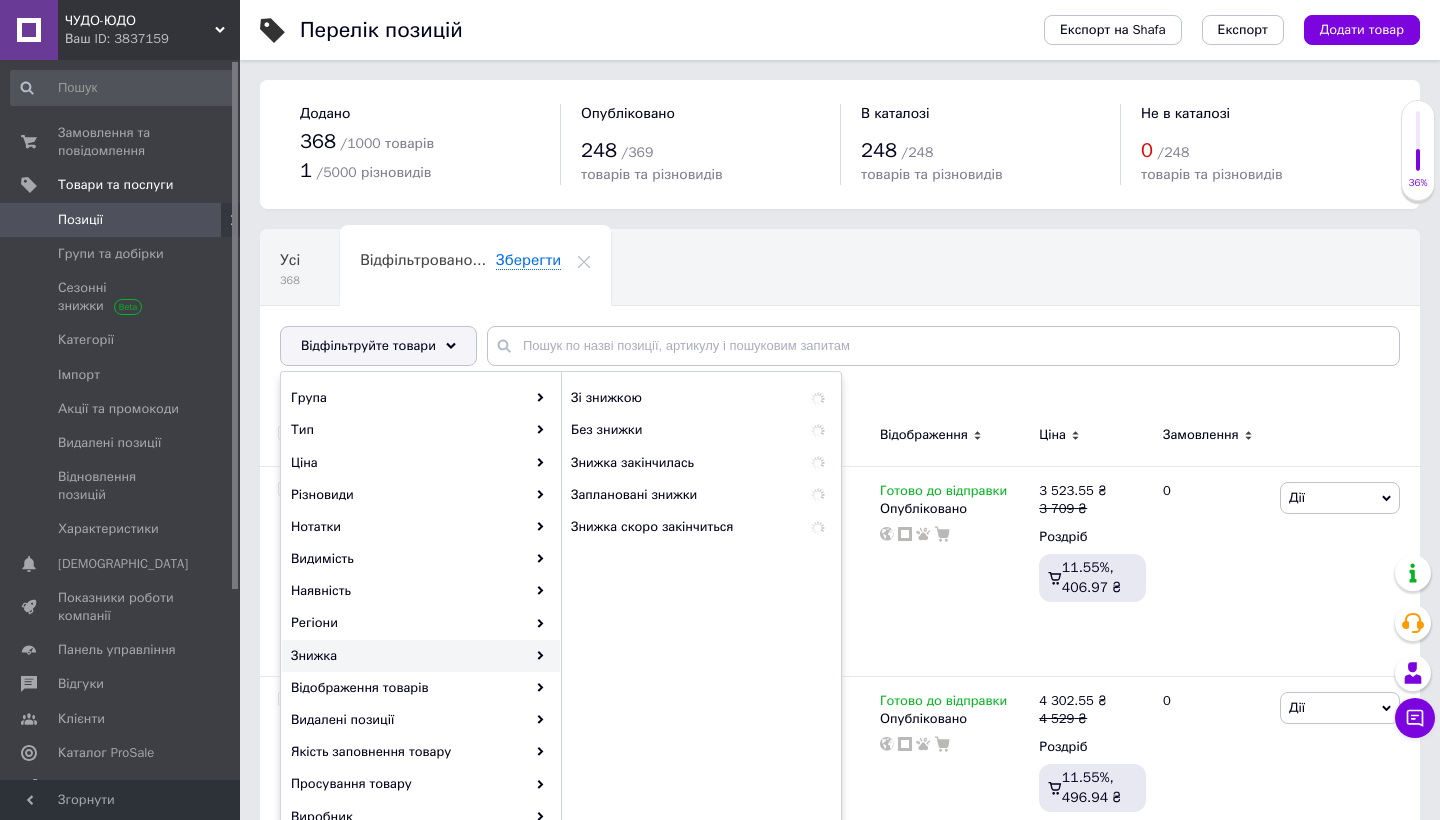 click on "Знижка" at bounding box center (421, 656) 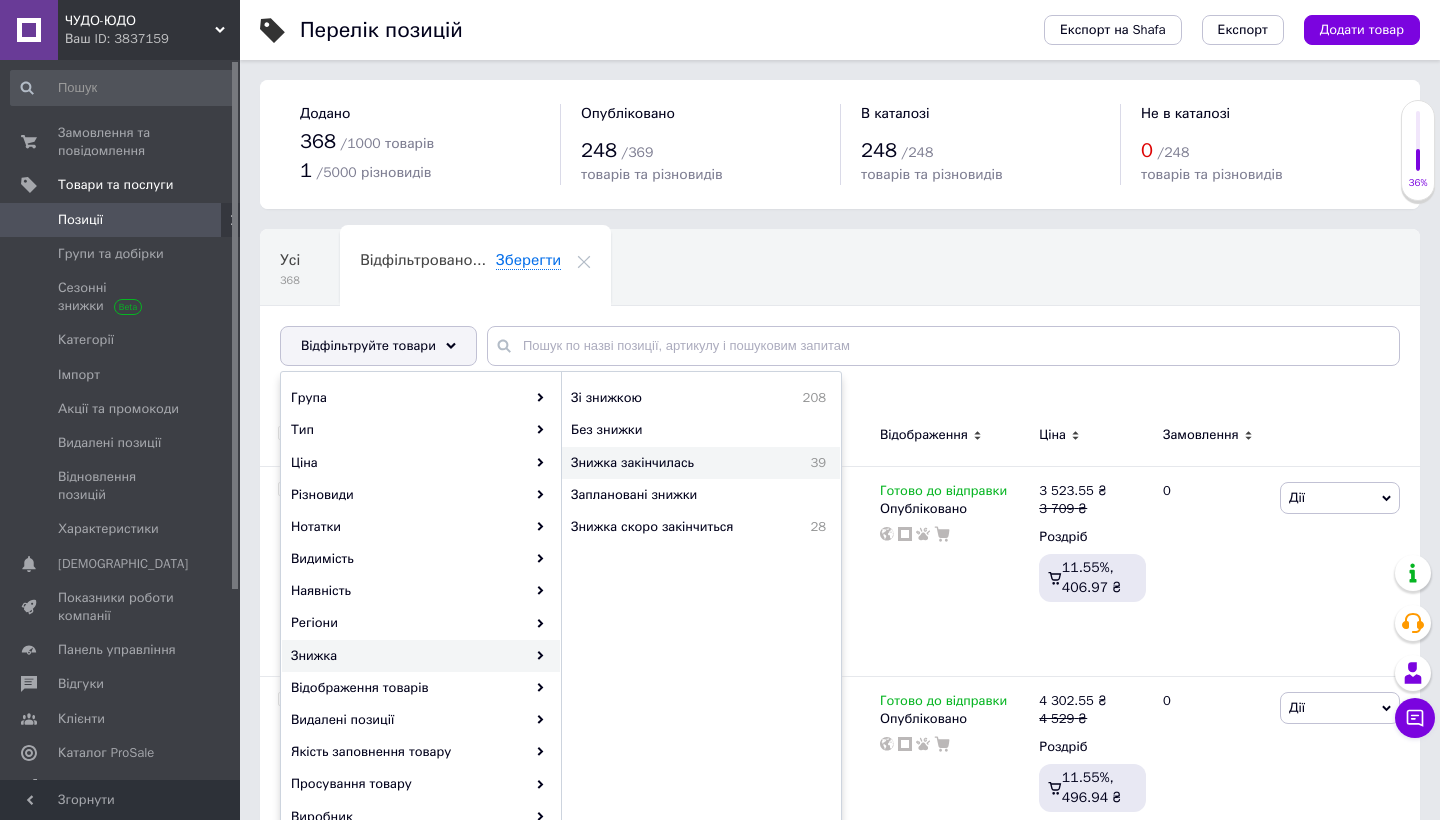 click on "Знижка закінчилась" at bounding box center (676, 463) 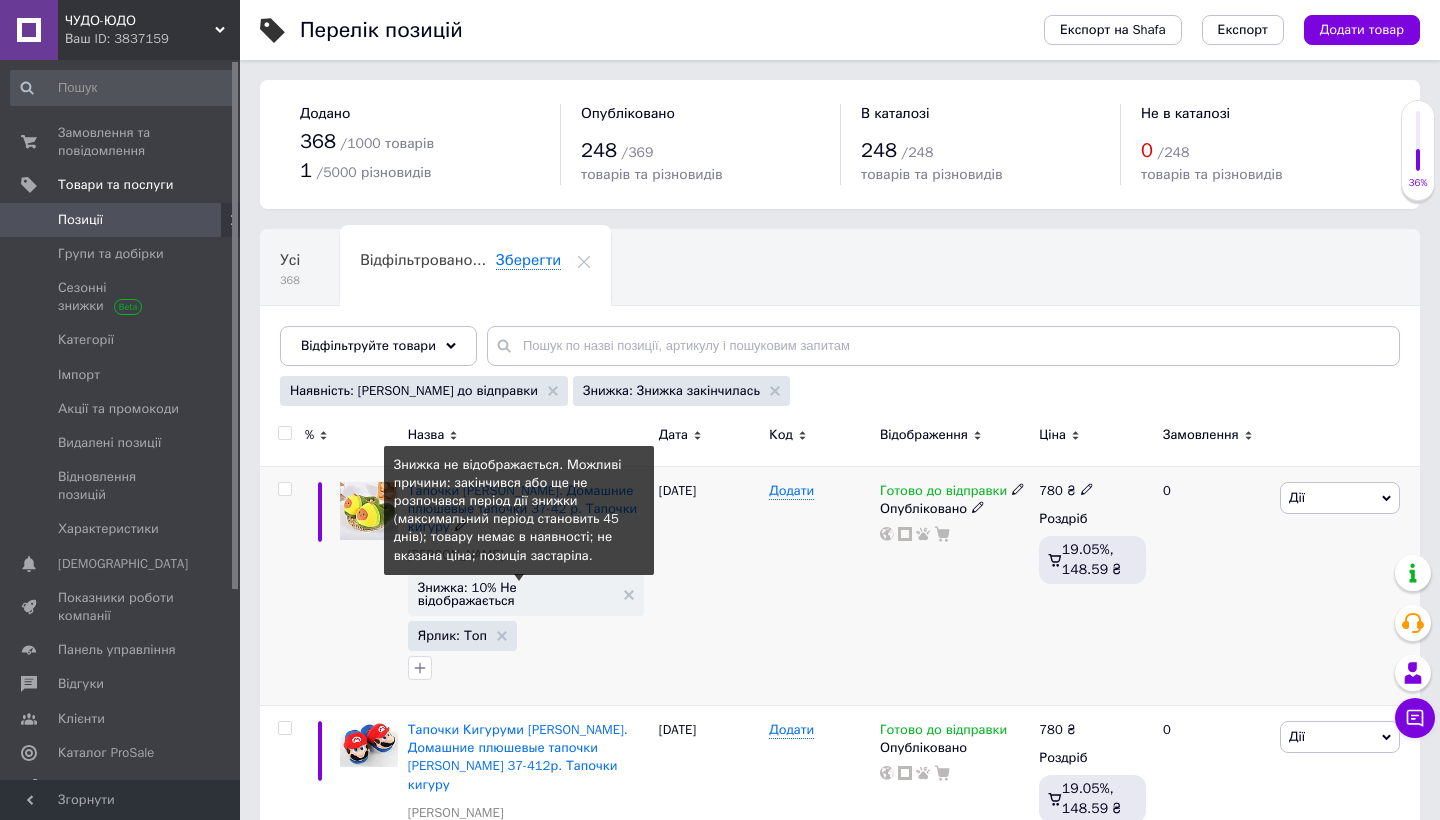 click on "Знижка: 10% Не відображається" at bounding box center [516, 594] 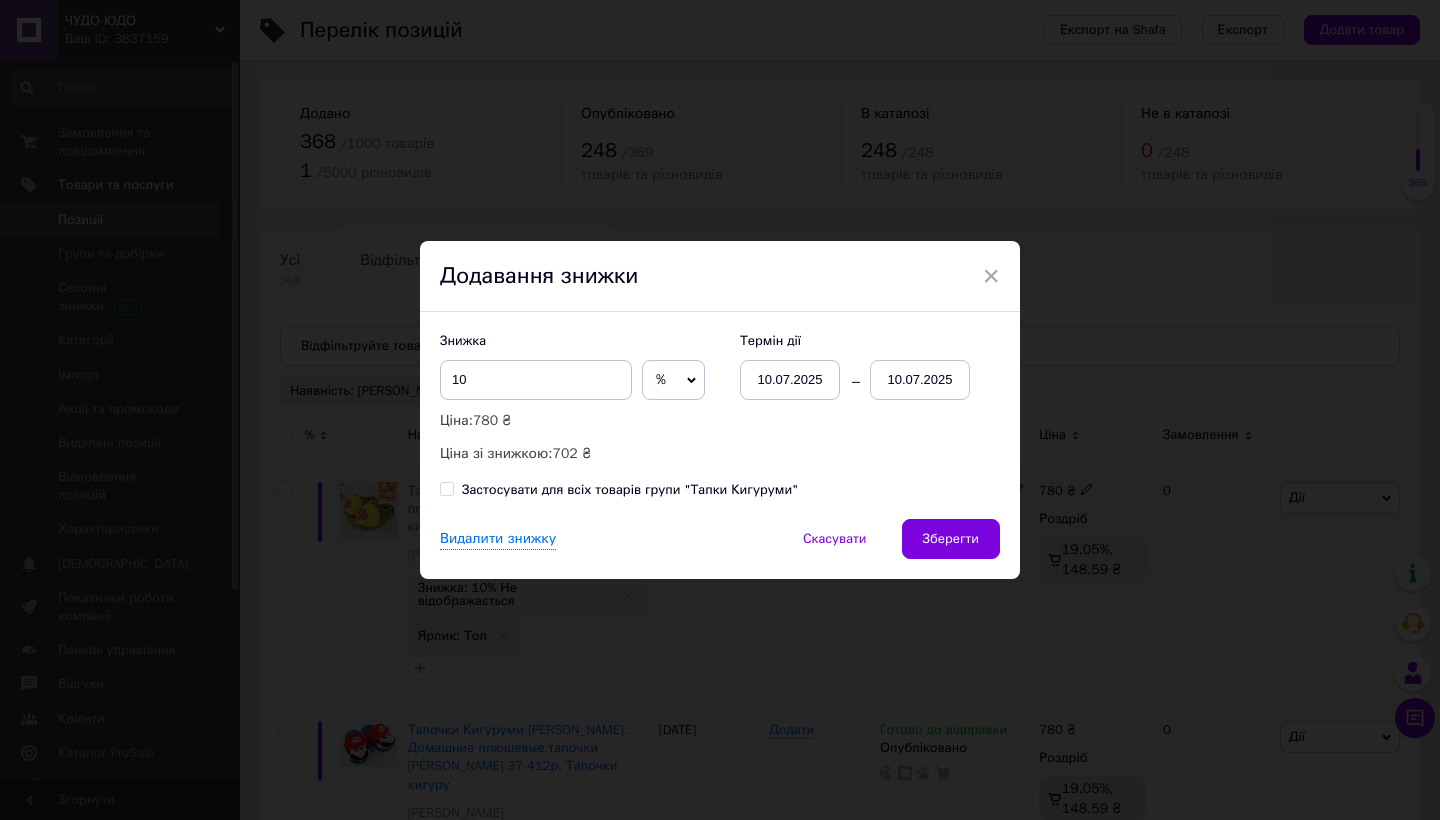 click on "10.07.2025" at bounding box center (920, 380) 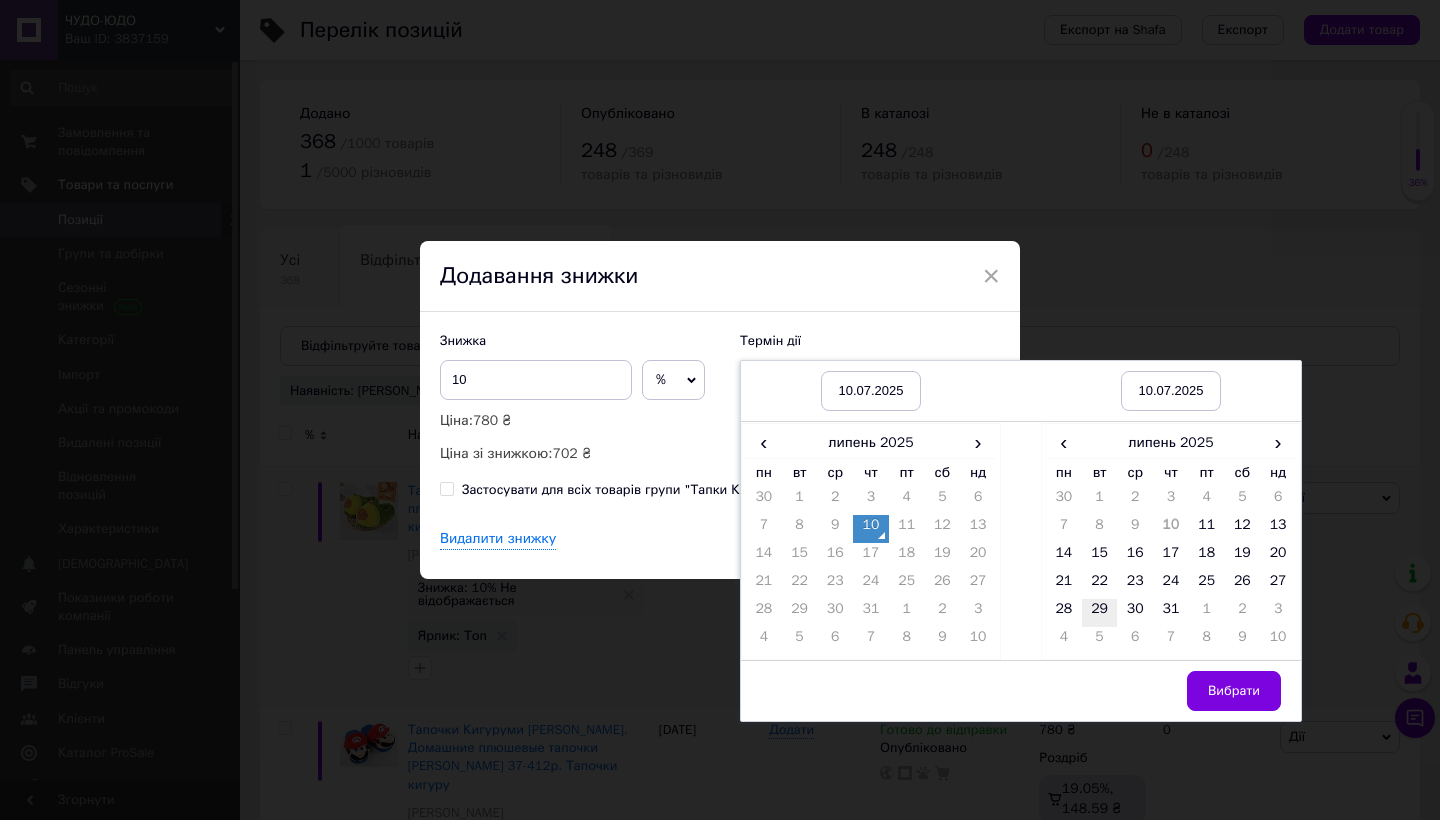 click on "29" at bounding box center [1100, 613] 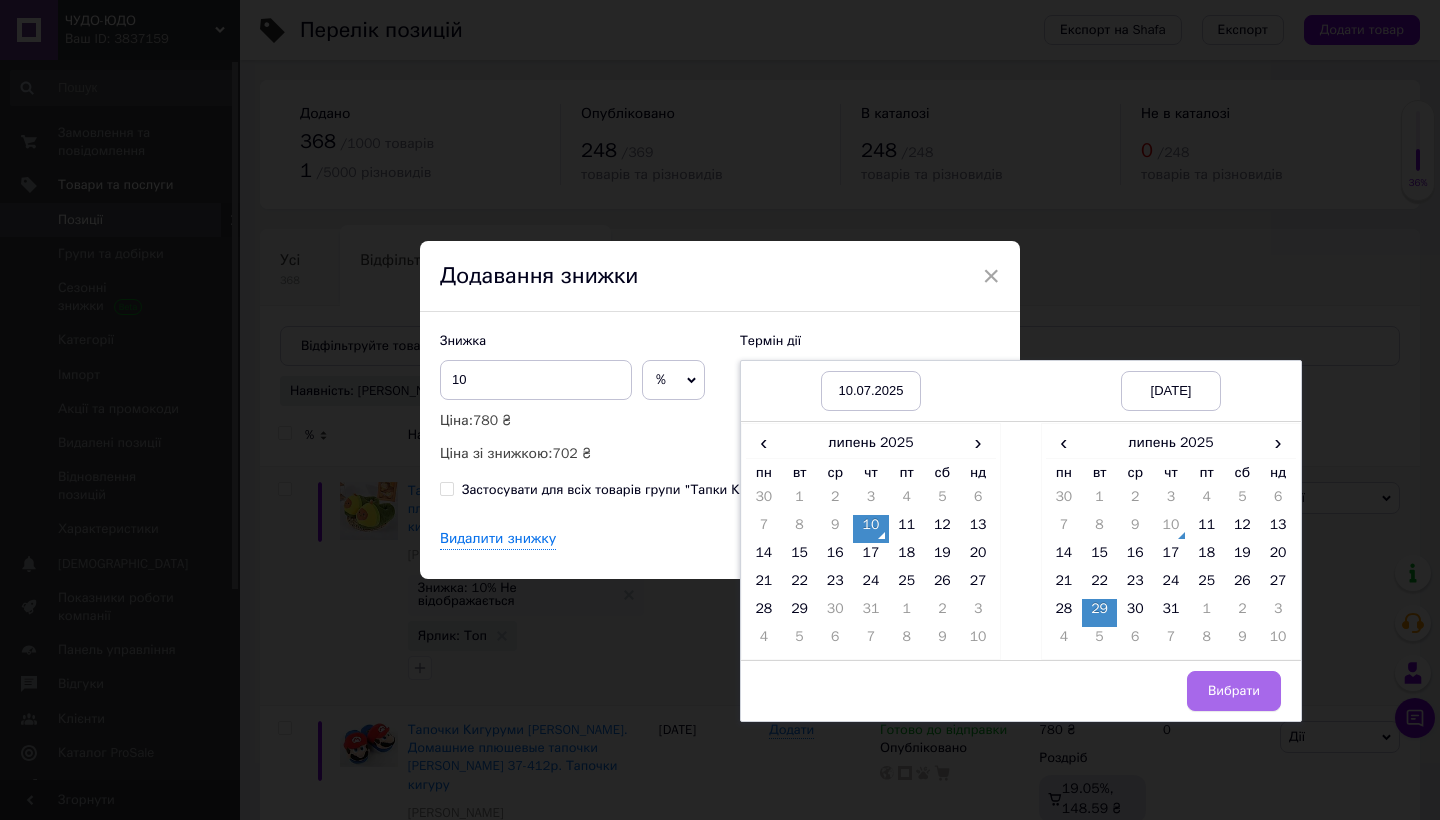 click on "Вибрати" at bounding box center [1234, 691] 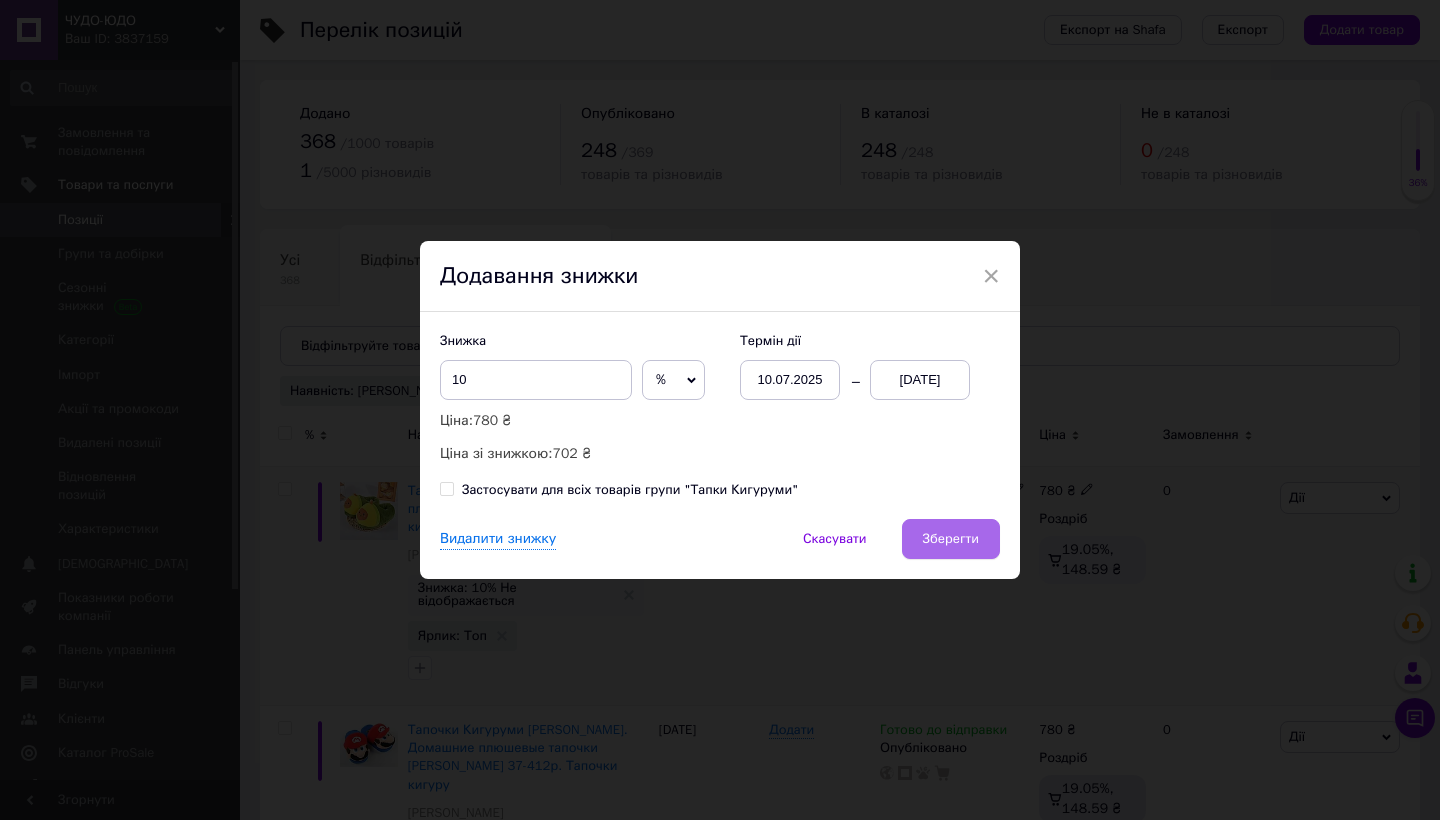click on "Зберегти" at bounding box center [951, 539] 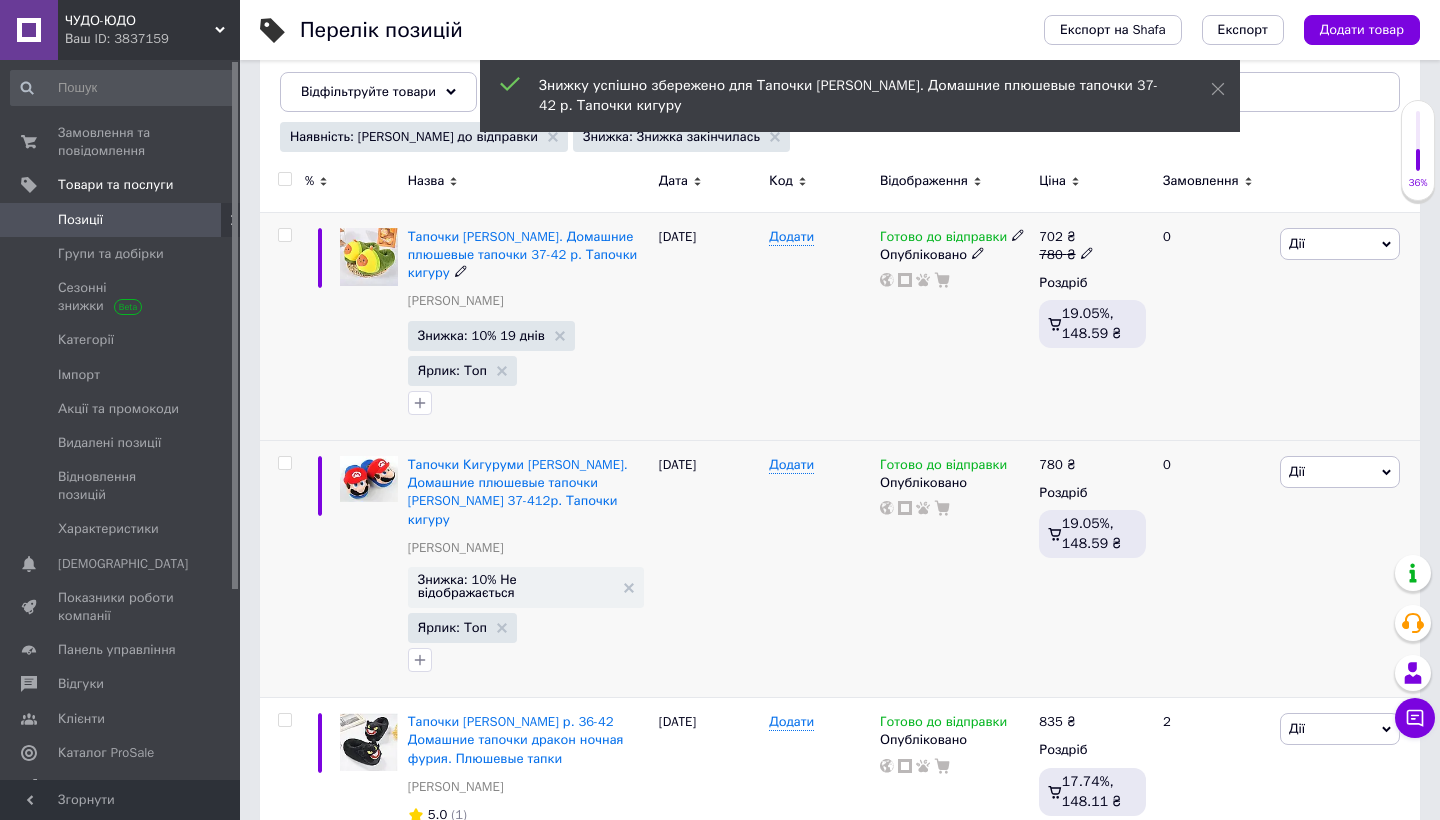 scroll, scrollTop: 256, scrollLeft: 0, axis: vertical 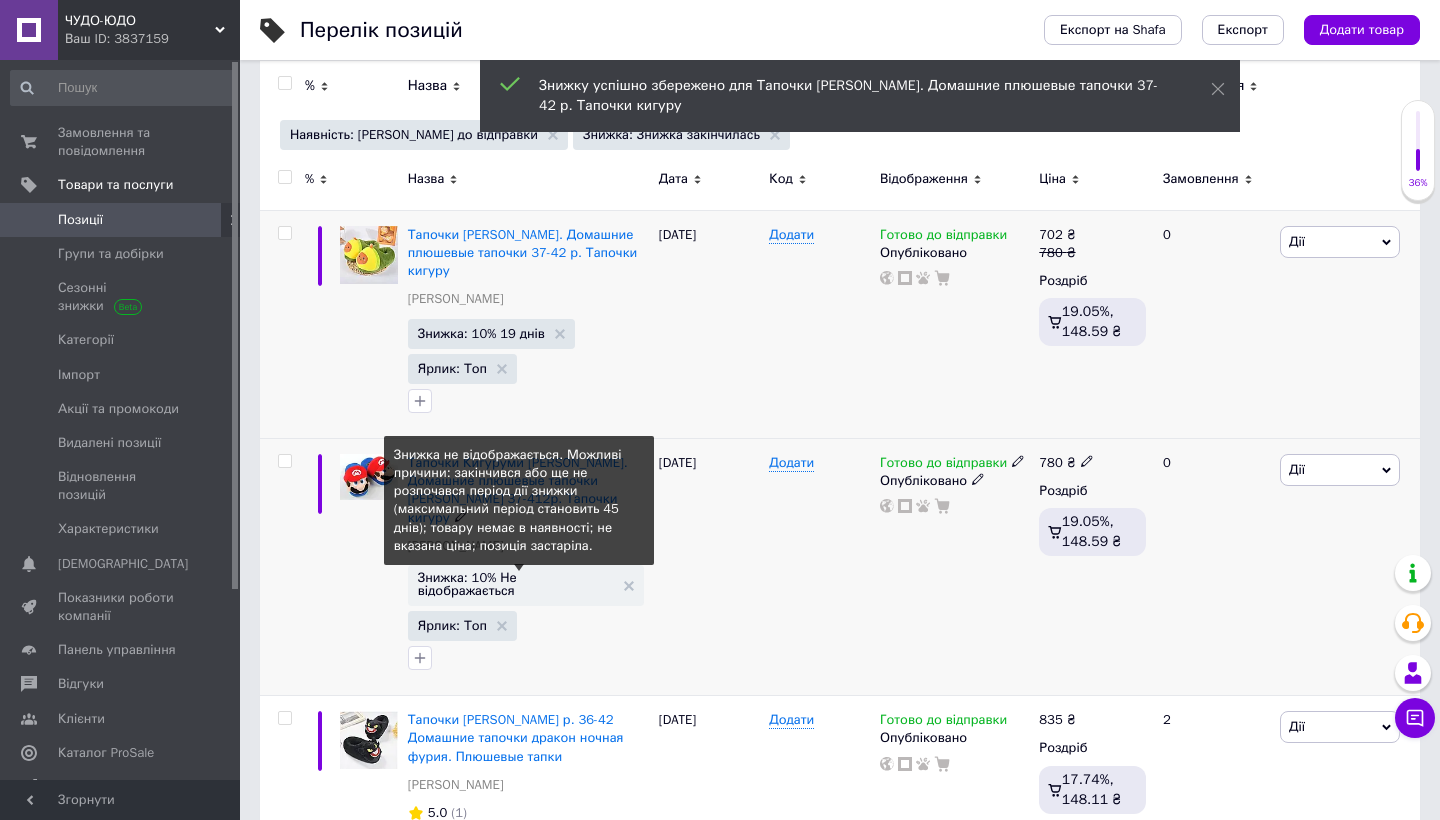 click on "Знижка: 10% Не відображається" at bounding box center [516, 584] 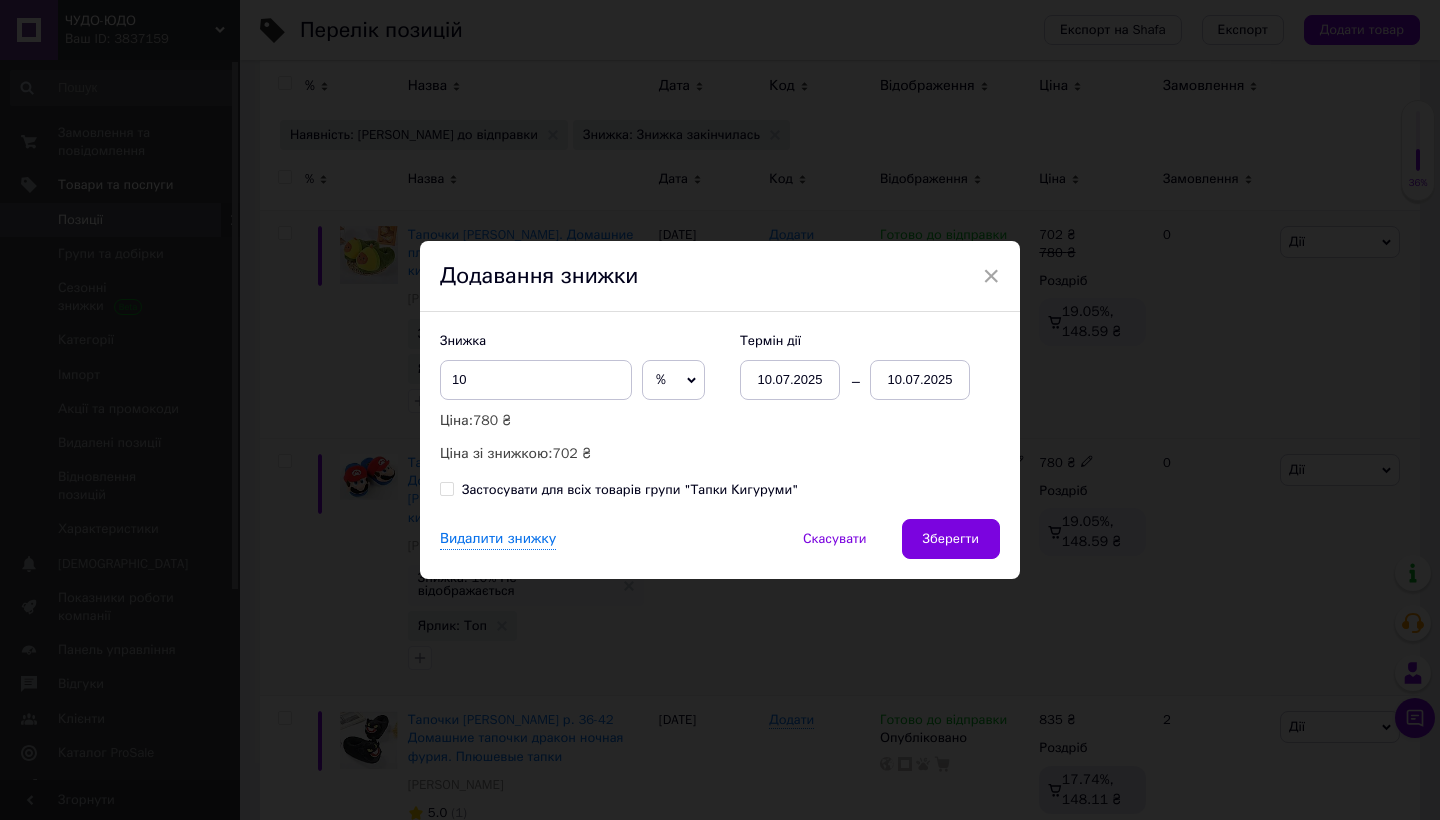 click on "10.07.2025" at bounding box center [920, 380] 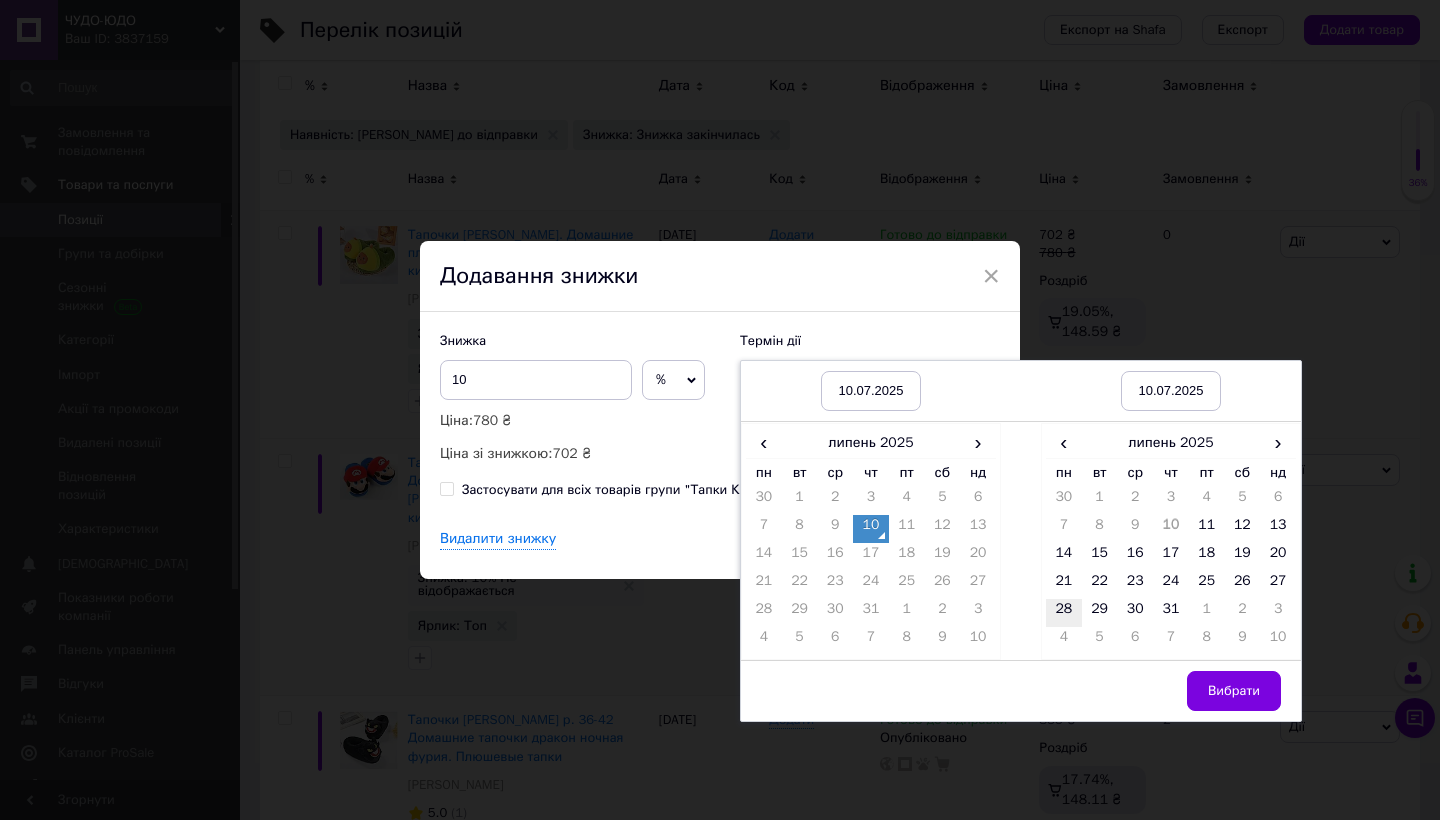 click on "28" at bounding box center [1064, 613] 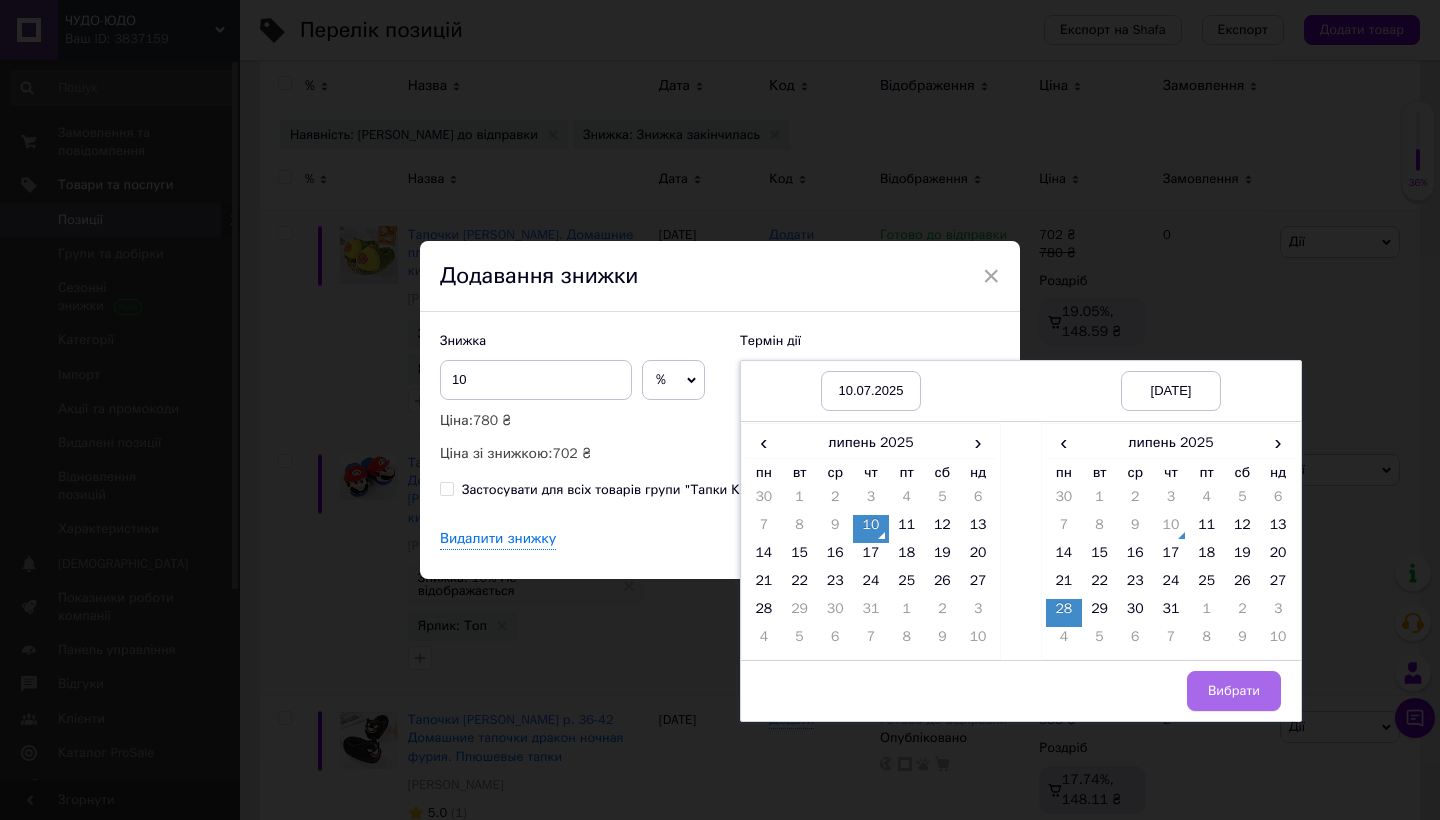 click on "Вибрати" at bounding box center [1234, 691] 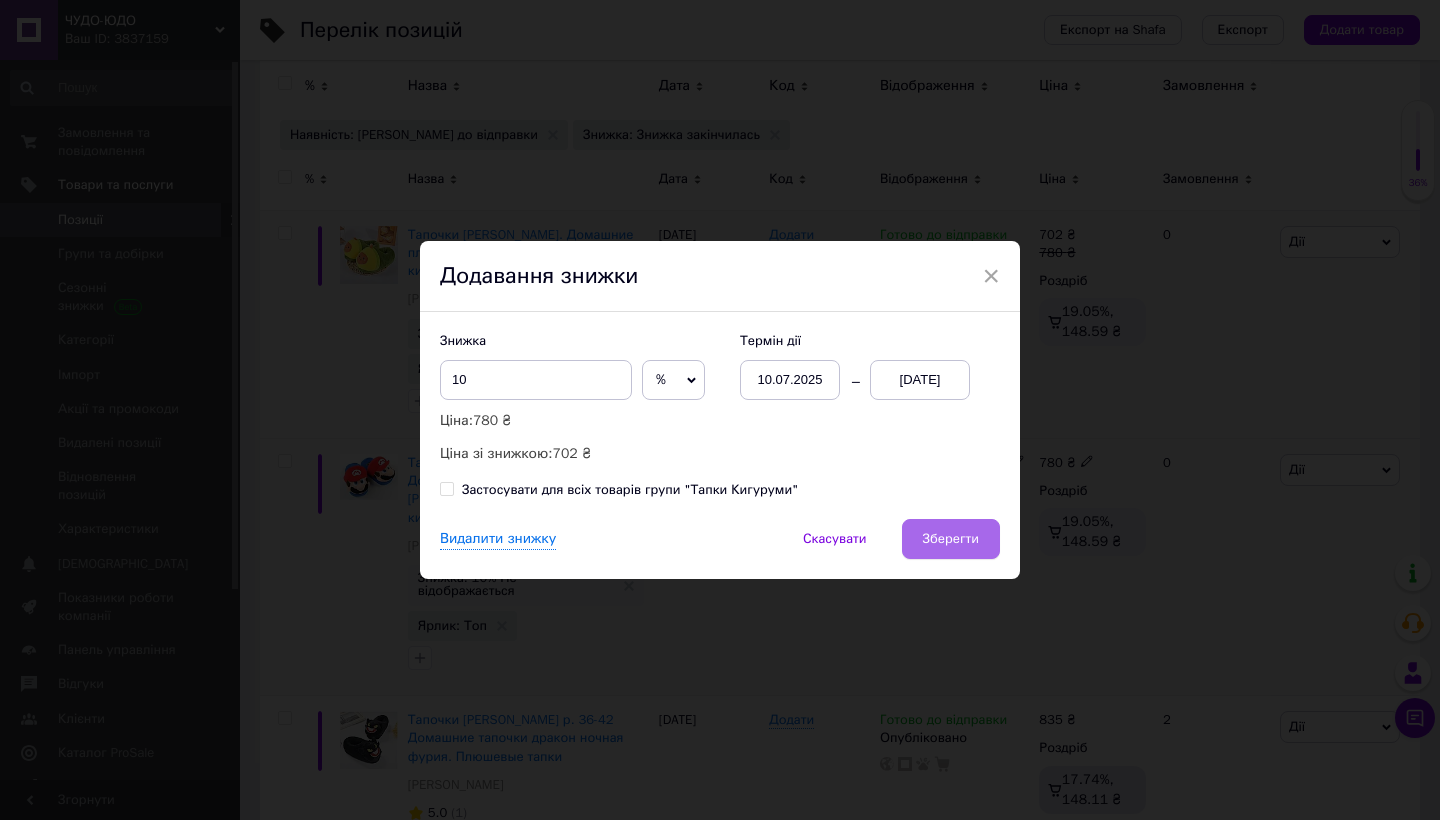 click on "Зберегти" at bounding box center [951, 539] 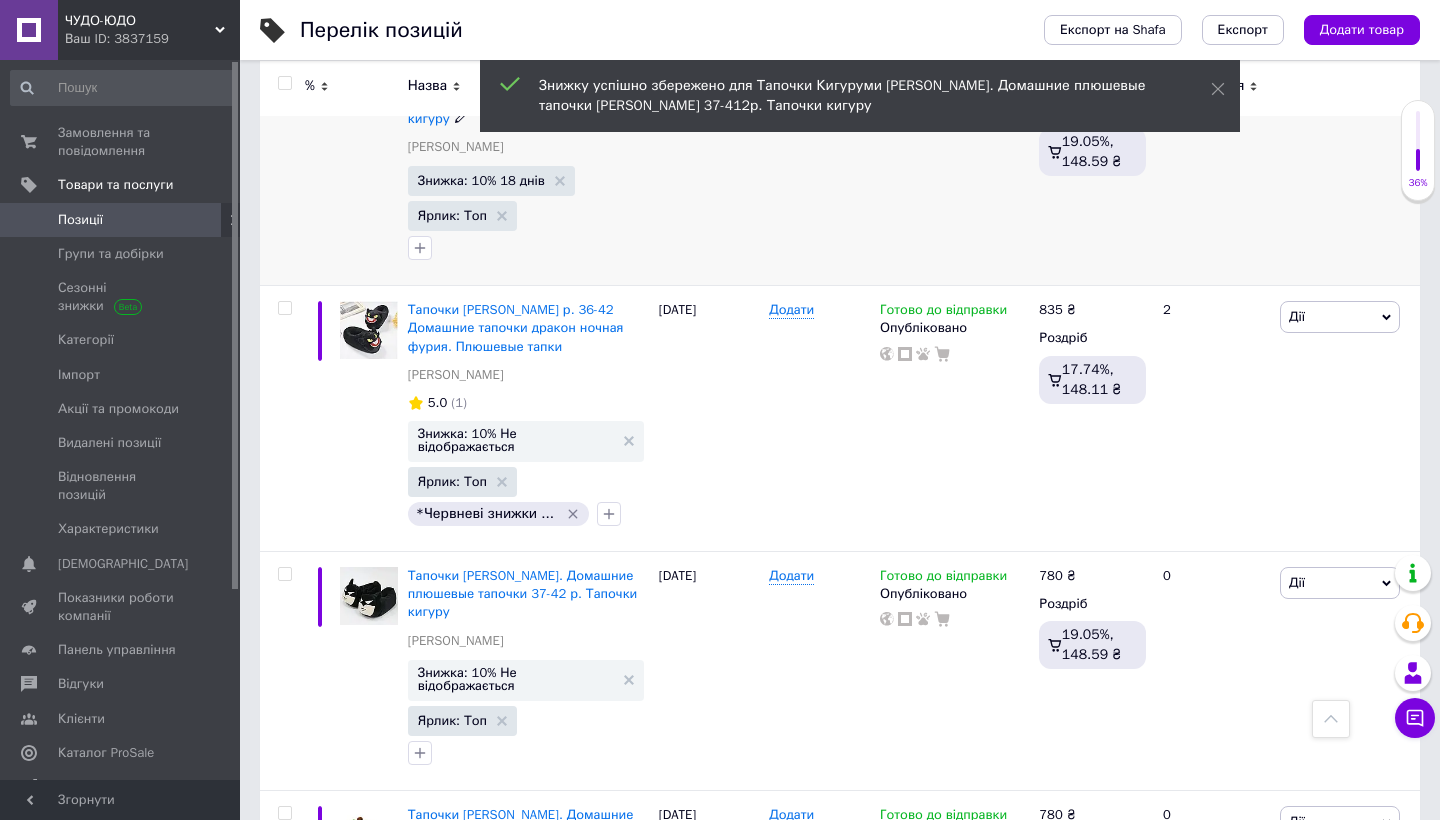 scroll, scrollTop: 667, scrollLeft: 0, axis: vertical 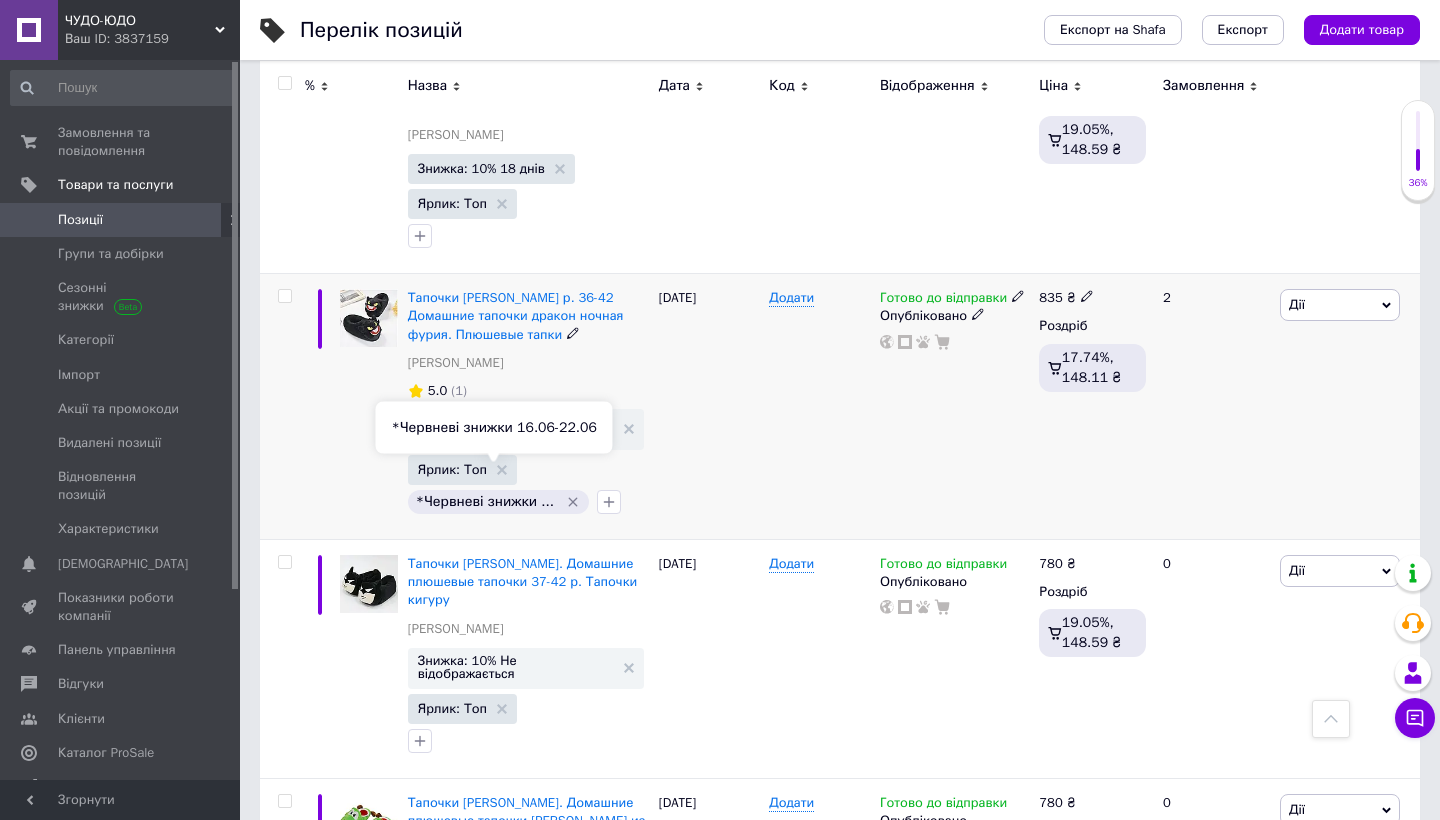 click 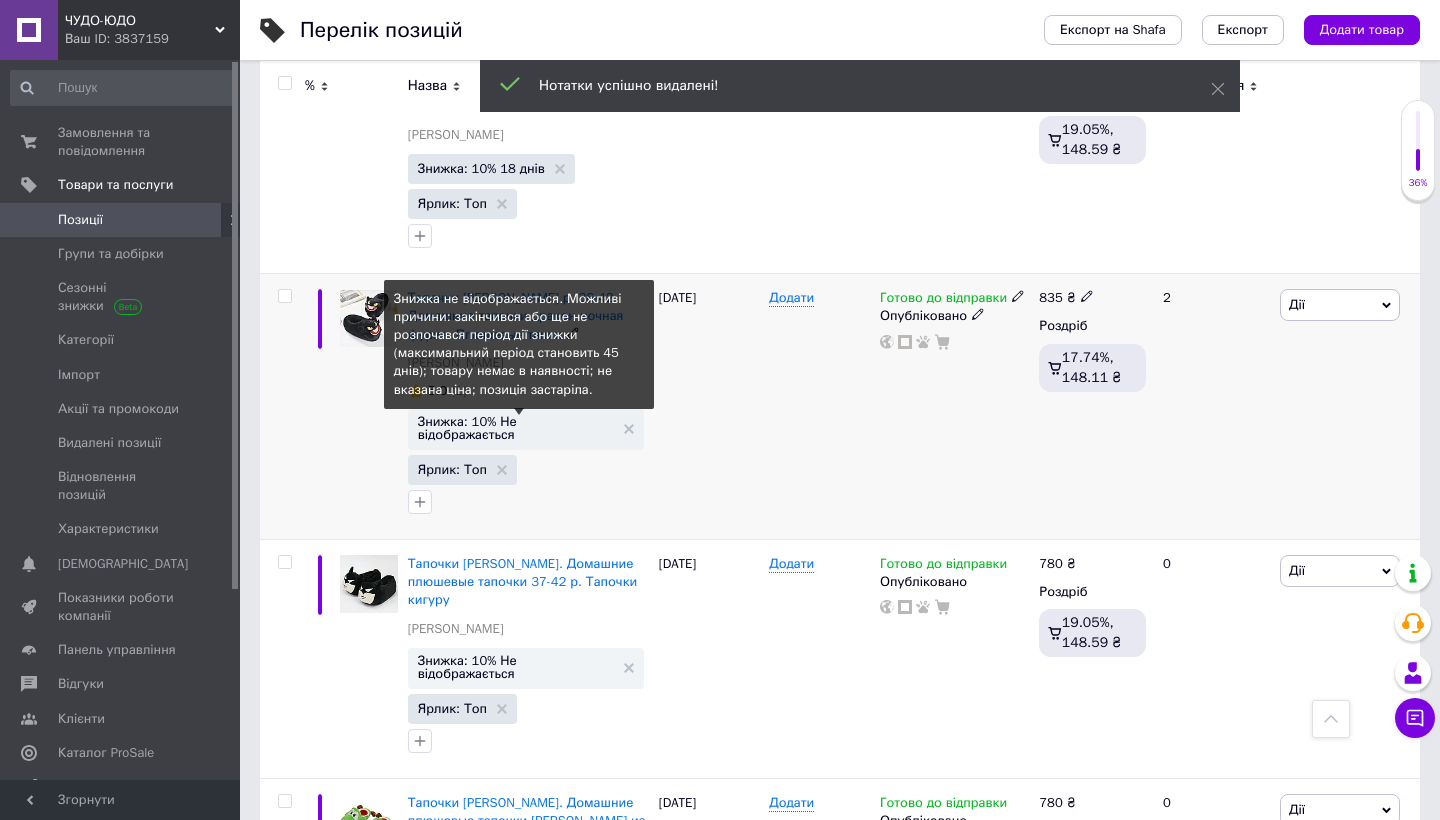 click on "Знижка: 10% Не відображається" at bounding box center [516, 428] 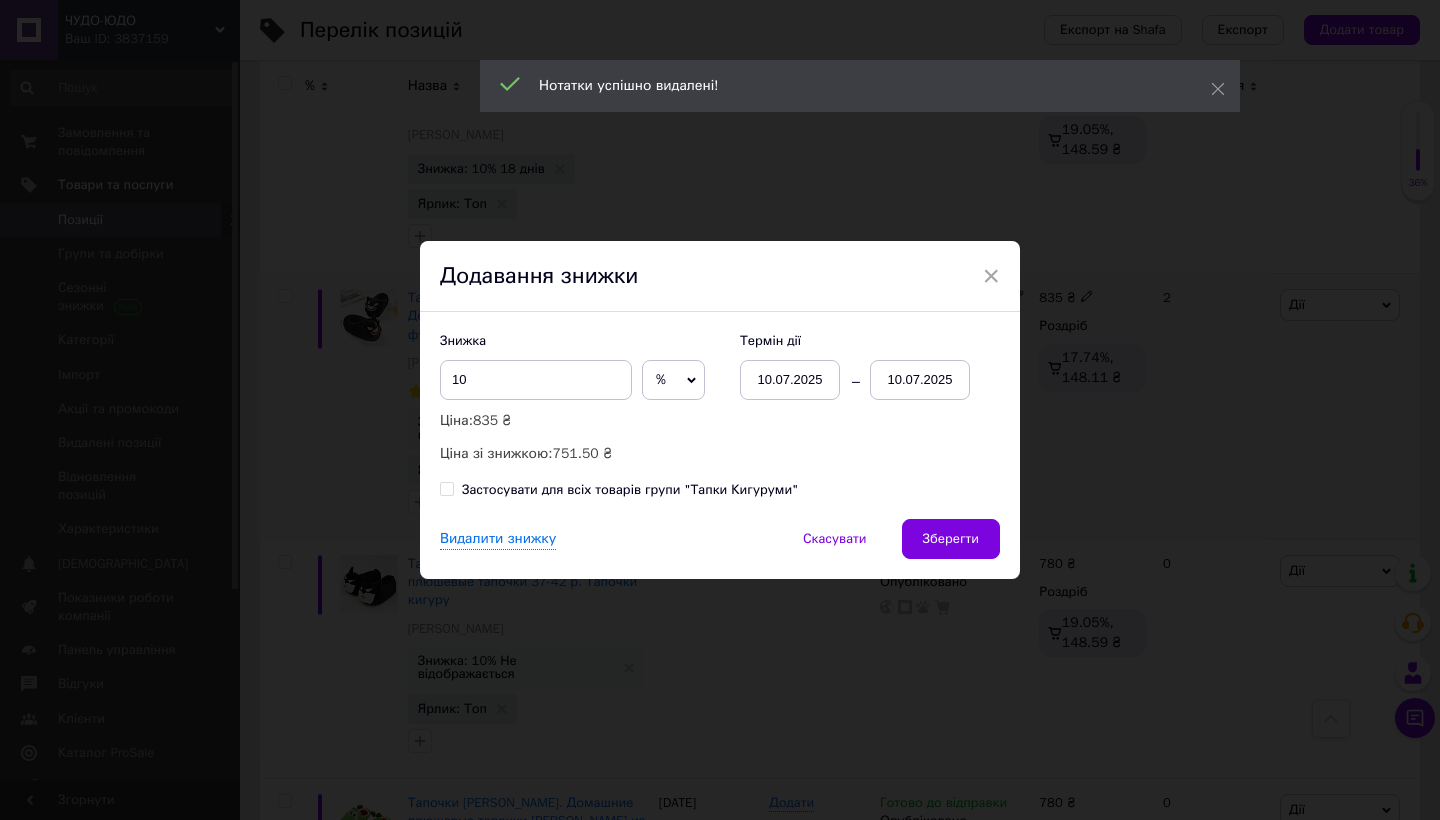 click on "10.07.2025" at bounding box center (920, 380) 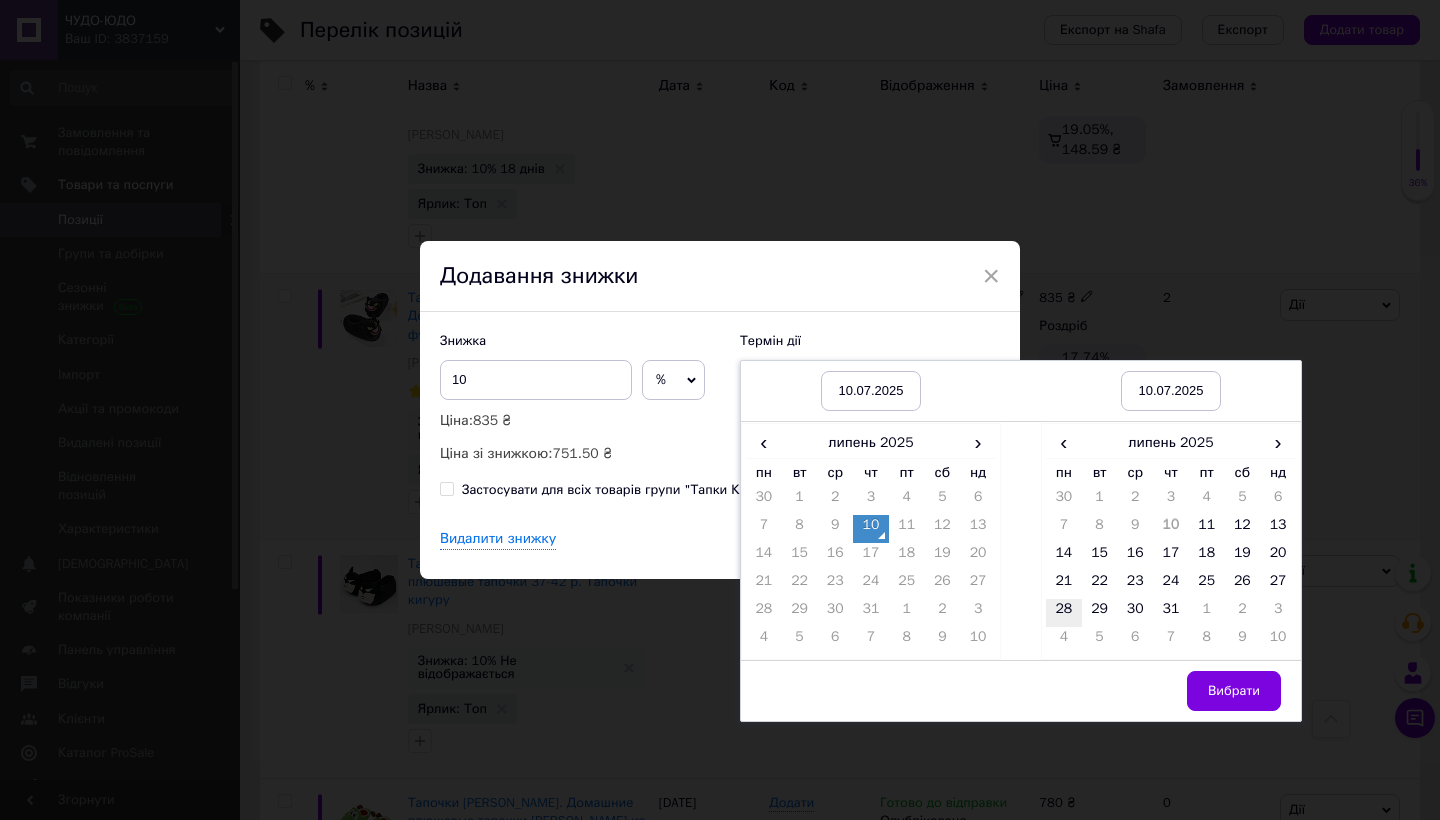 click on "28" at bounding box center (1064, 613) 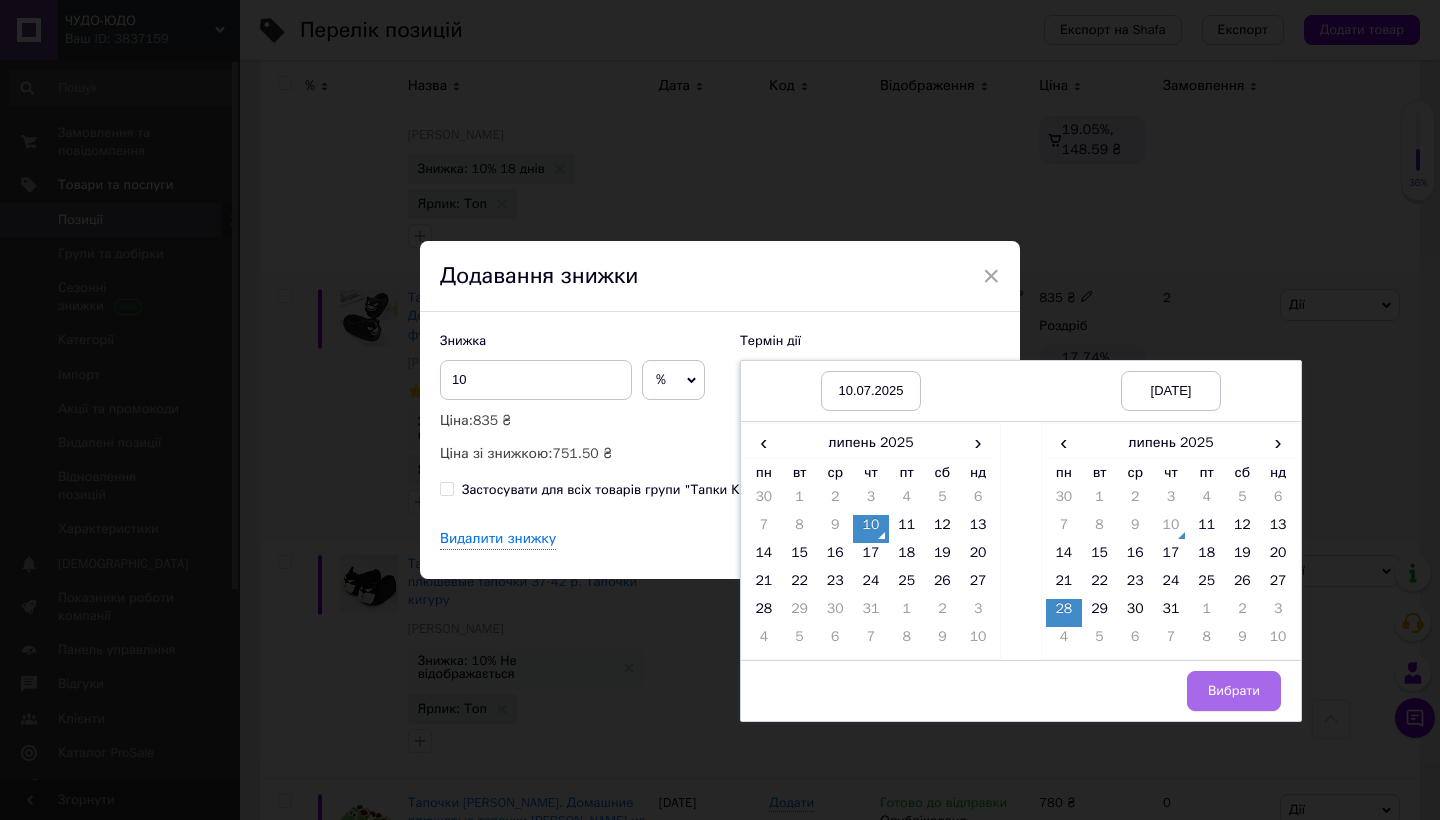 click on "Вибрати" at bounding box center (1234, 691) 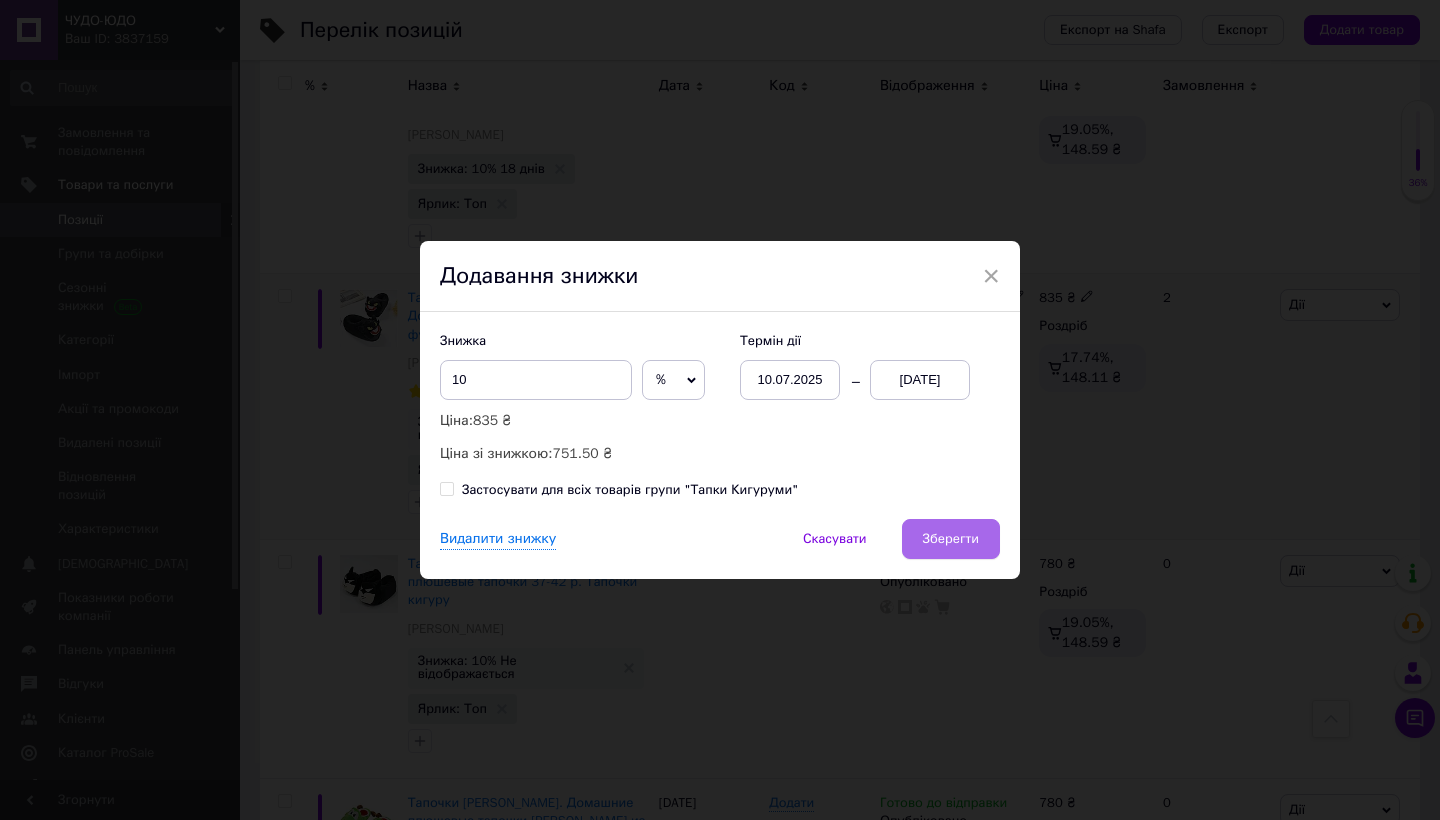 click on "Зберегти" at bounding box center [951, 539] 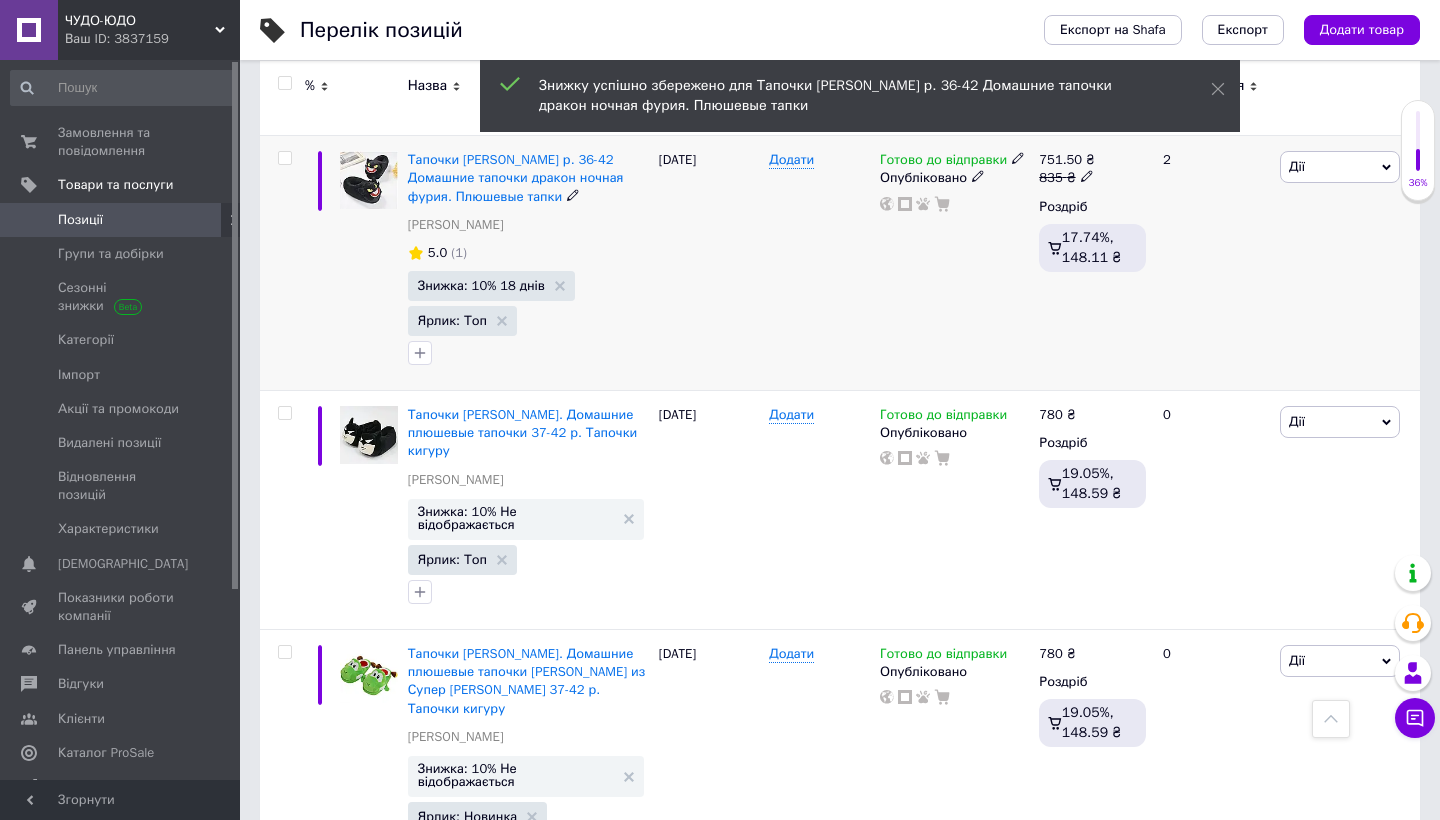 scroll, scrollTop: 807, scrollLeft: 0, axis: vertical 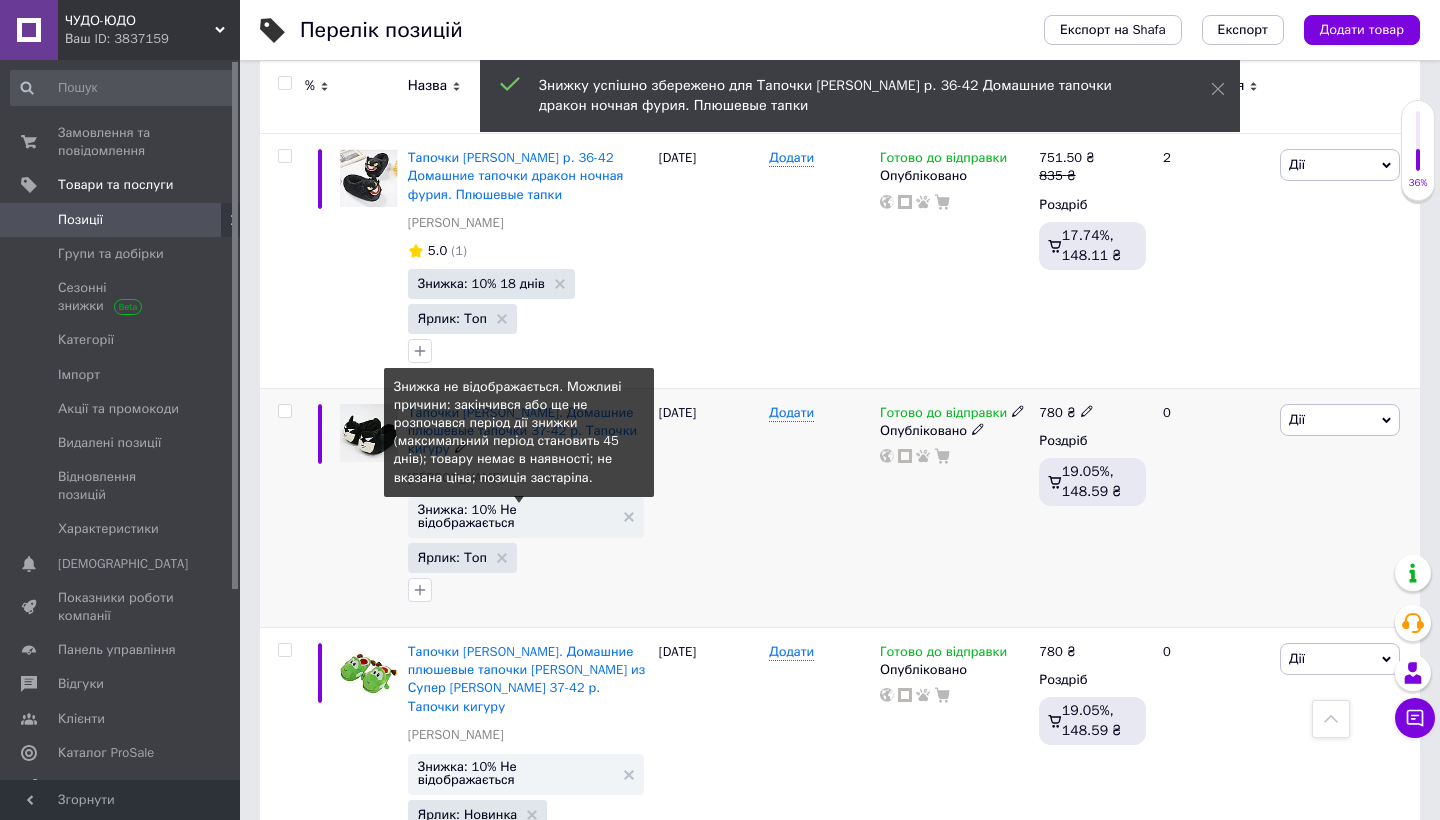 click on "Знижка: 10% Не відображається" at bounding box center [516, 516] 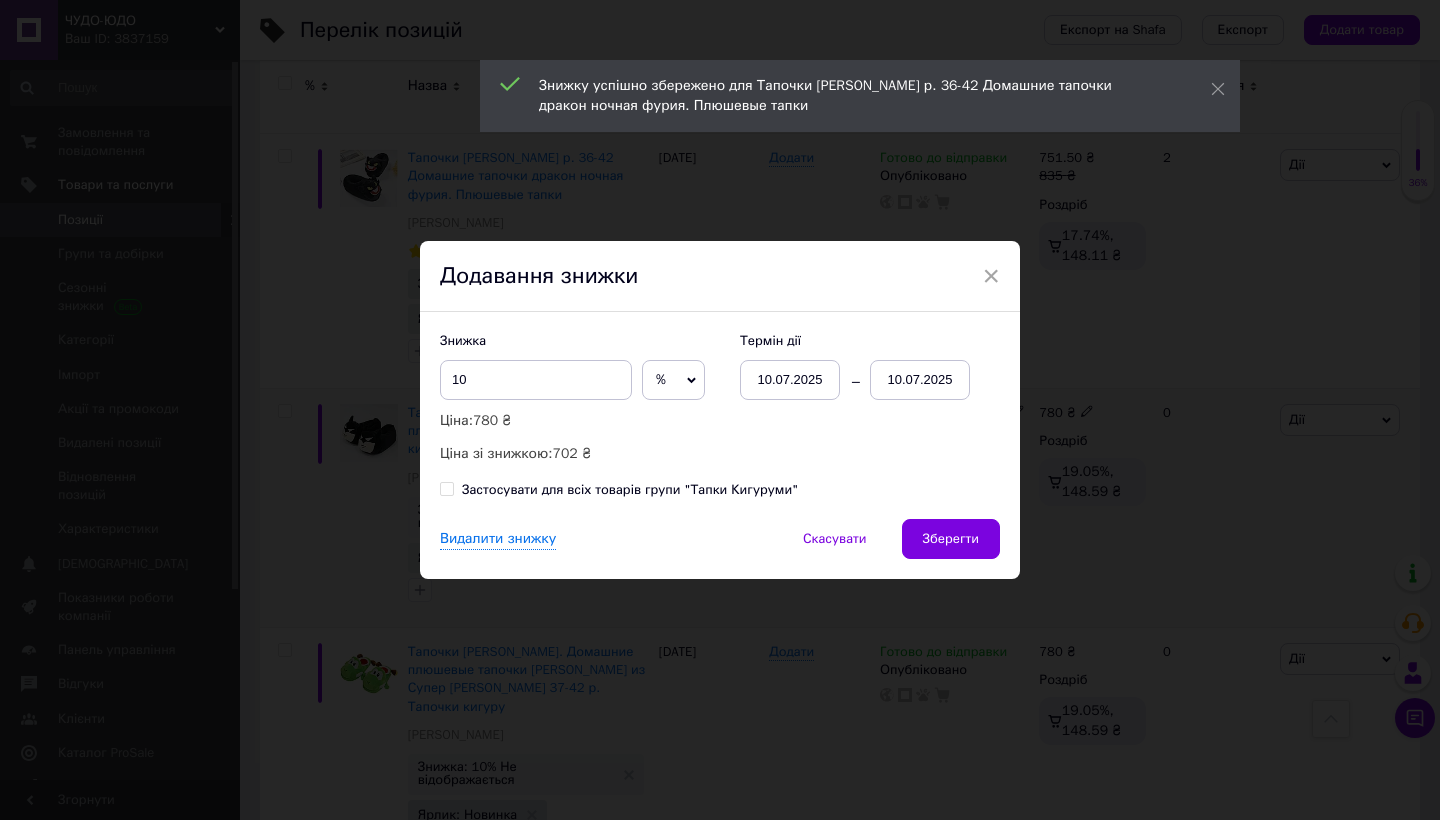 click on "10.07.2025" at bounding box center [920, 380] 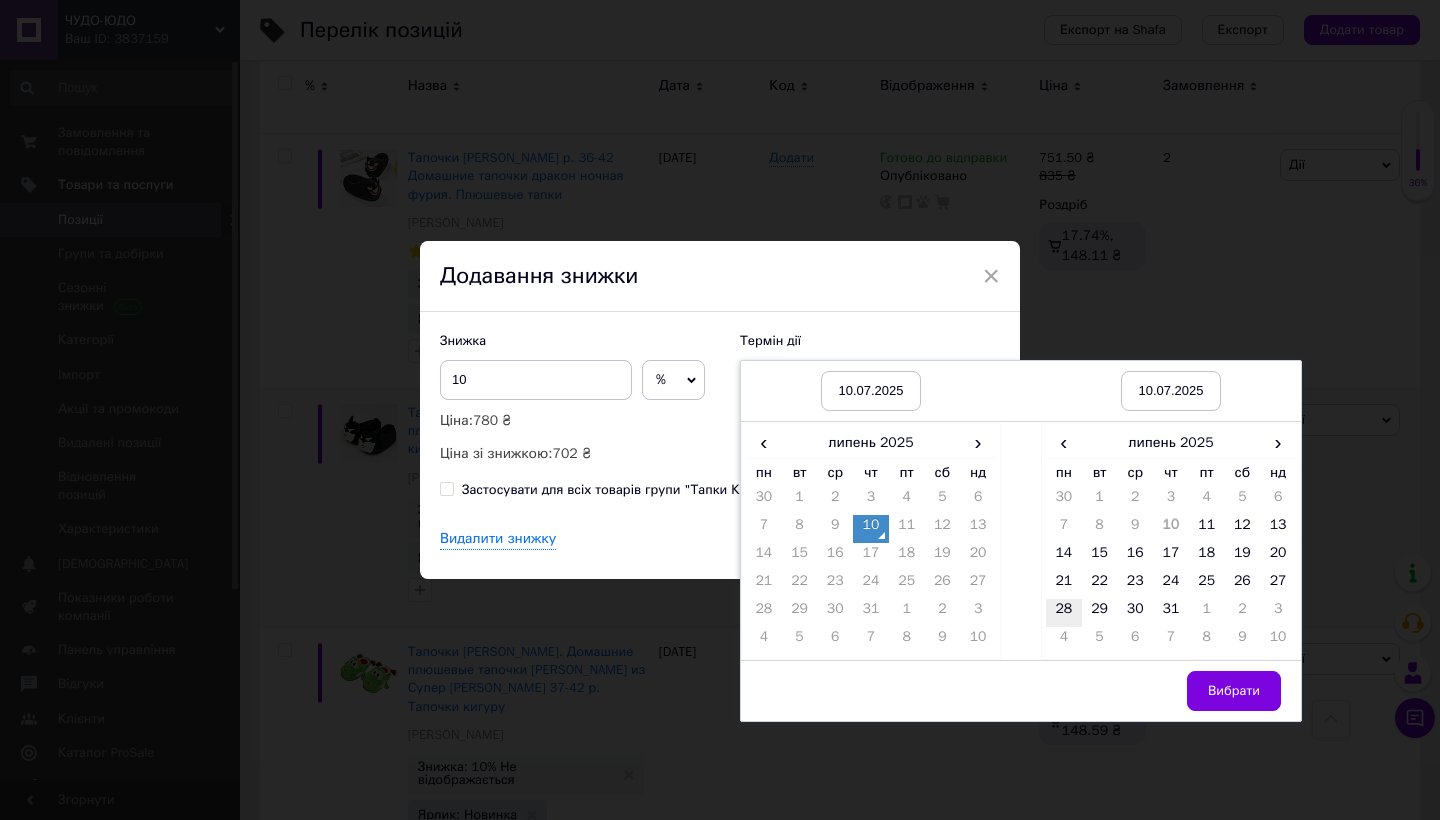 click on "28" at bounding box center [1064, 613] 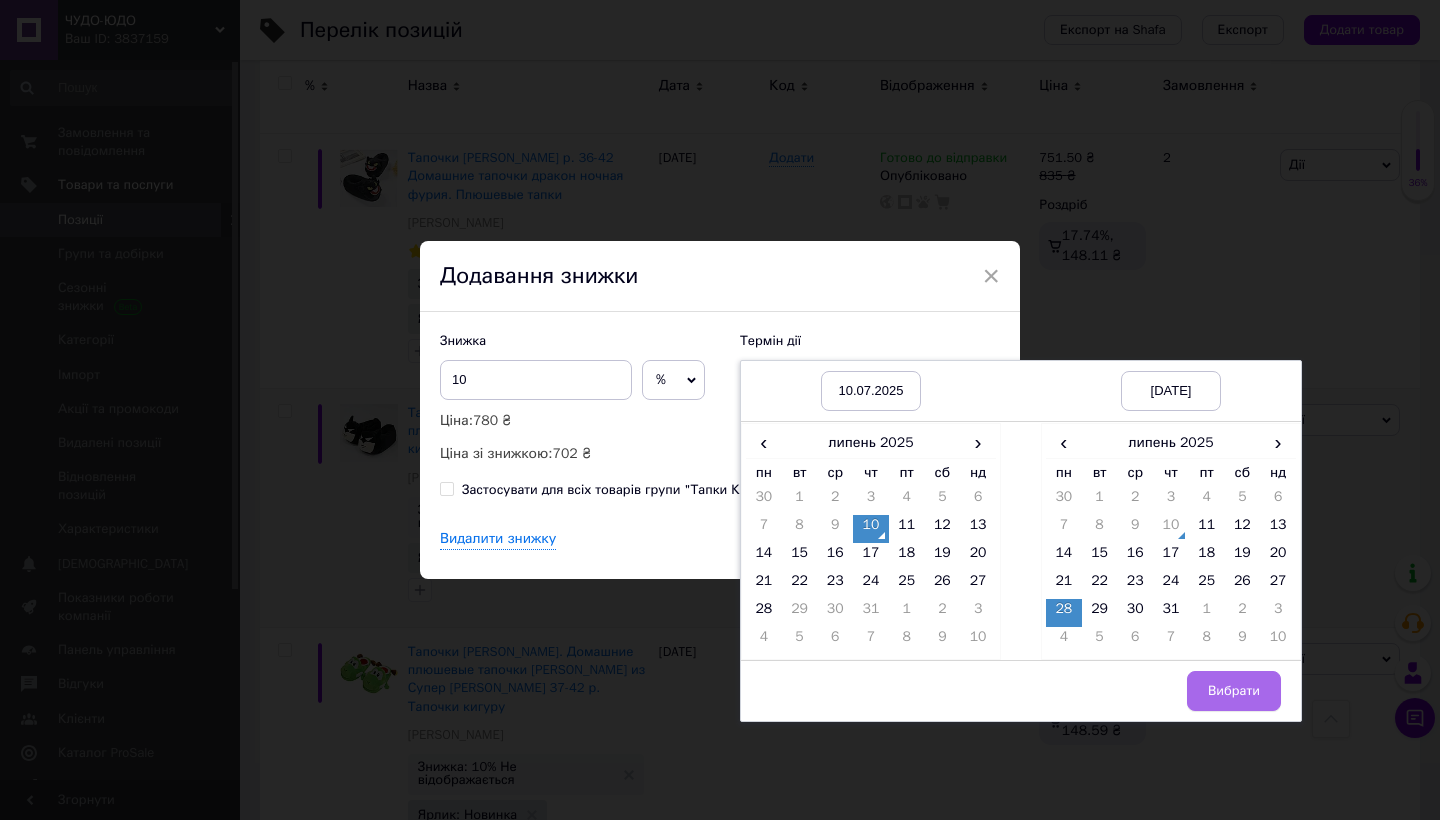 click on "Вибрати" at bounding box center [1234, 691] 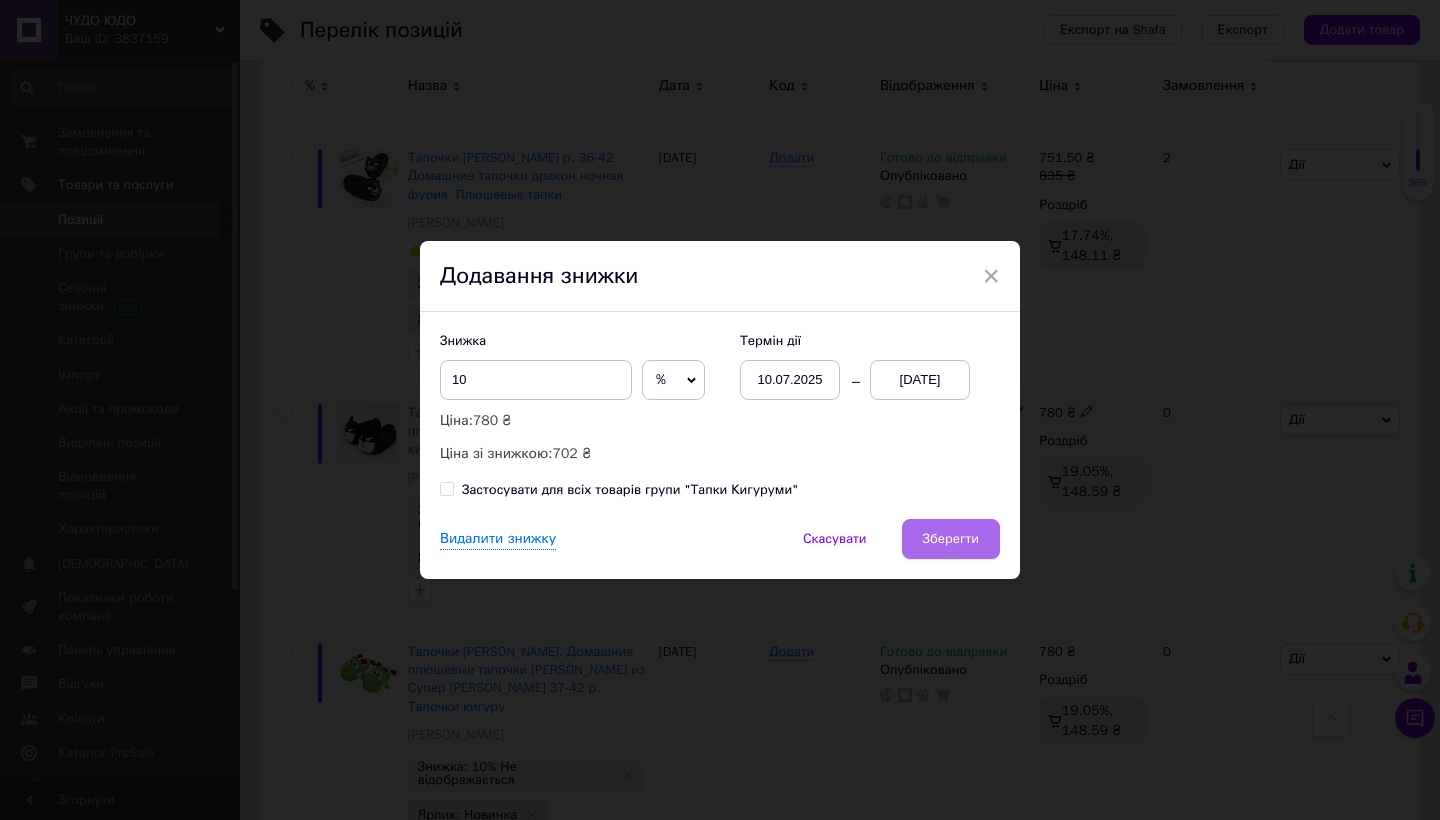 click on "Зберегти" at bounding box center [951, 539] 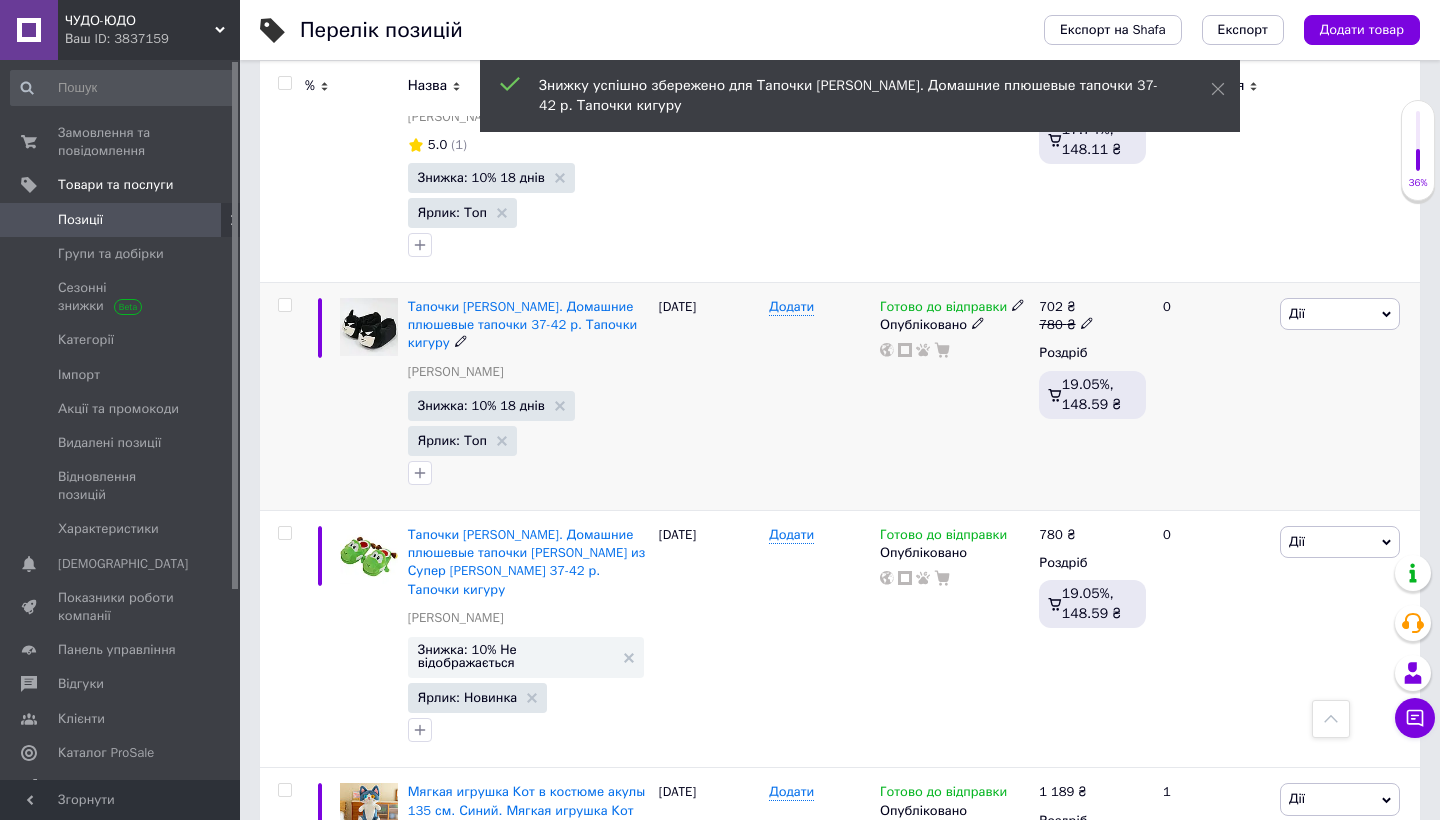 scroll, scrollTop: 940, scrollLeft: 0, axis: vertical 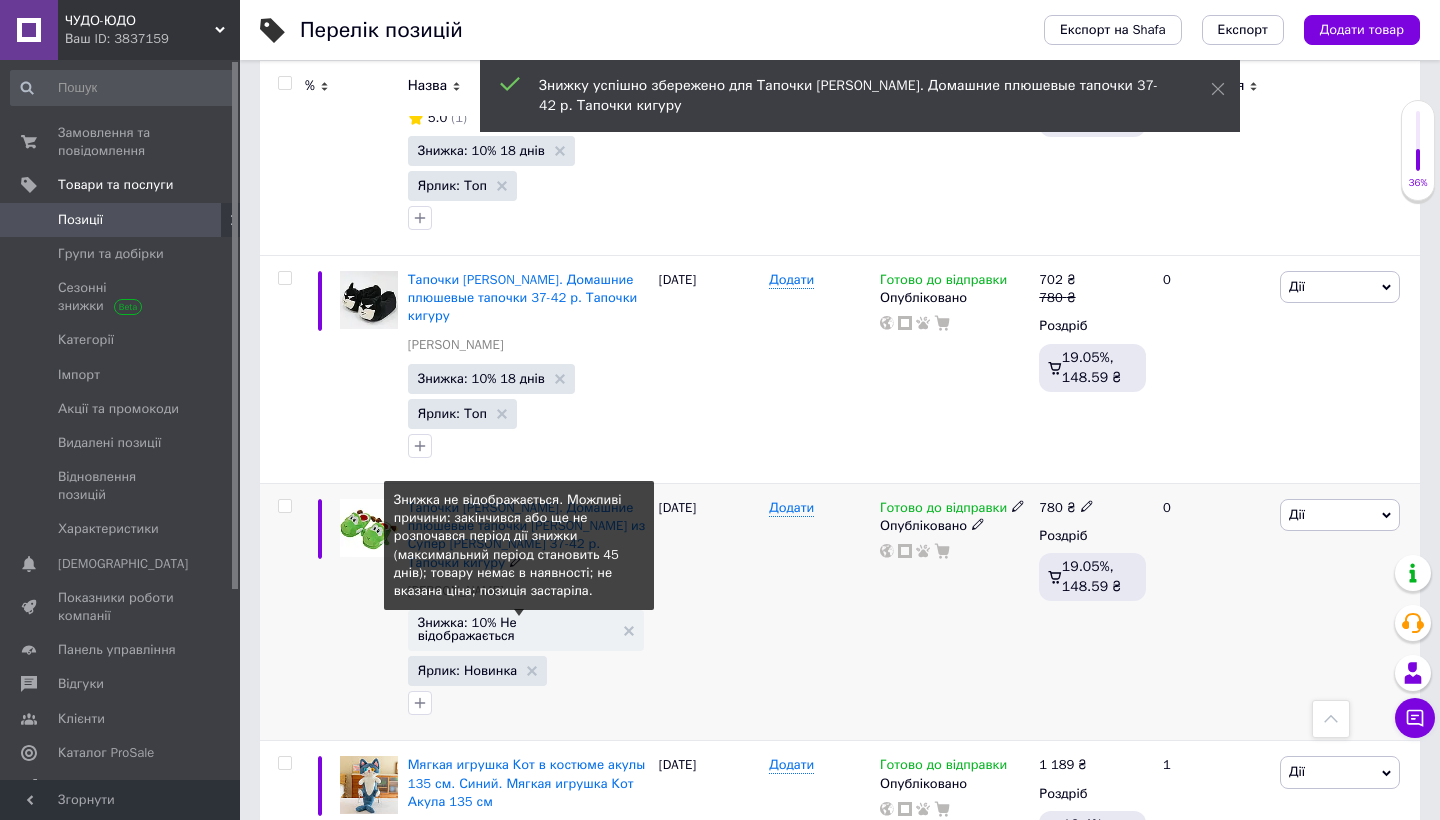 click on "Знижка: 10% Не відображається" at bounding box center [516, 629] 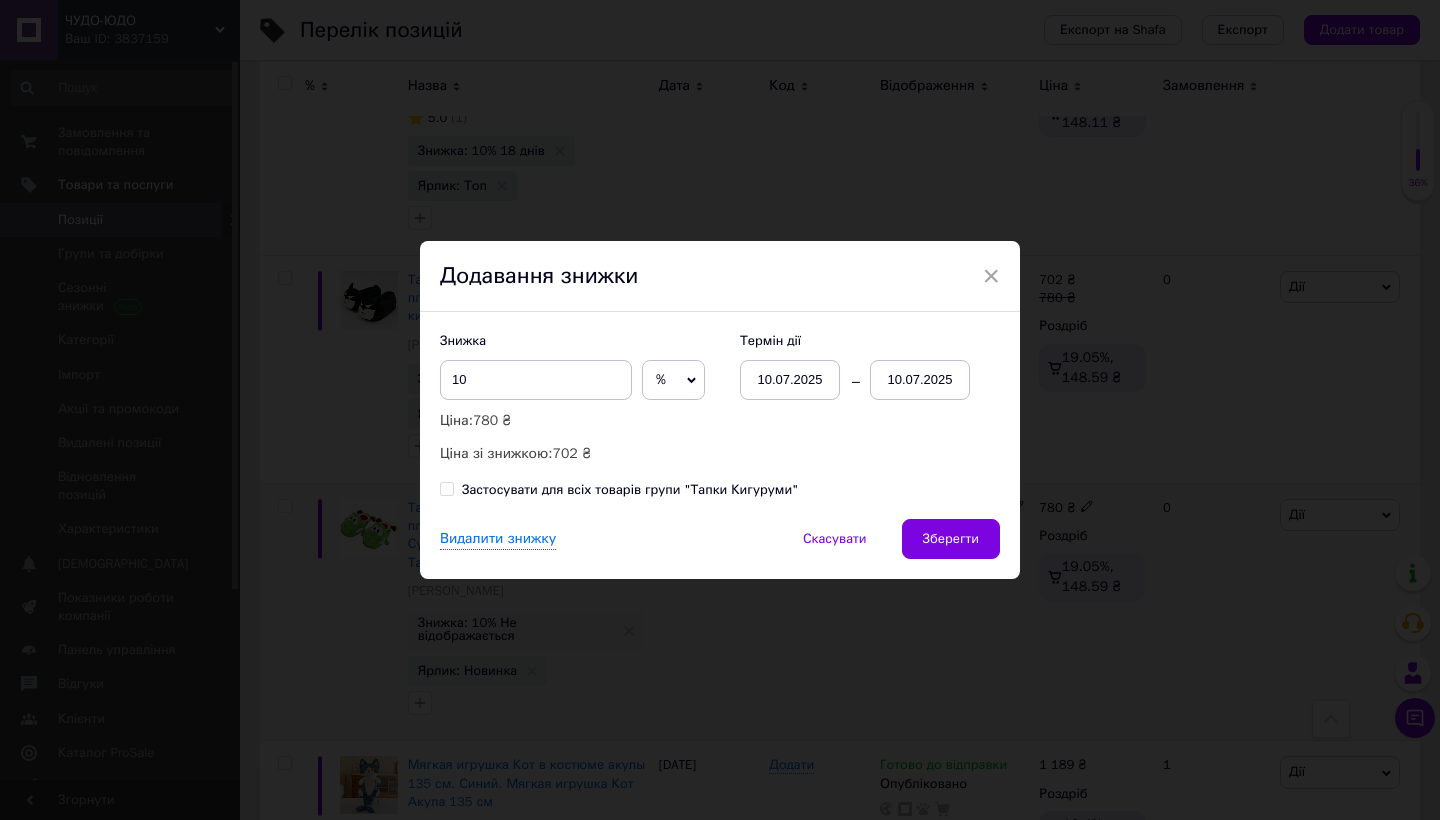 click on "10.07.2025" at bounding box center (920, 380) 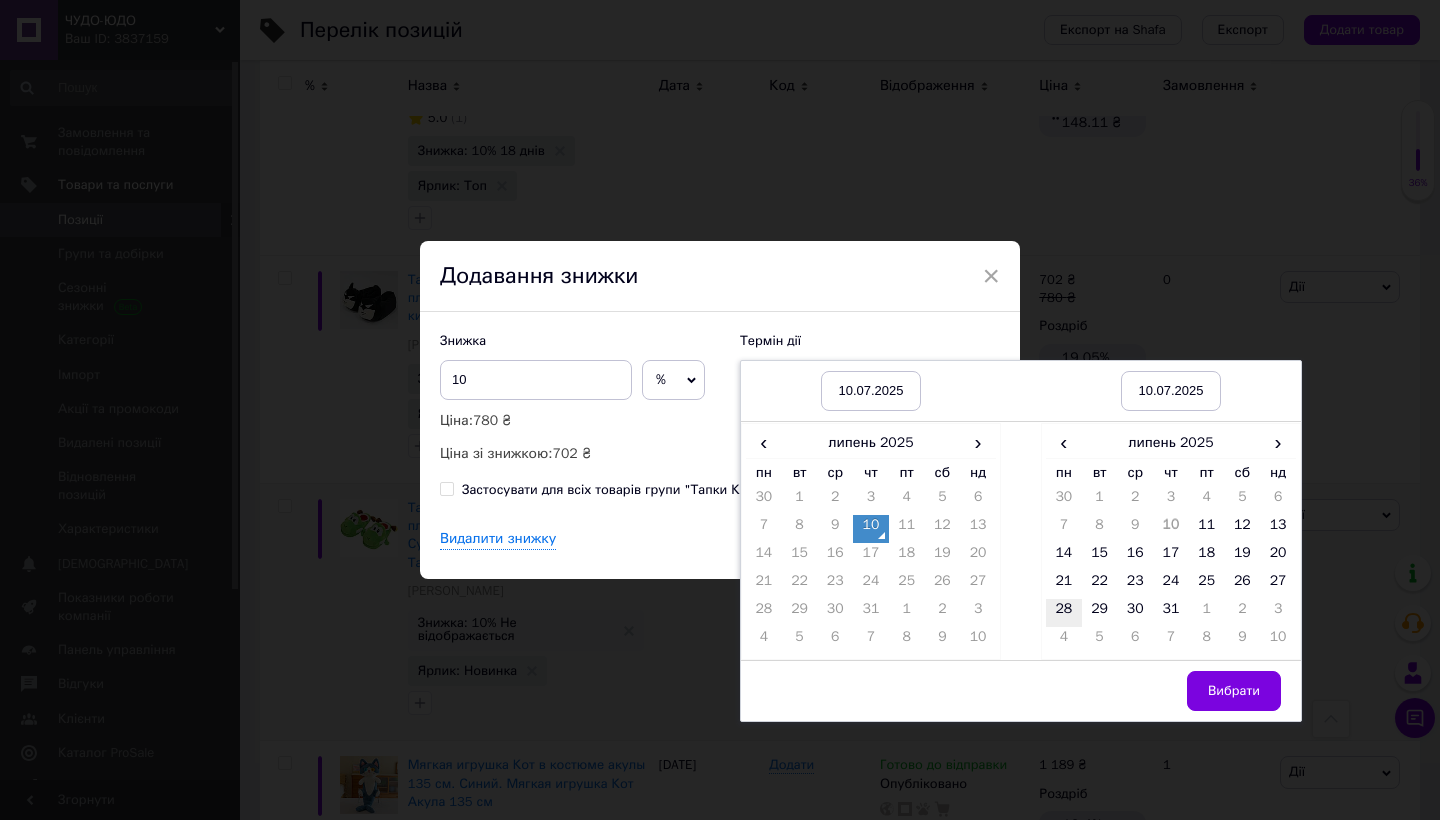 click on "28" at bounding box center (1064, 613) 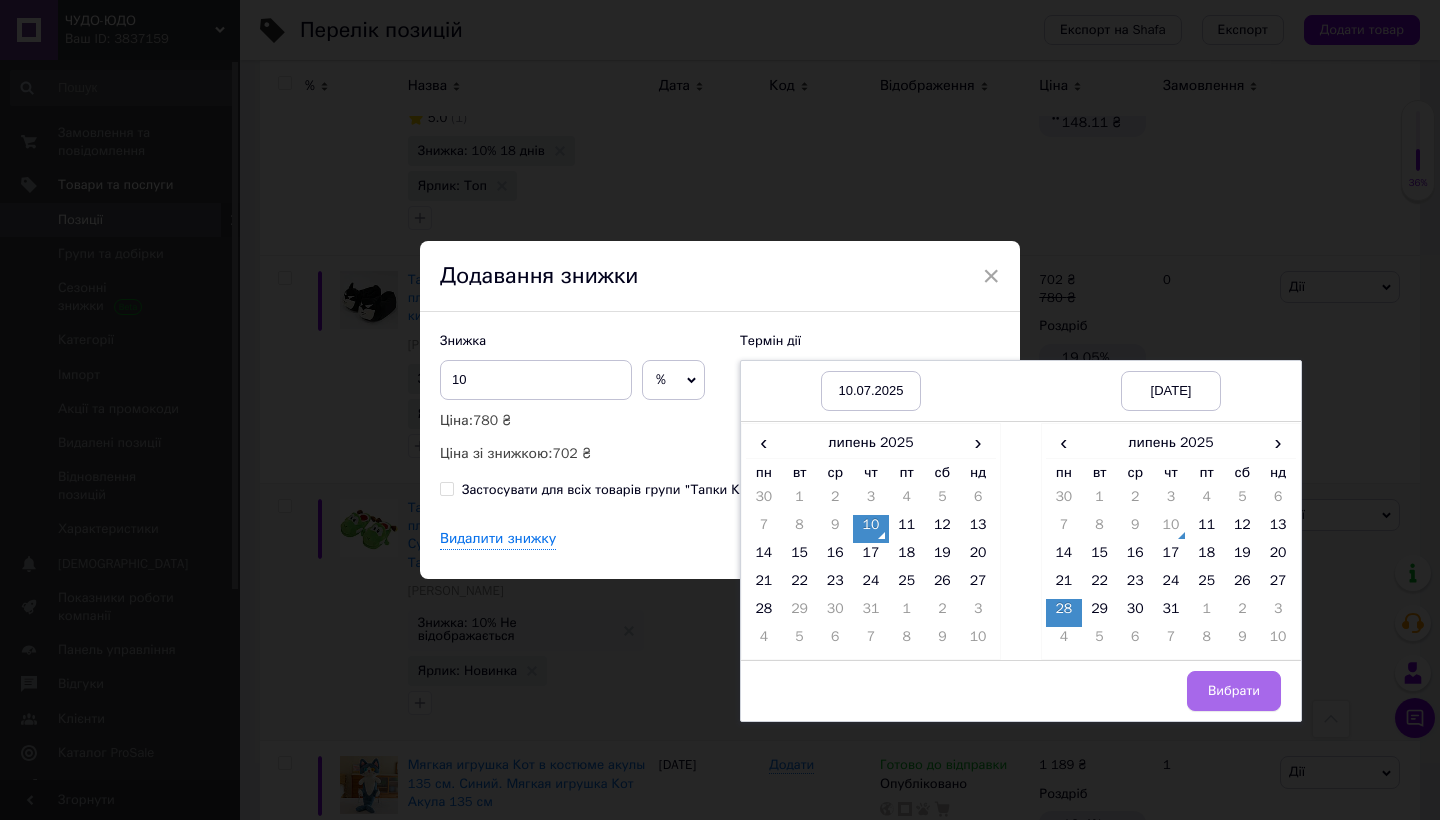 click on "Вибрати" at bounding box center (1234, 691) 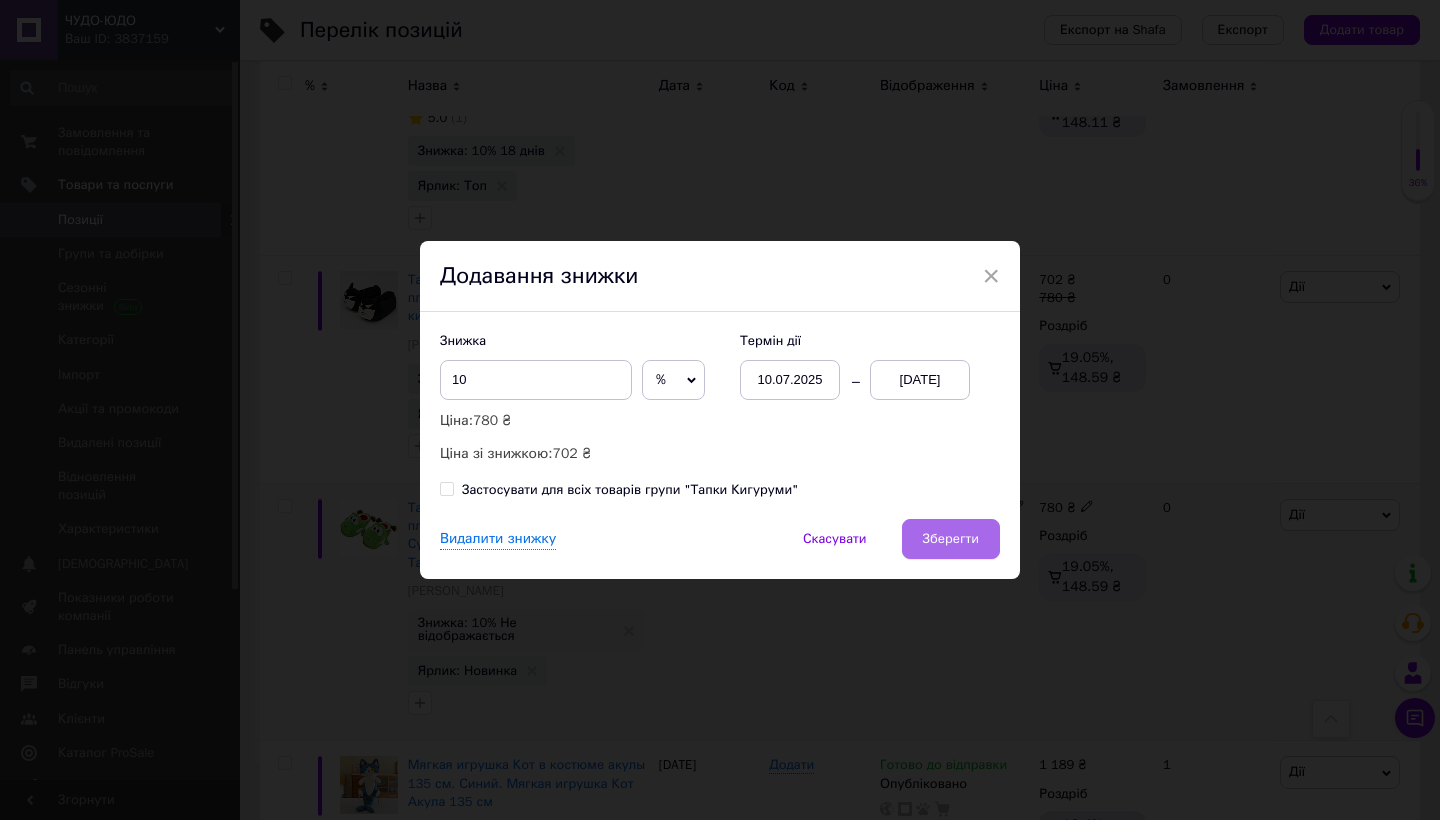 click on "Зберегти" at bounding box center (951, 539) 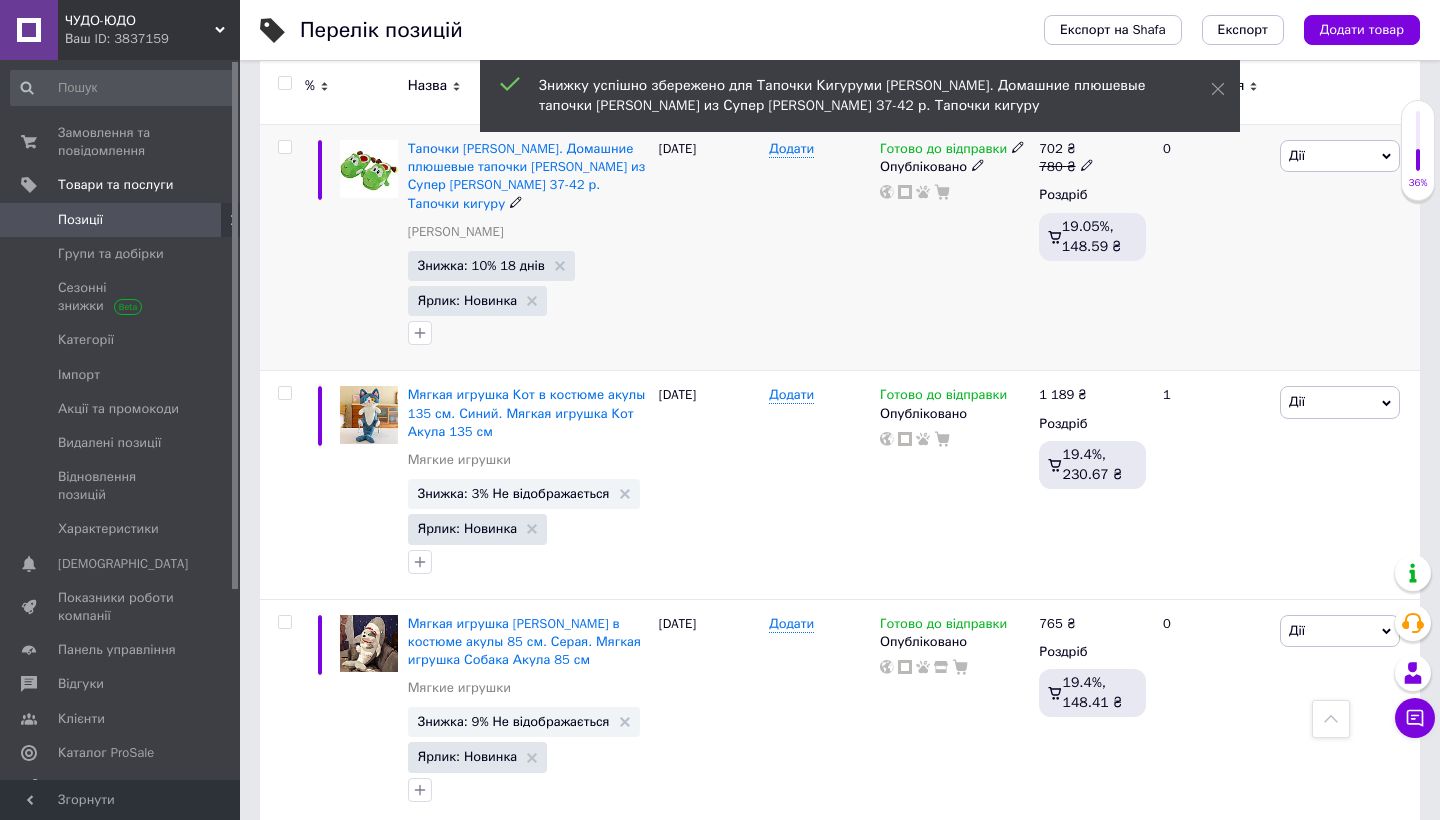scroll, scrollTop: 1301, scrollLeft: 0, axis: vertical 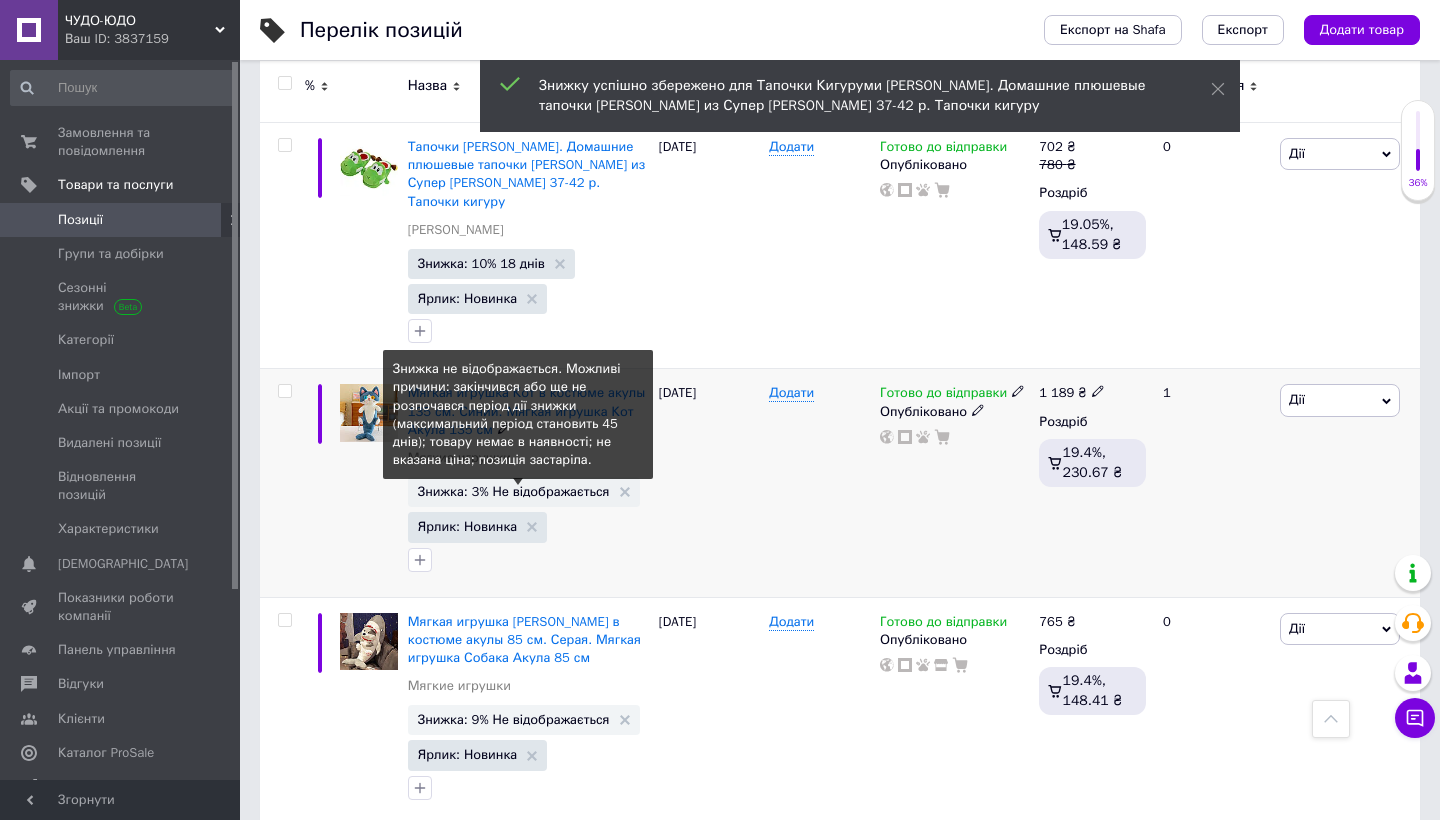 click on "Знижка: 3% Не відображається" at bounding box center (514, 491) 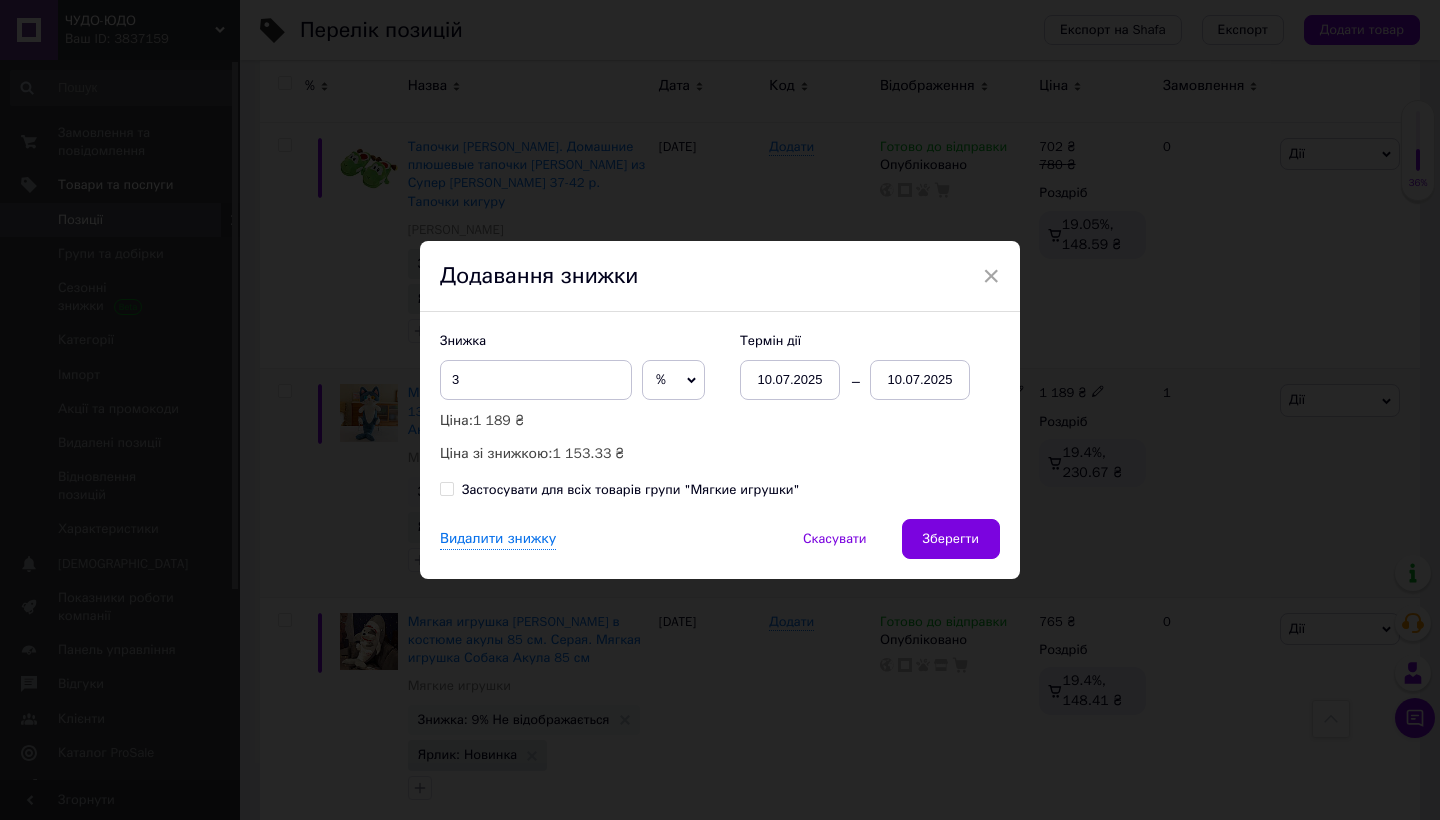 click on "10.07.2025" at bounding box center (920, 380) 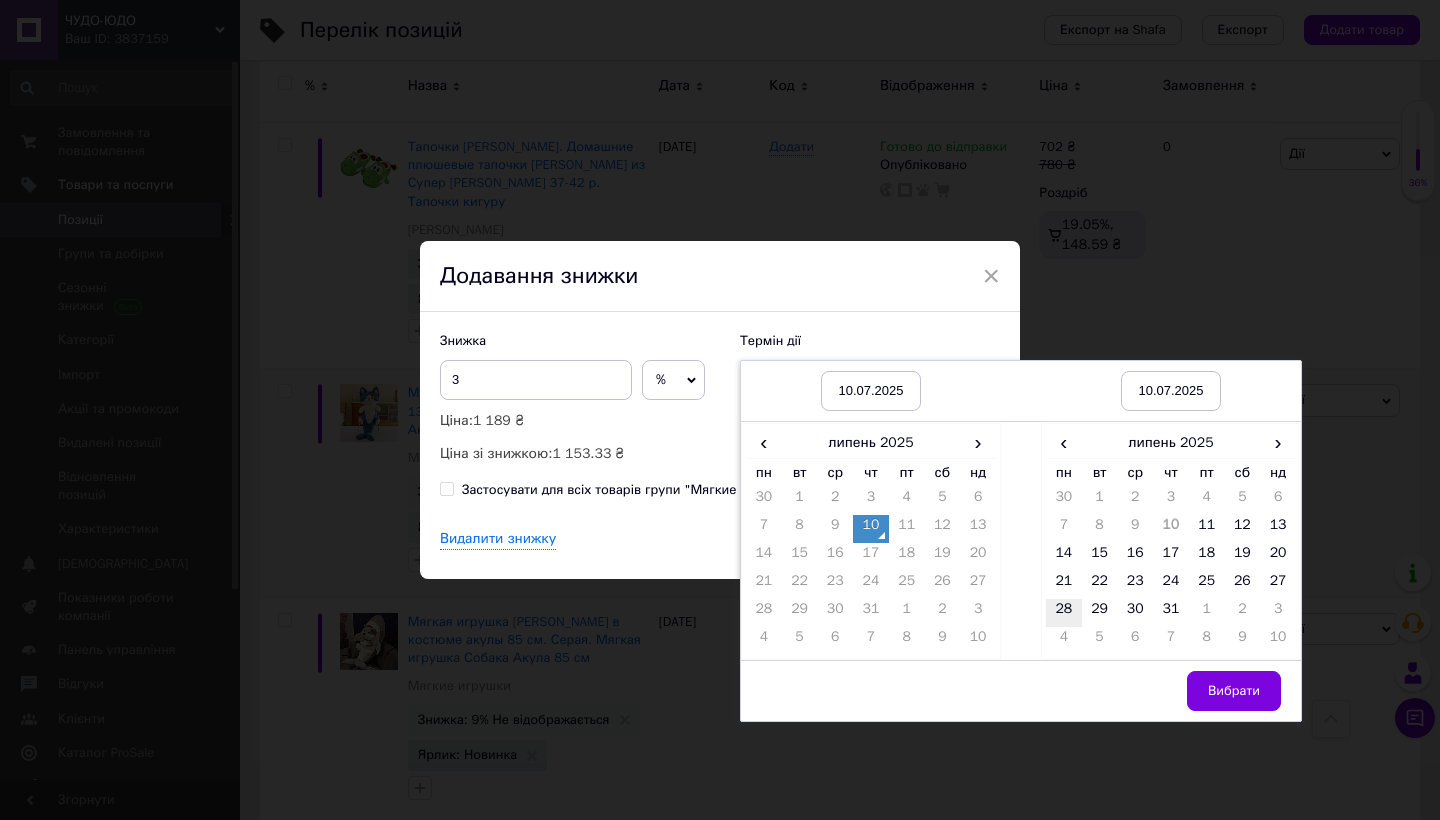 click on "28" at bounding box center [1064, 613] 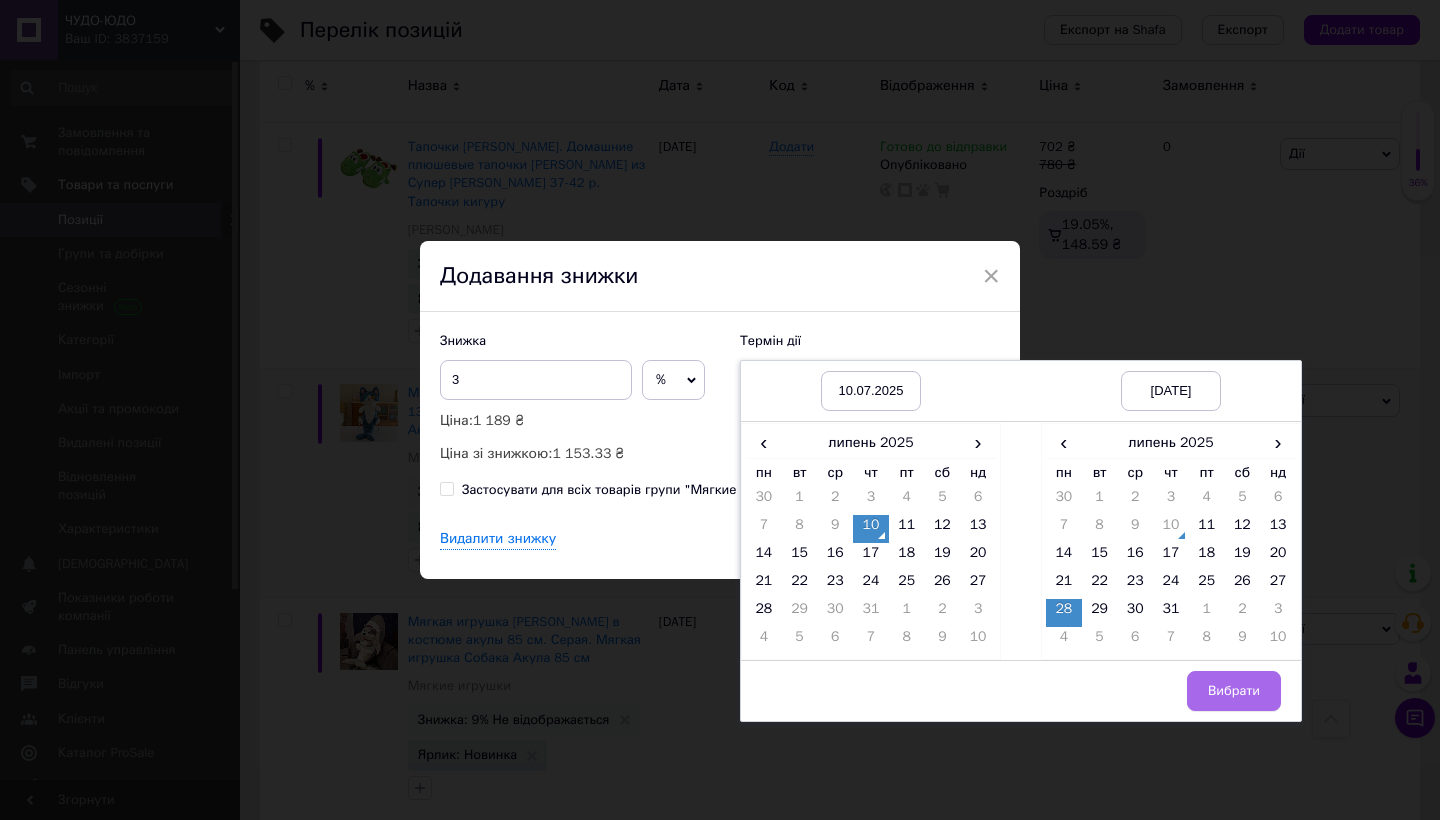 click on "Вибрати" at bounding box center [1234, 691] 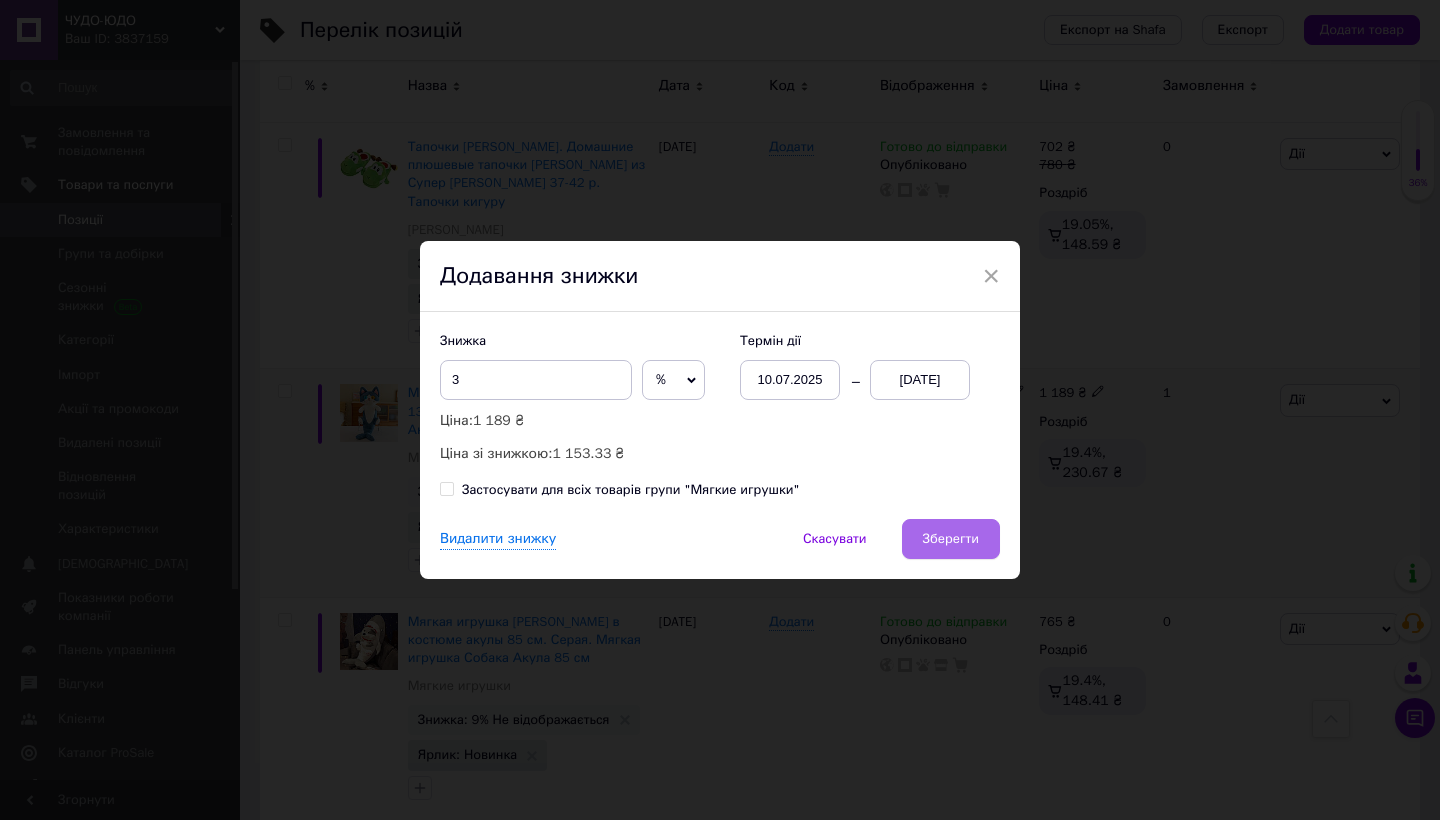 click on "Зберегти" at bounding box center (951, 539) 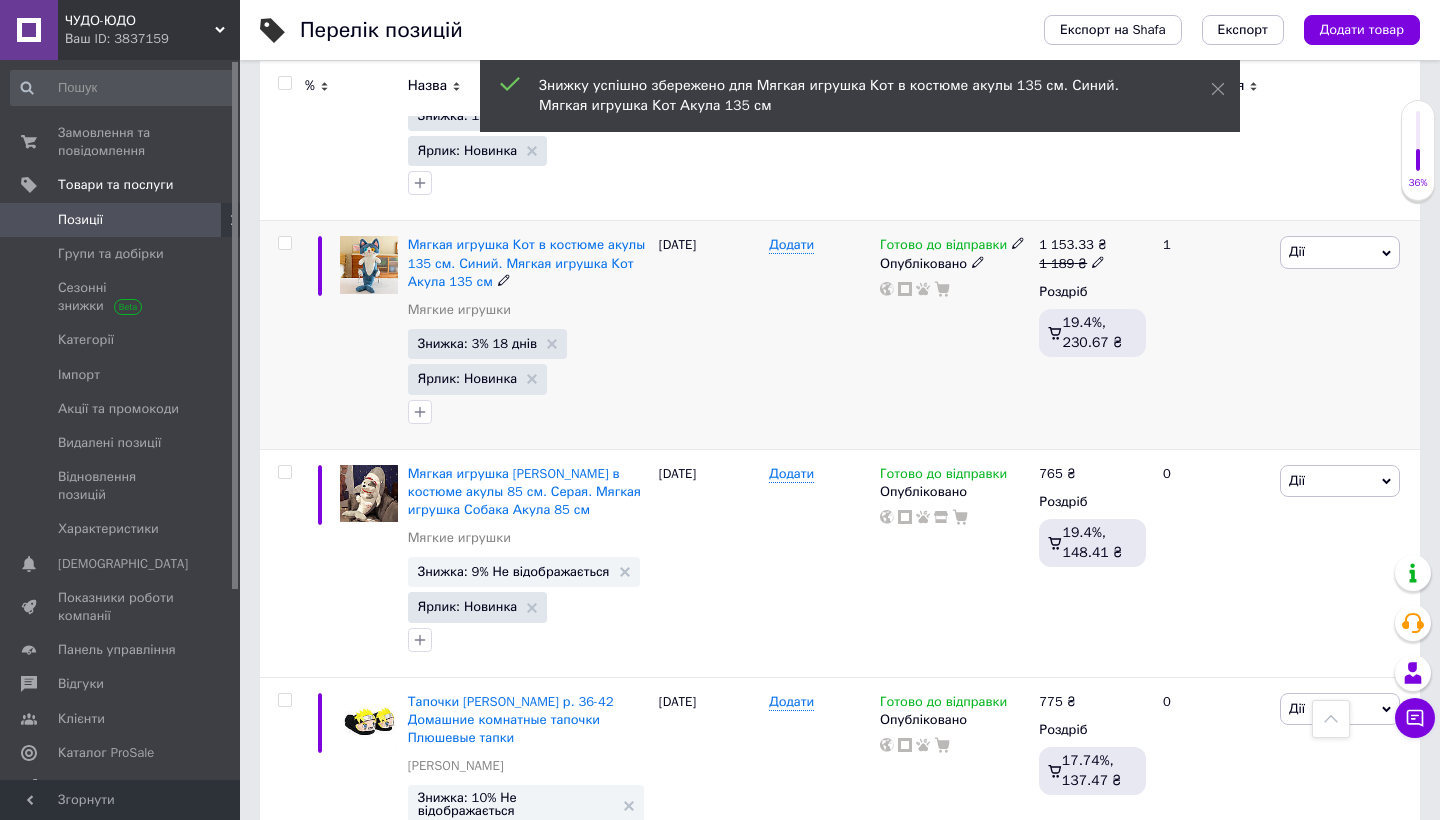 scroll, scrollTop: 1460, scrollLeft: 0, axis: vertical 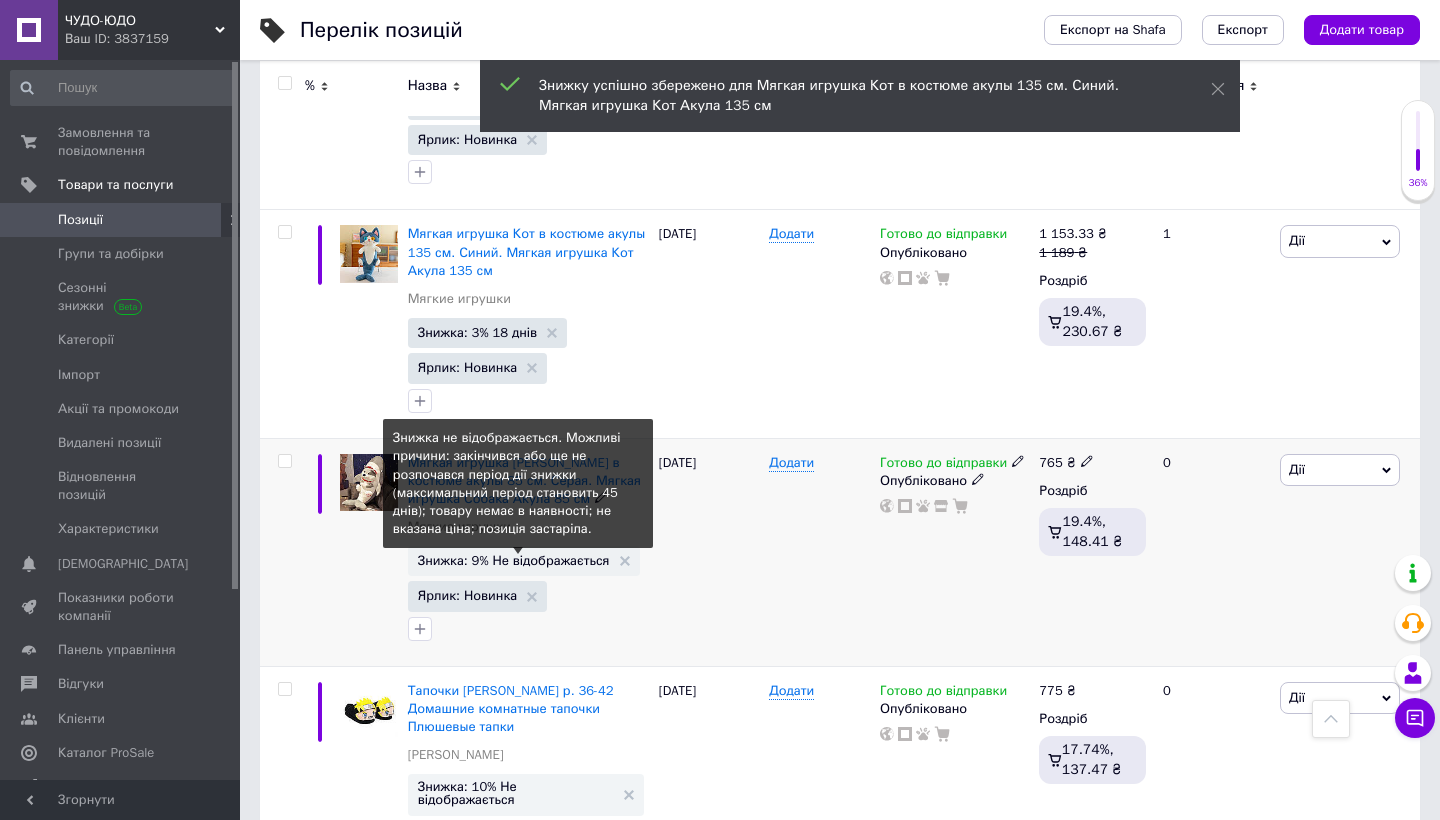 click on "Знижка: 9% Не відображається" at bounding box center [514, 560] 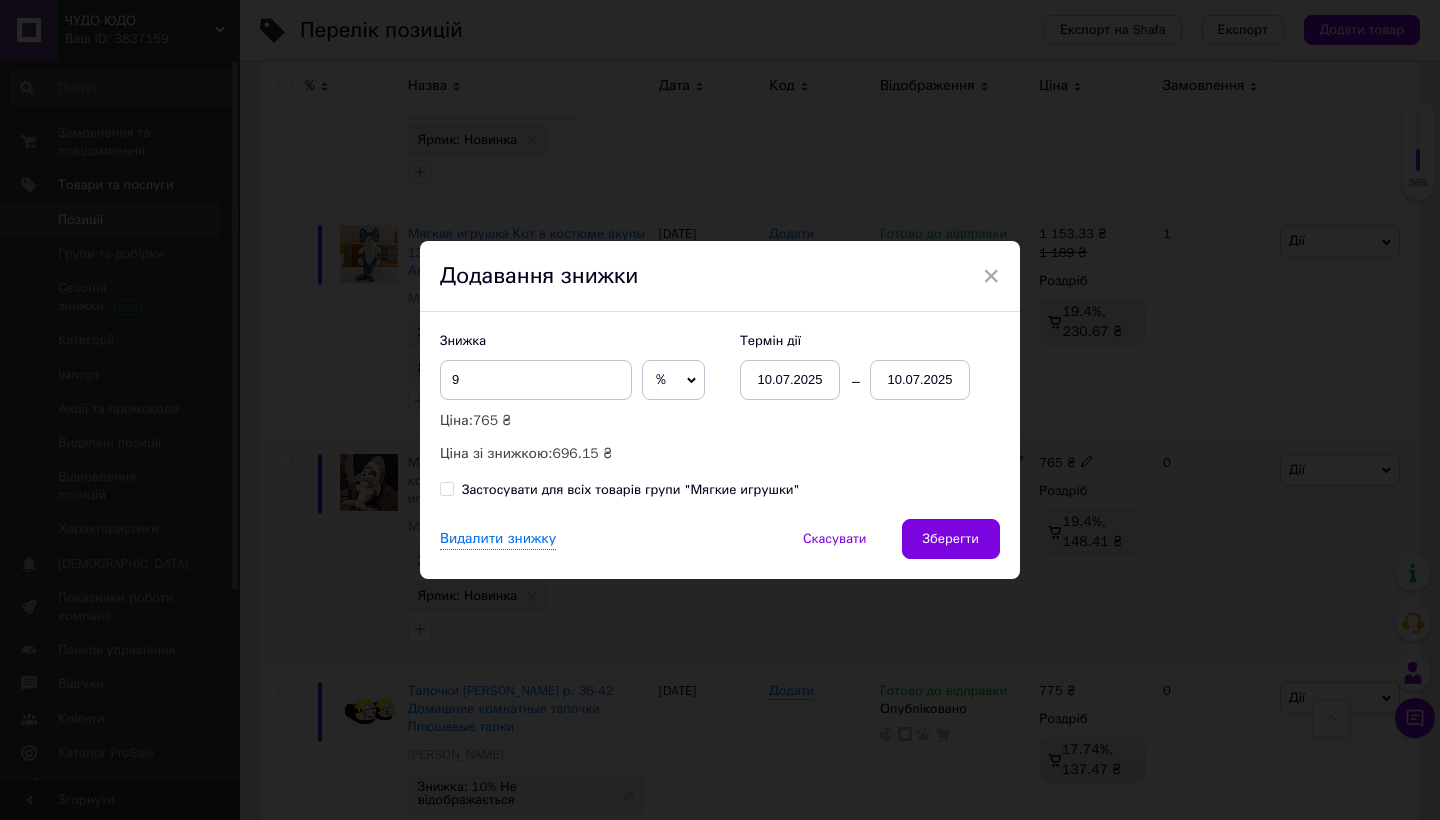 click on "10.07.2025" at bounding box center (920, 380) 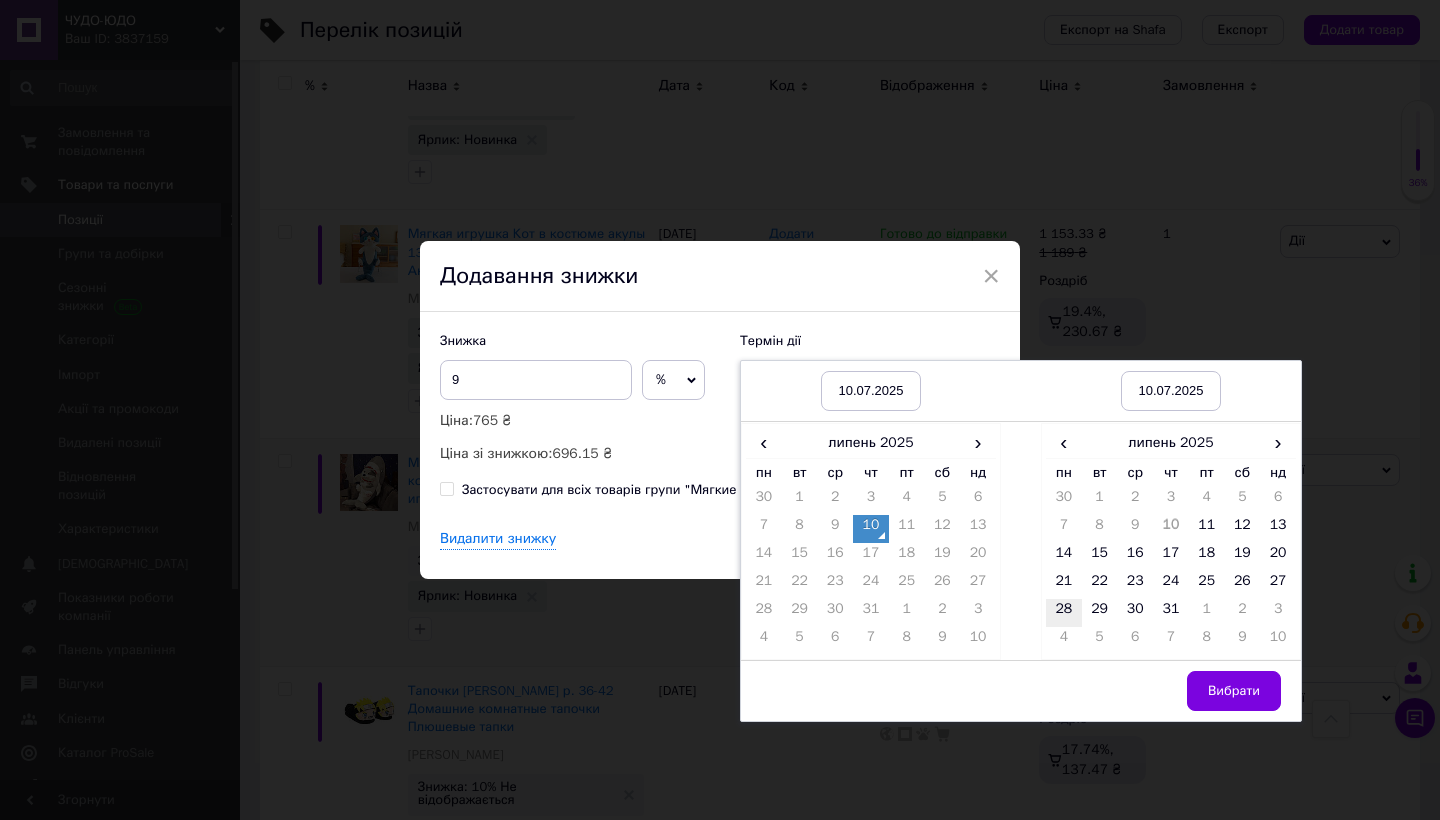 click on "28" at bounding box center (1064, 613) 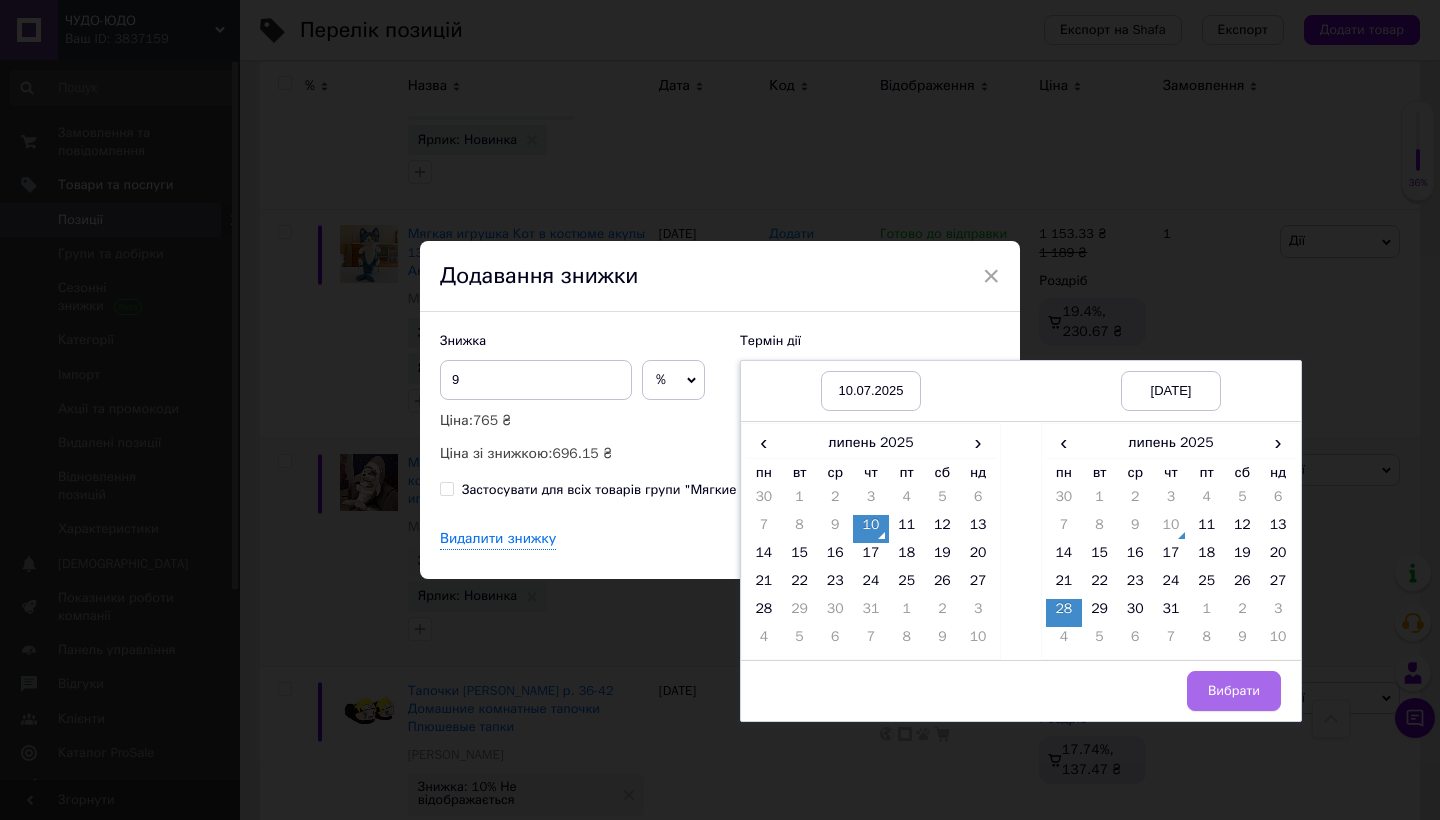 click on "Вибрати" at bounding box center (1234, 691) 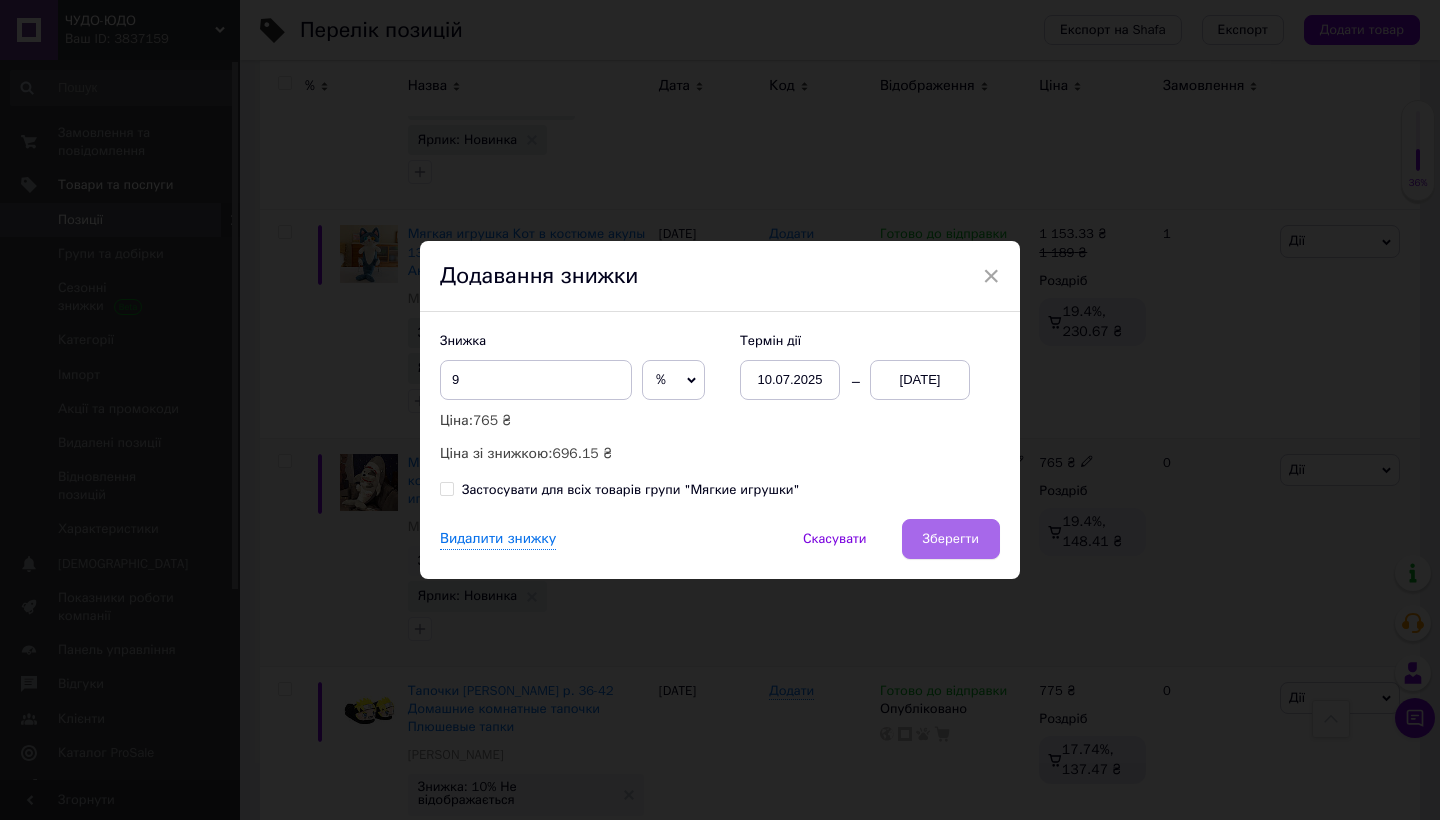 click on "Зберегти" at bounding box center (951, 539) 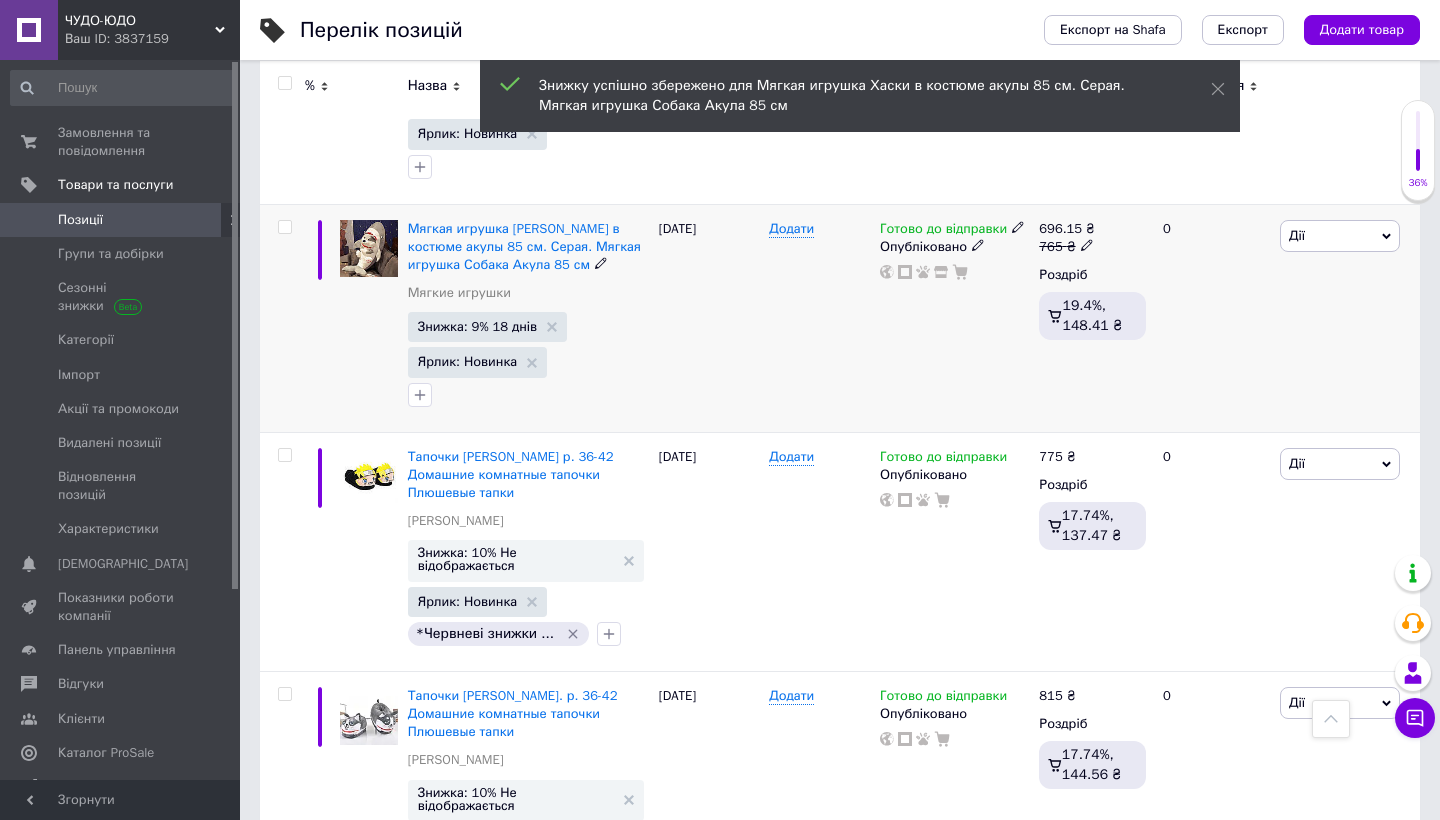 scroll, scrollTop: 1695, scrollLeft: 0, axis: vertical 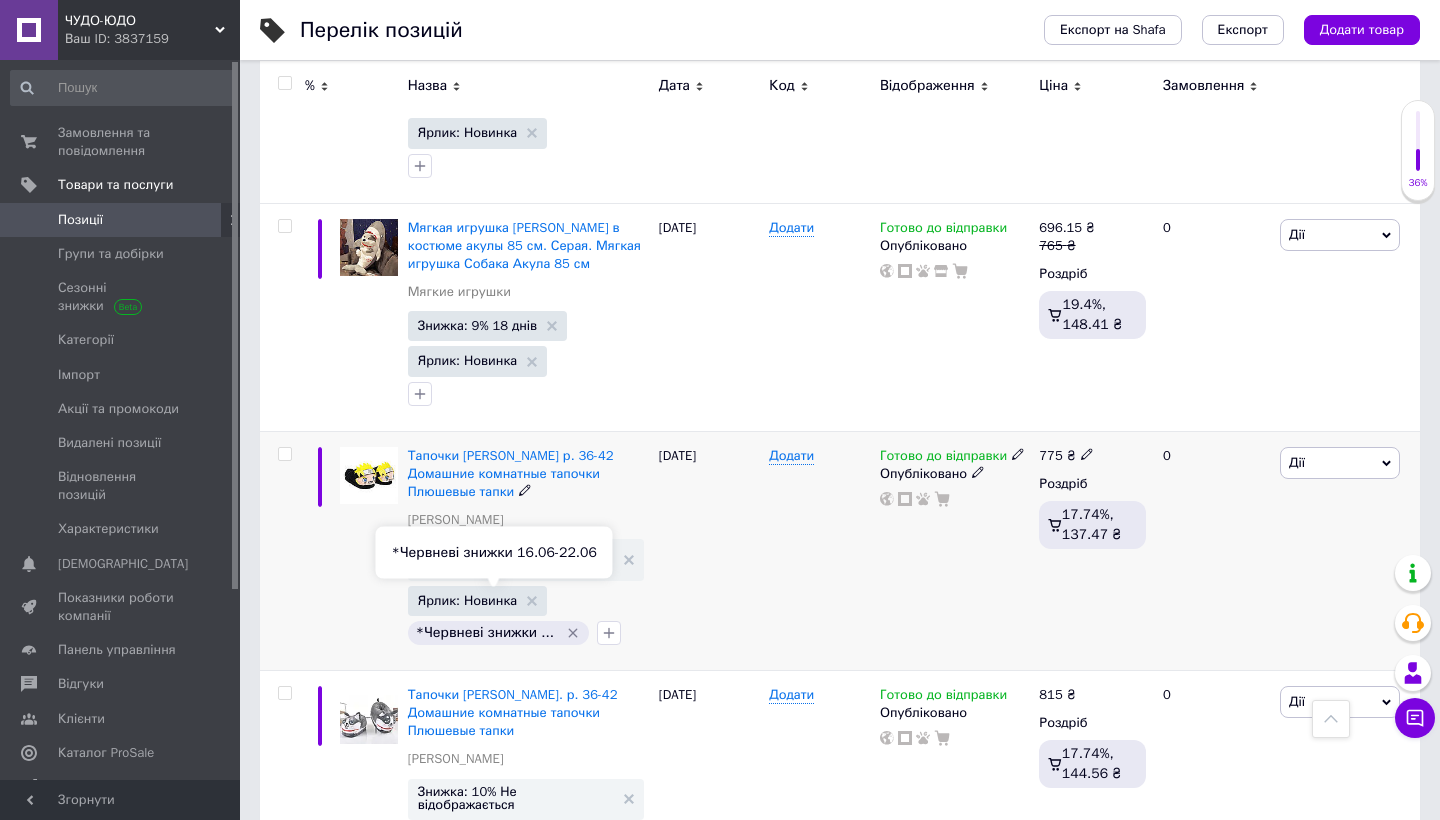 click 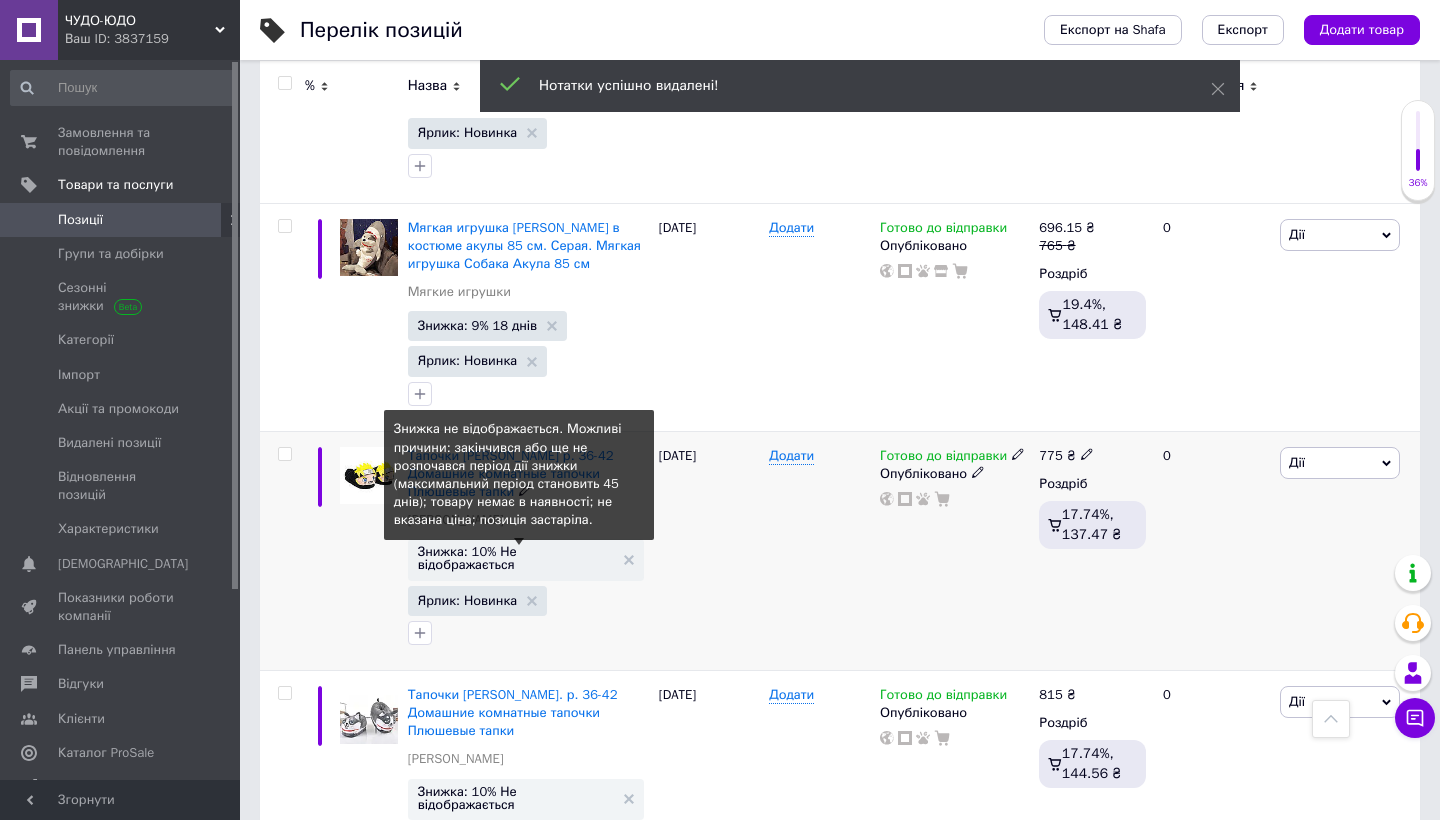 click on "Знижка: 10% Не відображається" at bounding box center [516, 558] 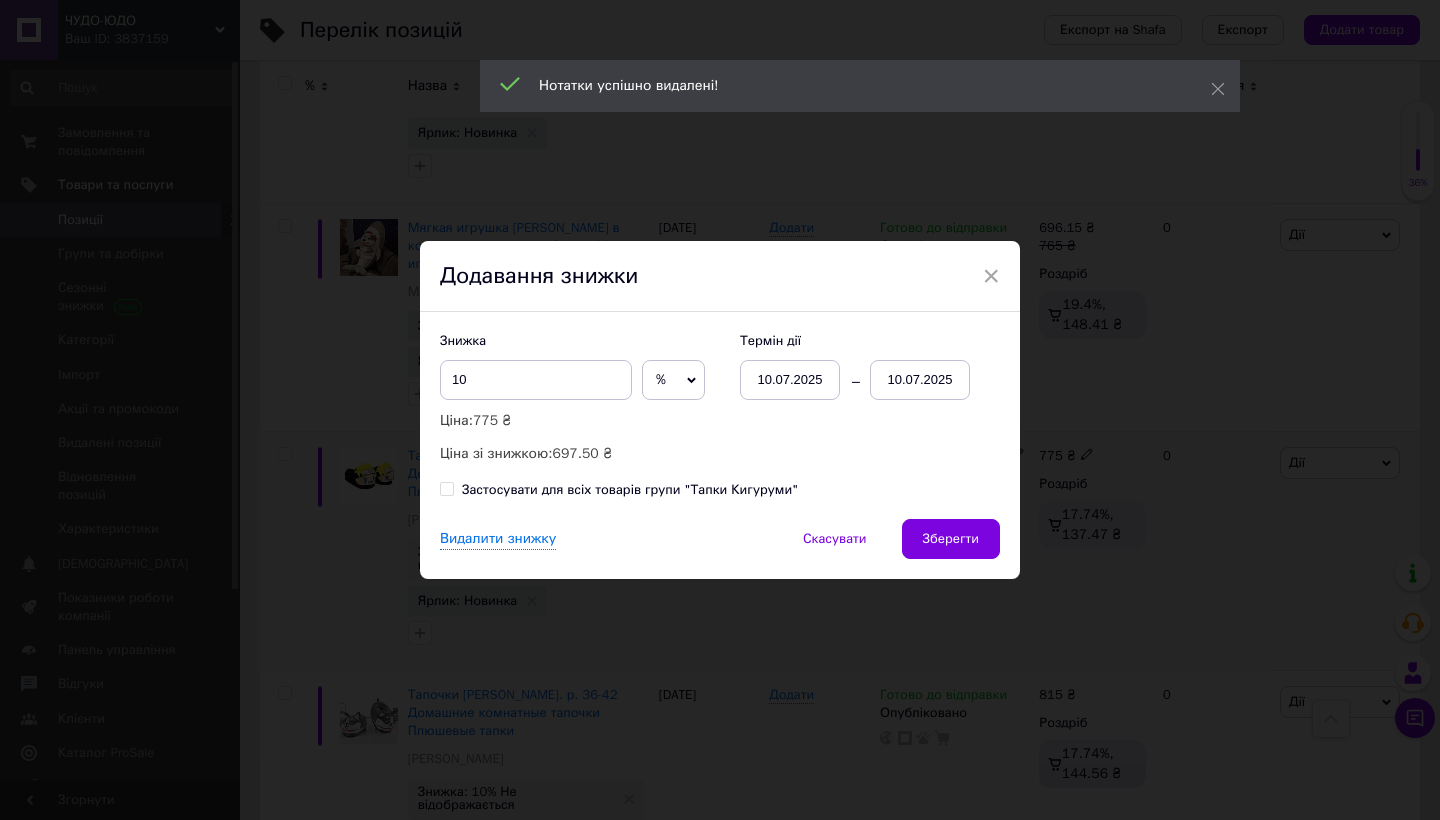 click on "10.07.2025" at bounding box center [920, 380] 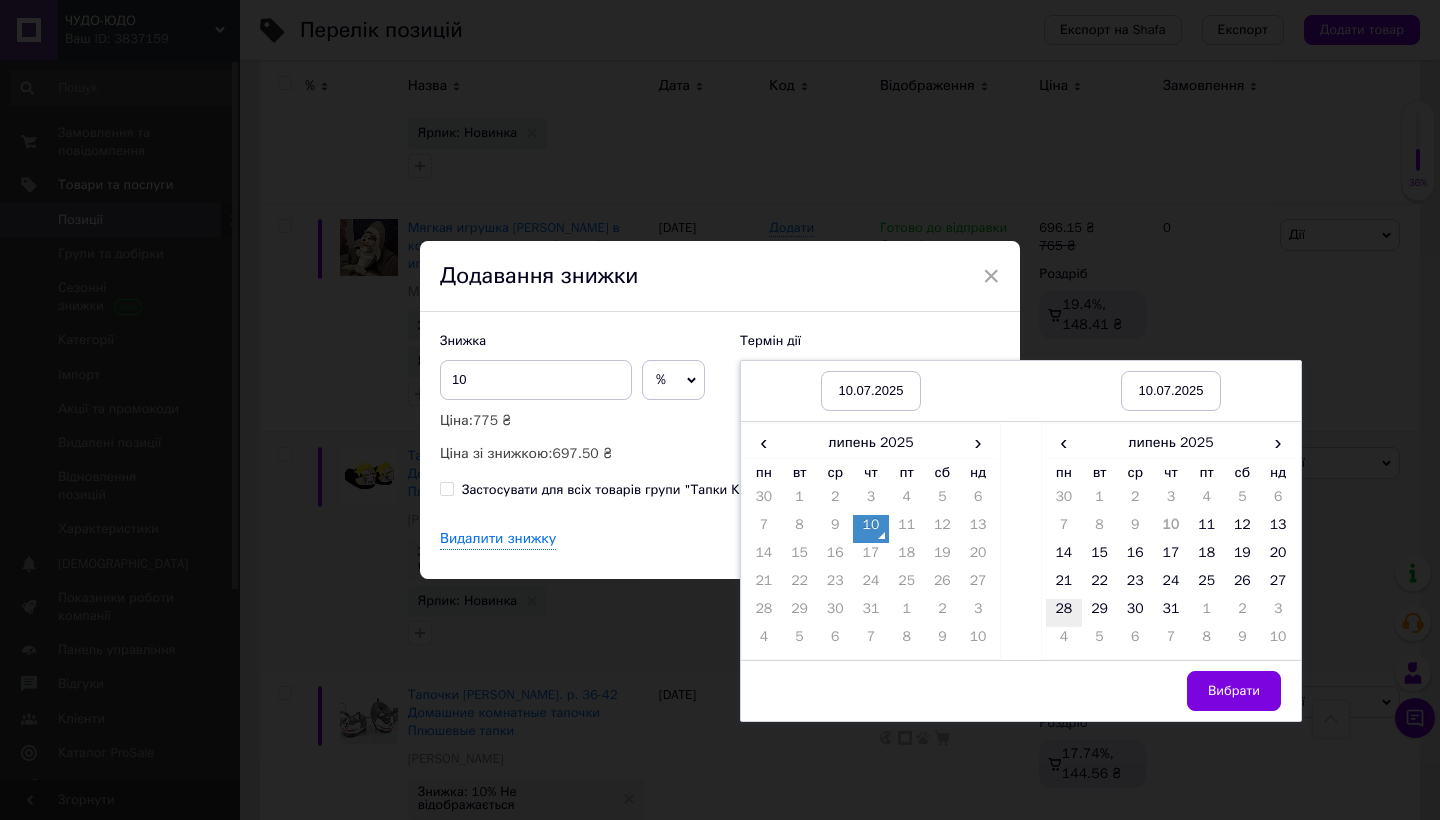 click on "28" at bounding box center [1064, 613] 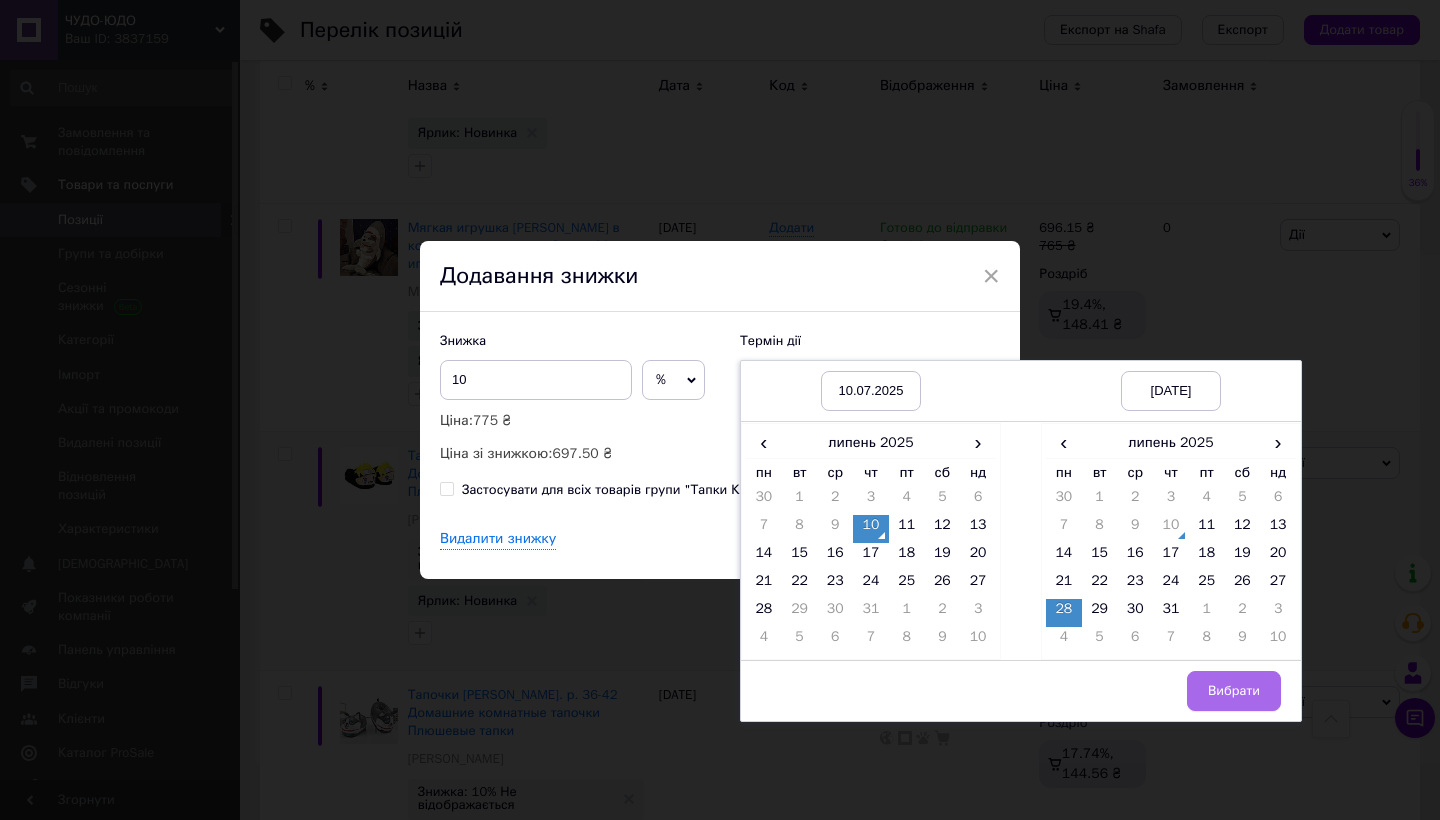 click on "Вибрати" at bounding box center (1234, 691) 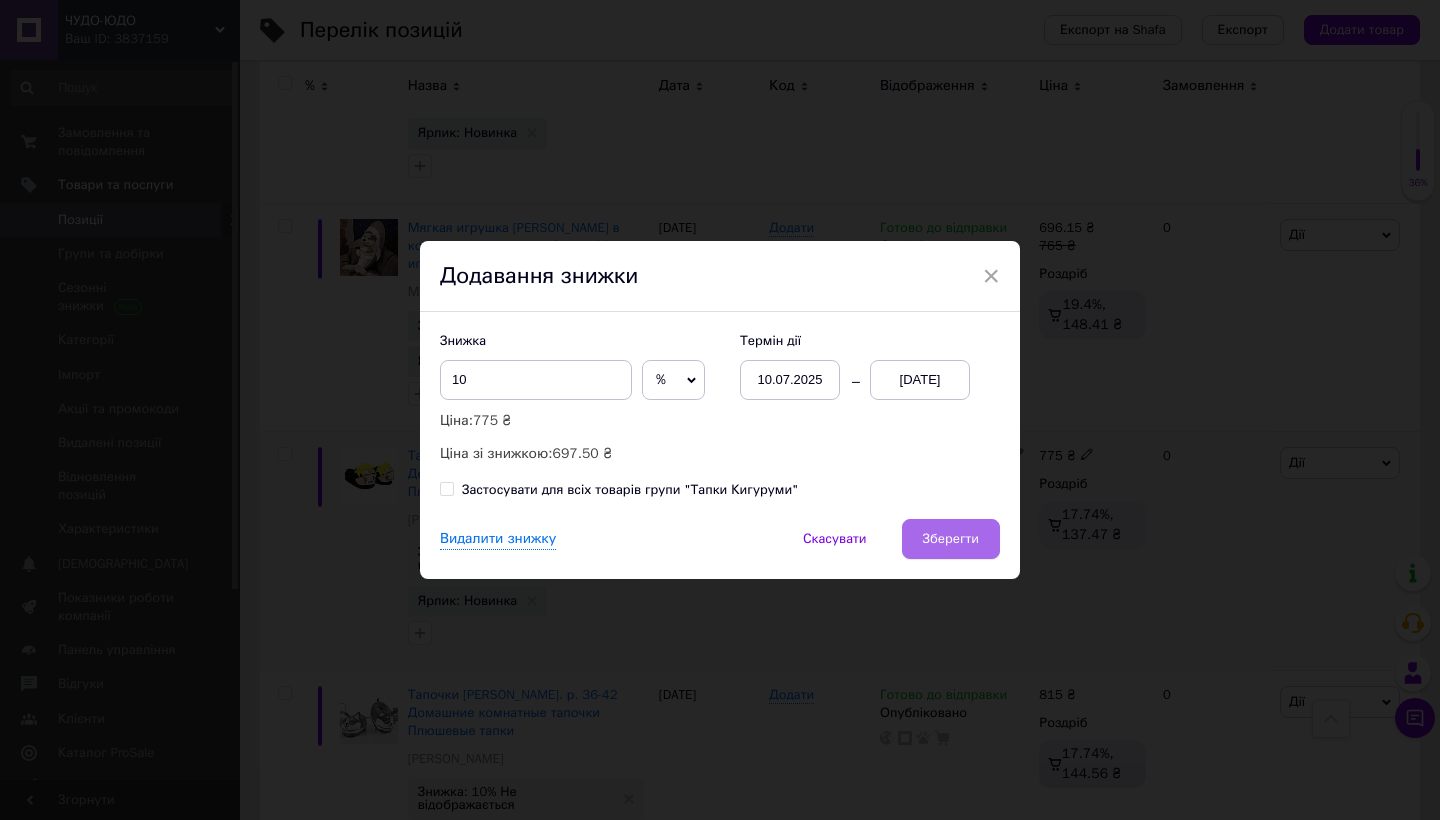 click on "Зберегти" at bounding box center (951, 539) 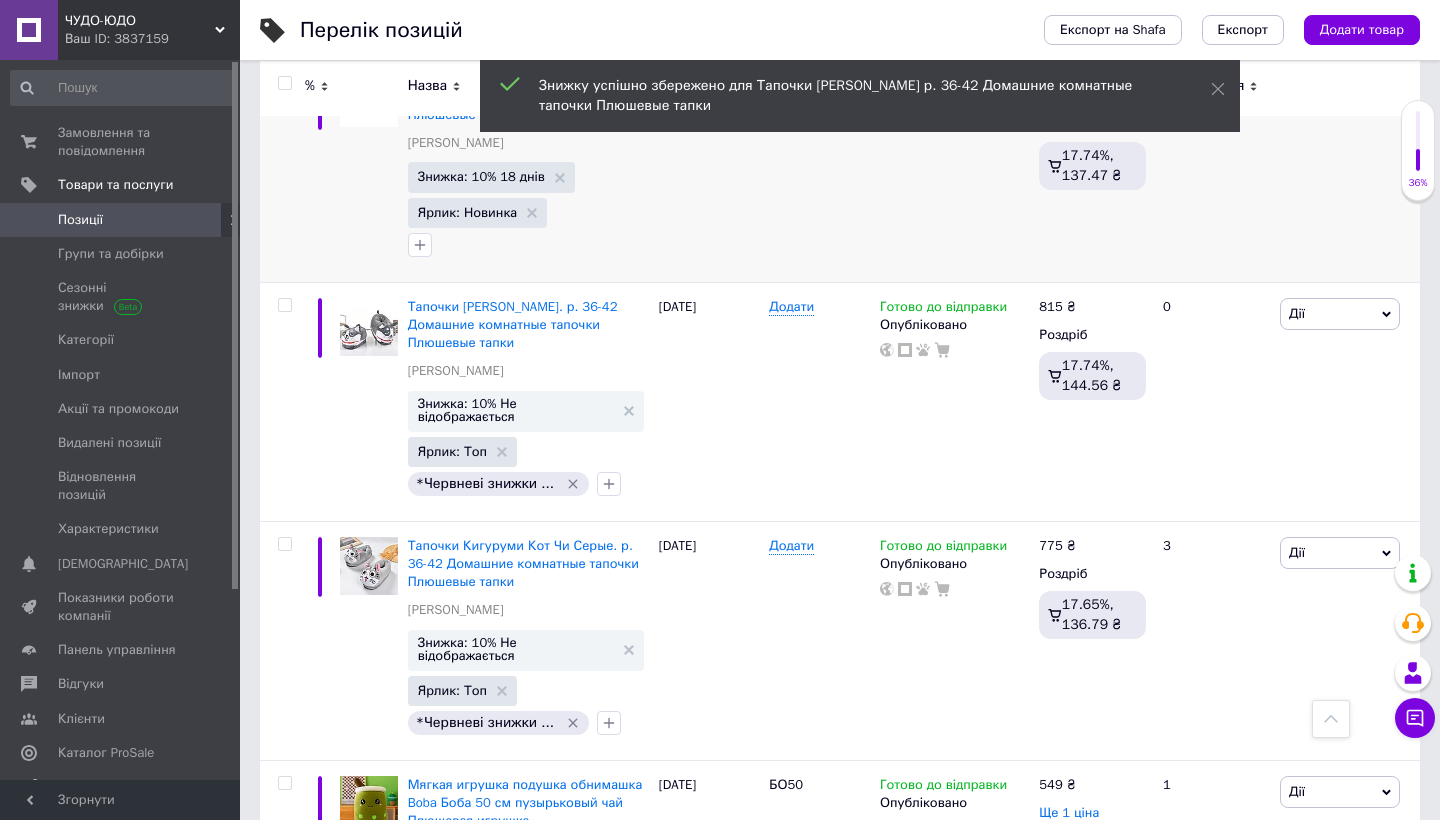 scroll, scrollTop: 2075, scrollLeft: 0, axis: vertical 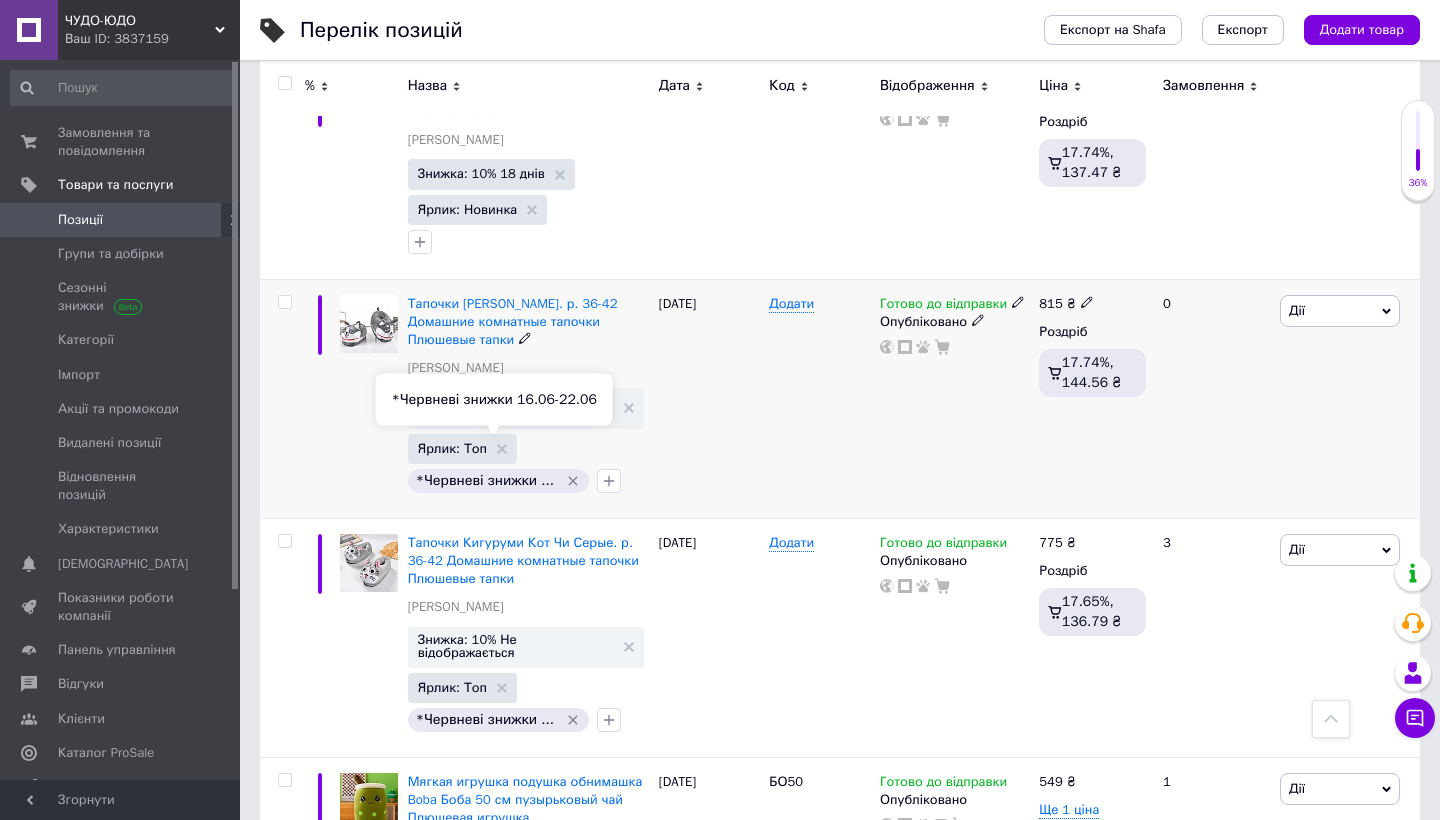 click 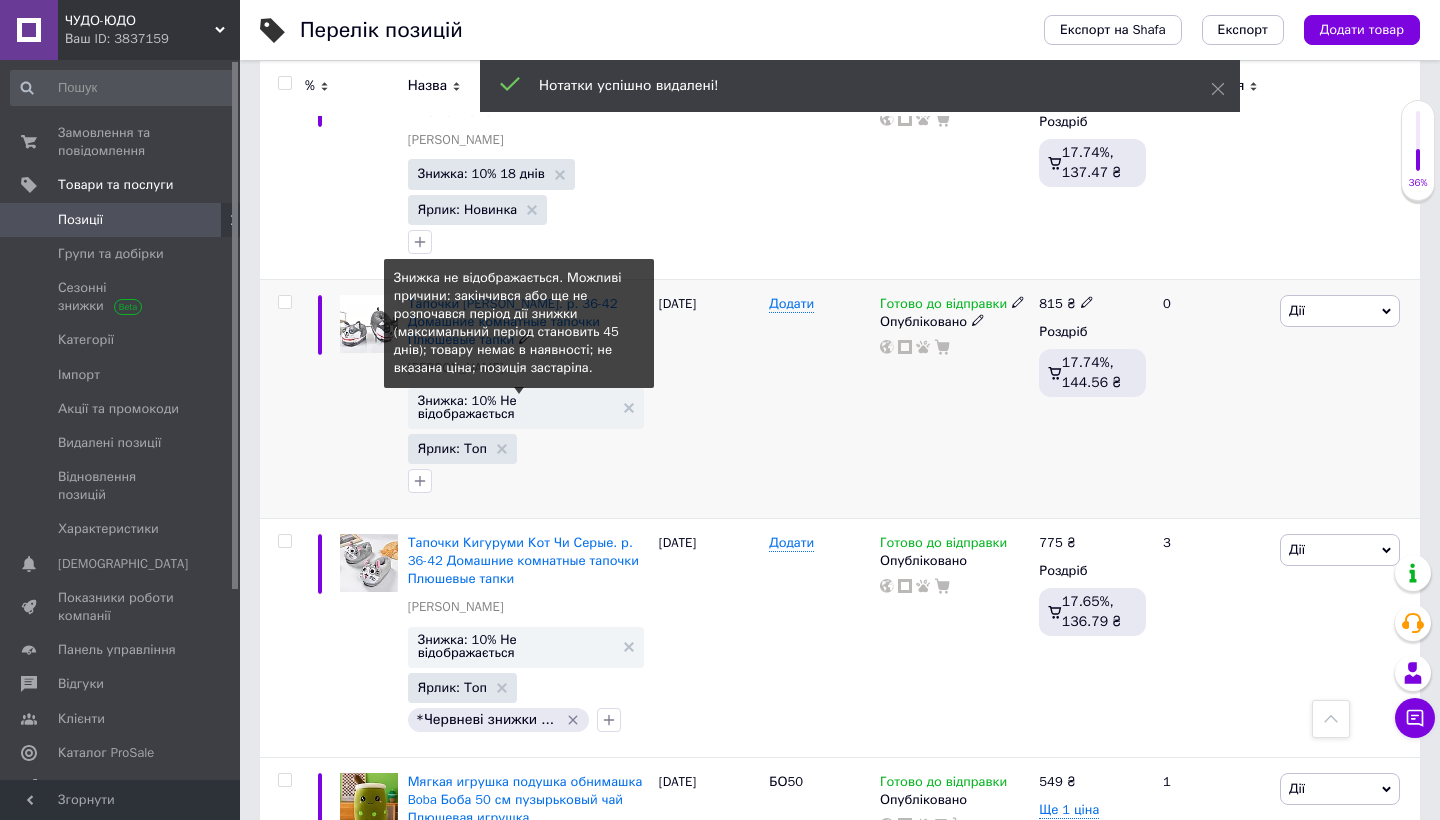 click on "Знижка: 10% Не відображається" at bounding box center (516, 407) 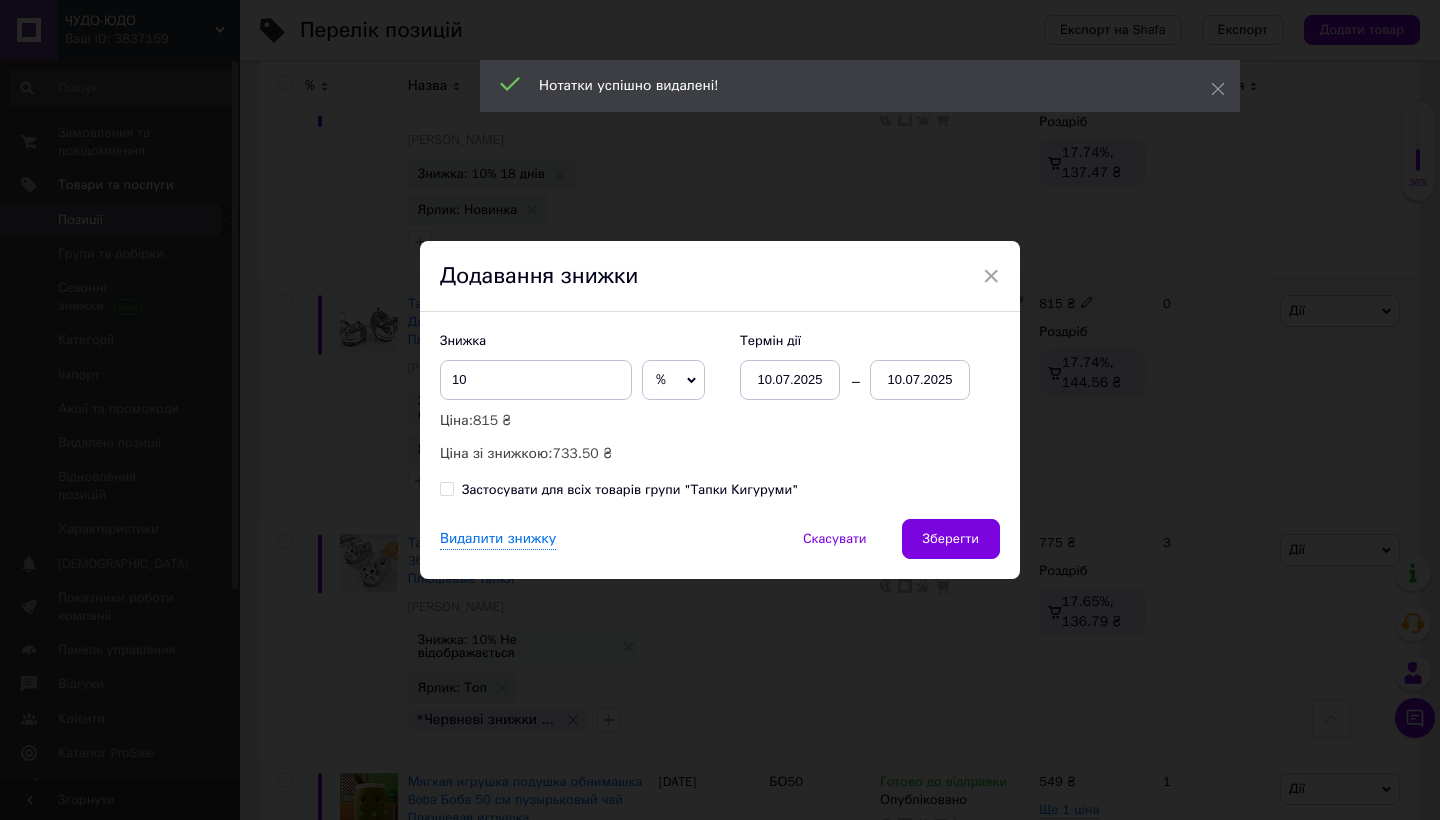 click on "10.07.2025" at bounding box center (920, 380) 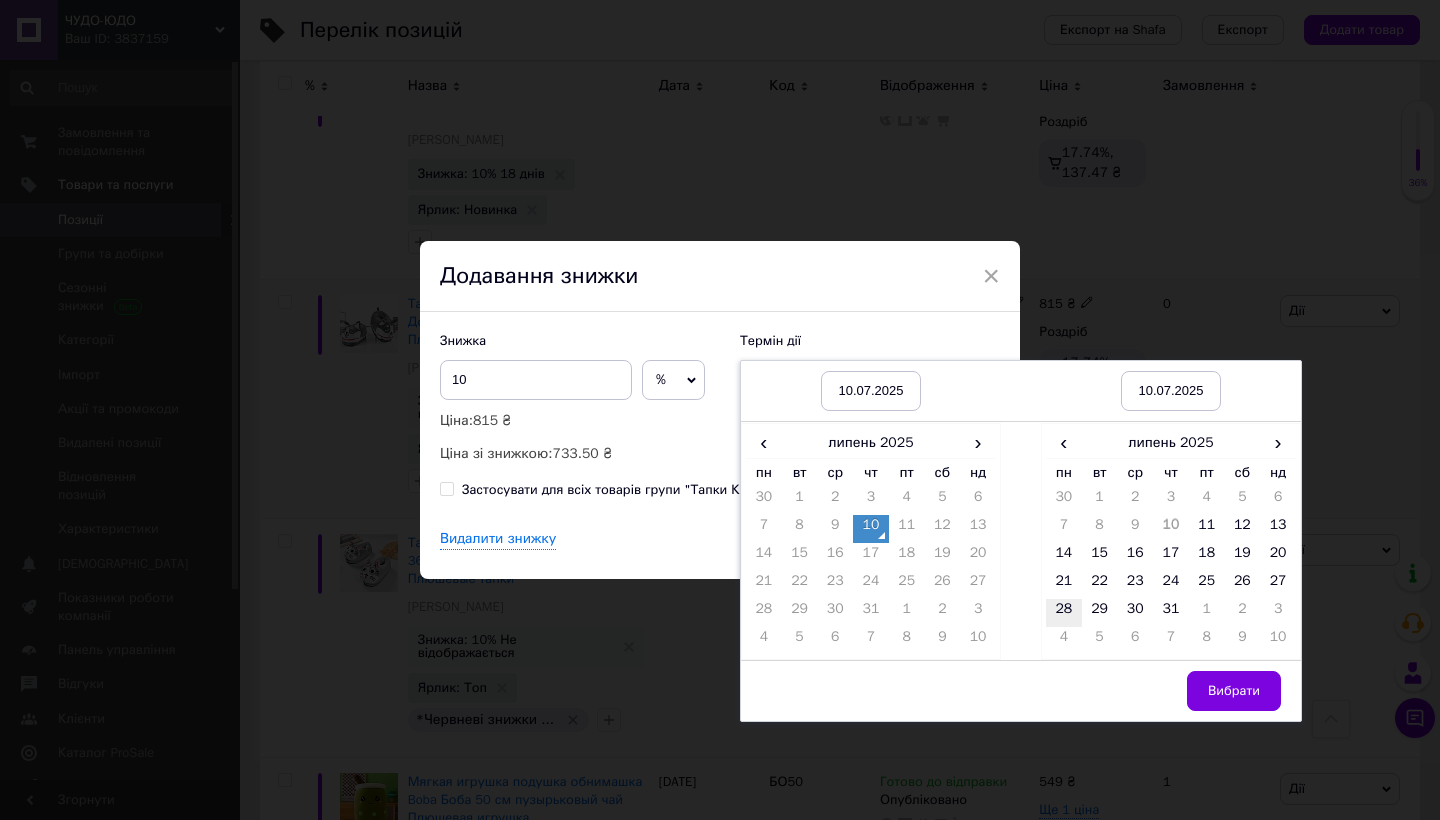 click on "28" at bounding box center [1064, 613] 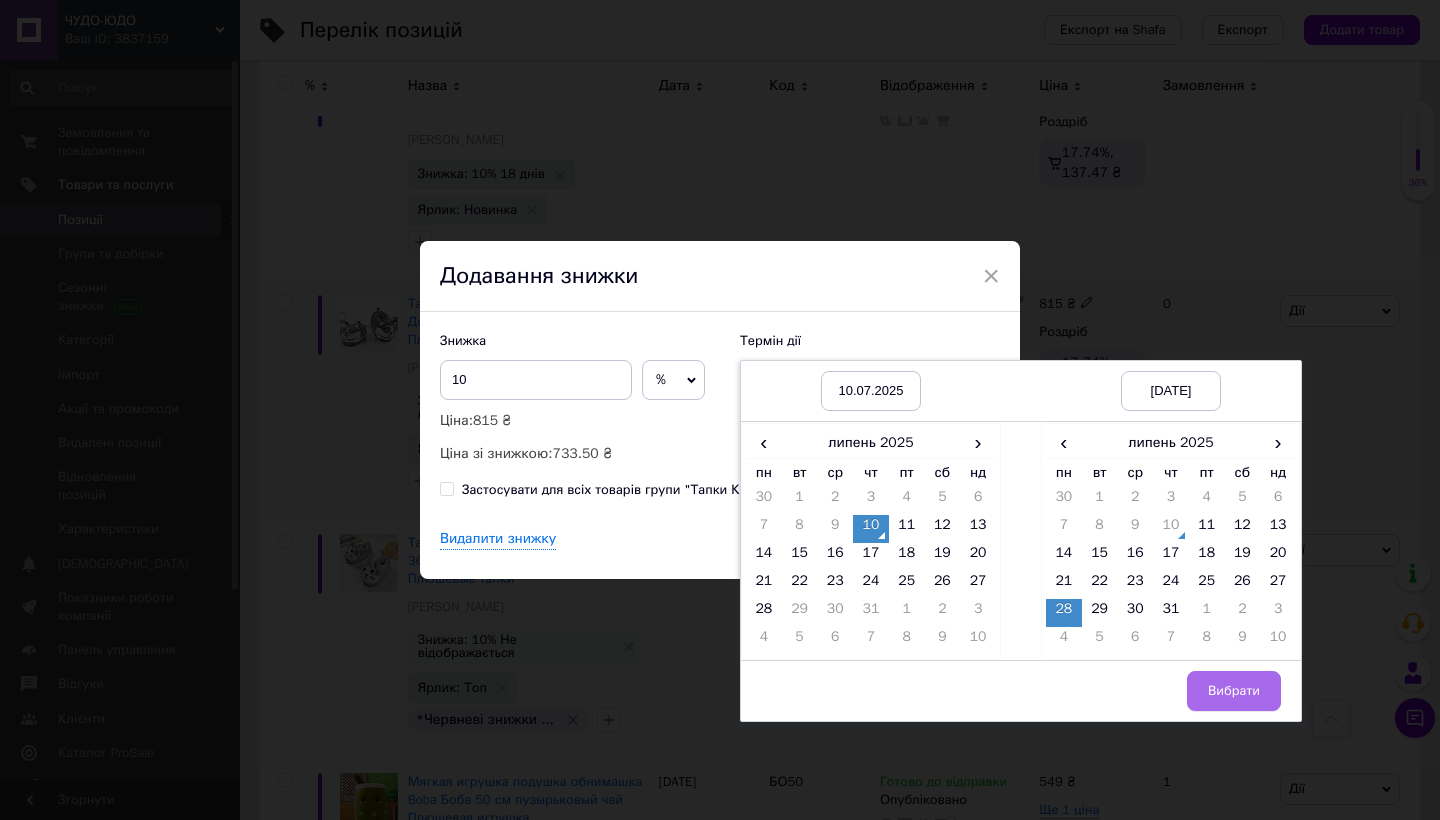 click on "Вибрати" at bounding box center (1234, 691) 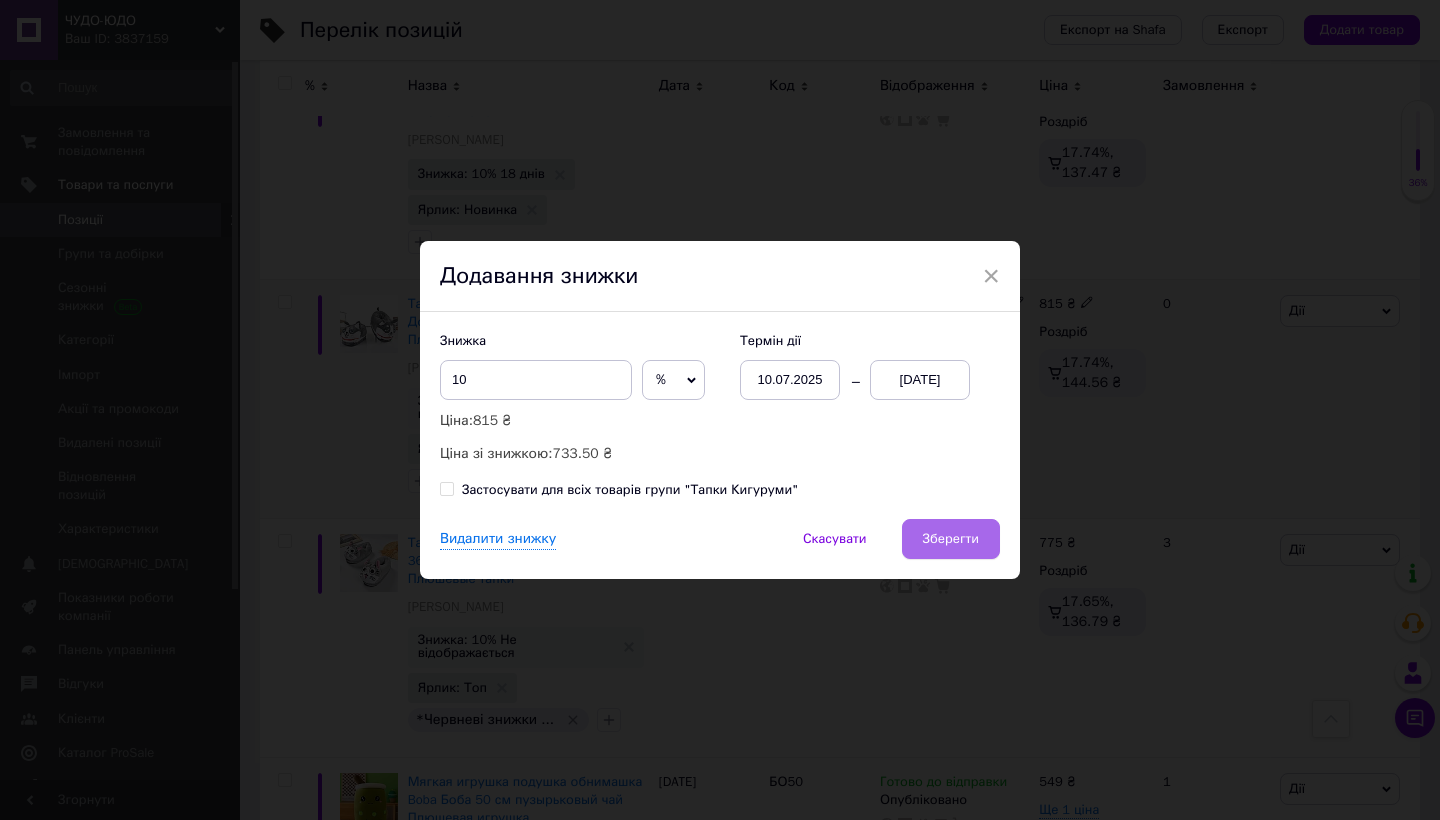 click on "Зберегти" at bounding box center (951, 539) 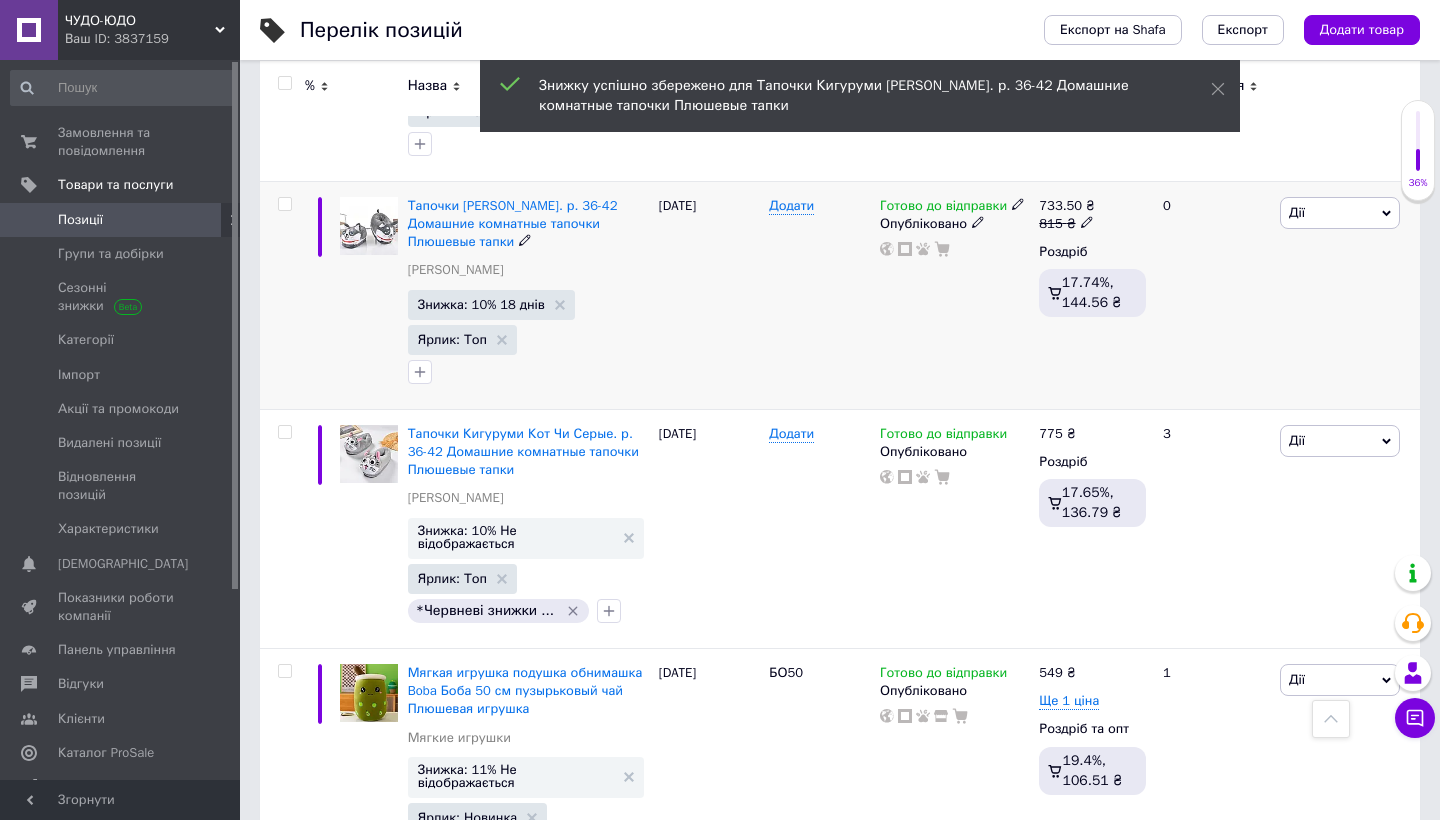 scroll, scrollTop: 2182, scrollLeft: 0, axis: vertical 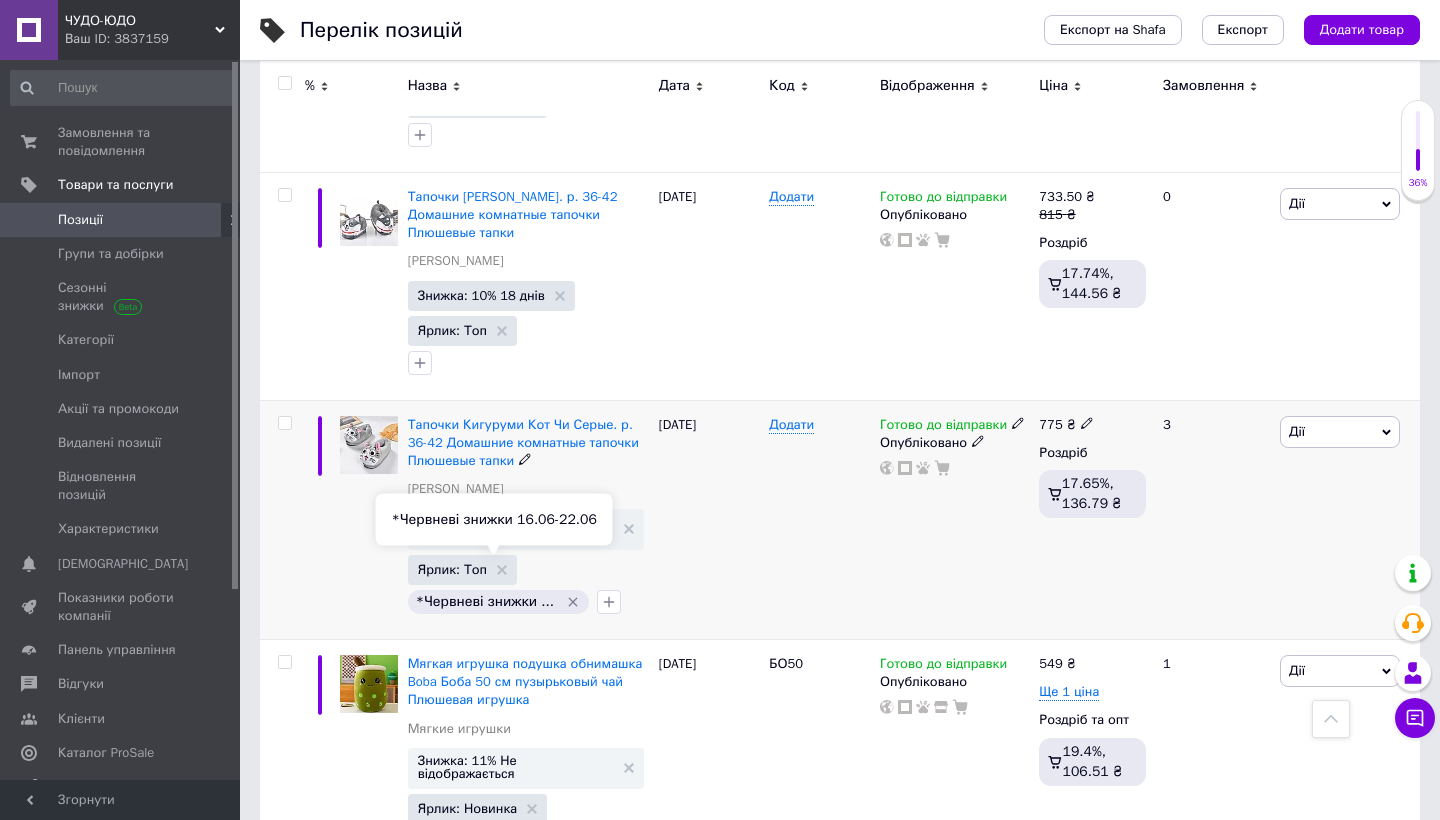 click 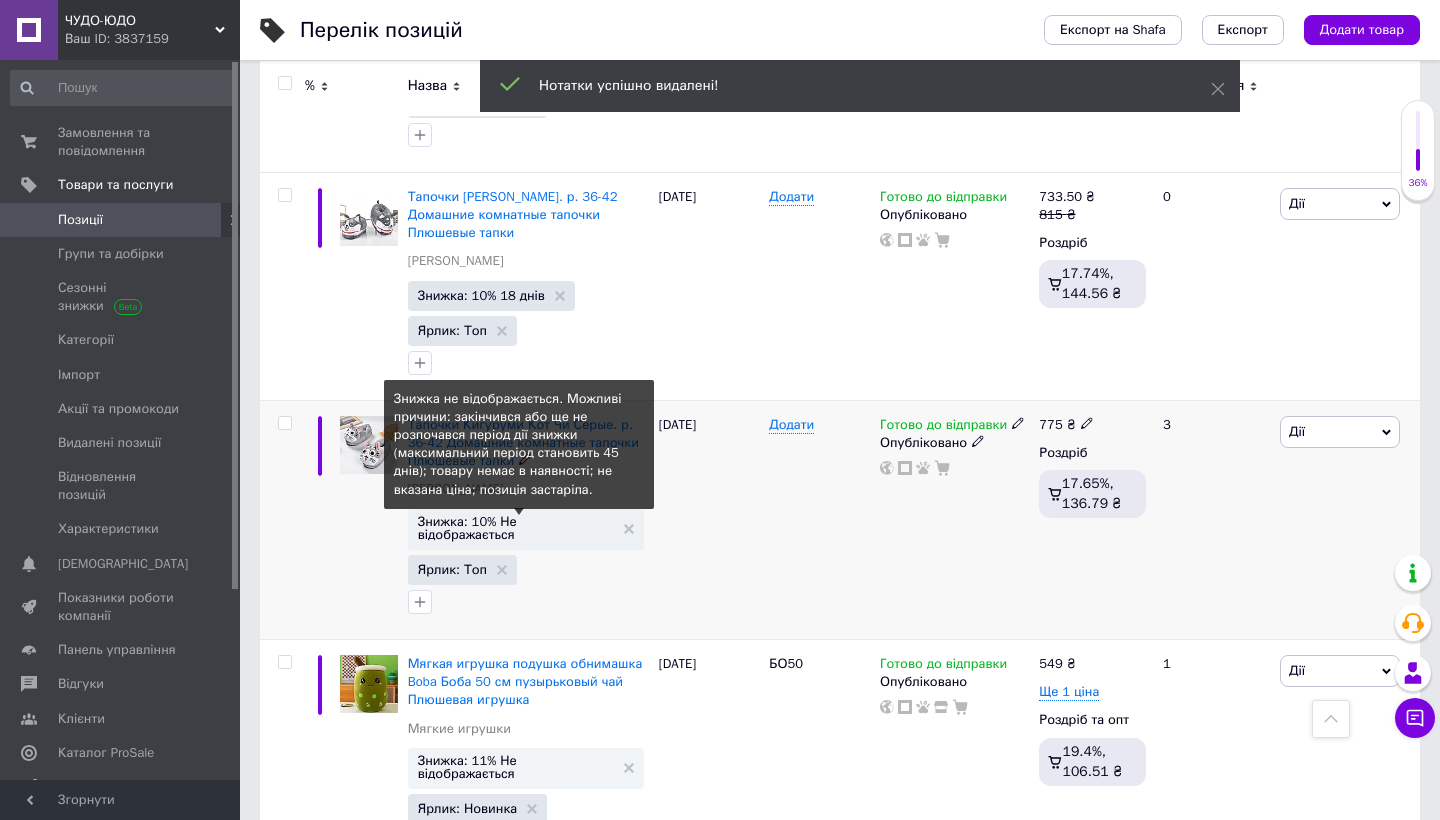 click on "Знижка: 10% Не відображається" at bounding box center [516, 528] 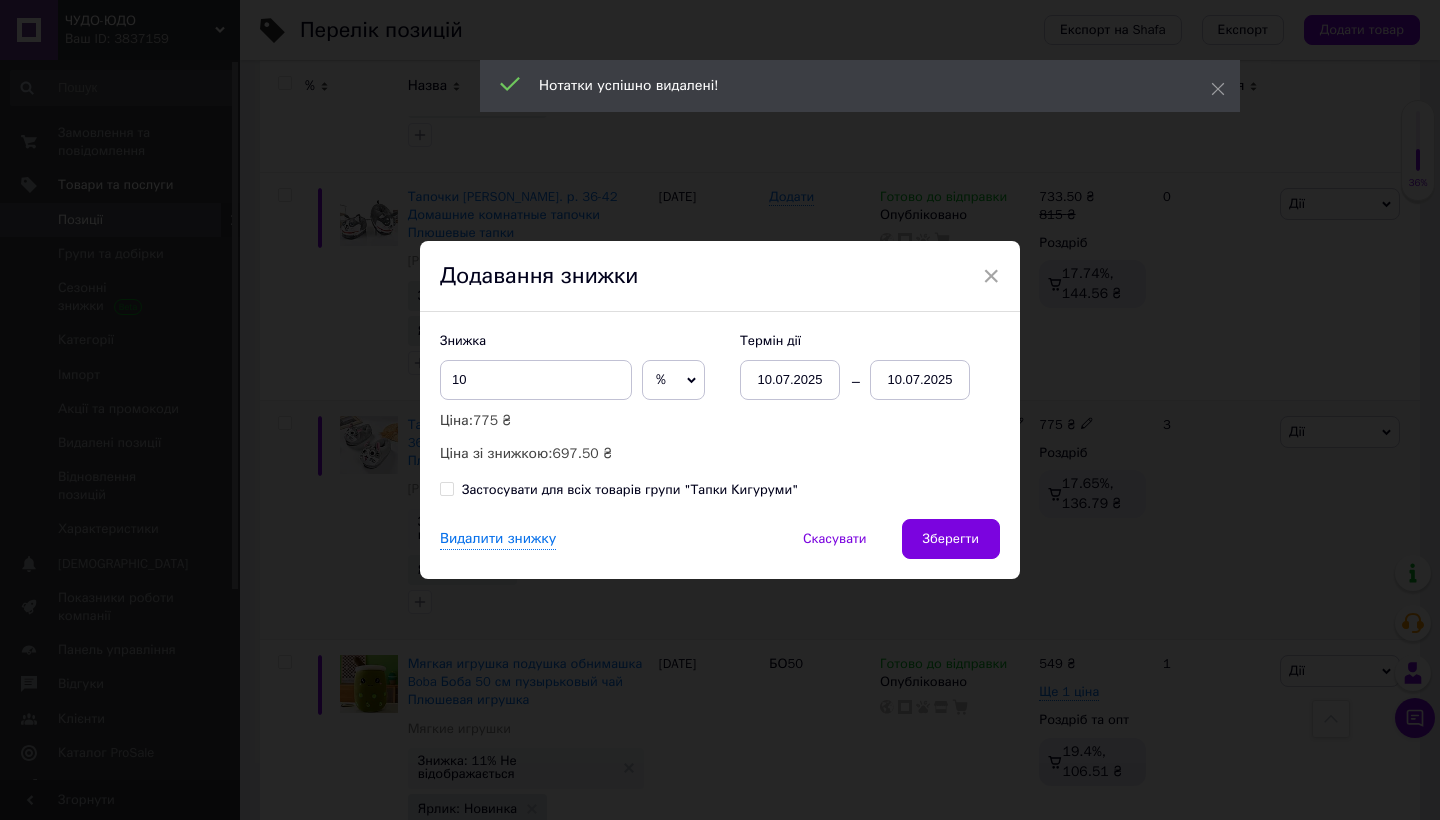 click on "10.07.2025" at bounding box center (920, 380) 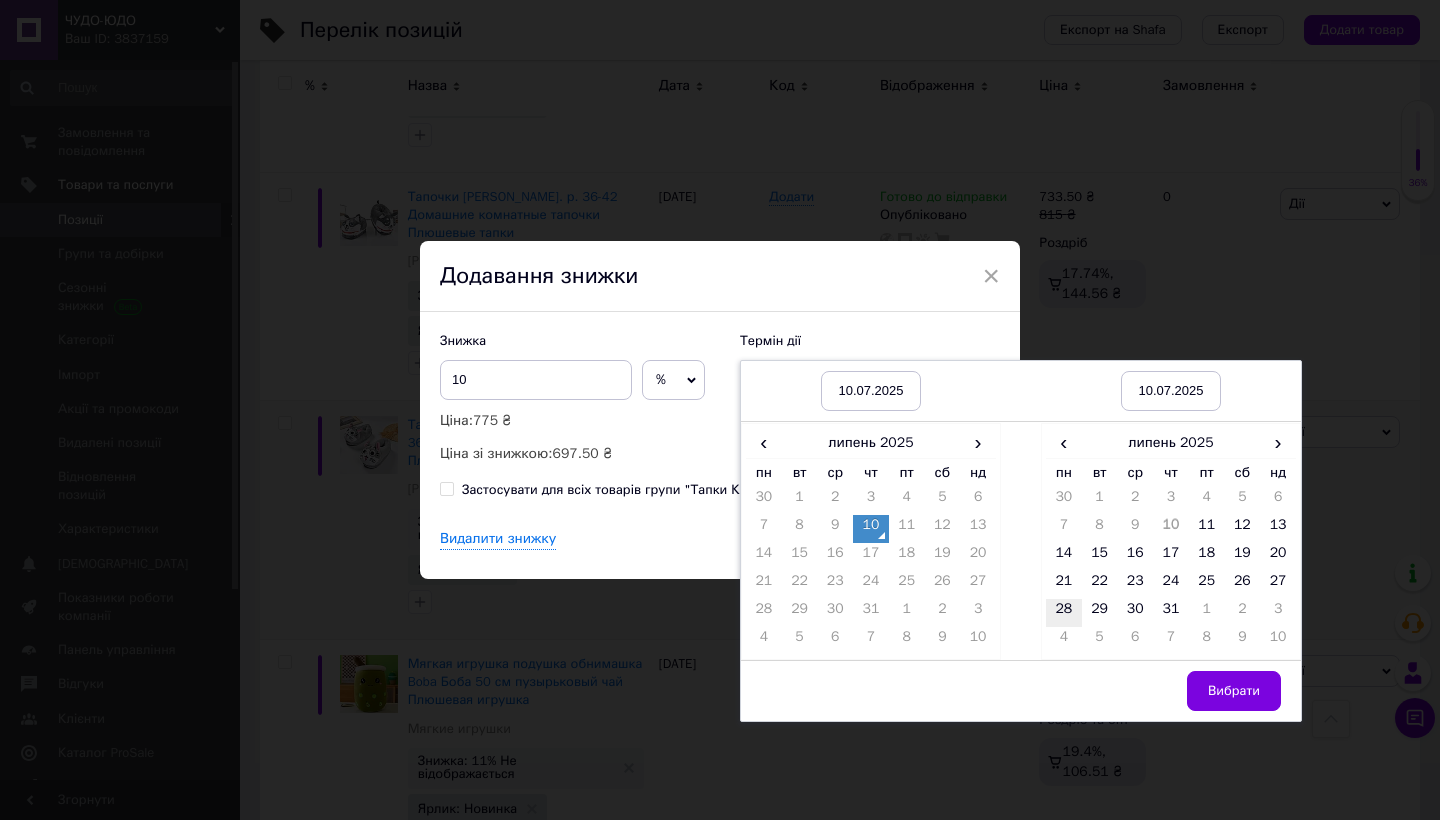 click on "28" at bounding box center [1064, 613] 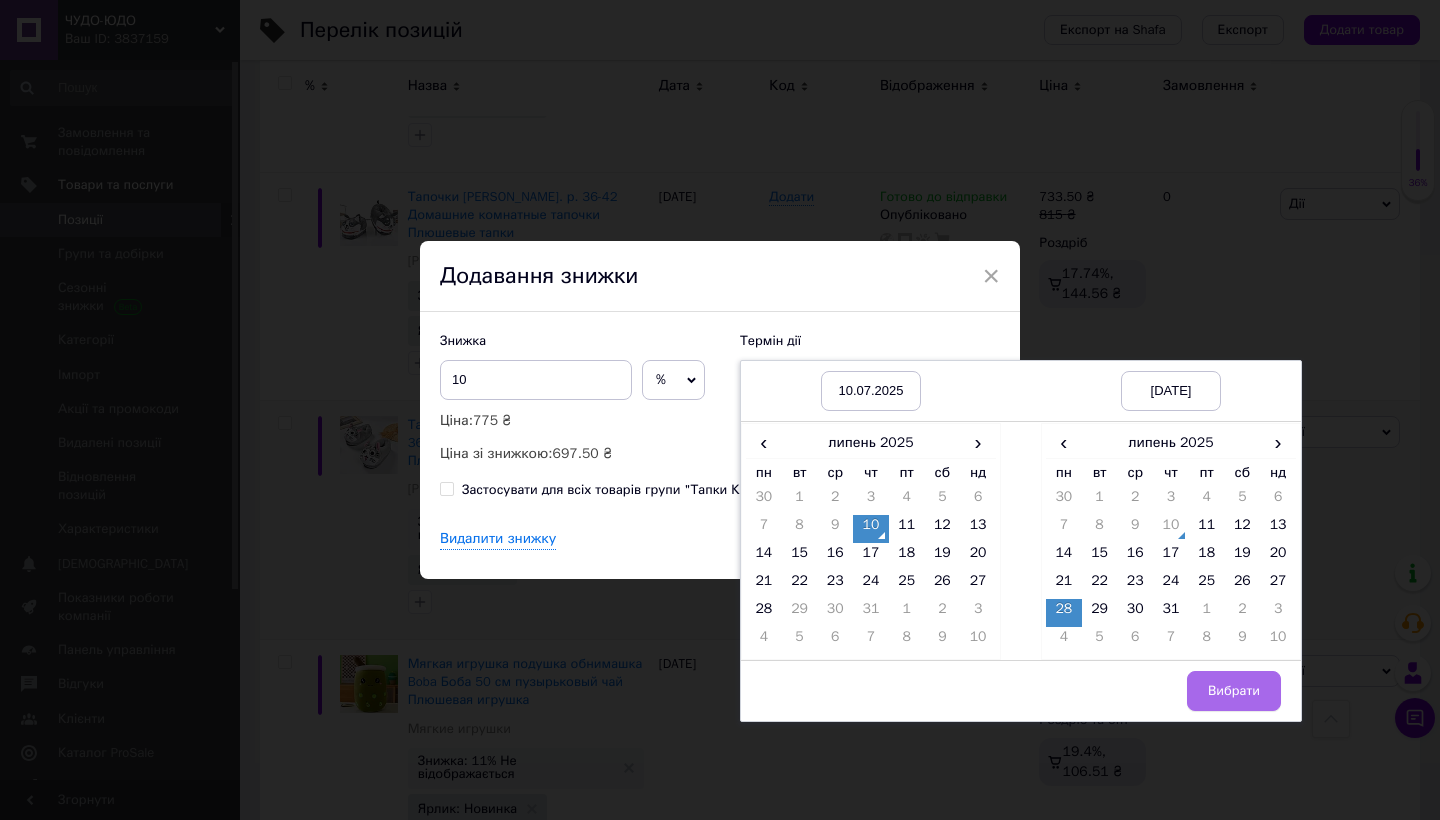 click on "Вибрати" at bounding box center [1234, 691] 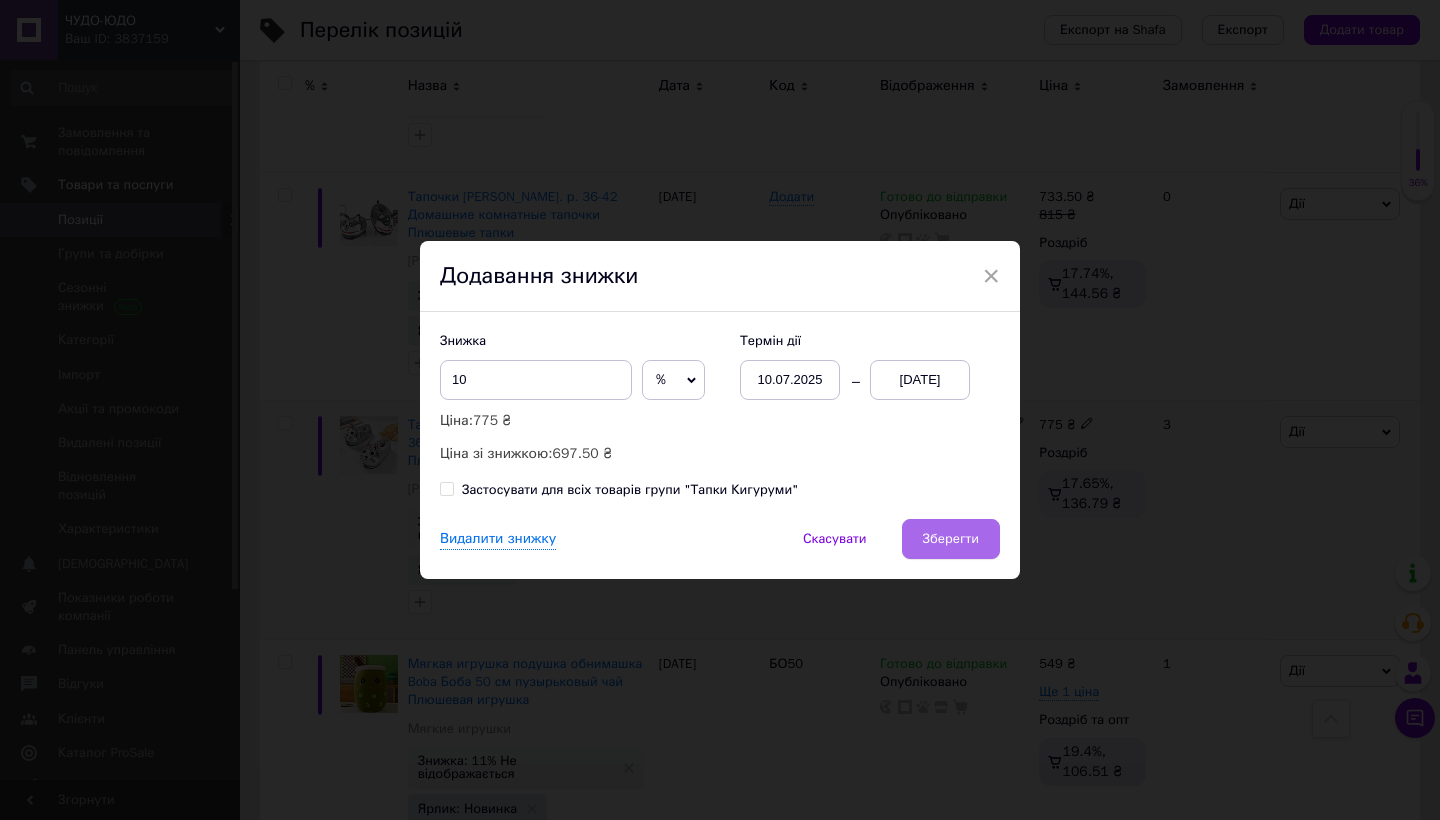 click on "Зберегти" at bounding box center (951, 539) 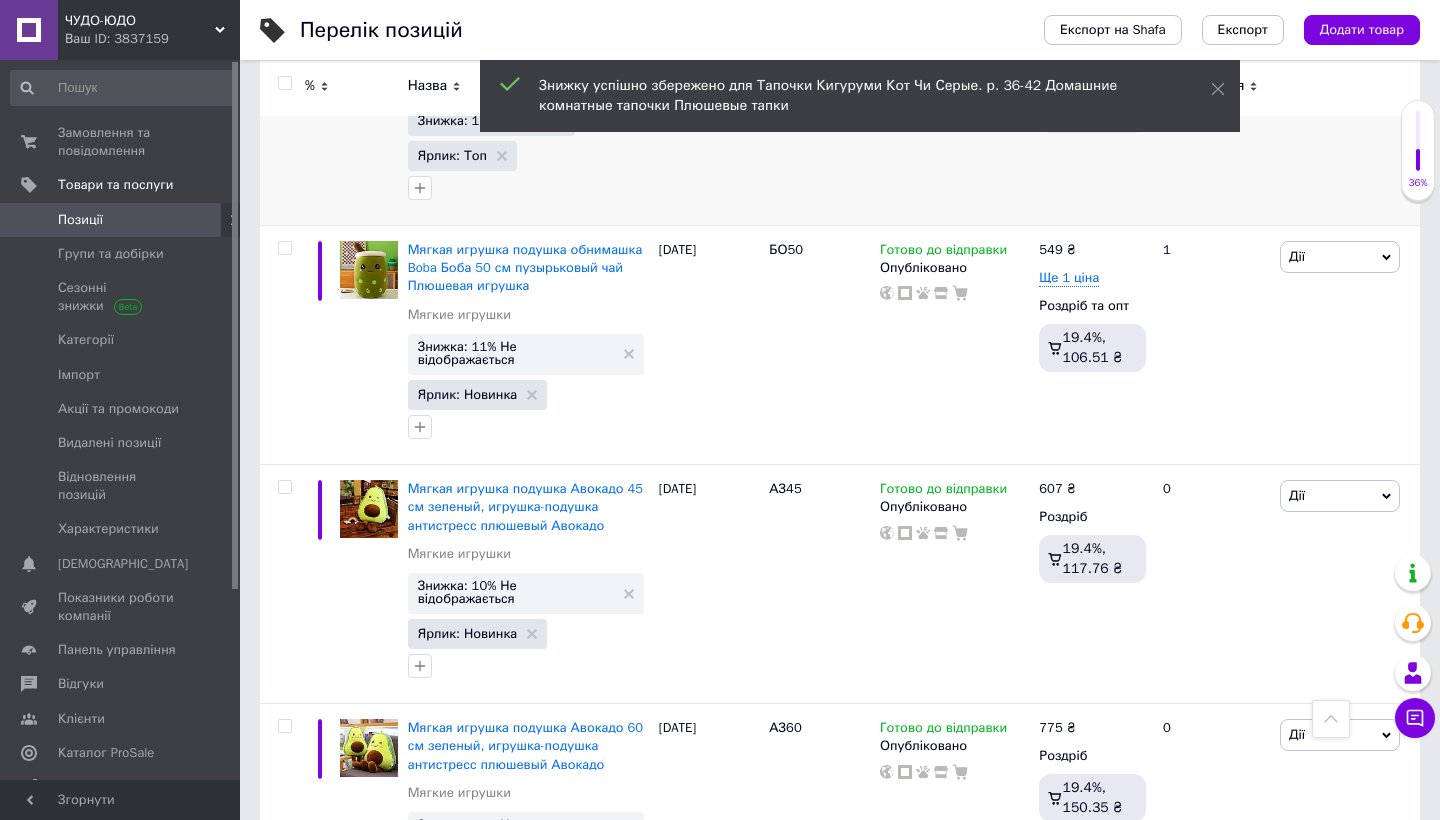 scroll, scrollTop: 2587, scrollLeft: 0, axis: vertical 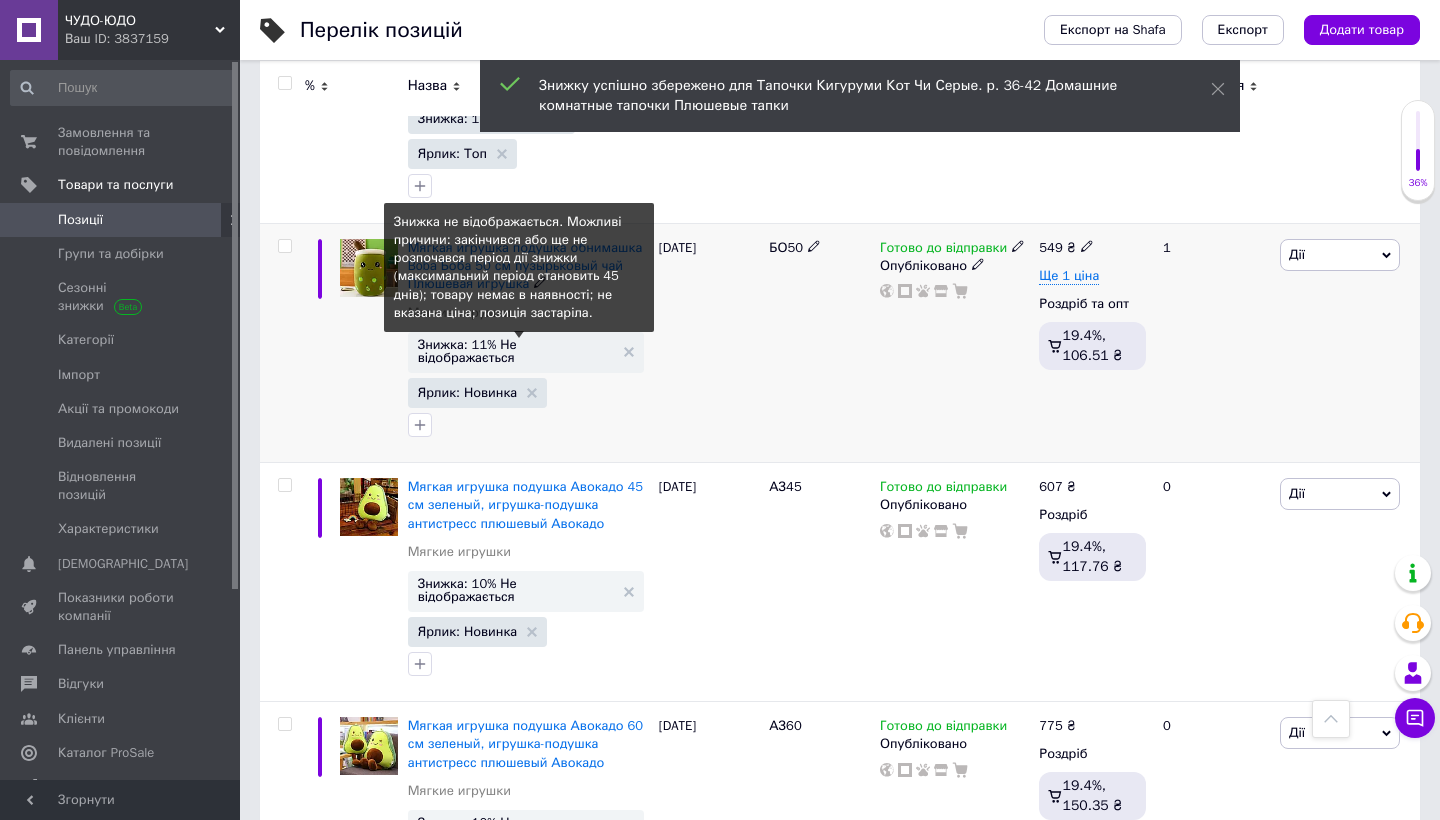 click on "Знижка: 11% Не відображається" at bounding box center (516, 351) 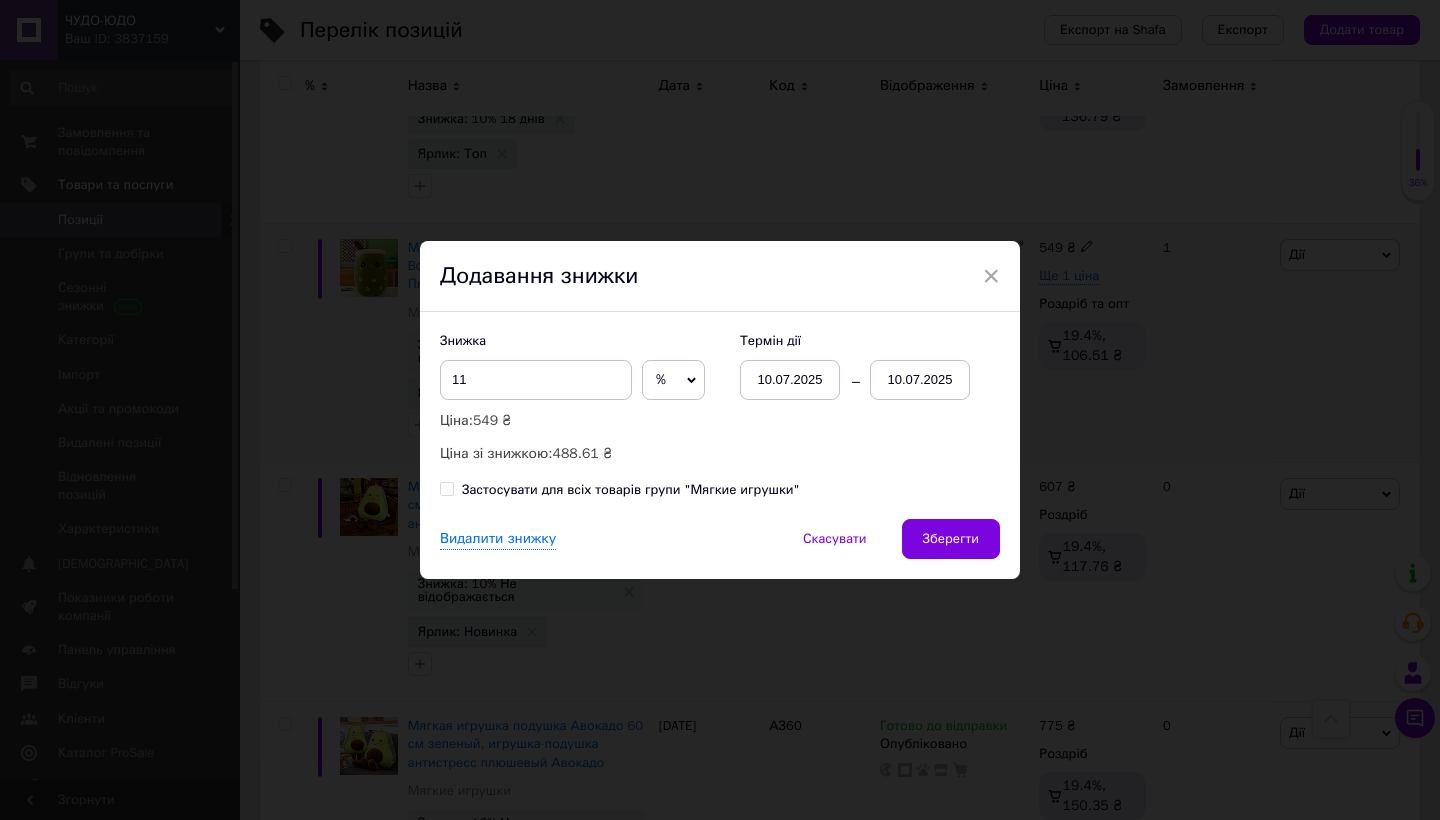 click on "10.07.2025" at bounding box center [920, 380] 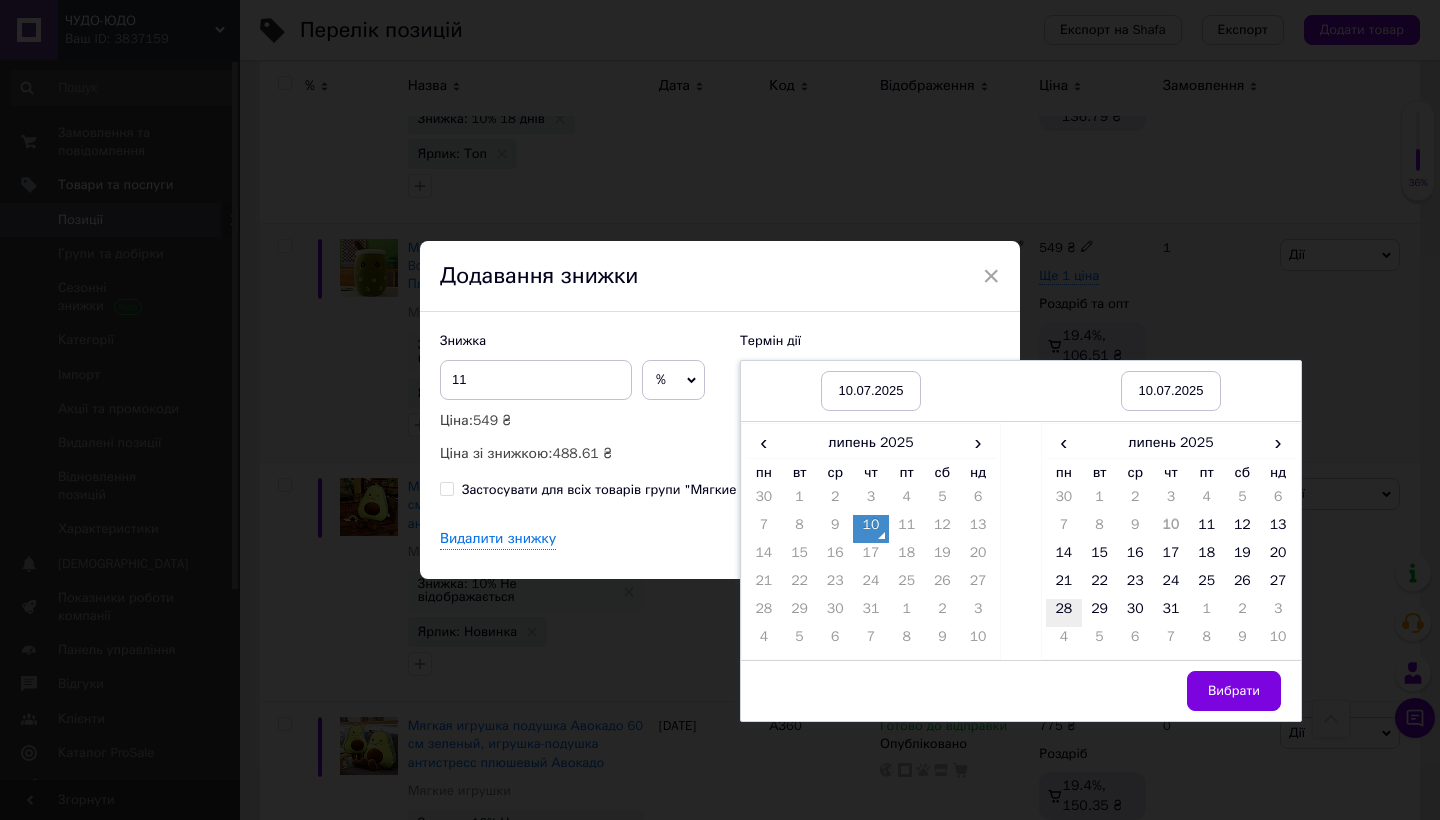 click on "28" at bounding box center (1064, 613) 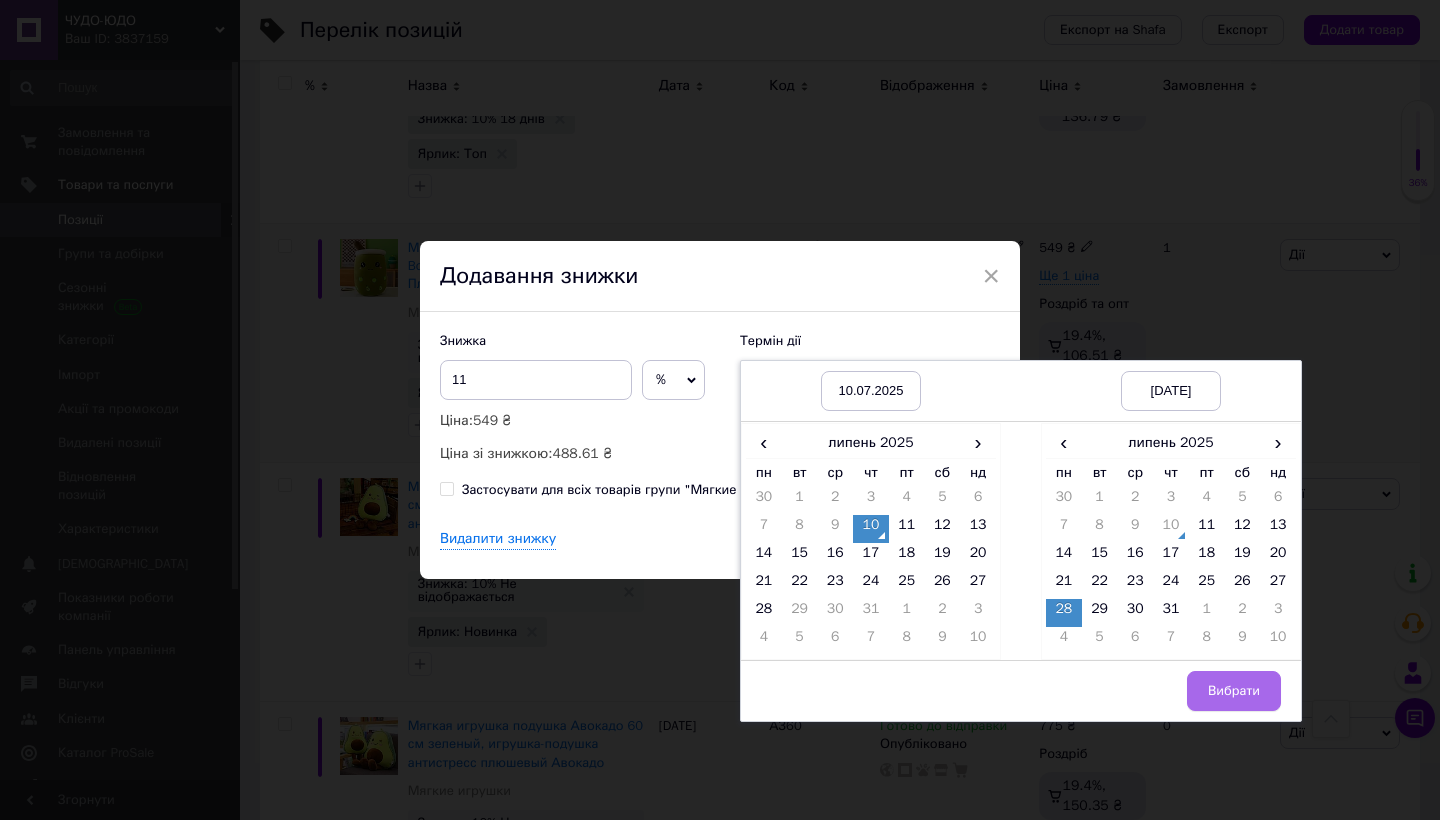 click on "Вибрати" at bounding box center [1234, 691] 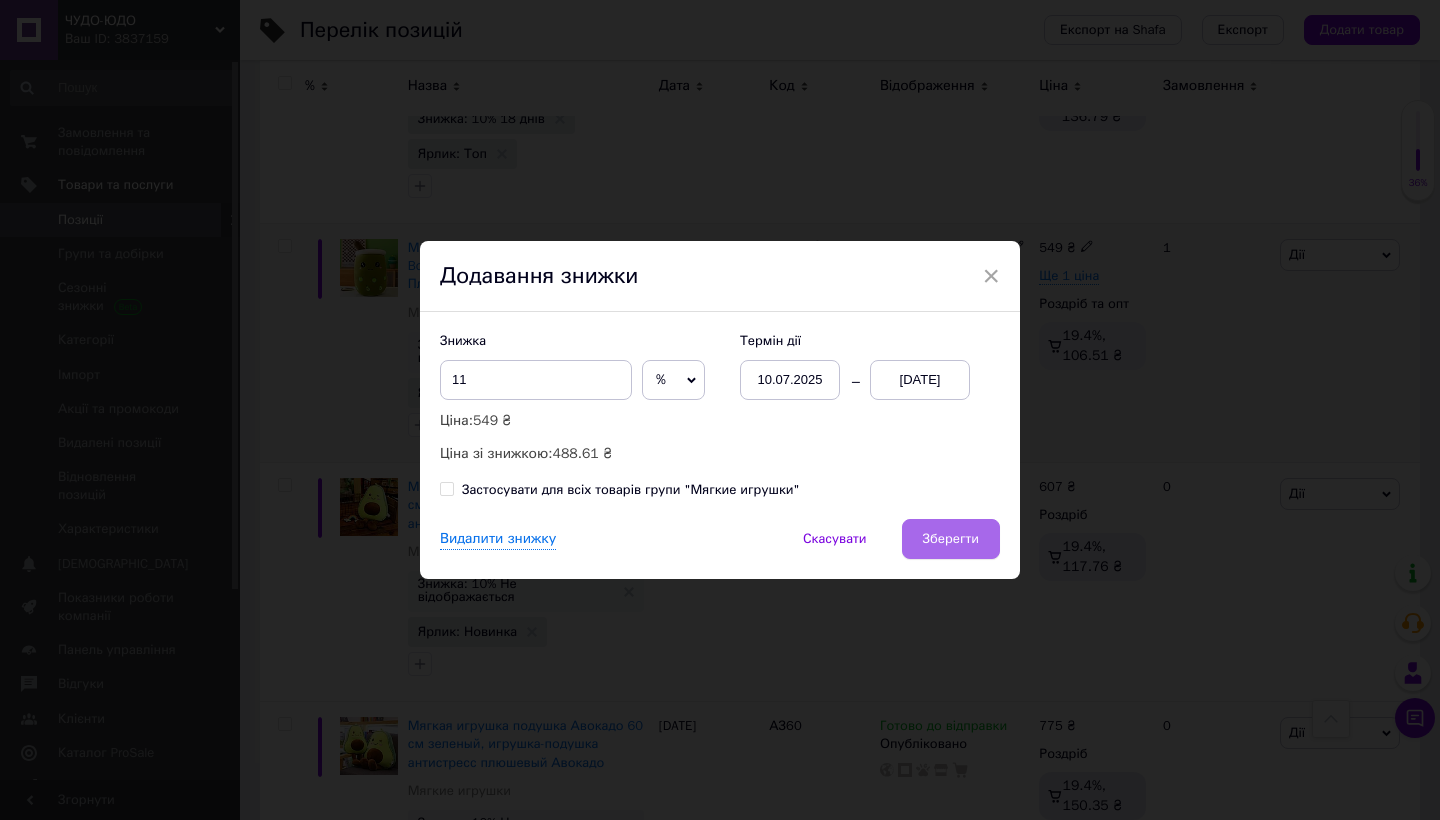click on "Зберегти" at bounding box center [951, 539] 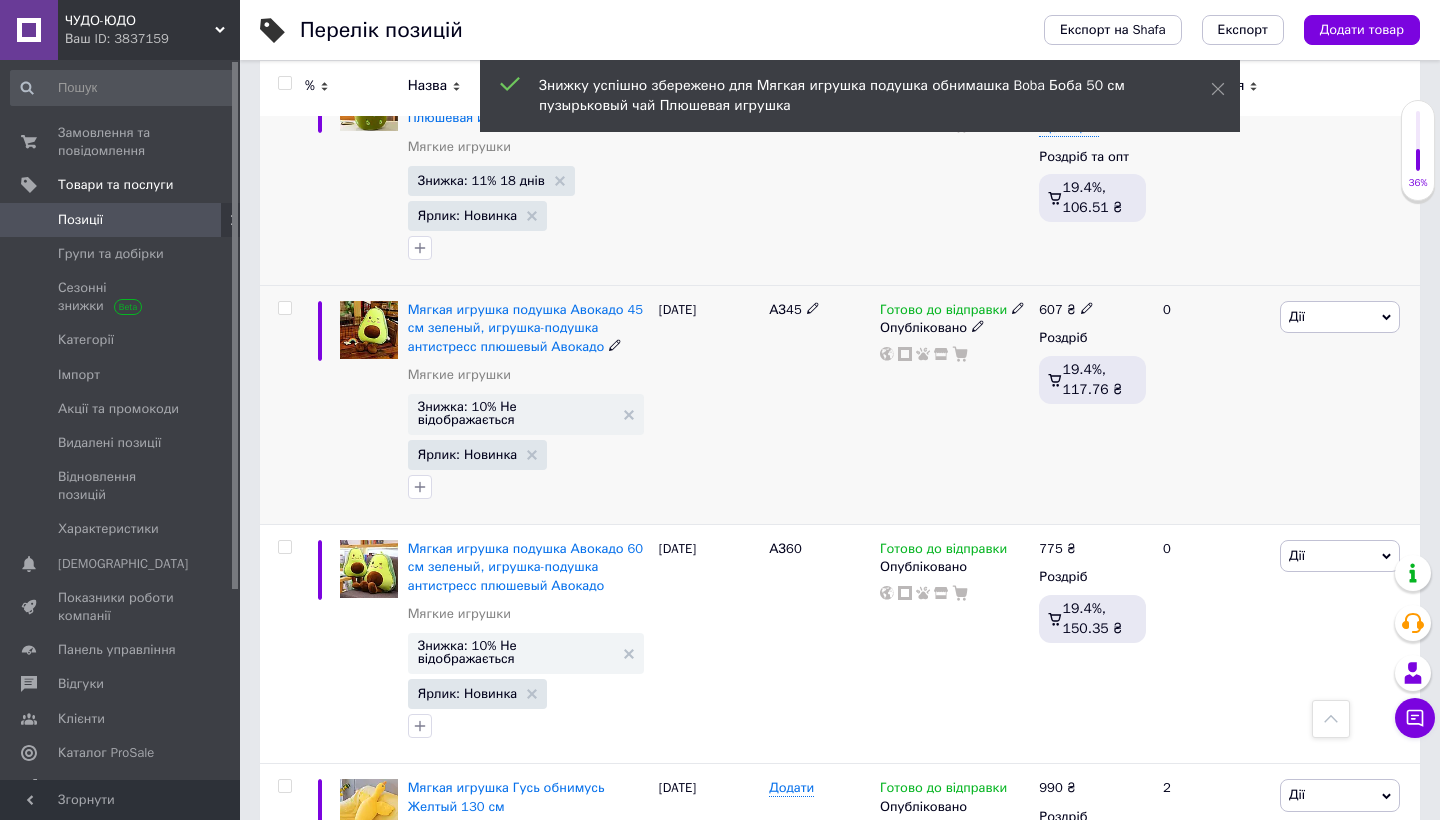 scroll, scrollTop: 2748, scrollLeft: 0, axis: vertical 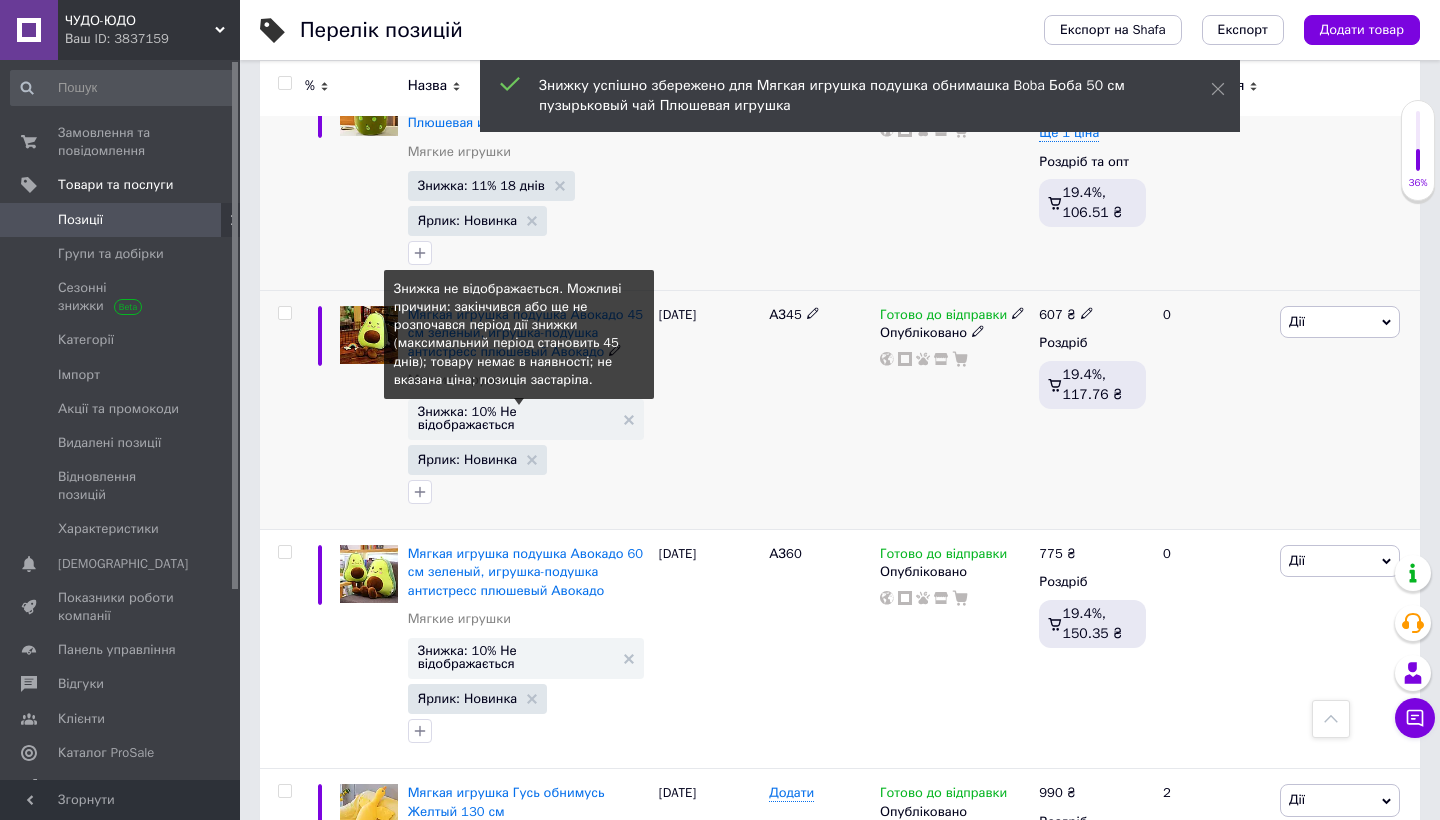 click on "Знижка: 10% Не відображається" at bounding box center (516, 418) 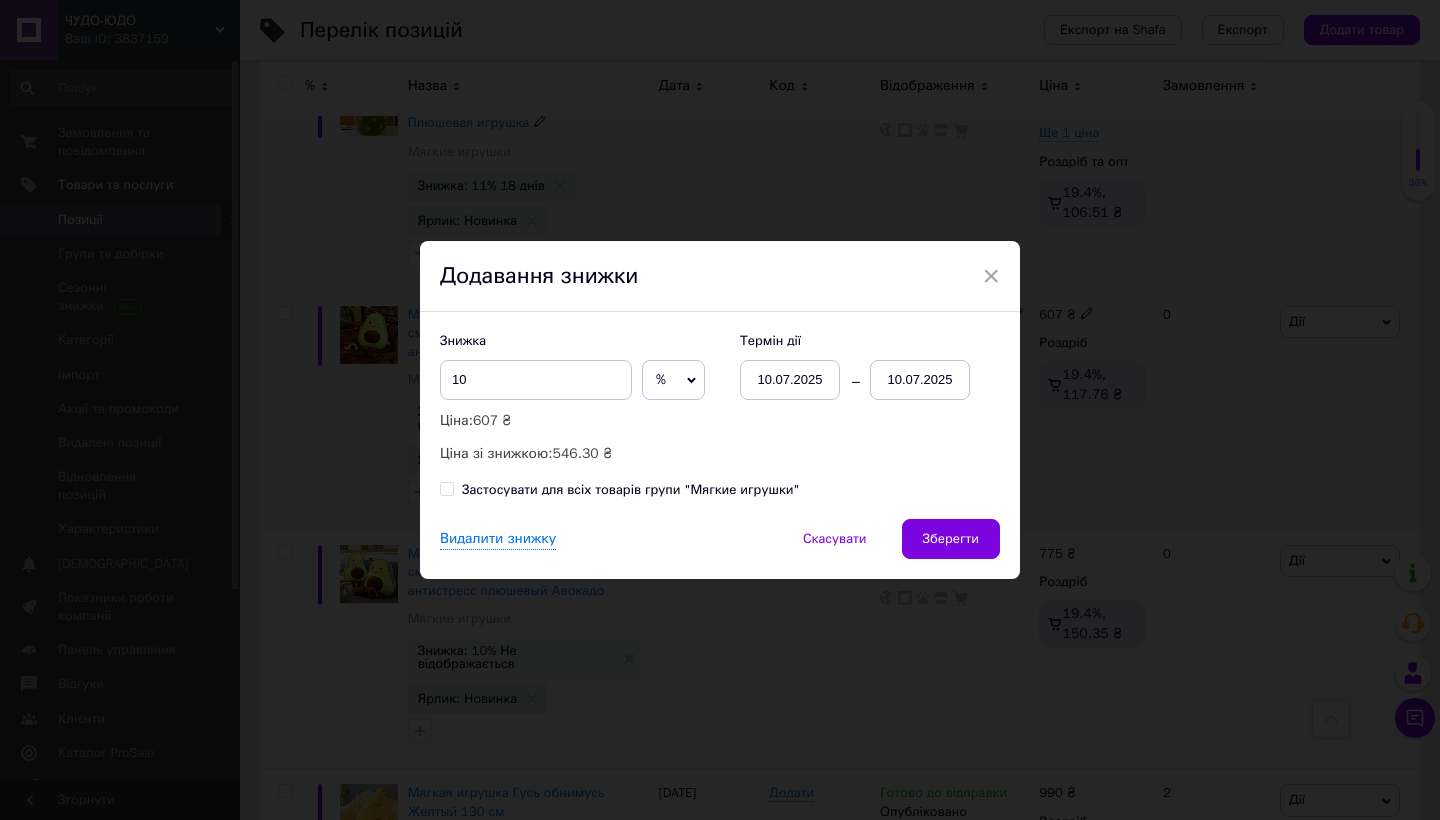 click on "10.07.2025" at bounding box center (920, 380) 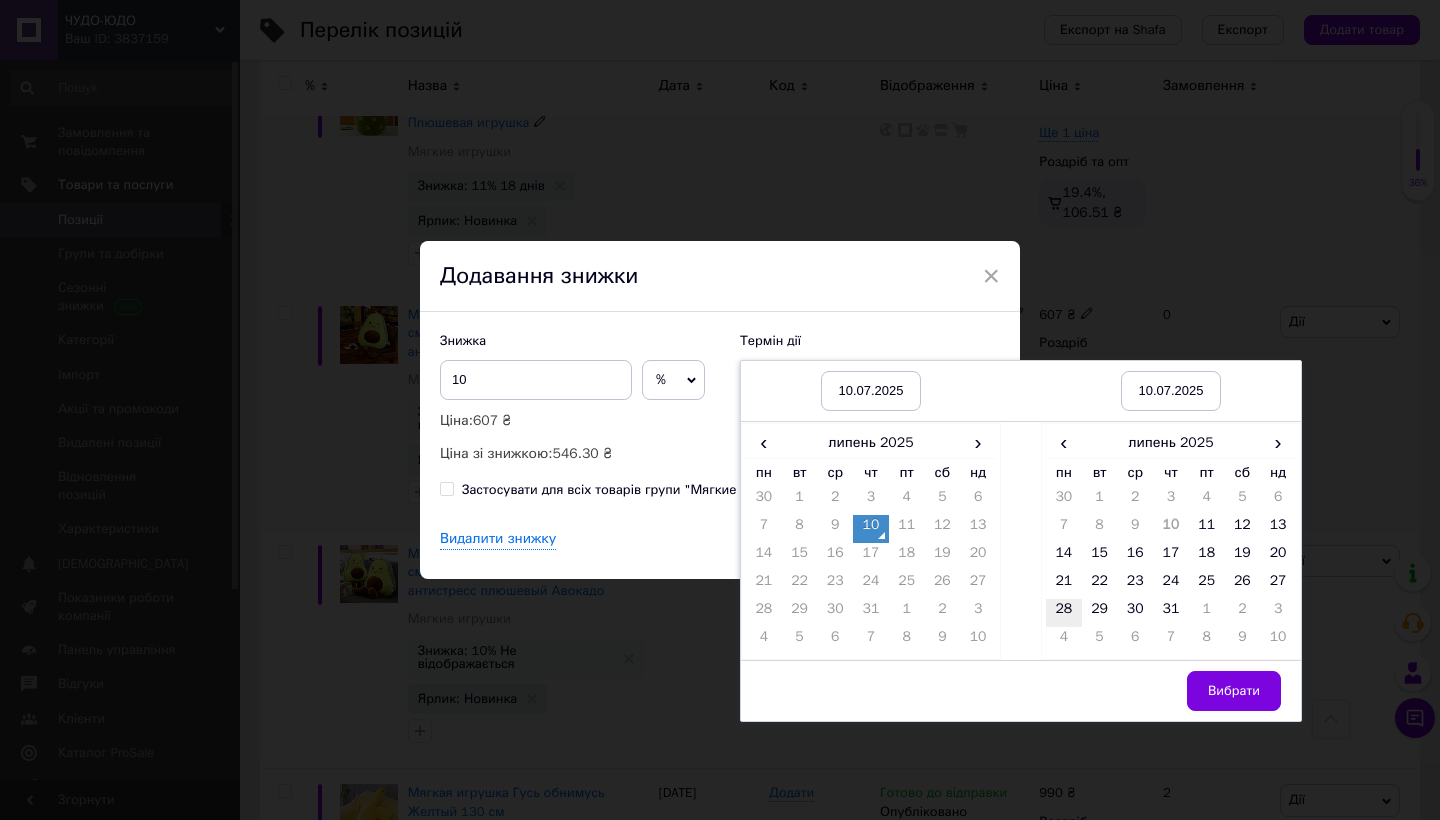 click on "28" at bounding box center (1064, 613) 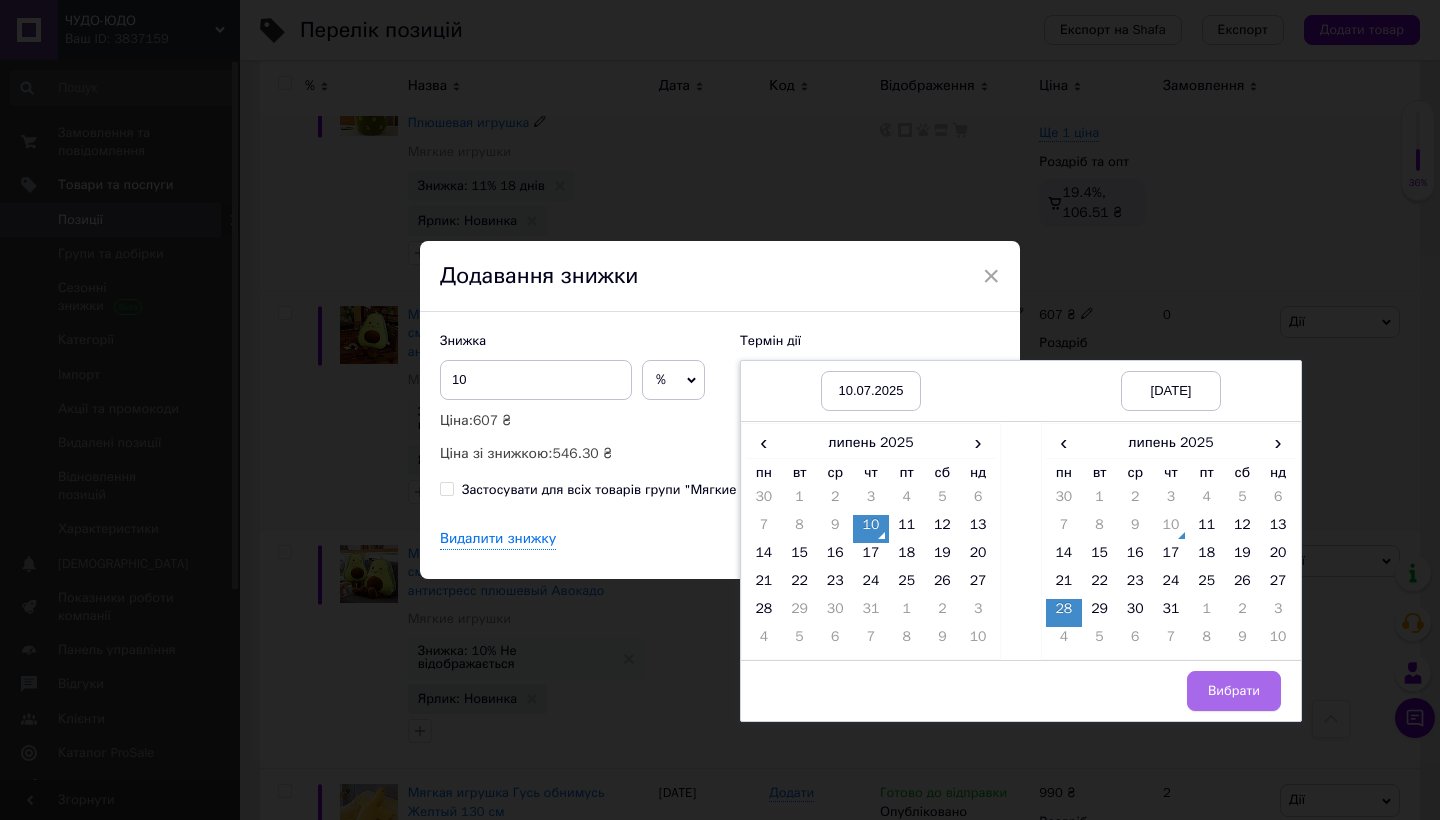 click on "Вибрати" at bounding box center (1234, 691) 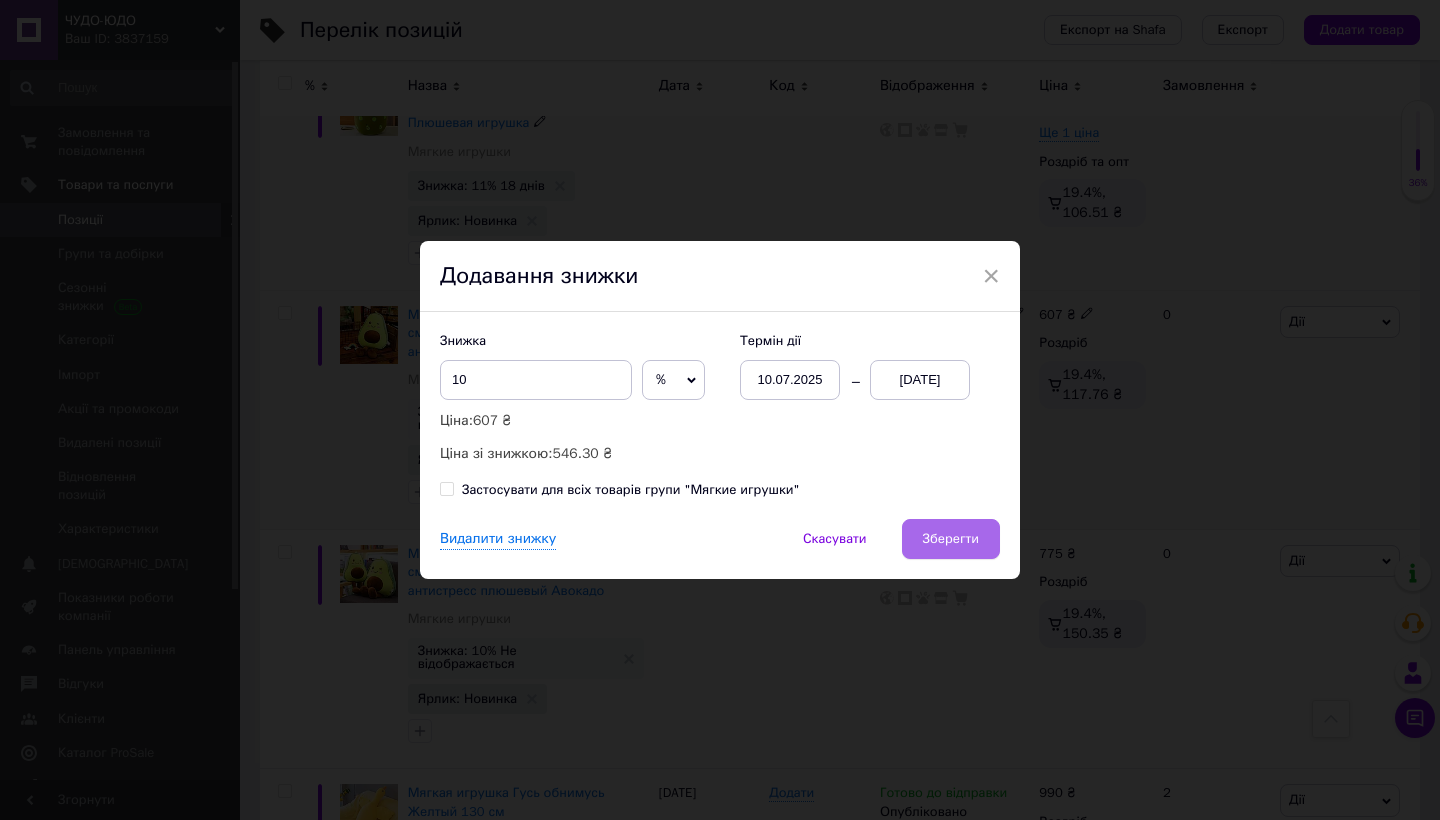click on "Зберегти" at bounding box center [951, 539] 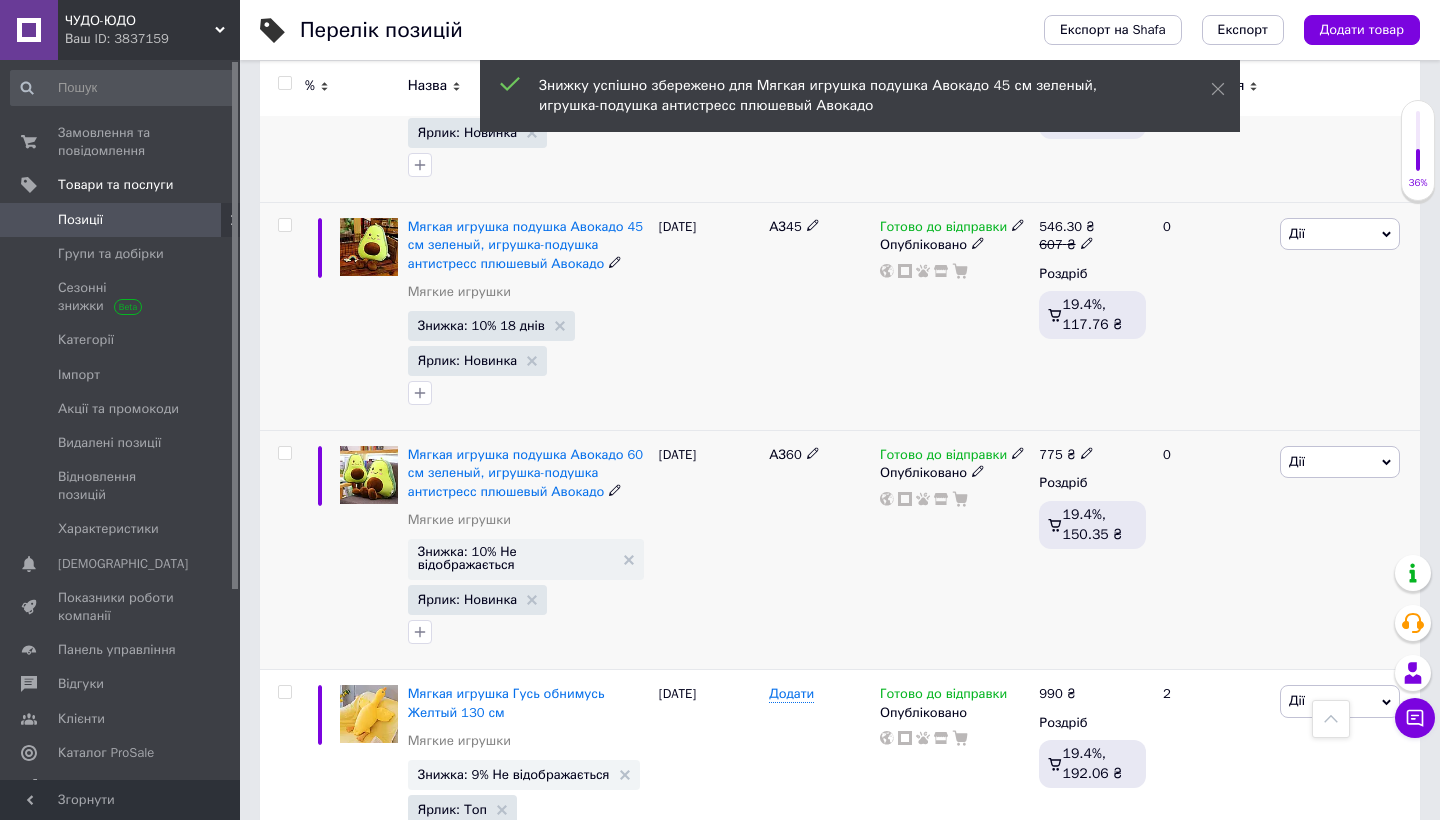 scroll, scrollTop: 2860, scrollLeft: 0, axis: vertical 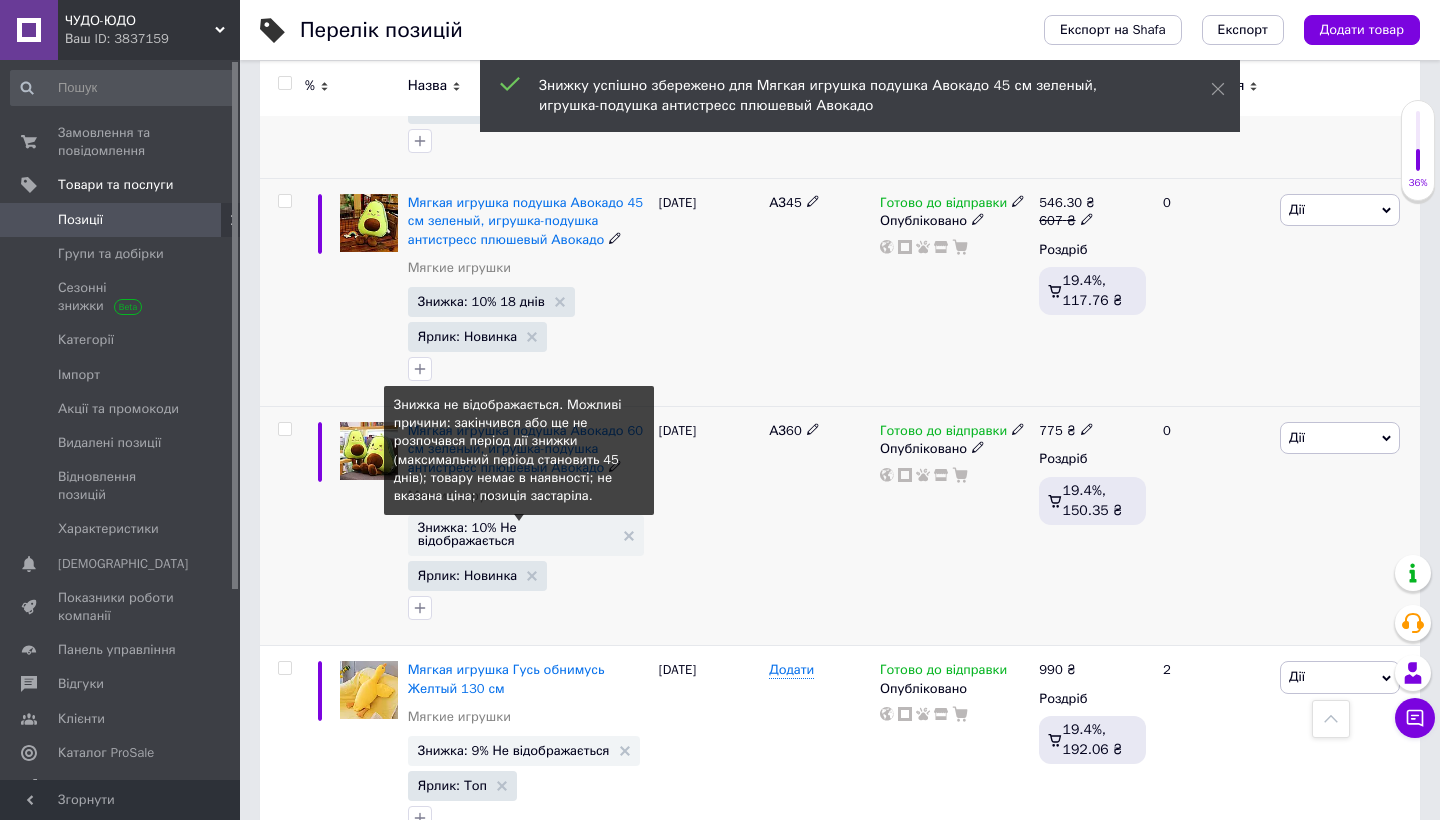 click on "Знижка: 10% Не відображається" at bounding box center (516, 534) 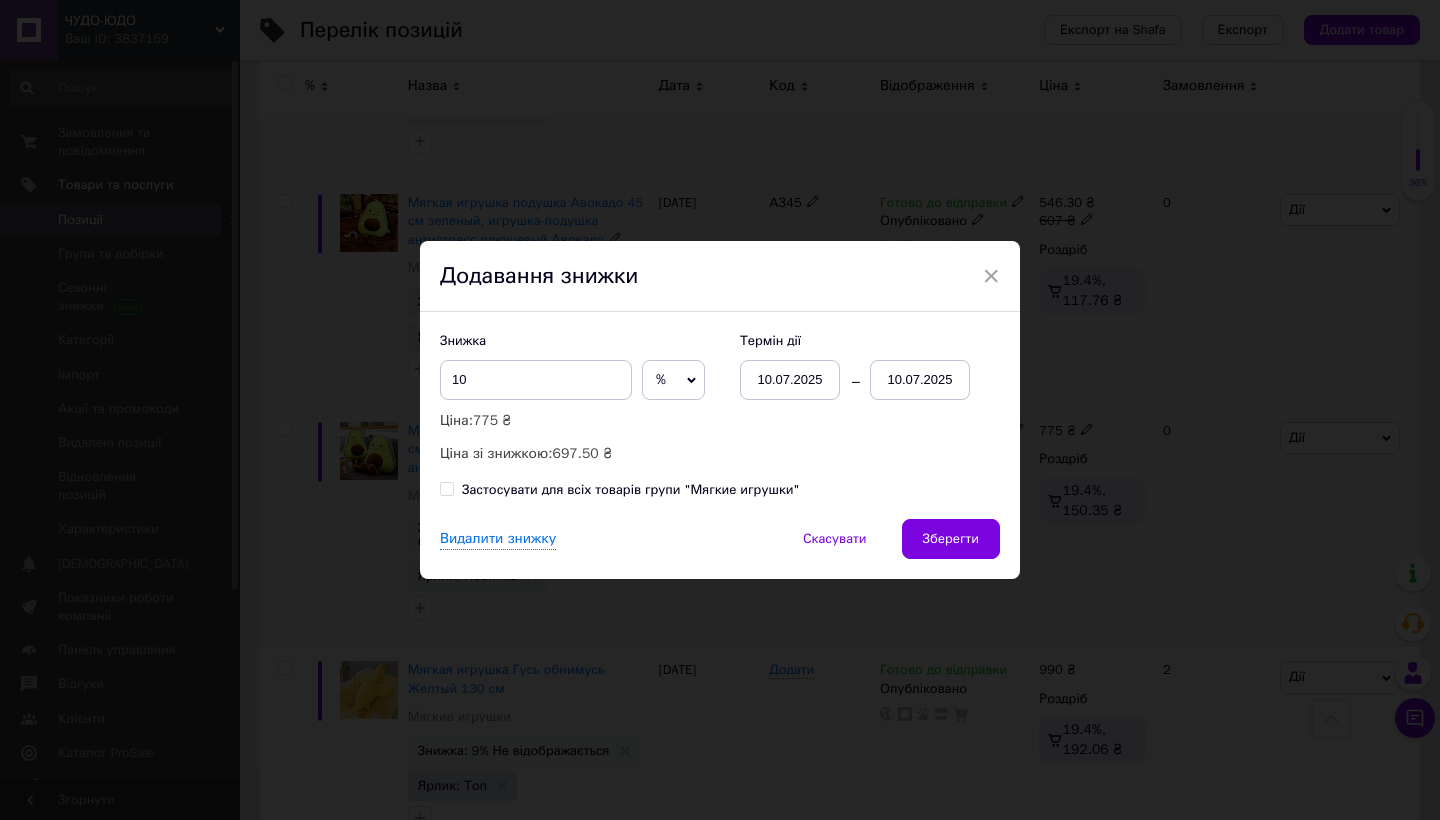 click on "10.07.2025" at bounding box center [920, 380] 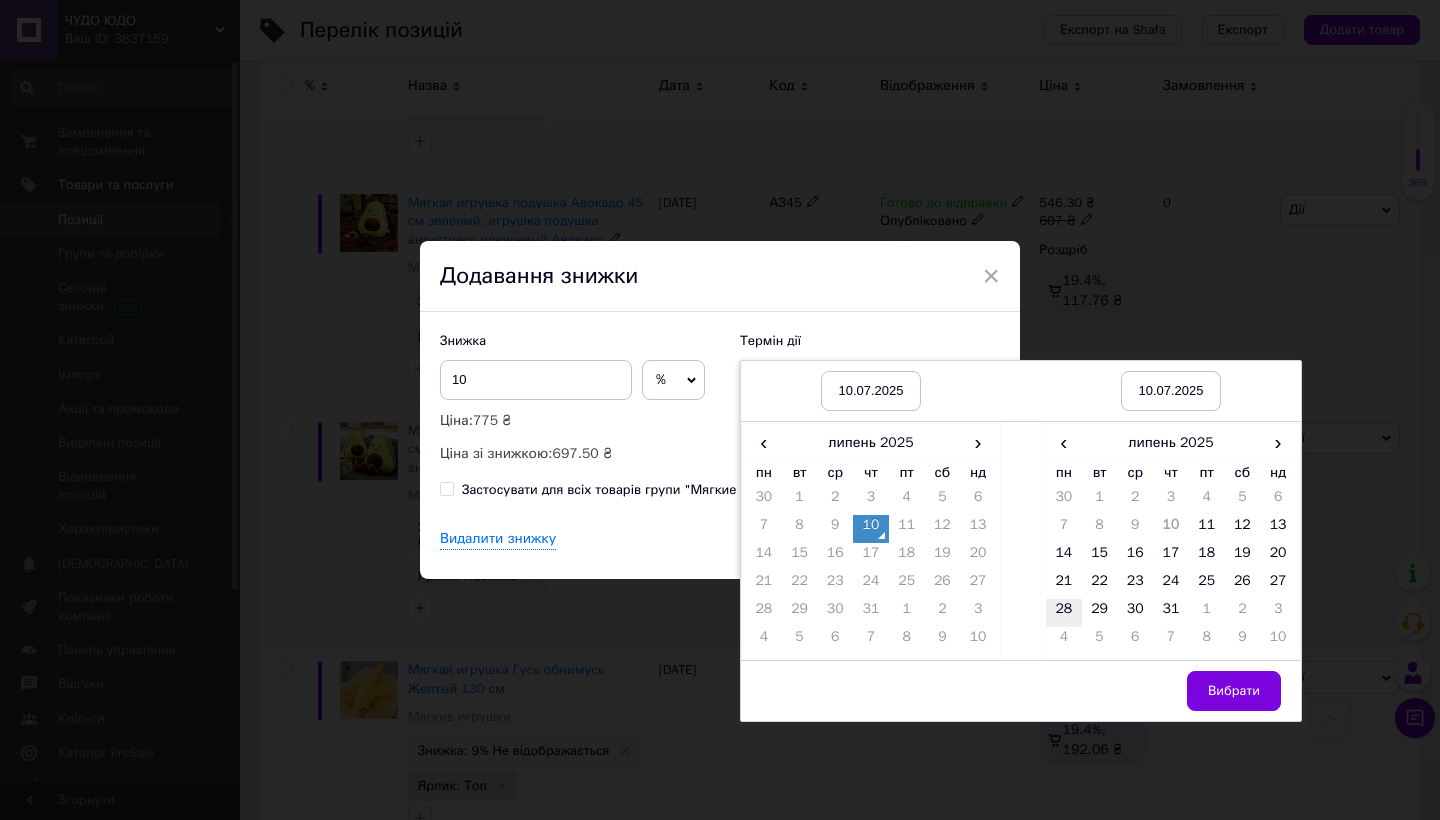 click on "28" at bounding box center [1064, 613] 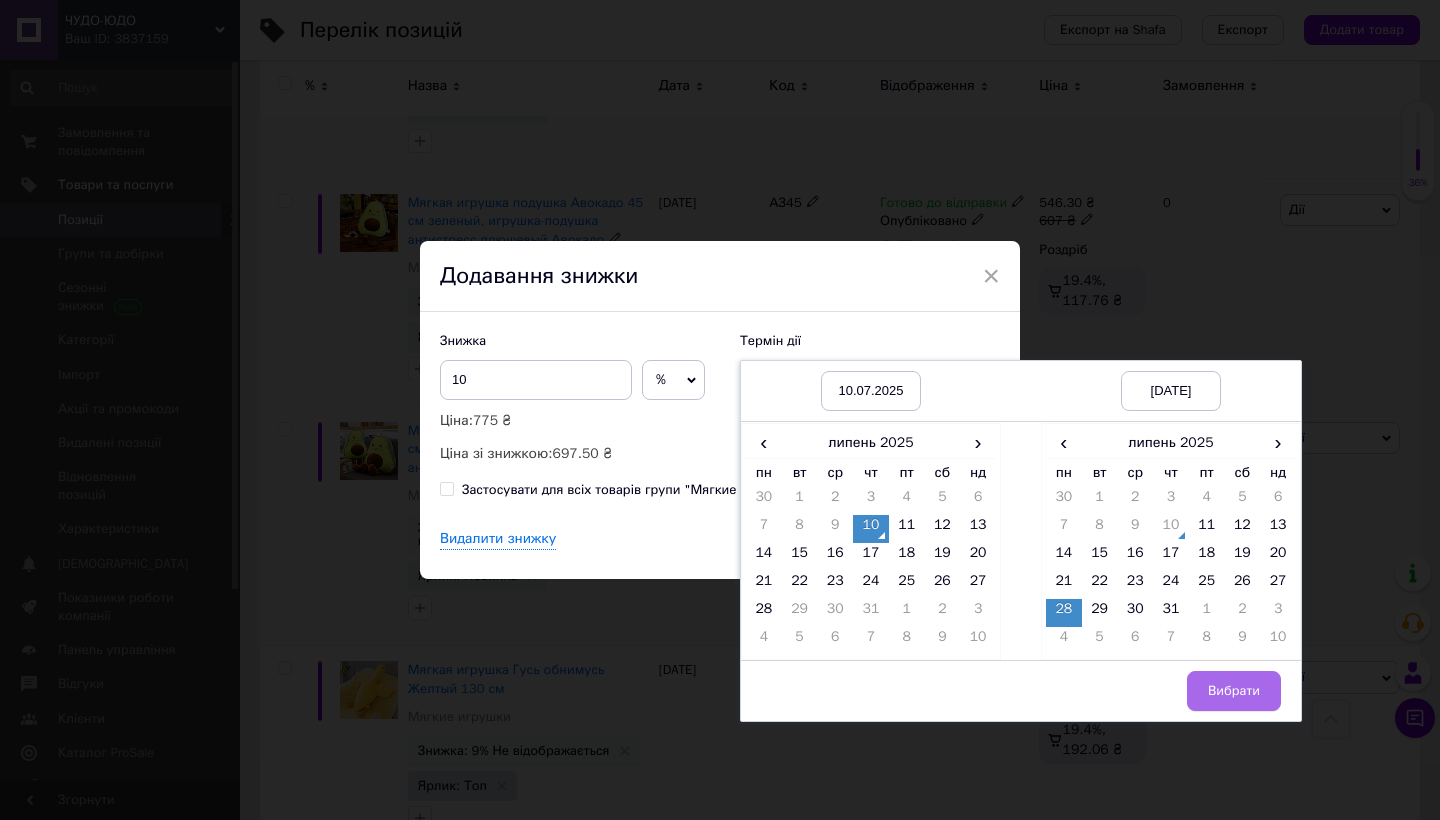 click on "Вибрати" at bounding box center (1234, 691) 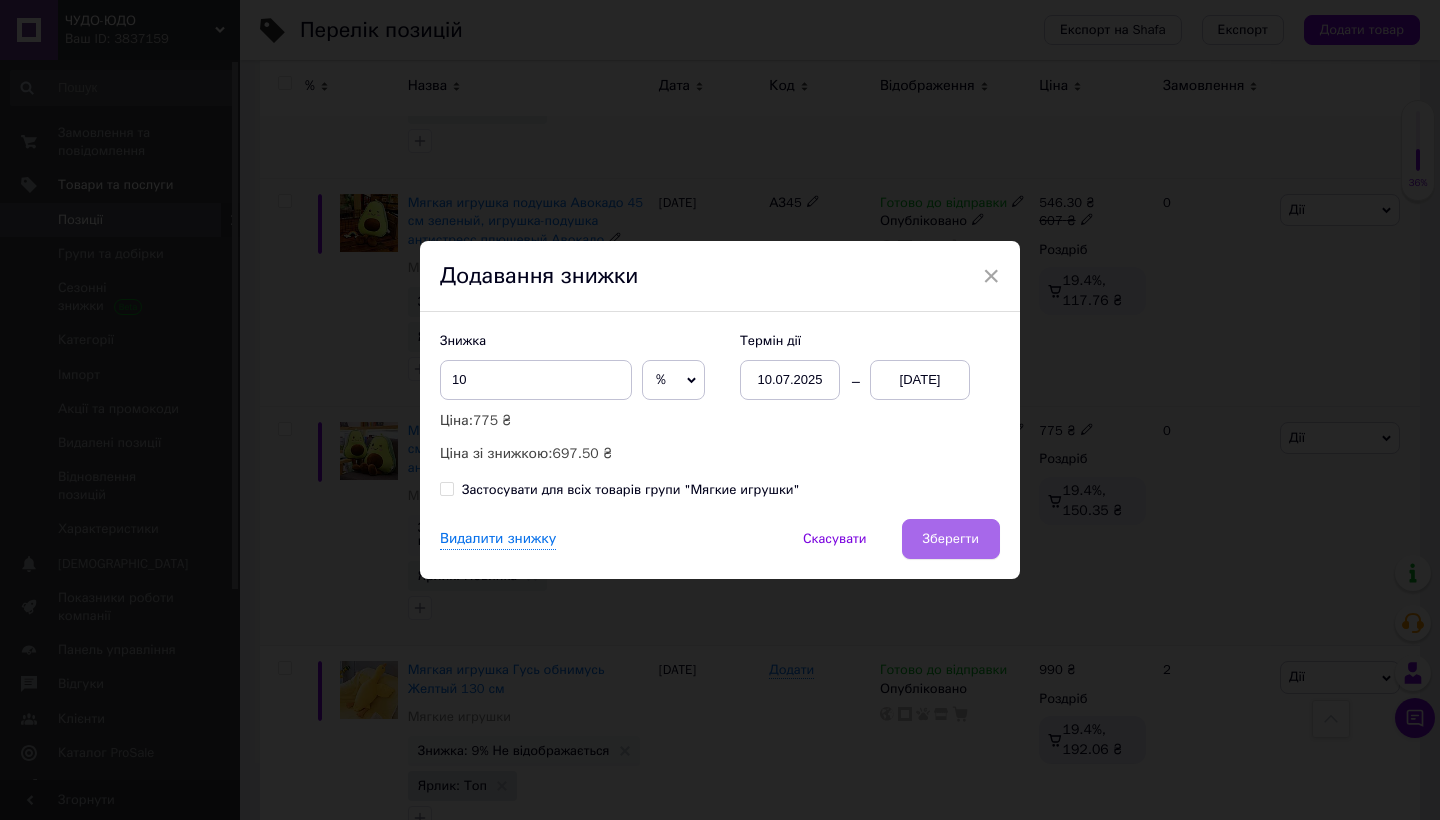 click on "Зберегти" at bounding box center [951, 539] 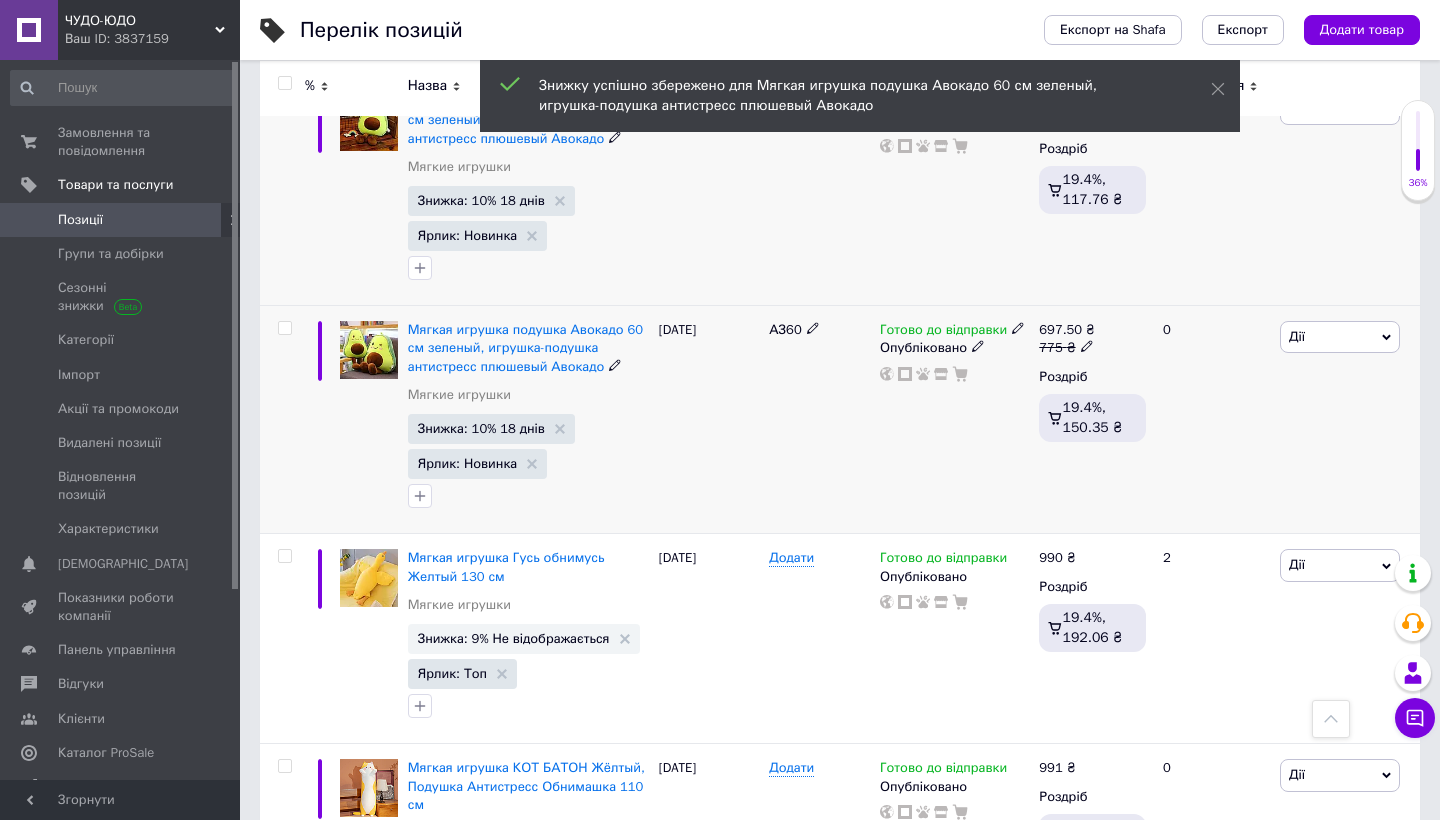 scroll, scrollTop: 2977, scrollLeft: 0, axis: vertical 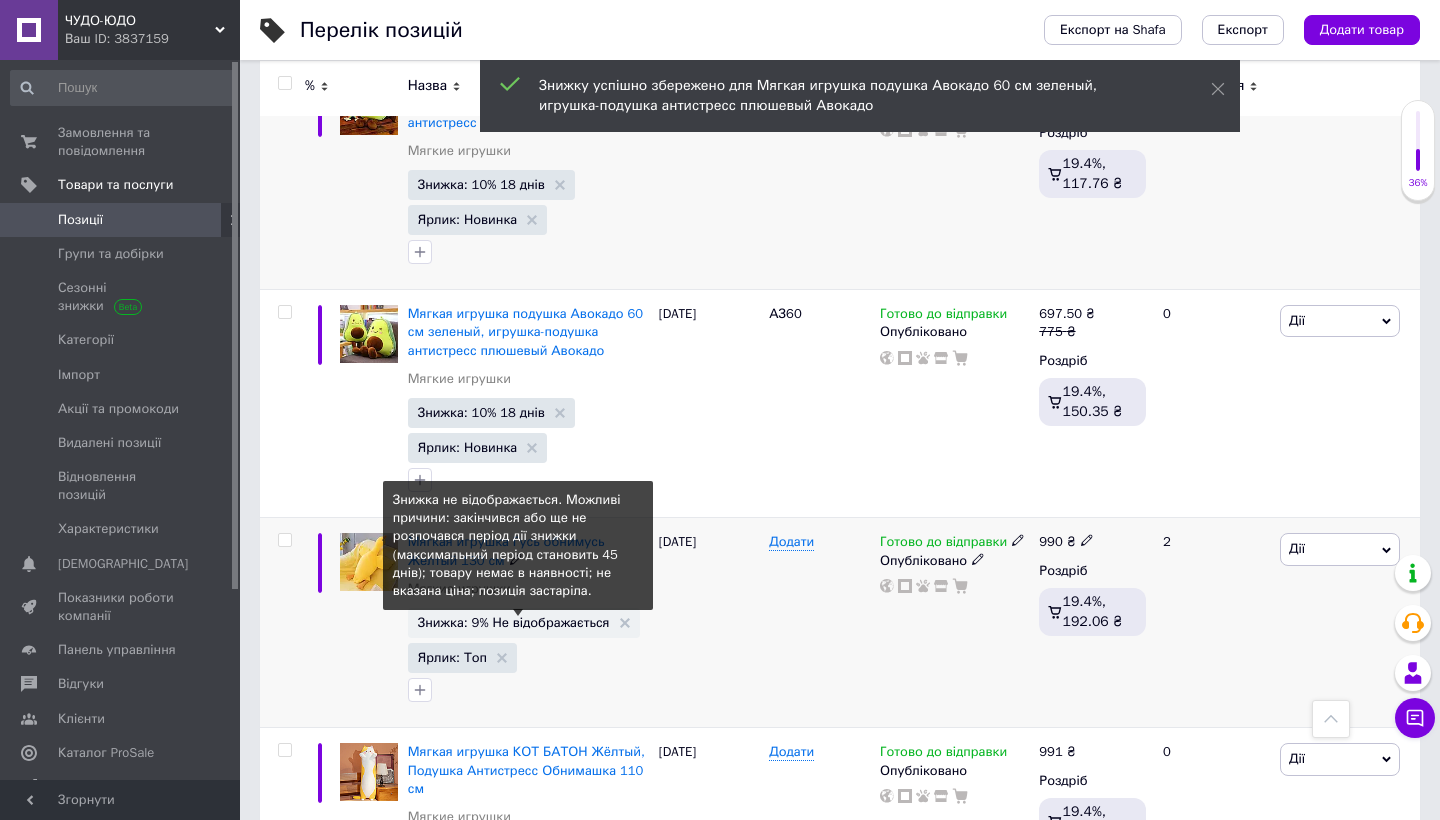 click on "Знижка: 9% Не відображається" at bounding box center (514, 622) 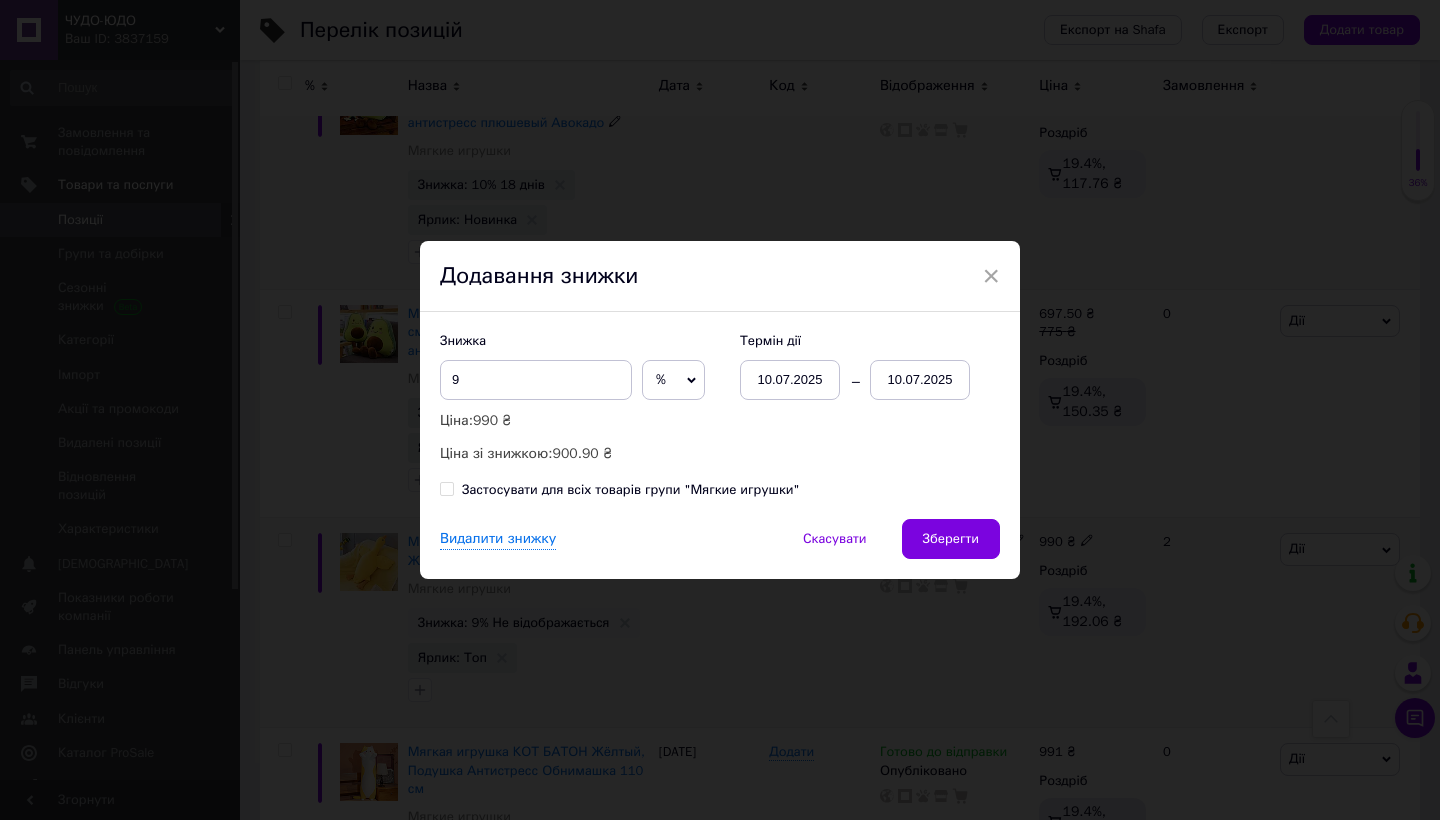 click on "10.07.2025" at bounding box center [920, 380] 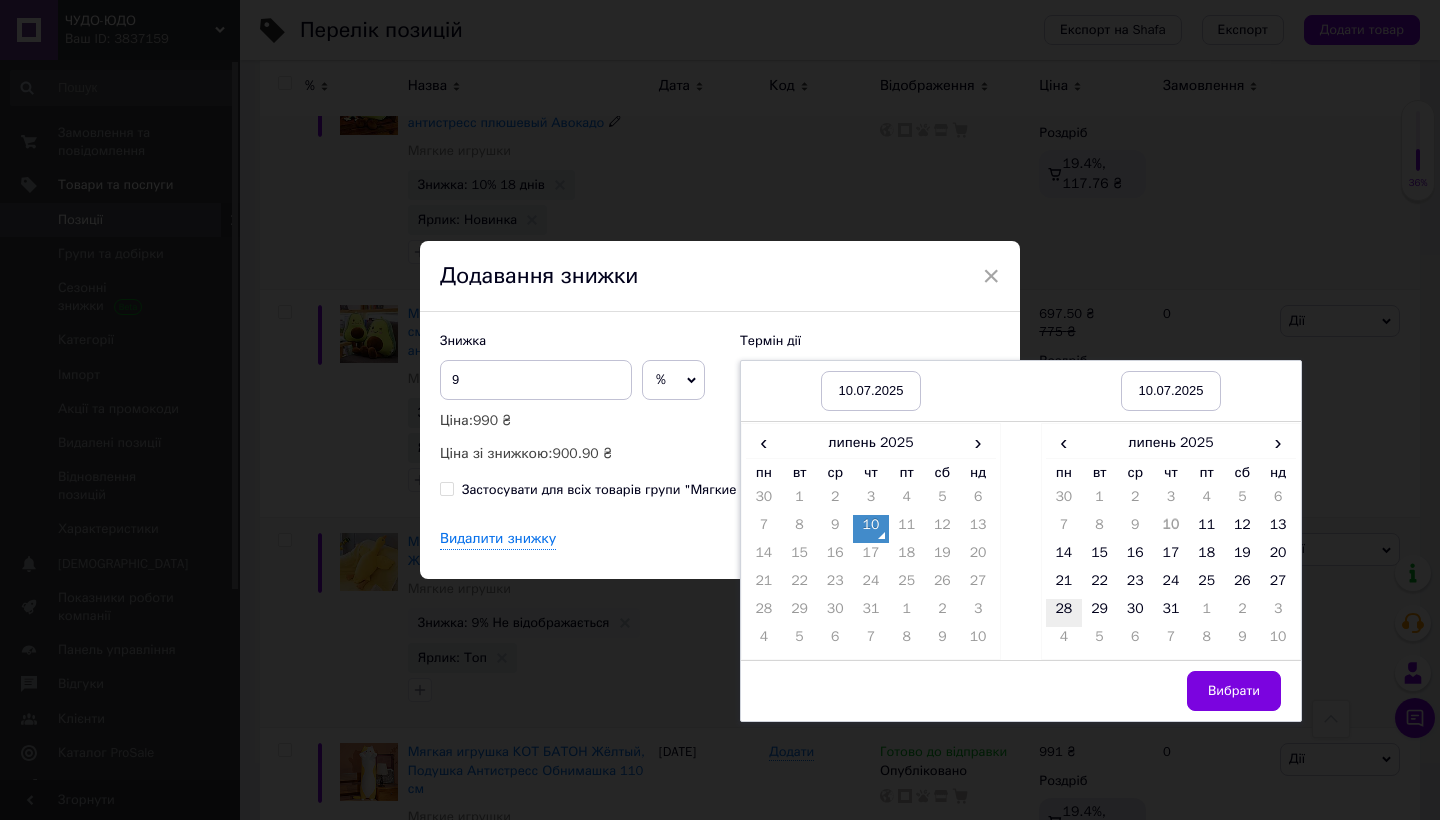 click on "28" at bounding box center (1064, 613) 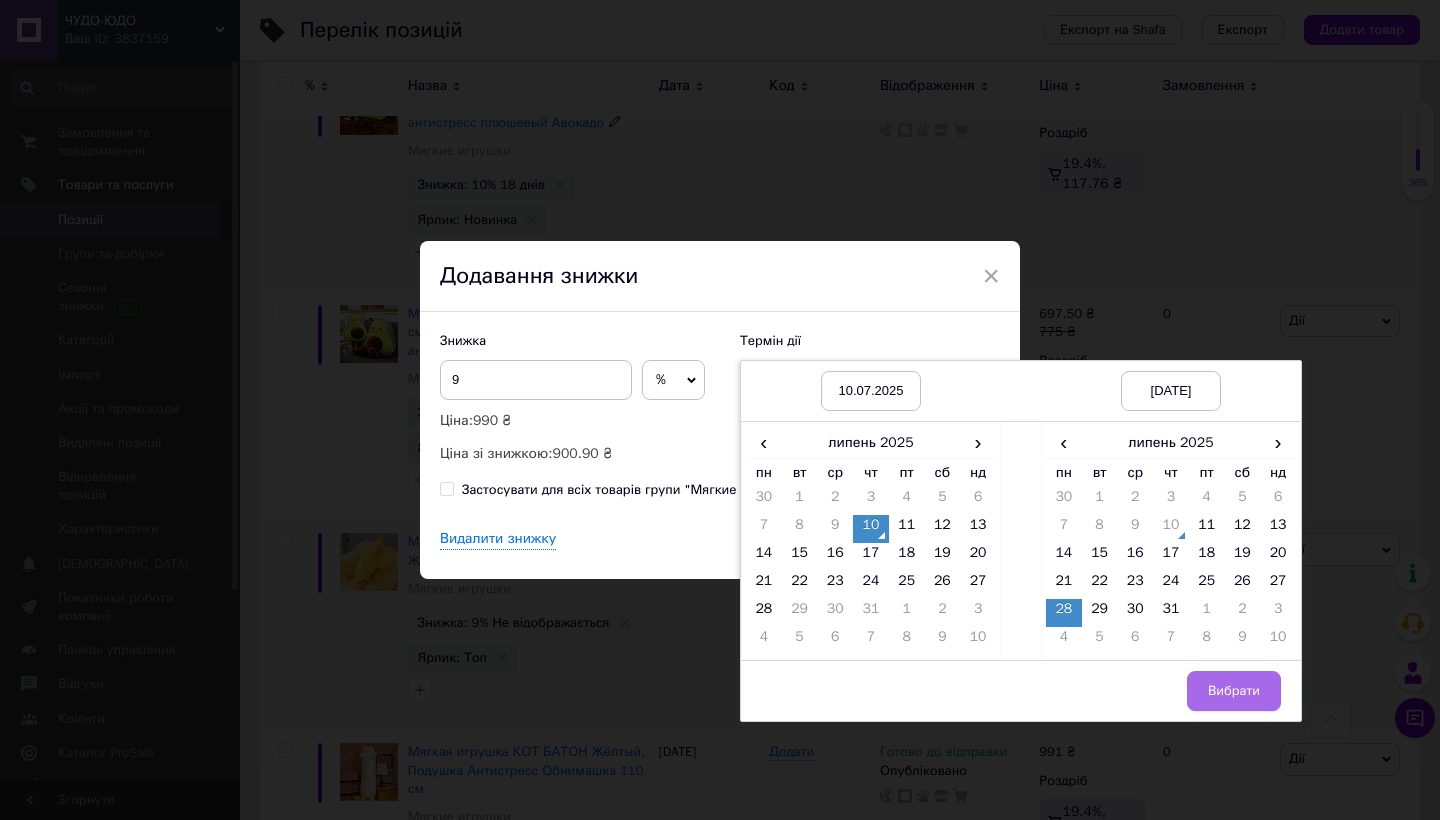 click on "Вибрати" at bounding box center (1234, 691) 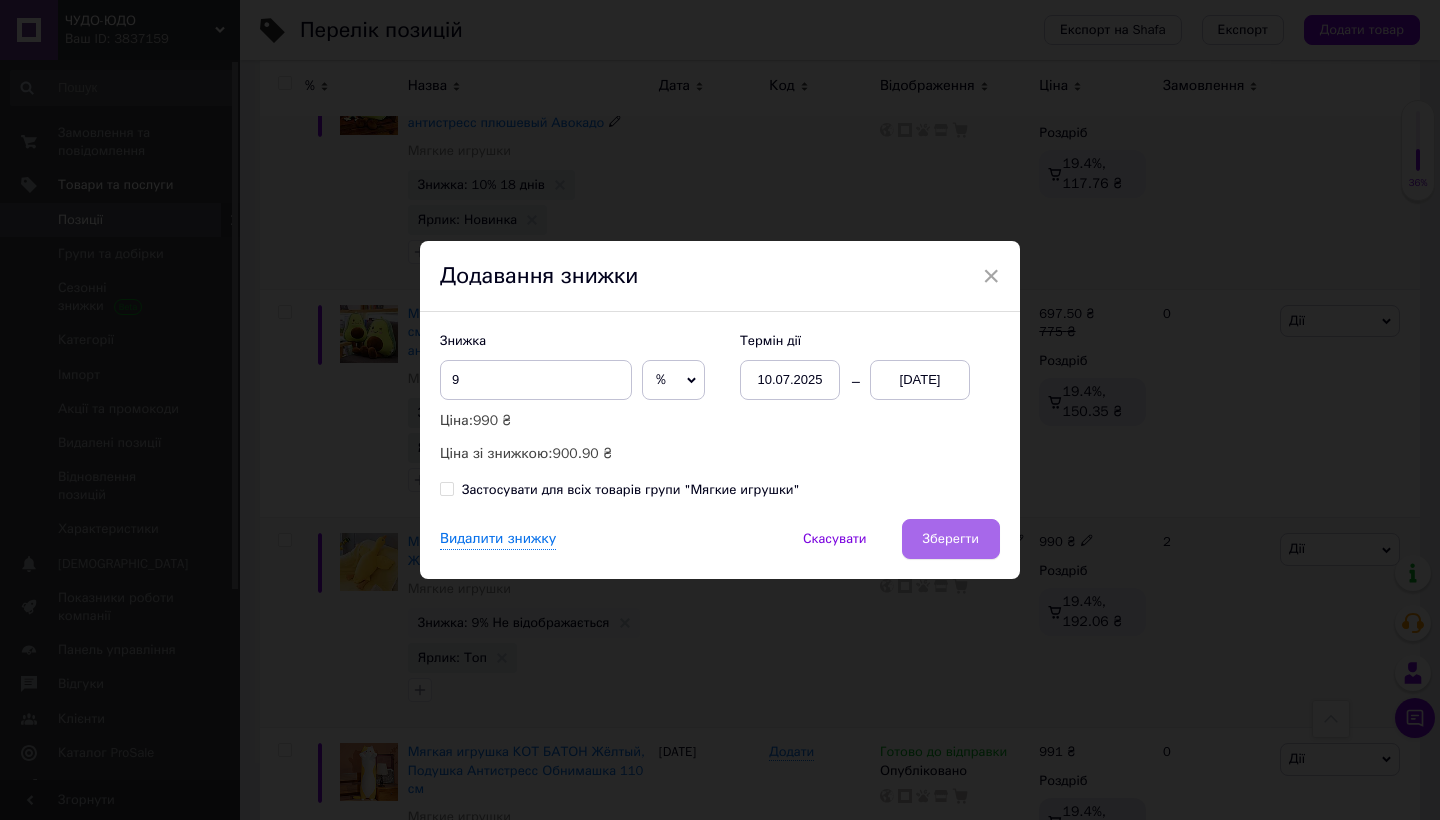click on "Зберегти" at bounding box center [951, 539] 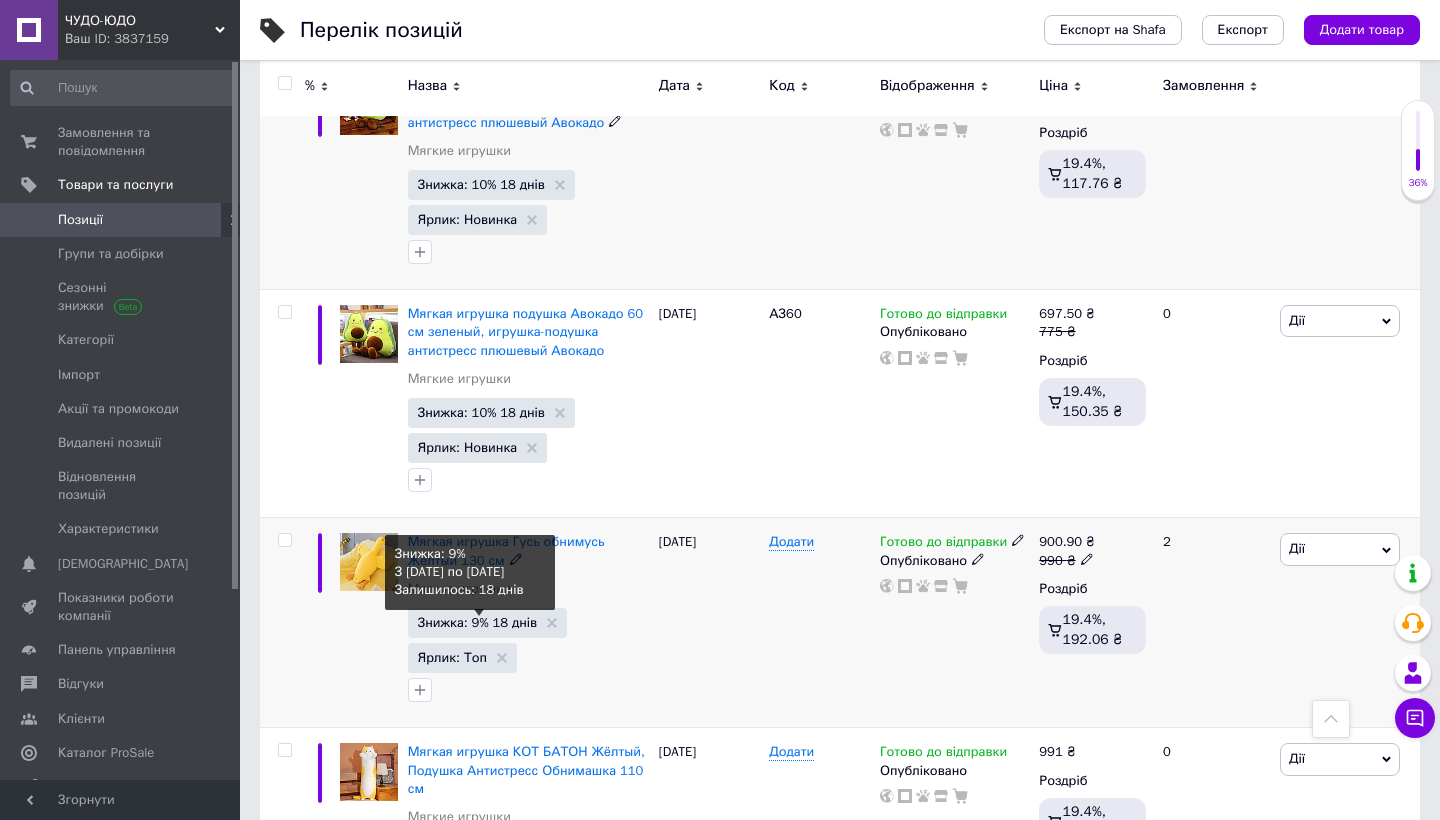 click on "Знижка: 9% 18 днів" at bounding box center (477, 622) 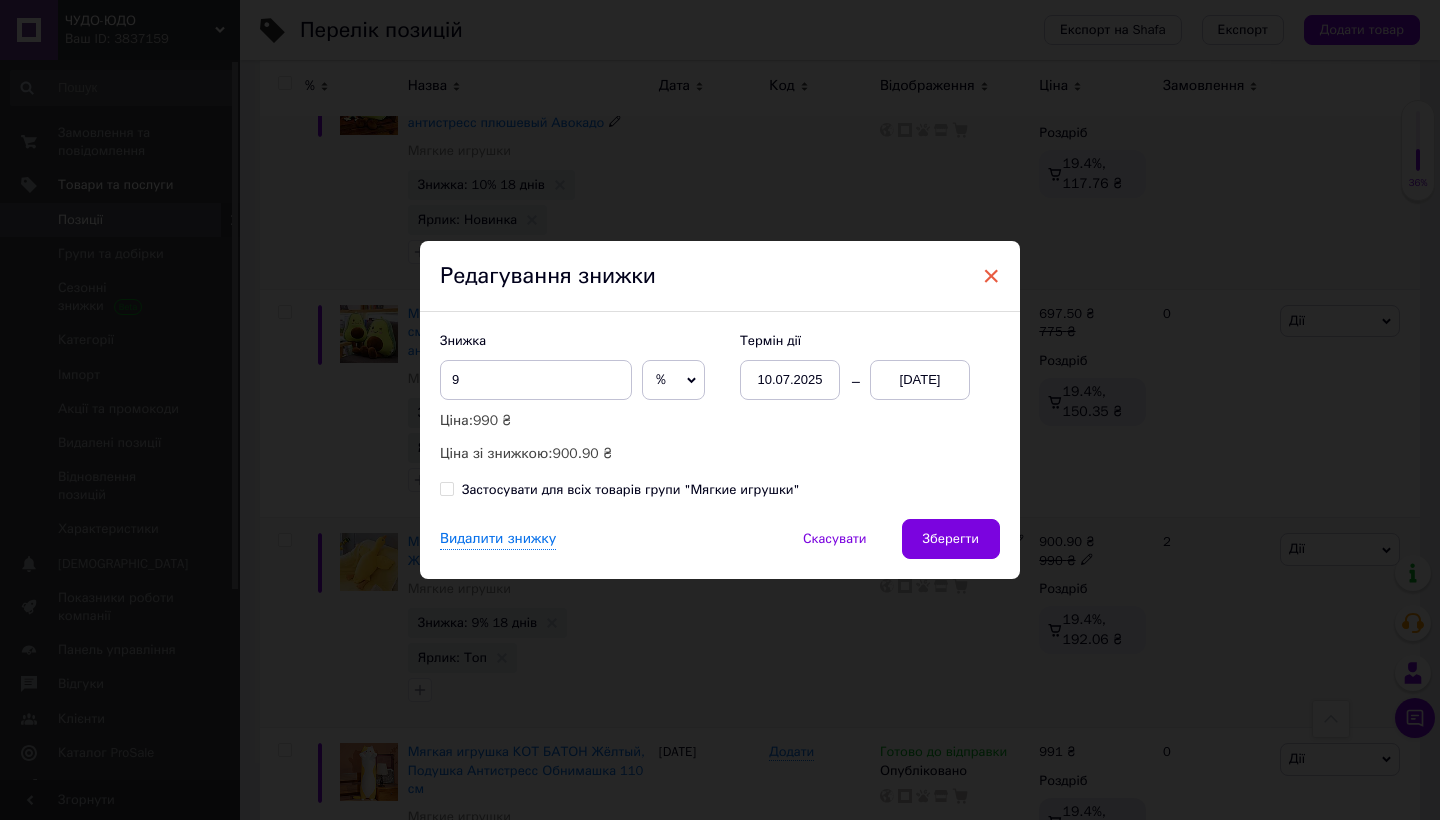 click on "×" at bounding box center (991, 276) 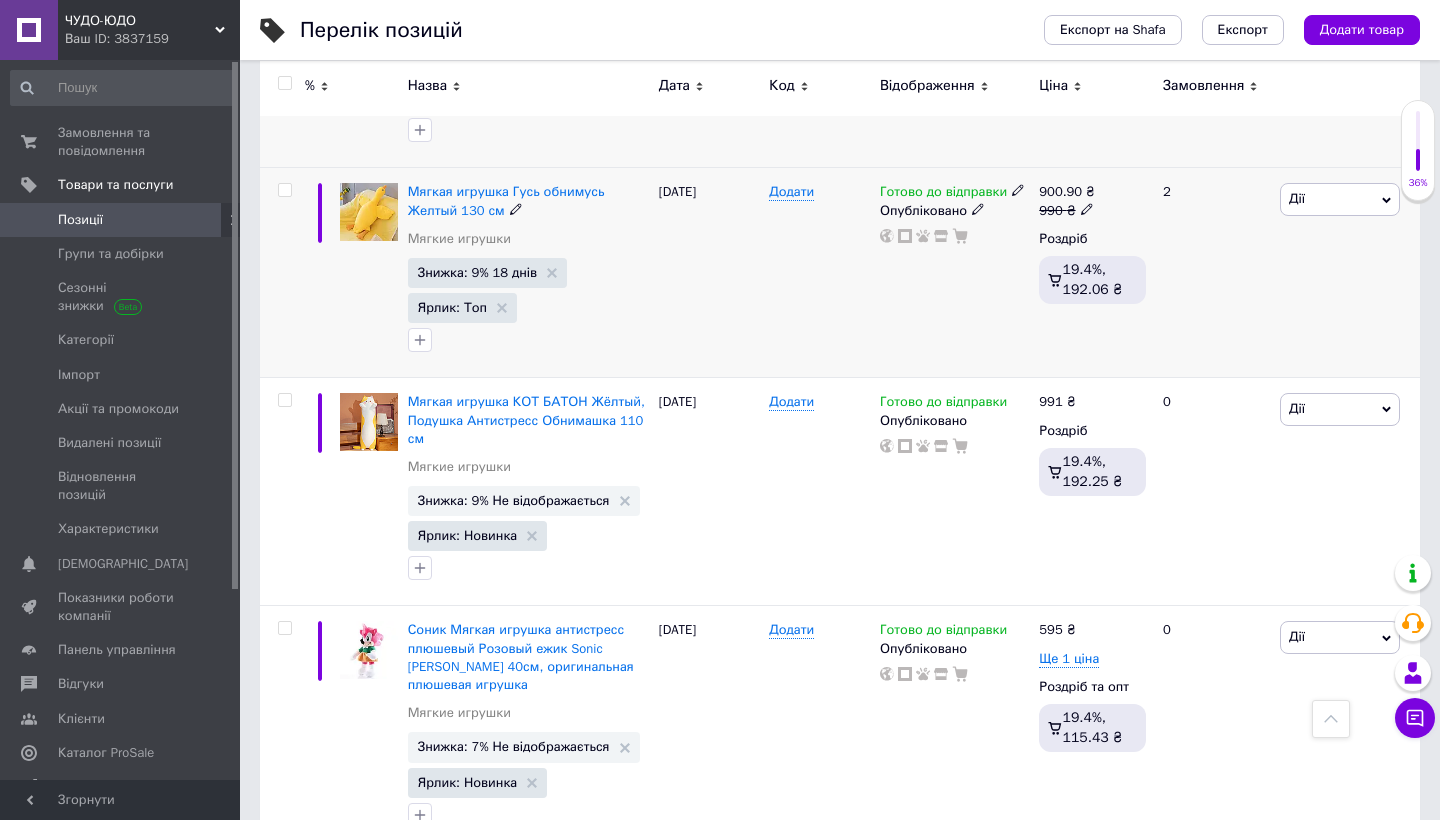 scroll, scrollTop: 3331, scrollLeft: 0, axis: vertical 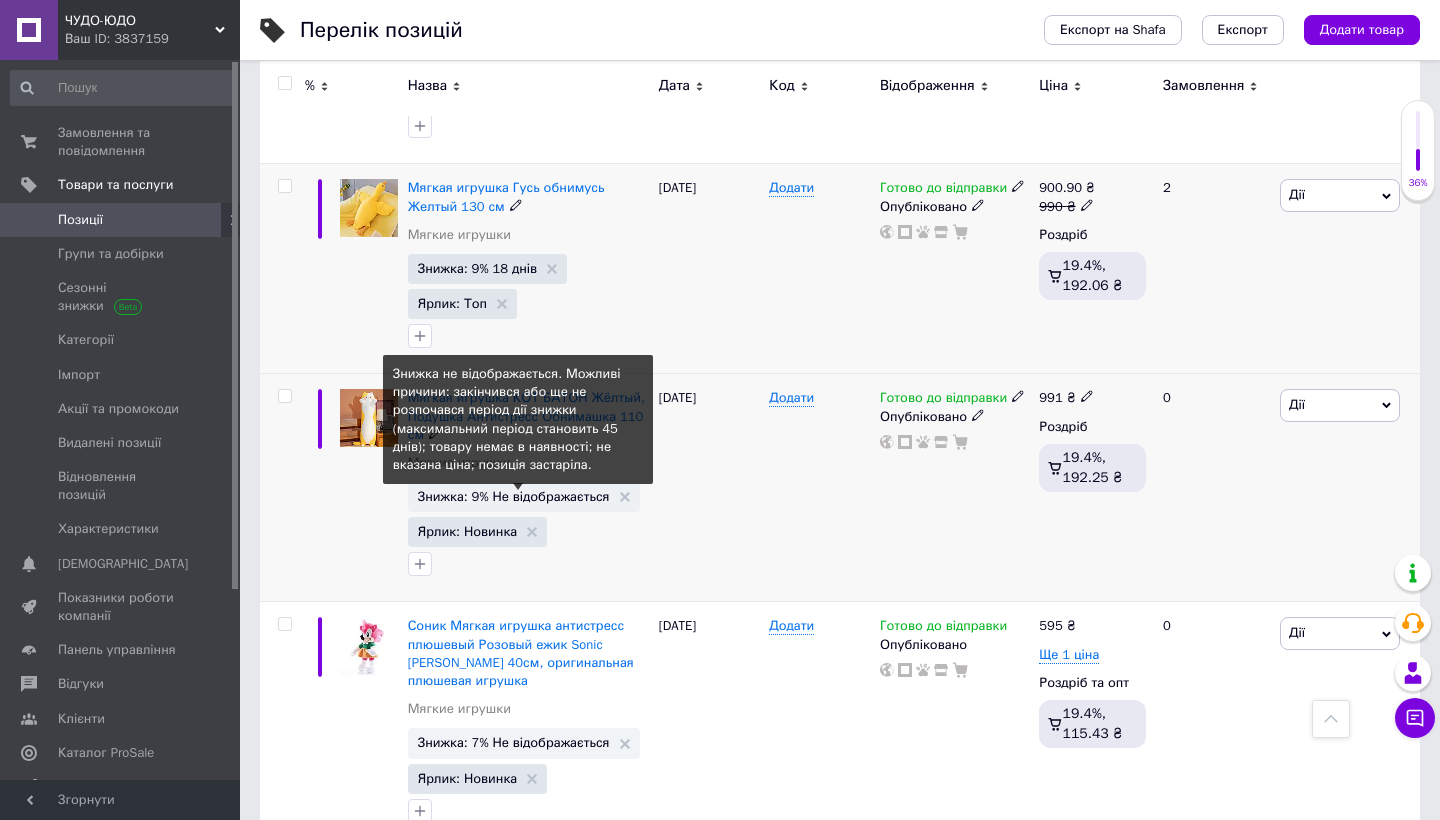 click on "Знижка: 9% Не відображається" at bounding box center (514, 496) 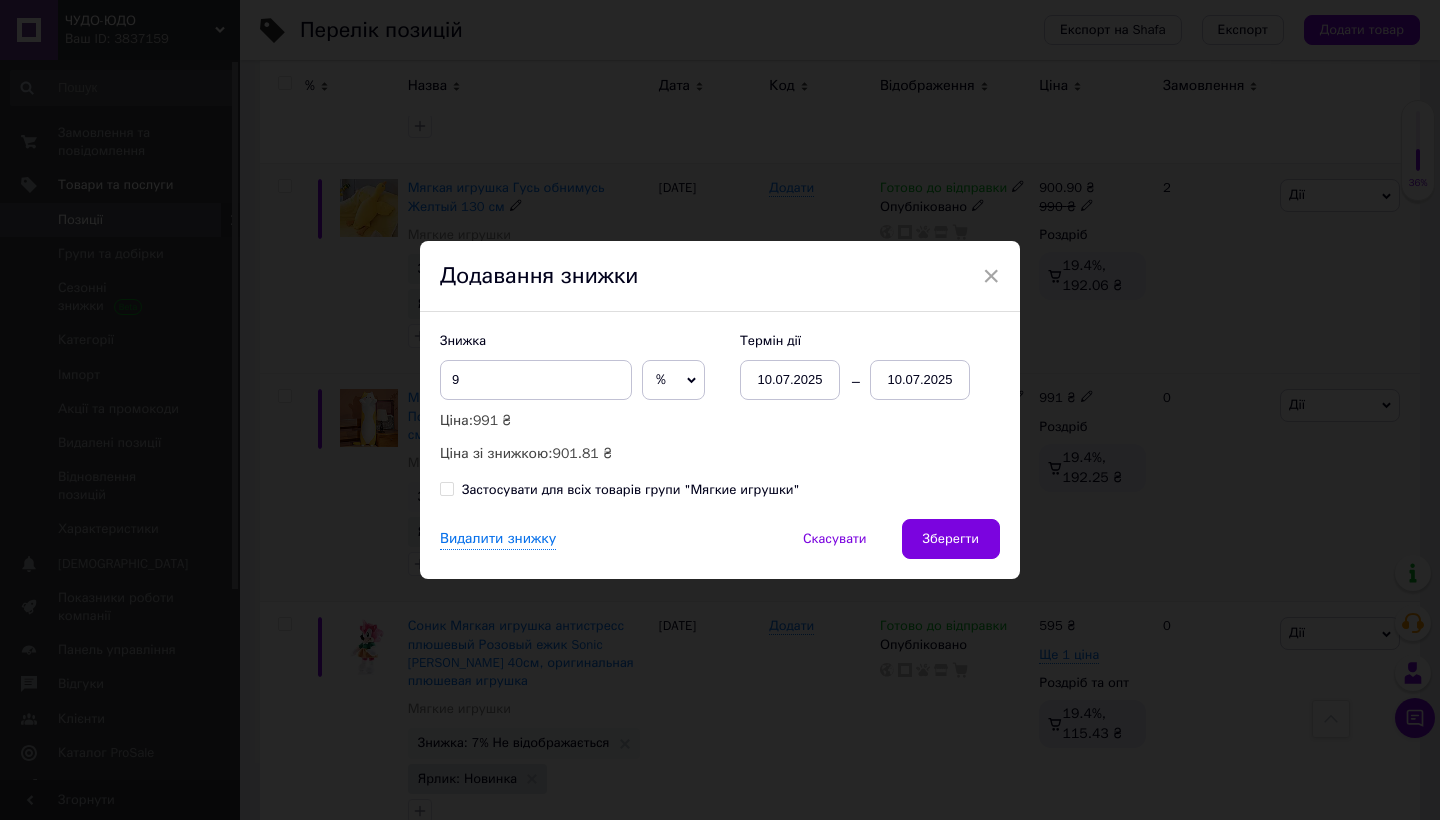click on "10.07.2025" at bounding box center [920, 380] 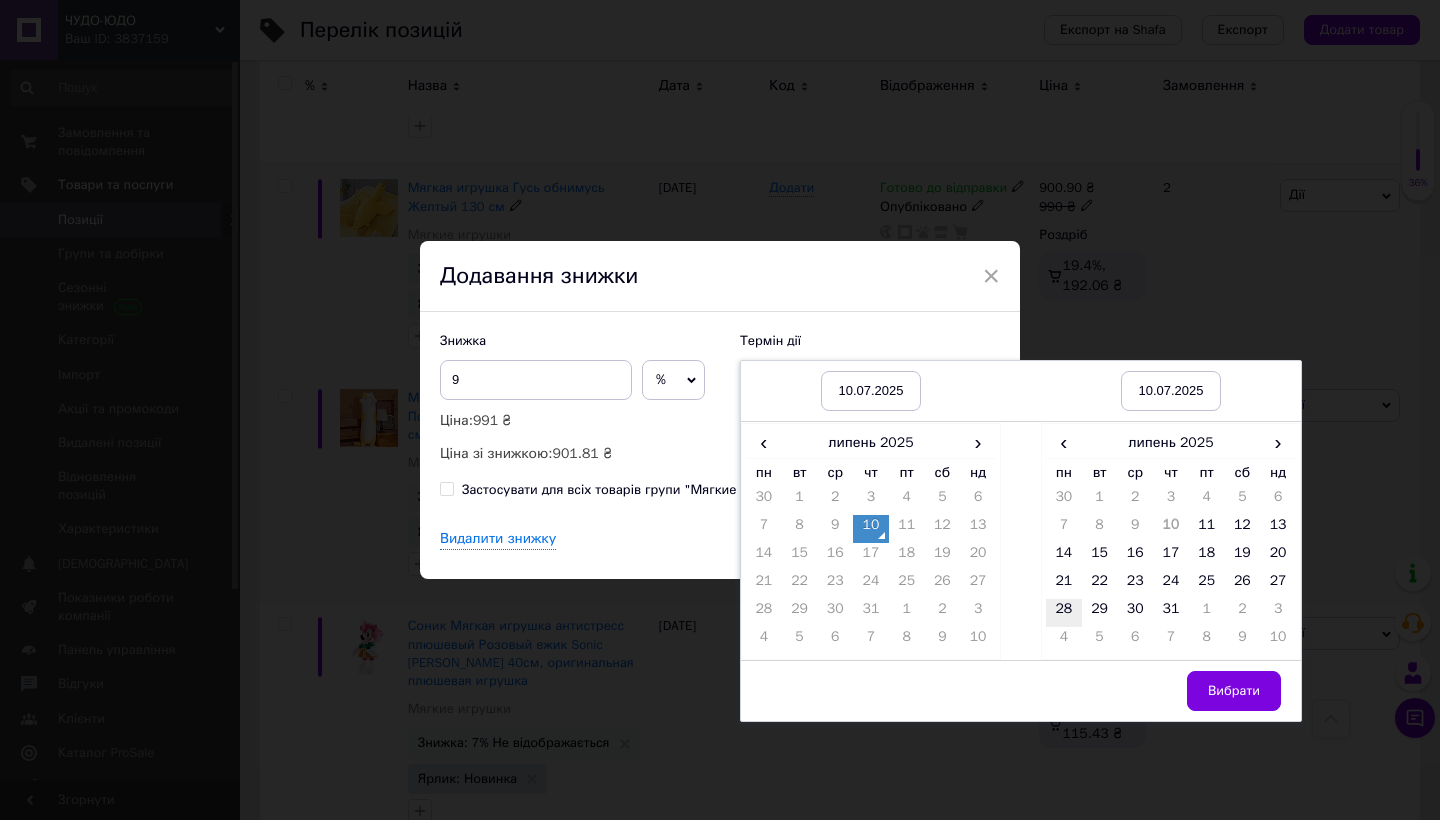 click on "28" at bounding box center (1064, 613) 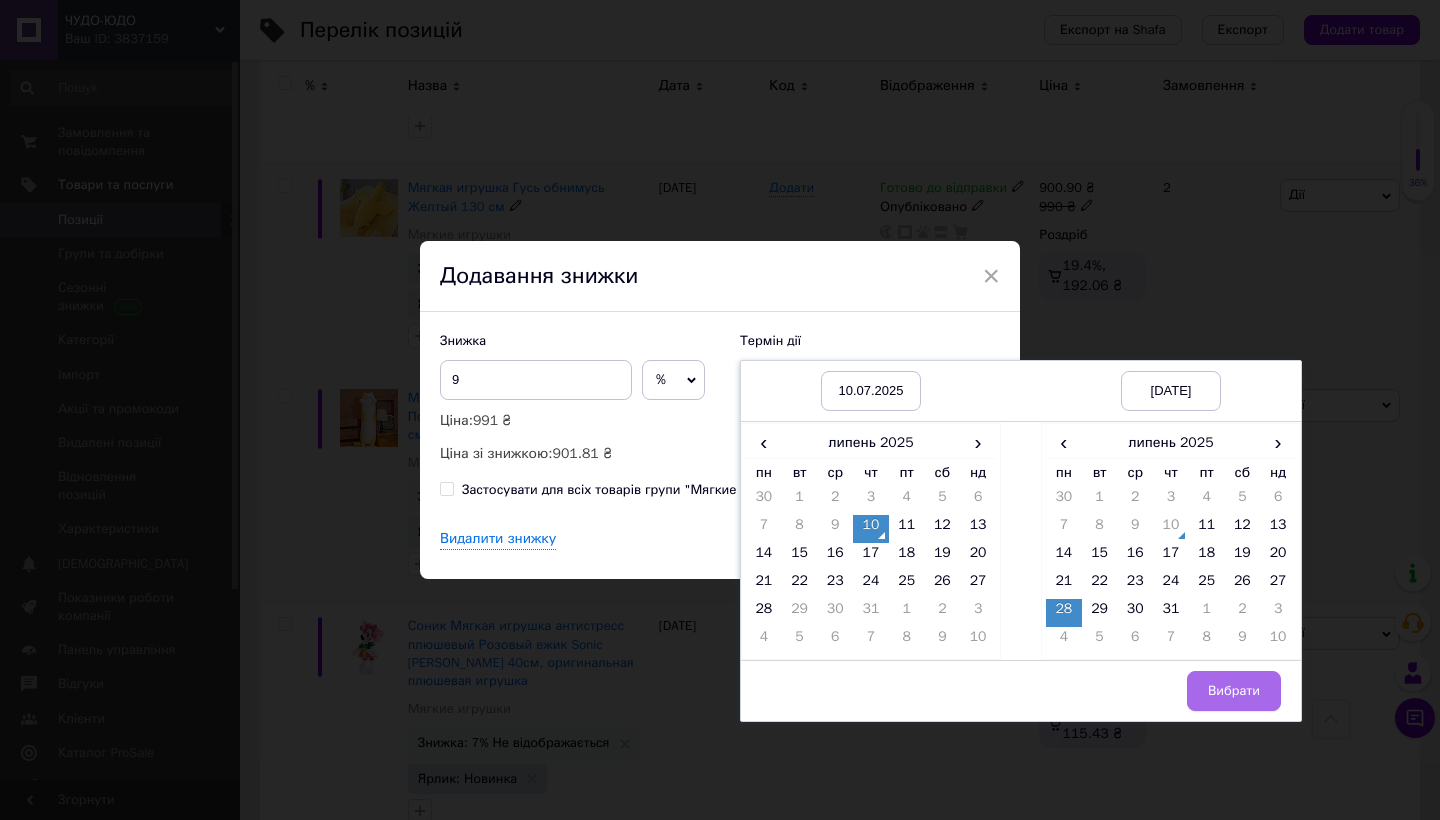 click on "Вибрати" at bounding box center (1234, 691) 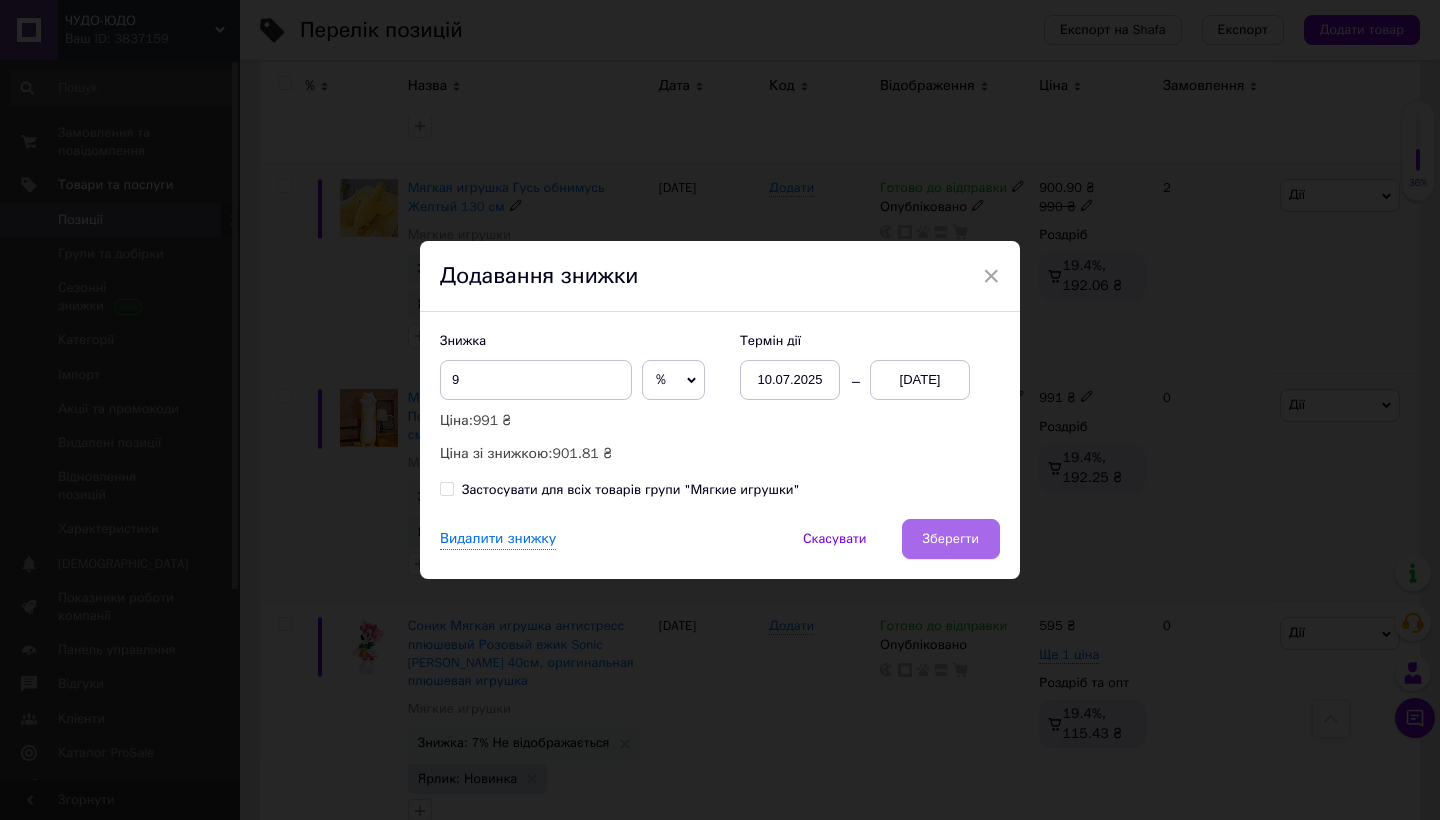 click on "Зберегти" at bounding box center (951, 539) 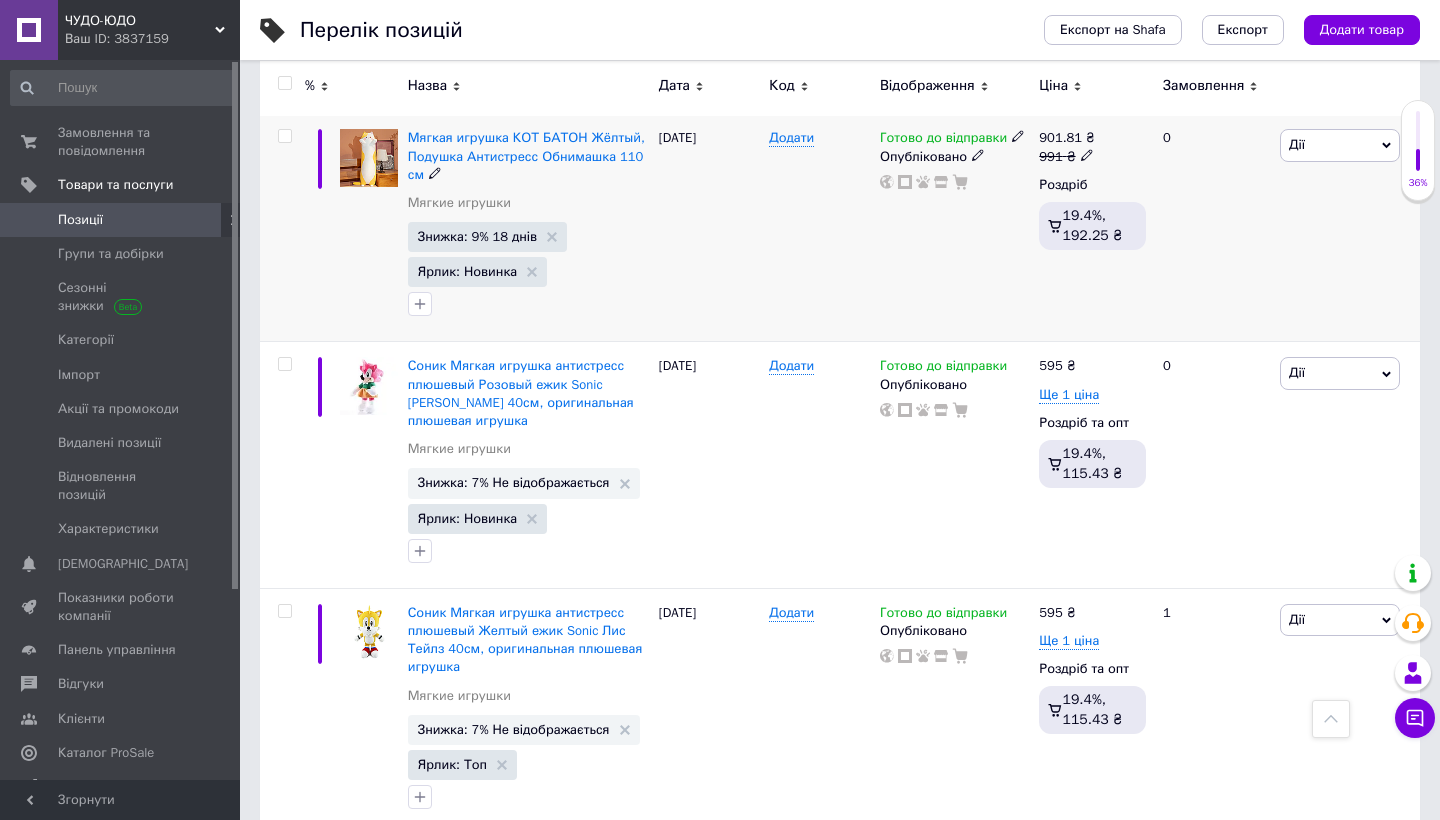 scroll, scrollTop: 3595, scrollLeft: 0, axis: vertical 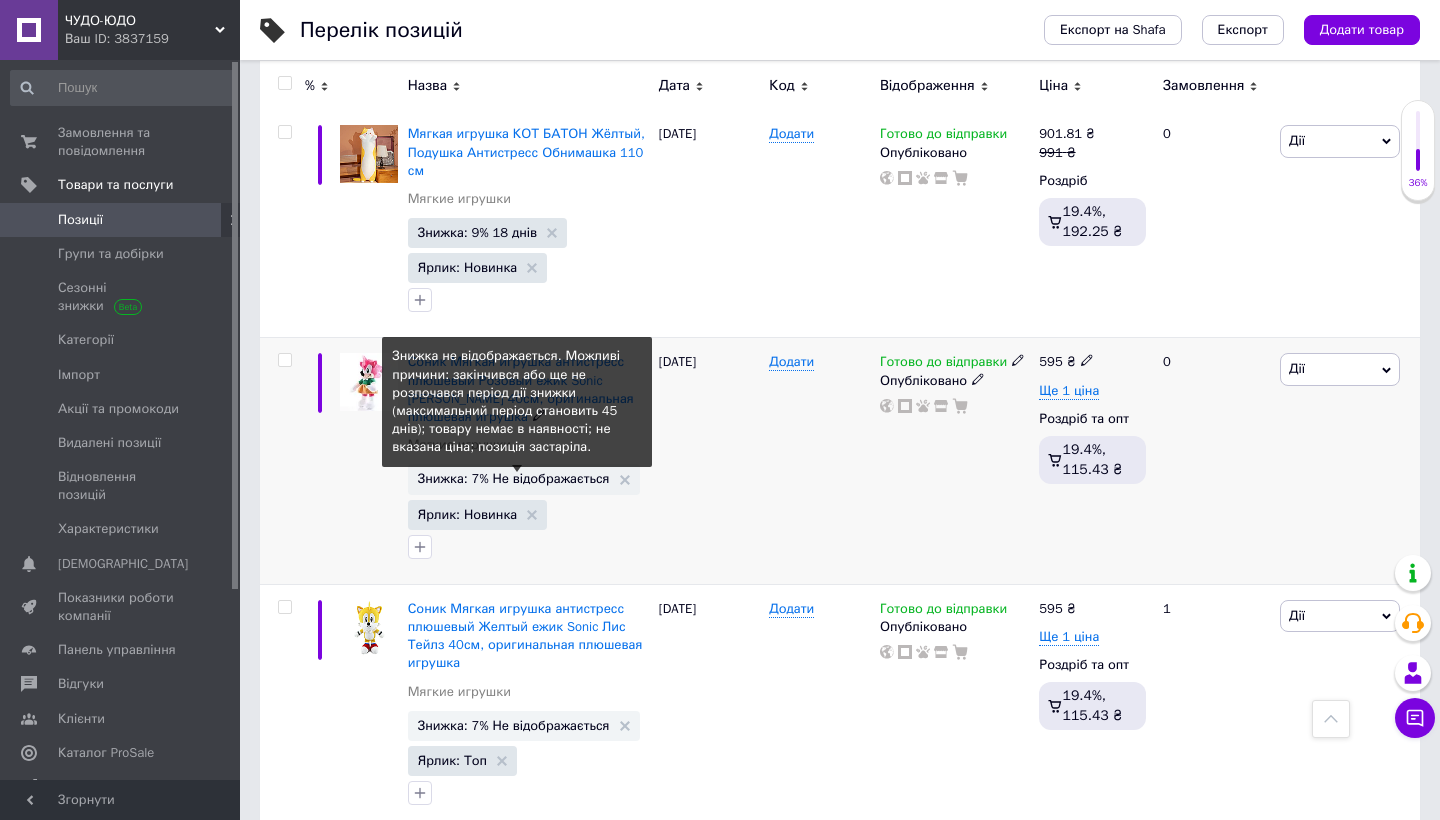 click on "Знижка: 7% Не відображається" at bounding box center [514, 478] 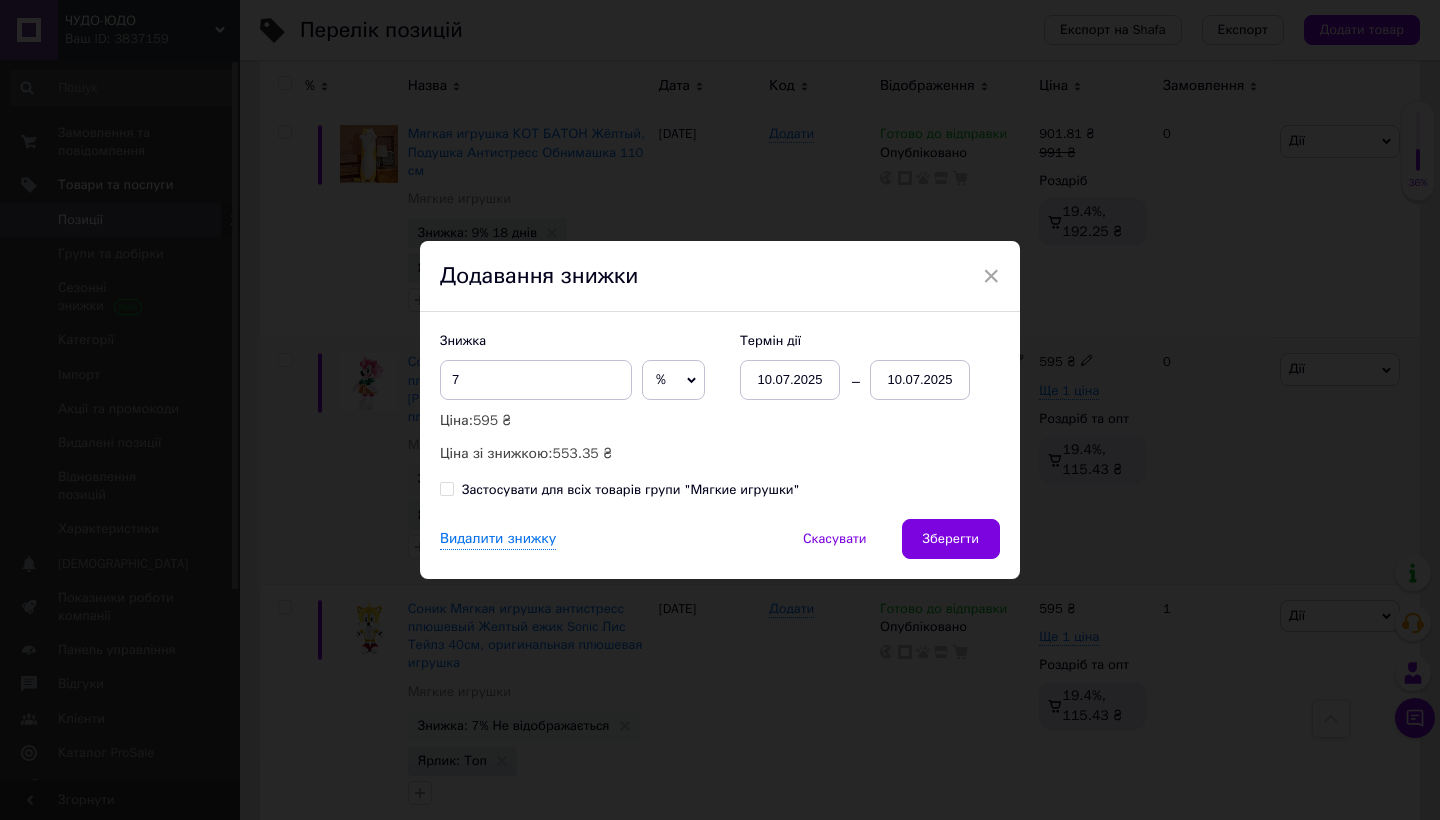 click on "10.07.2025" at bounding box center [920, 380] 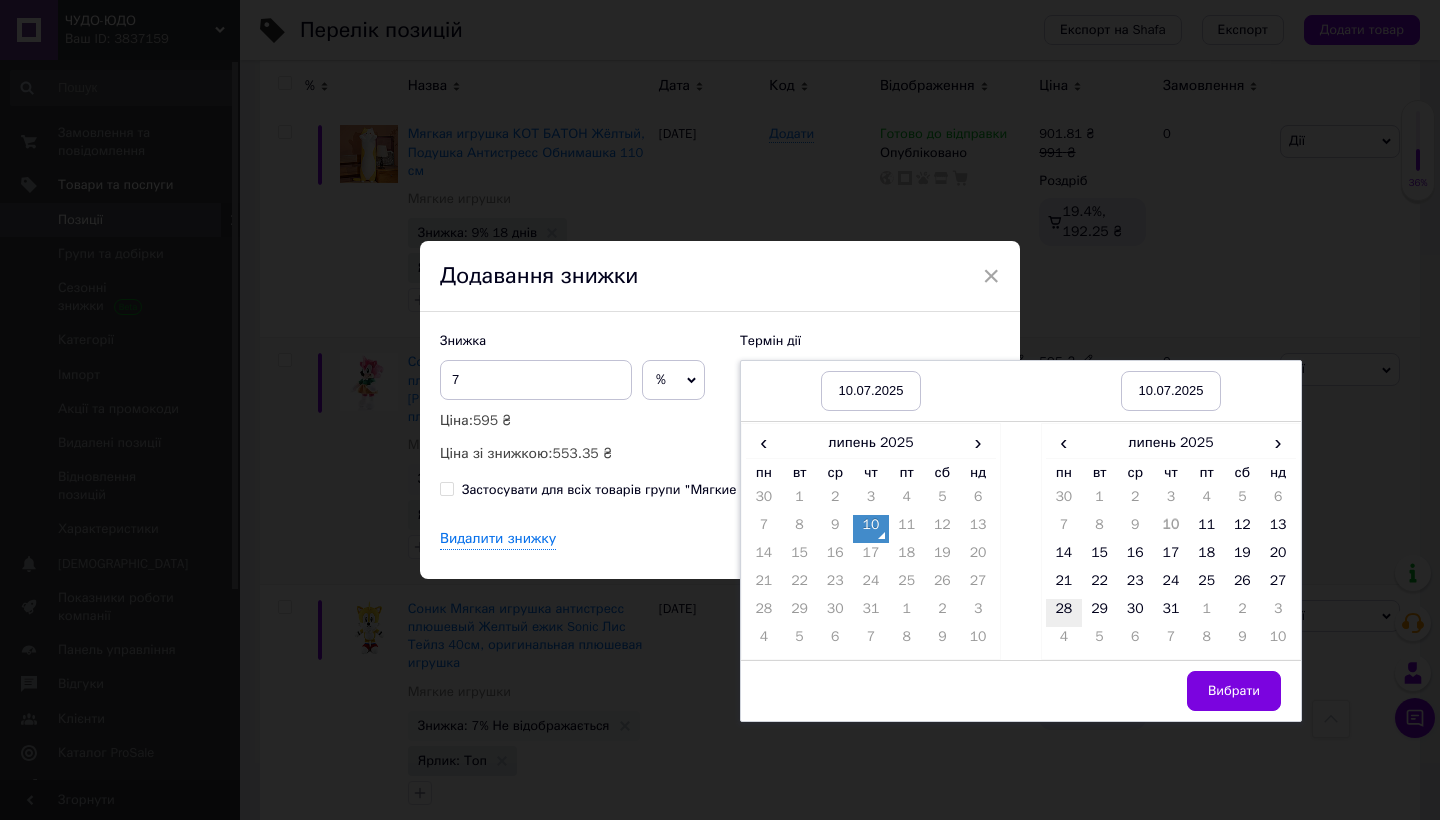 click on "28" at bounding box center (1064, 613) 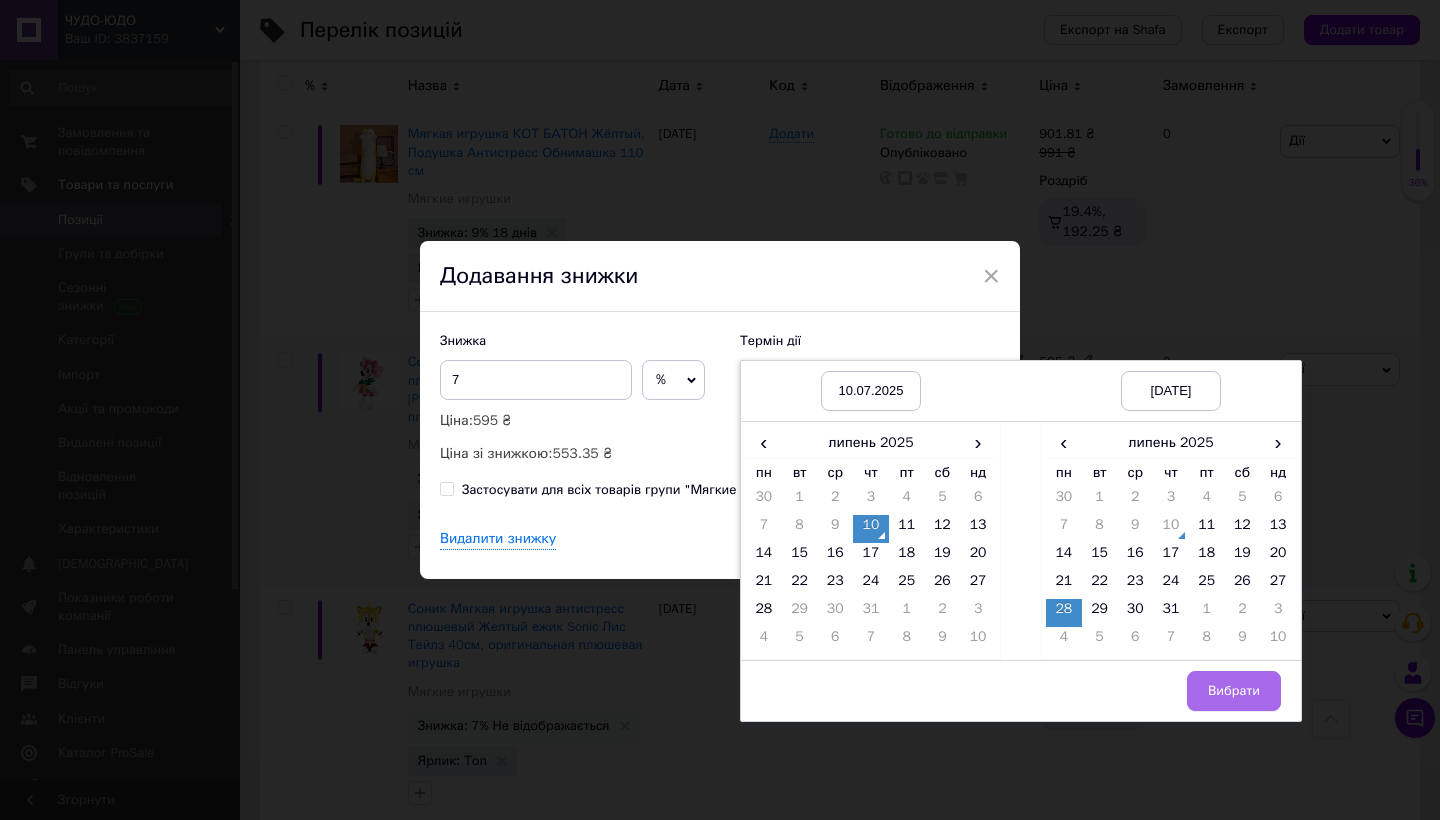 click on "Вибрати" at bounding box center [1234, 691] 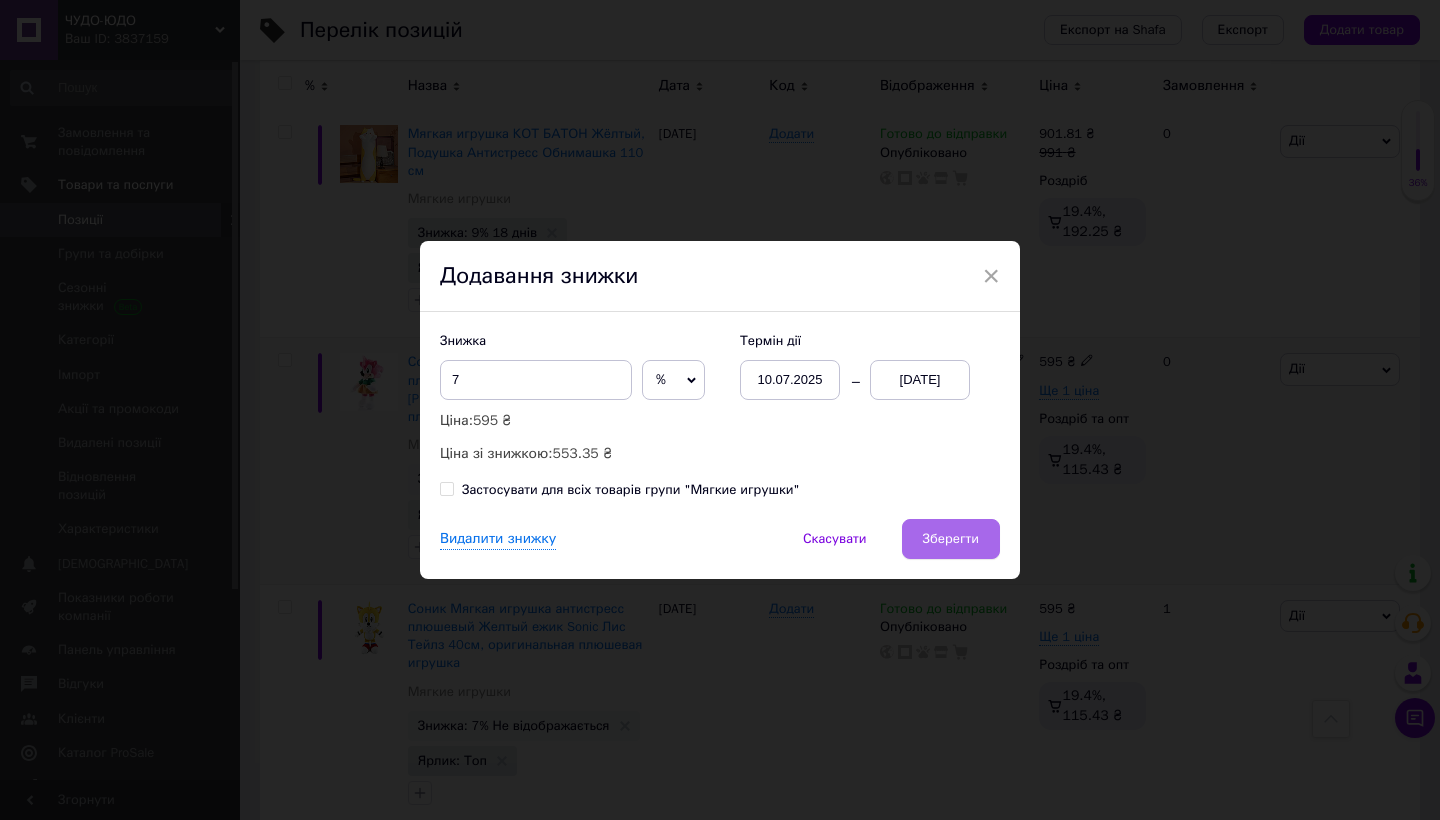 click on "Зберегти" at bounding box center [951, 539] 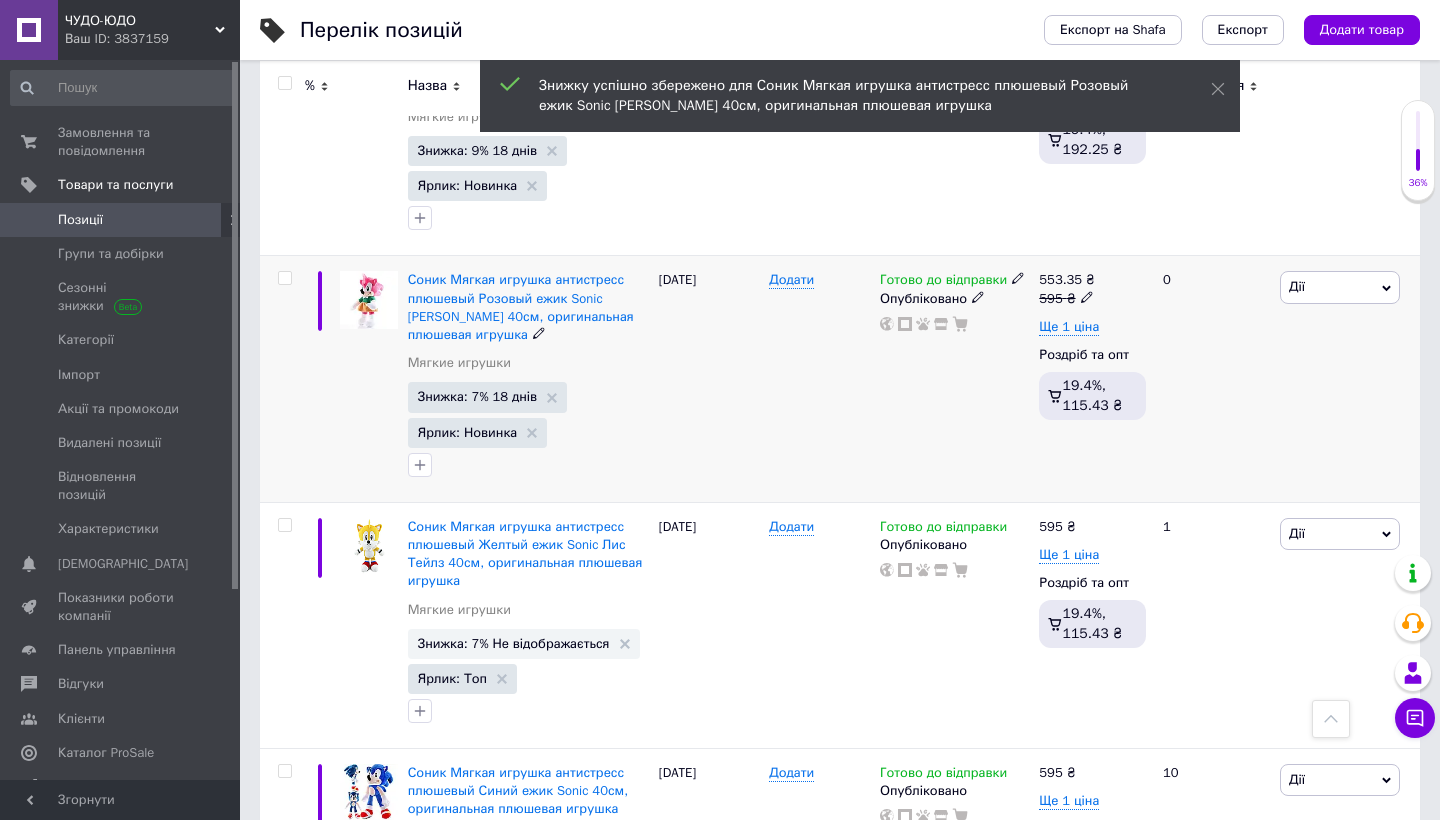 scroll, scrollTop: 3690, scrollLeft: 0, axis: vertical 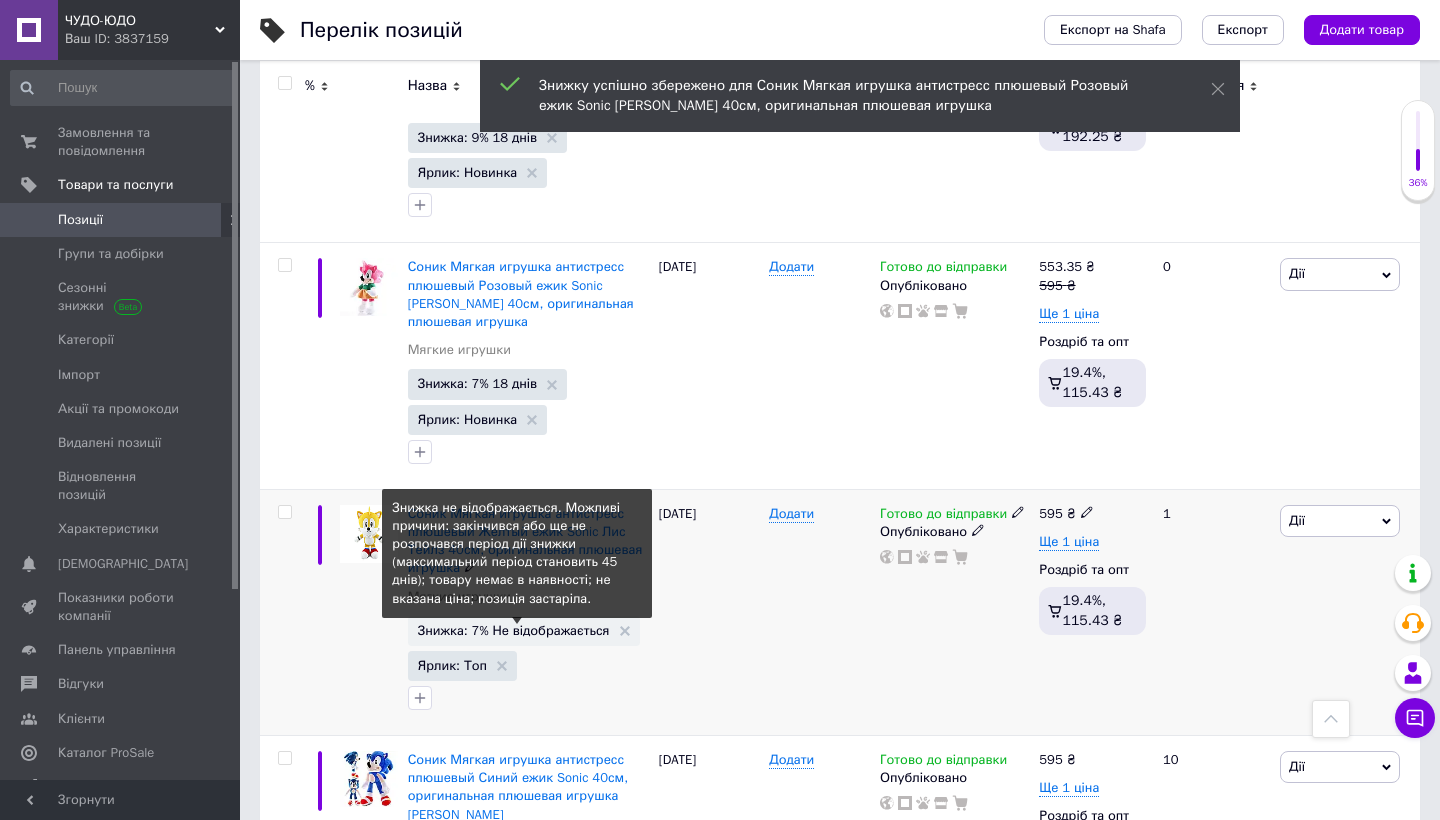 click on "Знижка: 7% Не відображається" at bounding box center (514, 630) 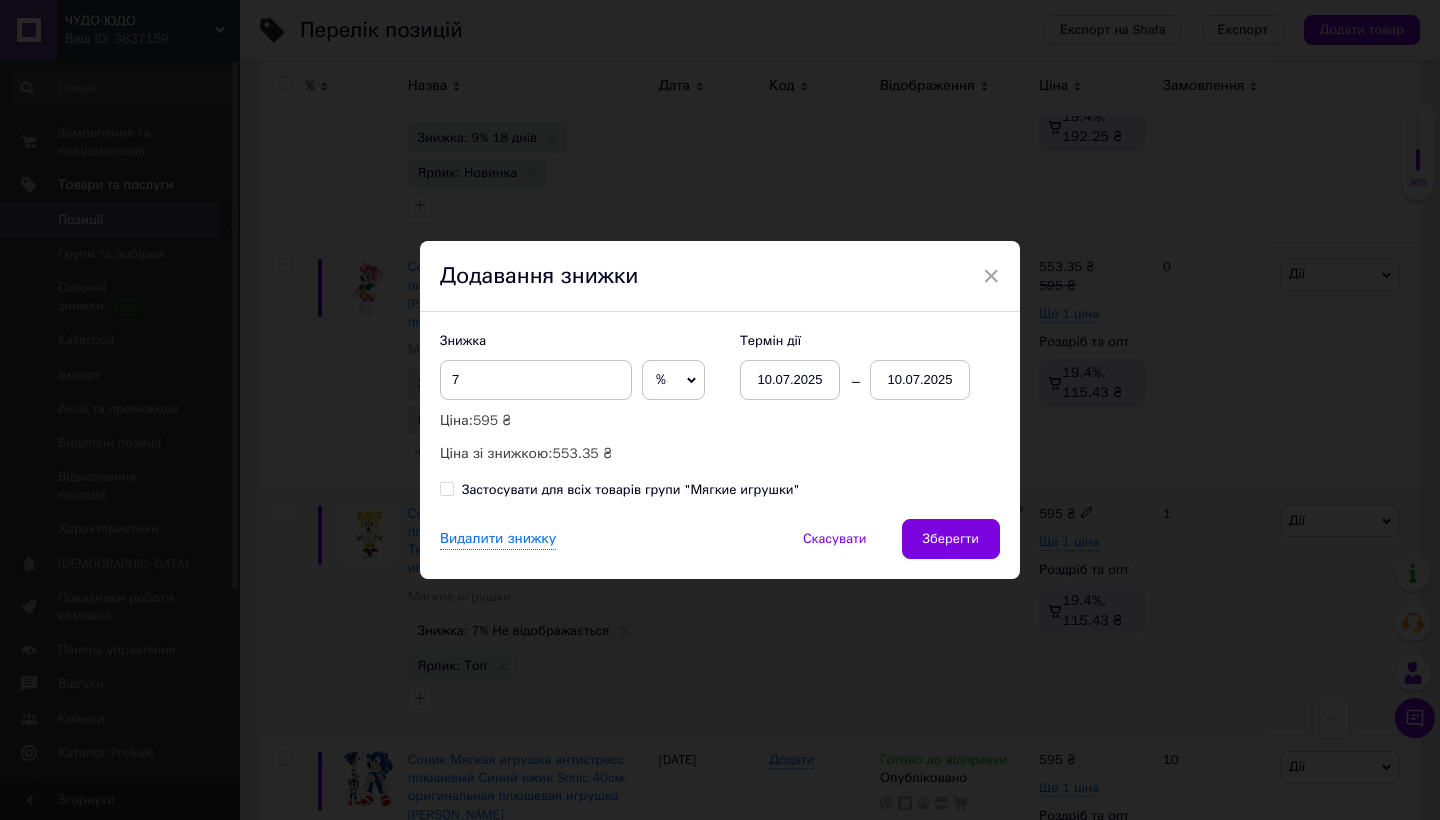 click on "10.07.2025" at bounding box center [920, 380] 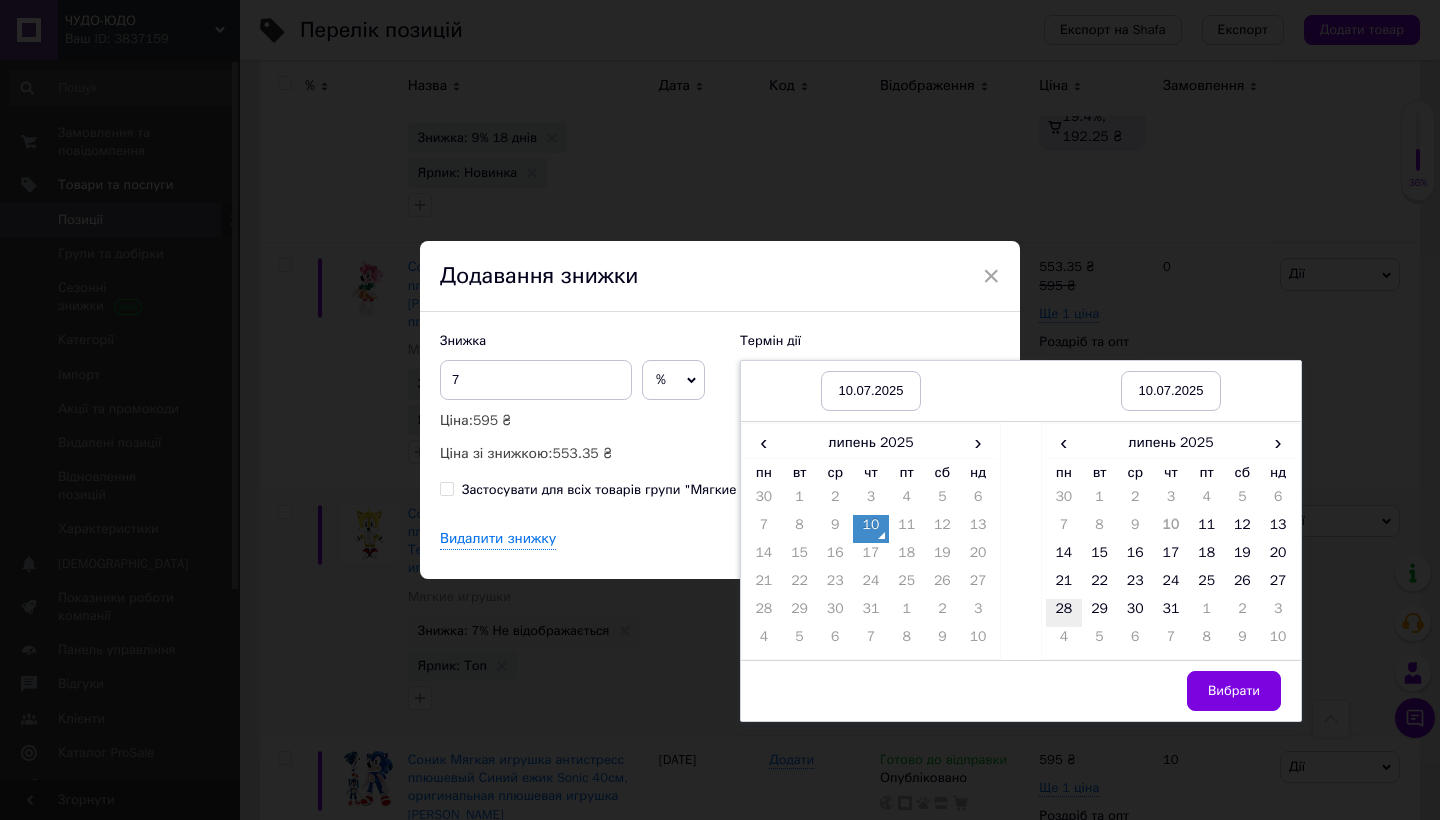 click on "28" at bounding box center [1064, 613] 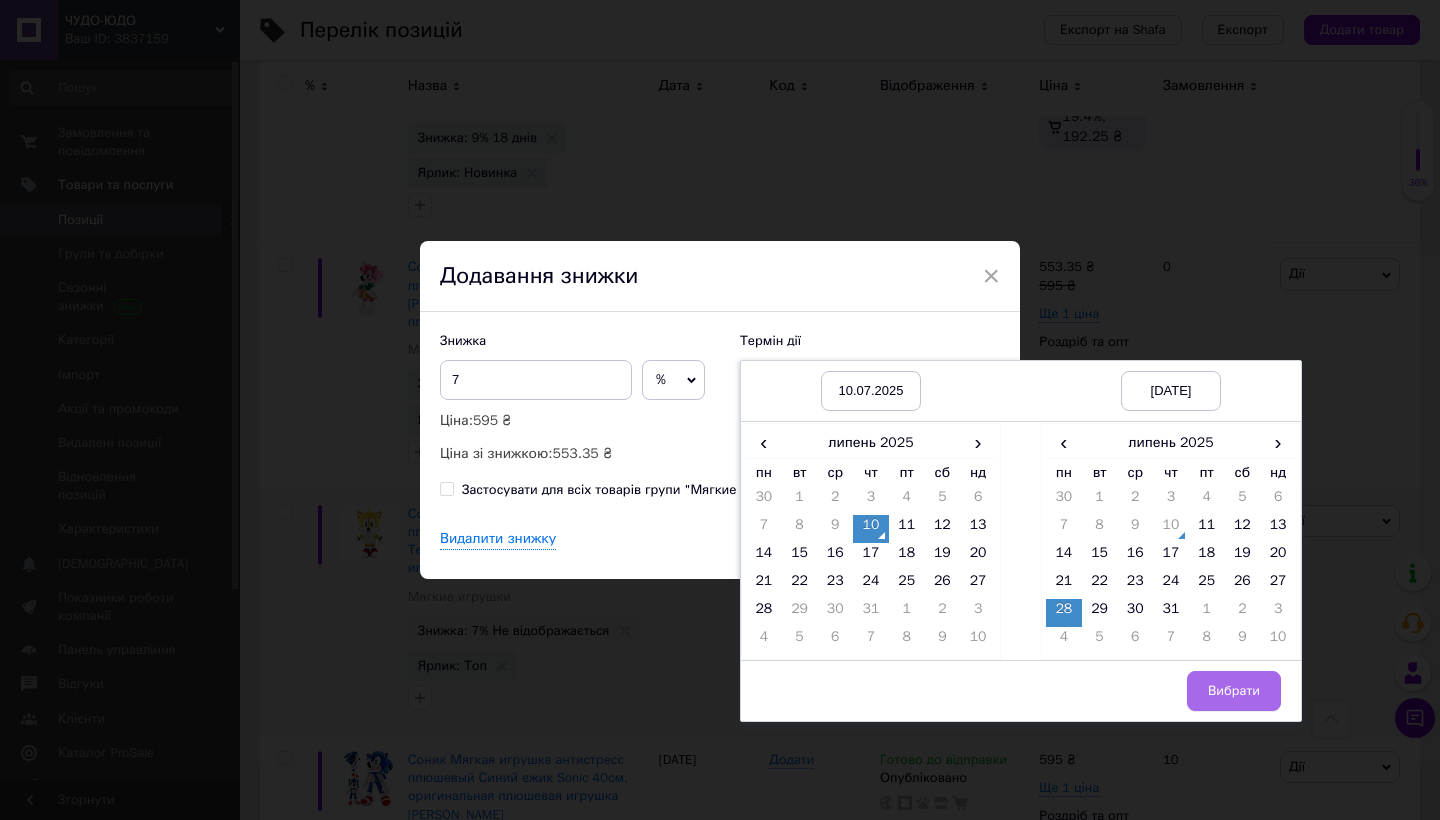 click on "Вибрати" at bounding box center (1234, 691) 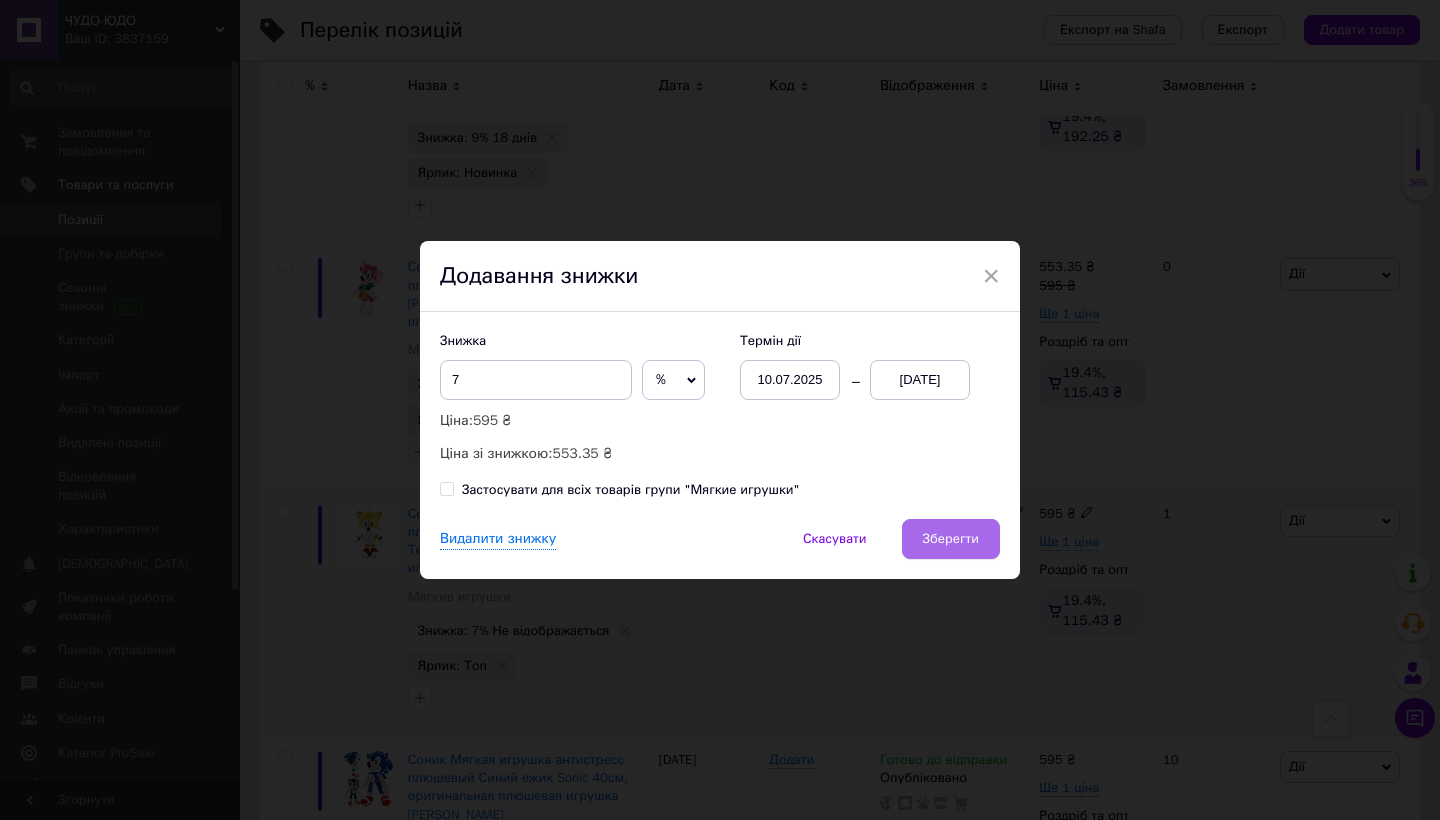 click on "Зберегти" at bounding box center [951, 539] 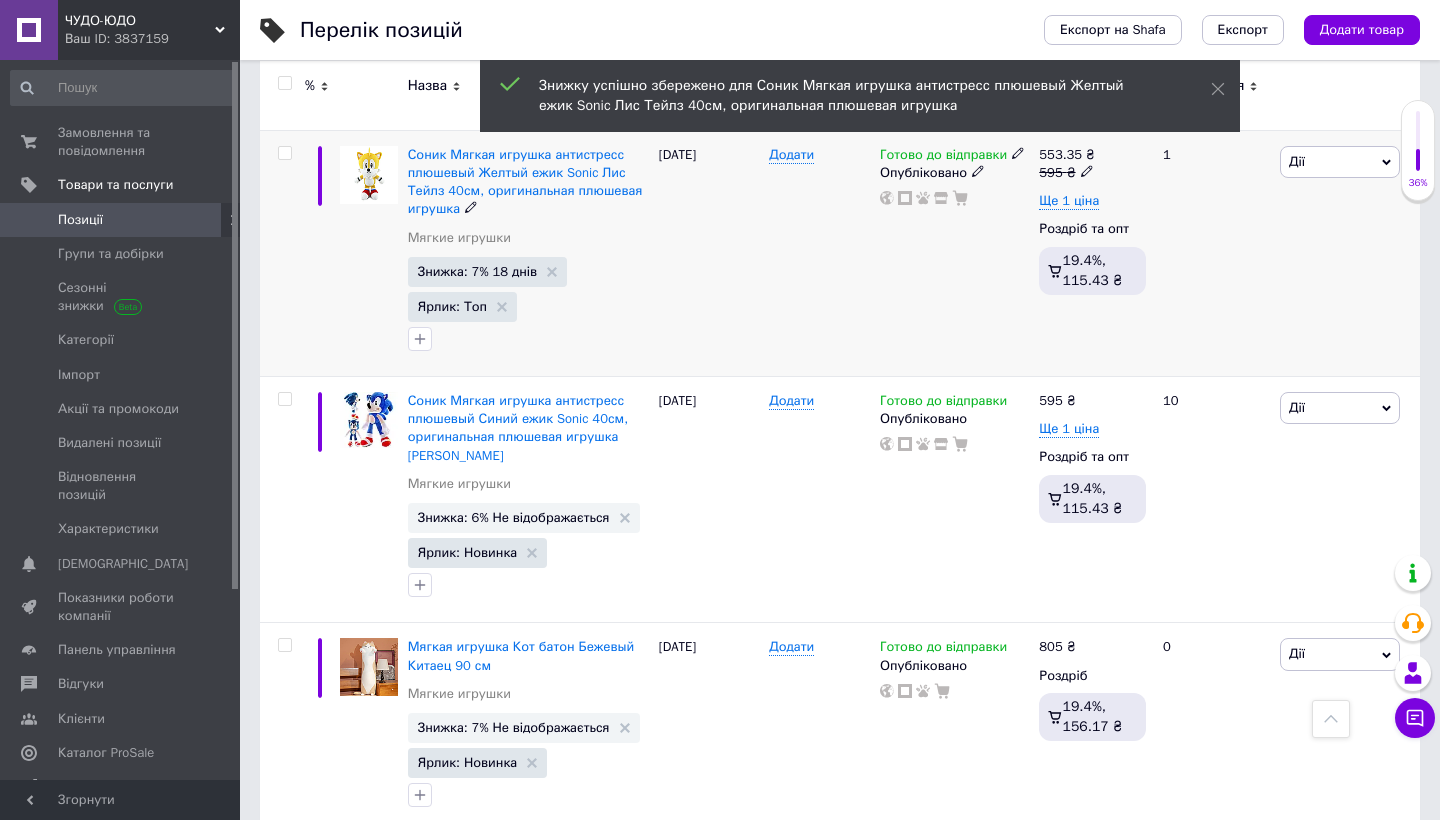 scroll, scrollTop: 4050, scrollLeft: 0, axis: vertical 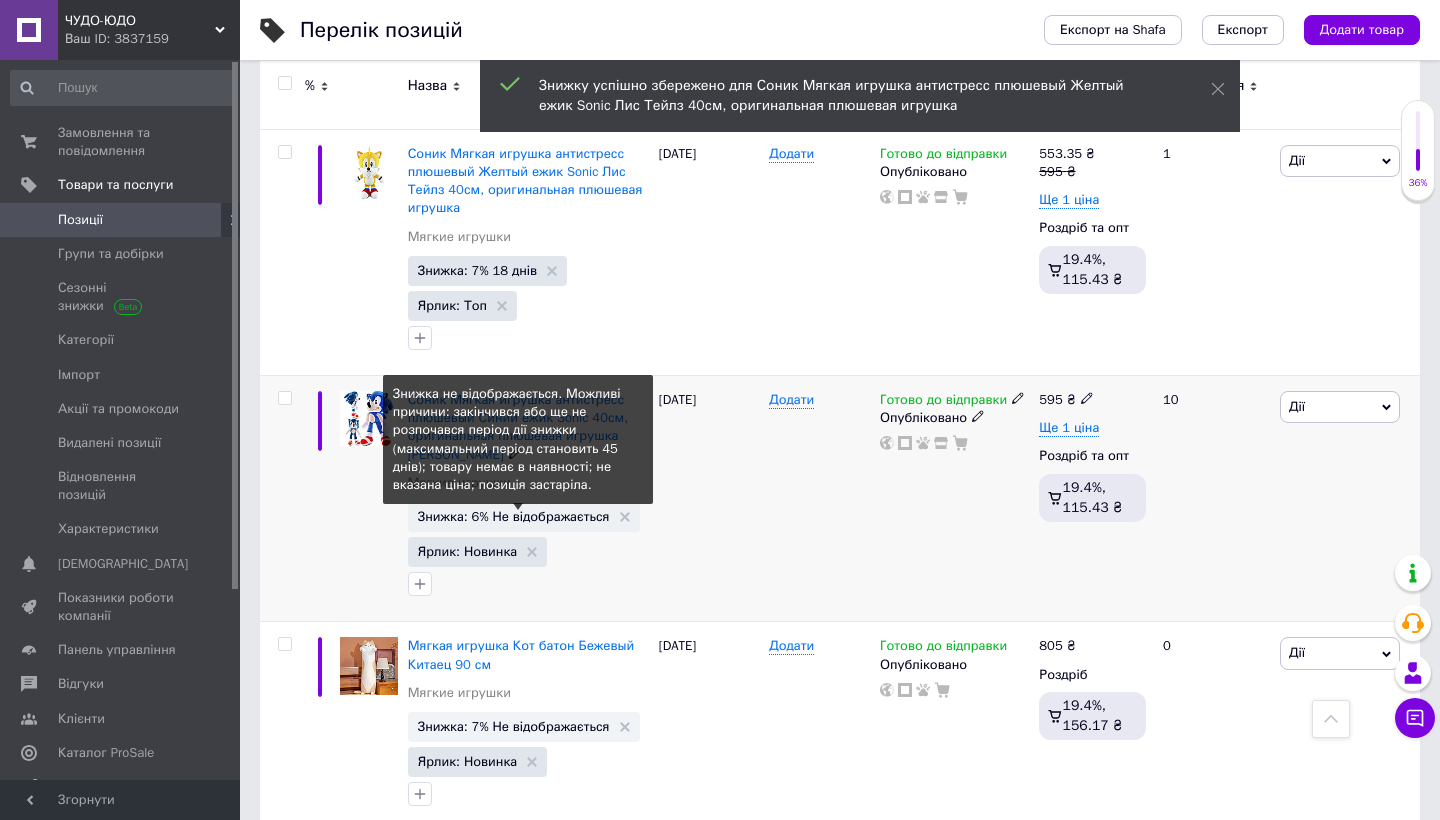 click on "Знижка: 6% Не відображається" at bounding box center (514, 516) 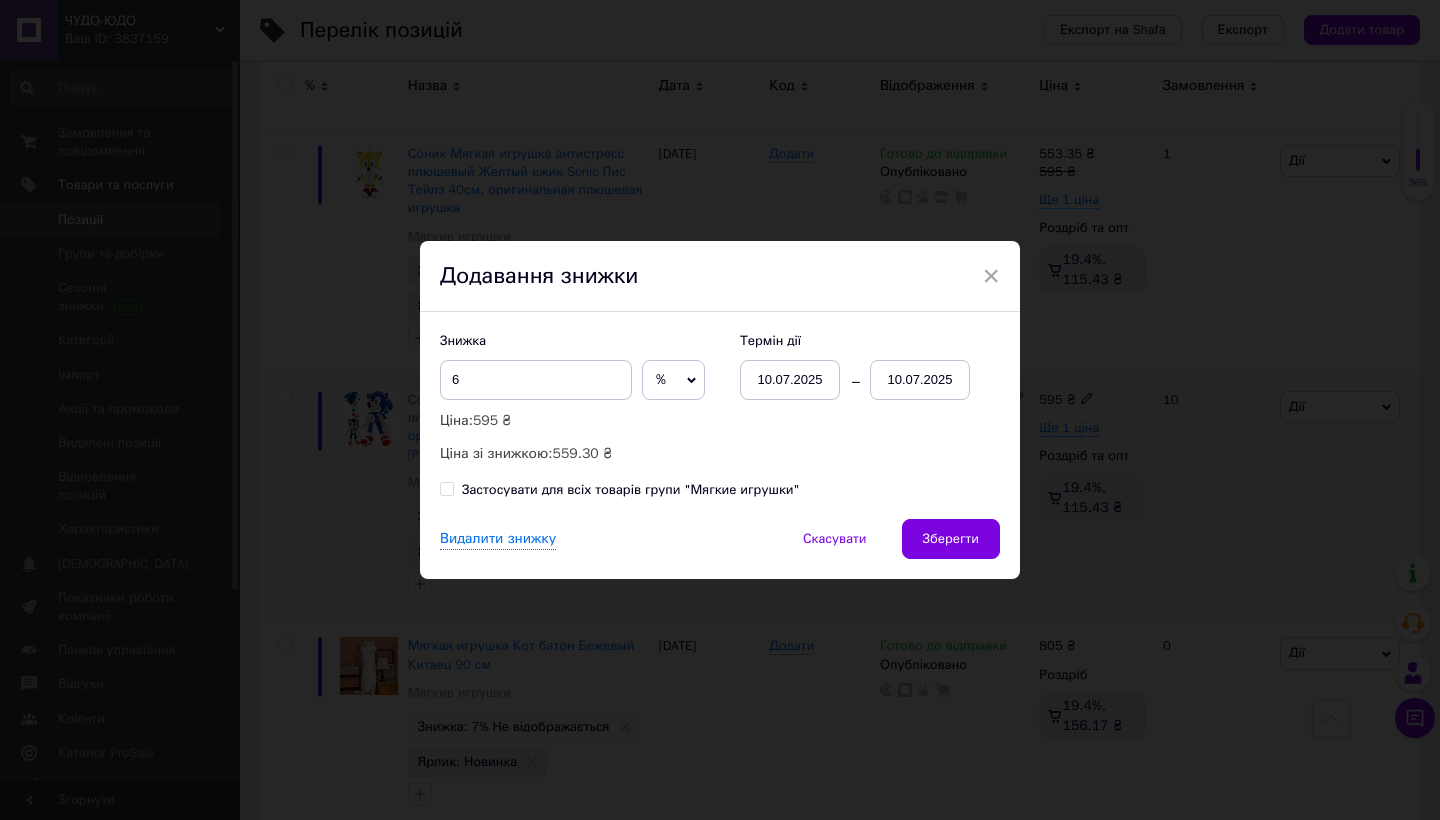 click on "10.07.2025" at bounding box center [920, 380] 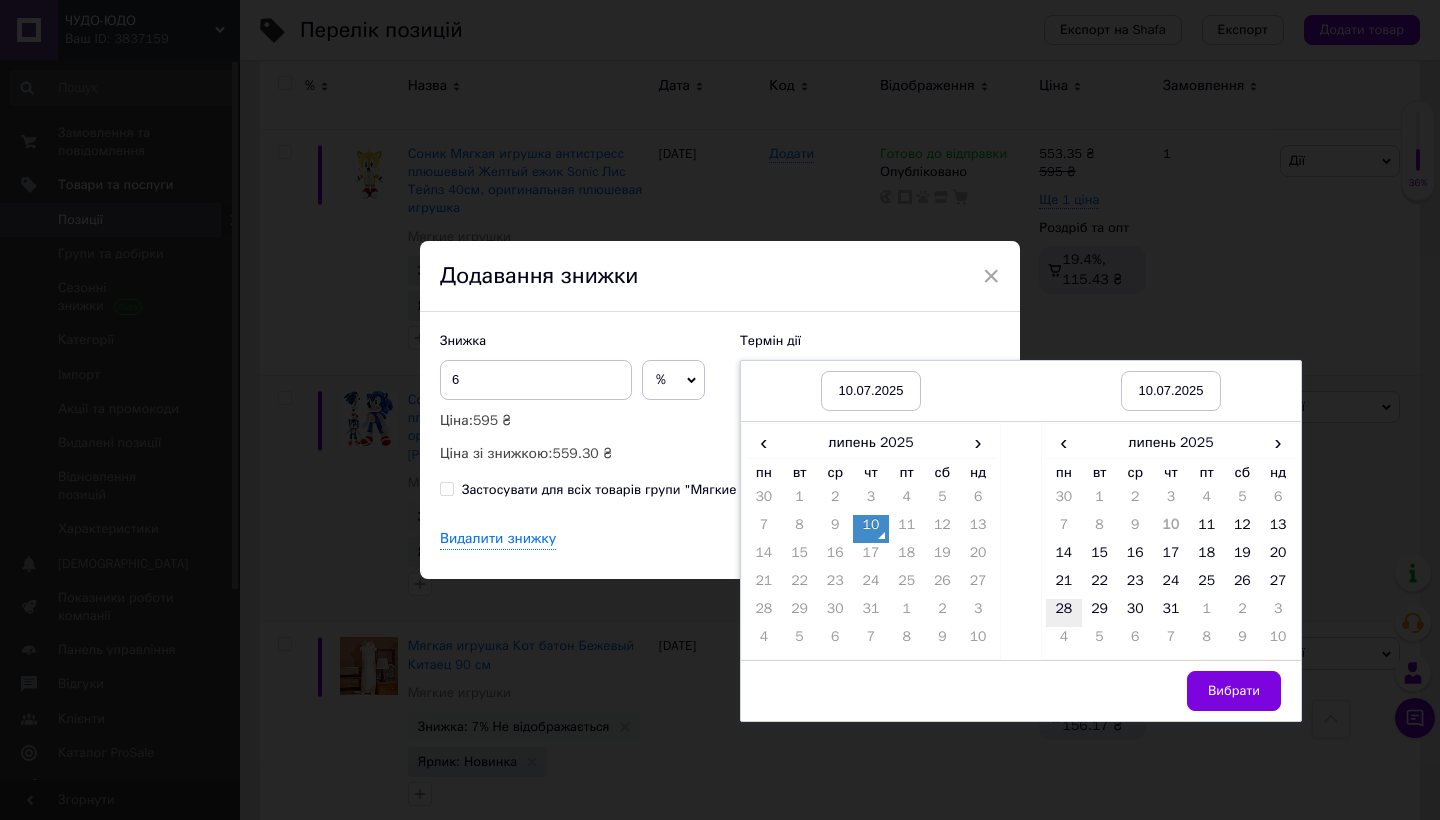 click on "28" at bounding box center (1064, 613) 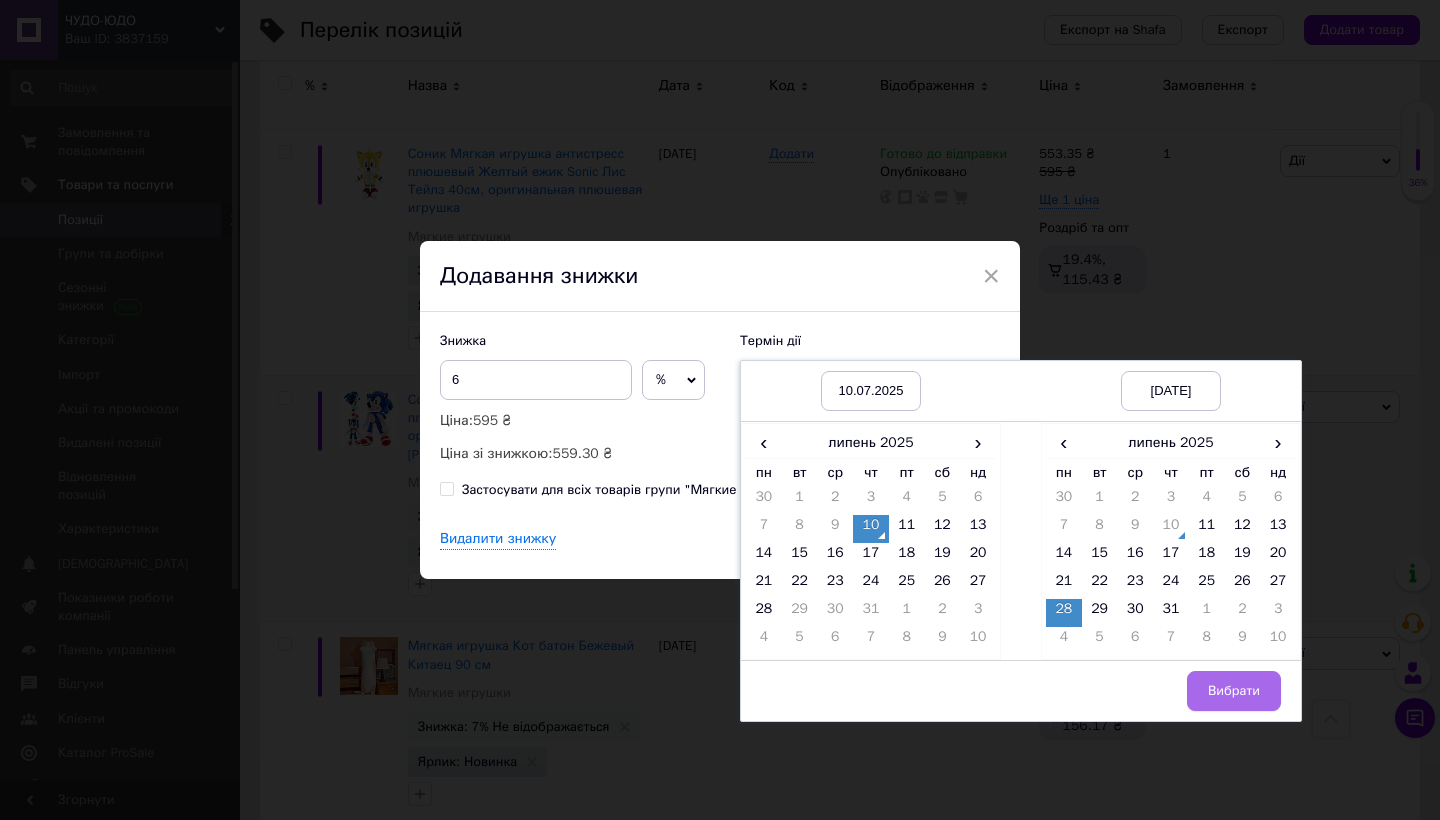 click on "Вибрати" at bounding box center [1234, 691] 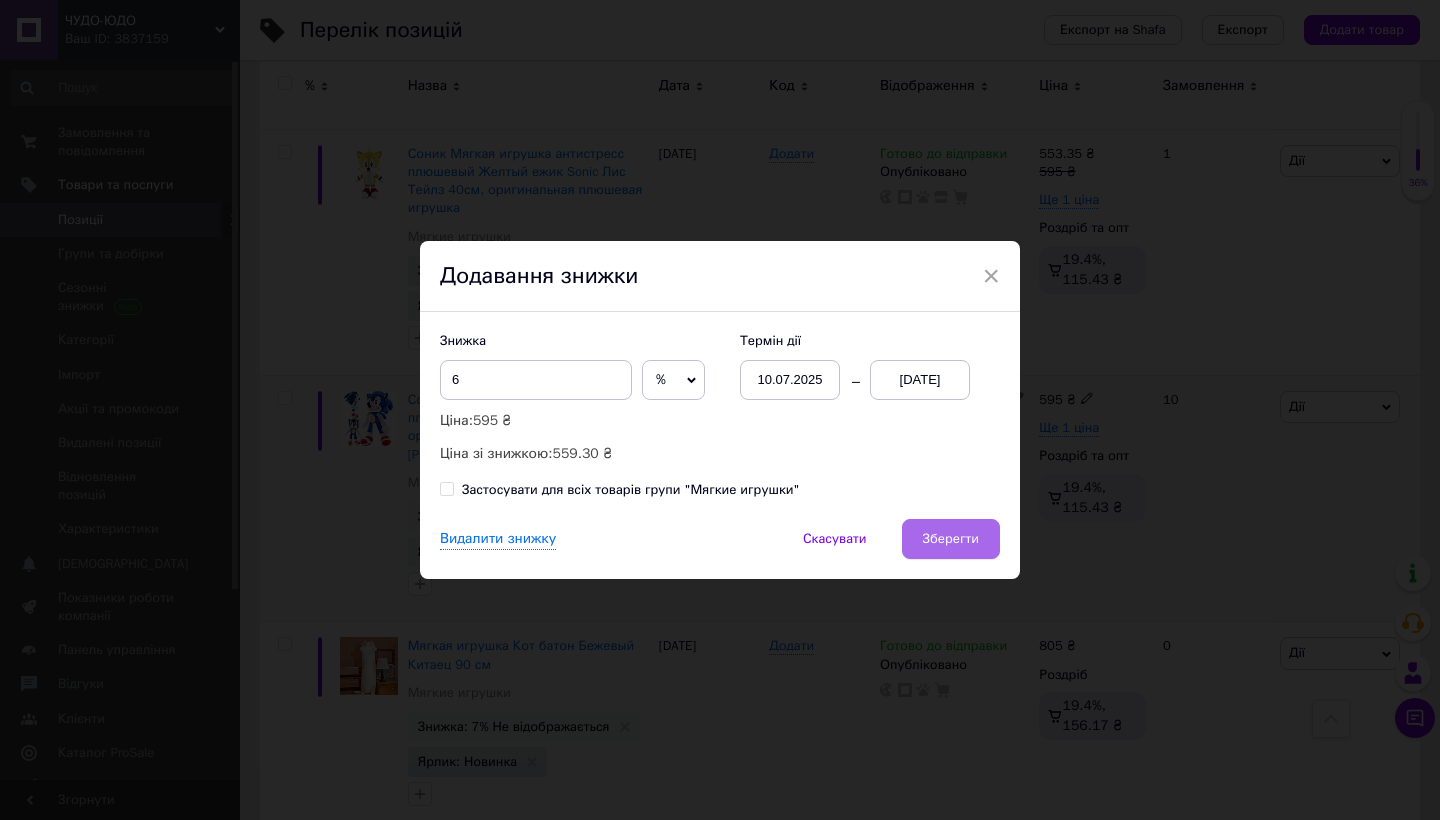 click on "Зберегти" at bounding box center (951, 539) 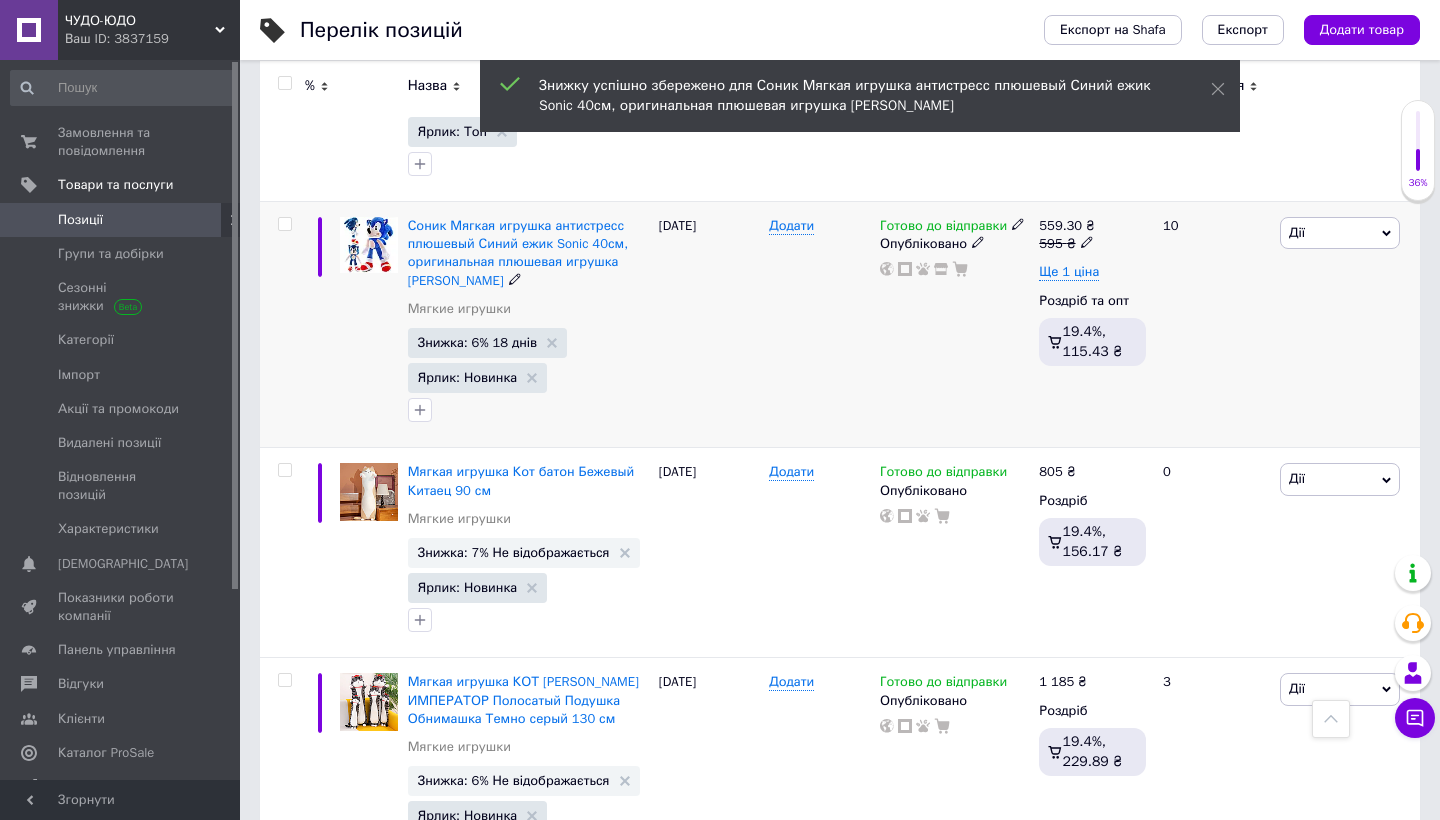 scroll, scrollTop: 4226, scrollLeft: 0, axis: vertical 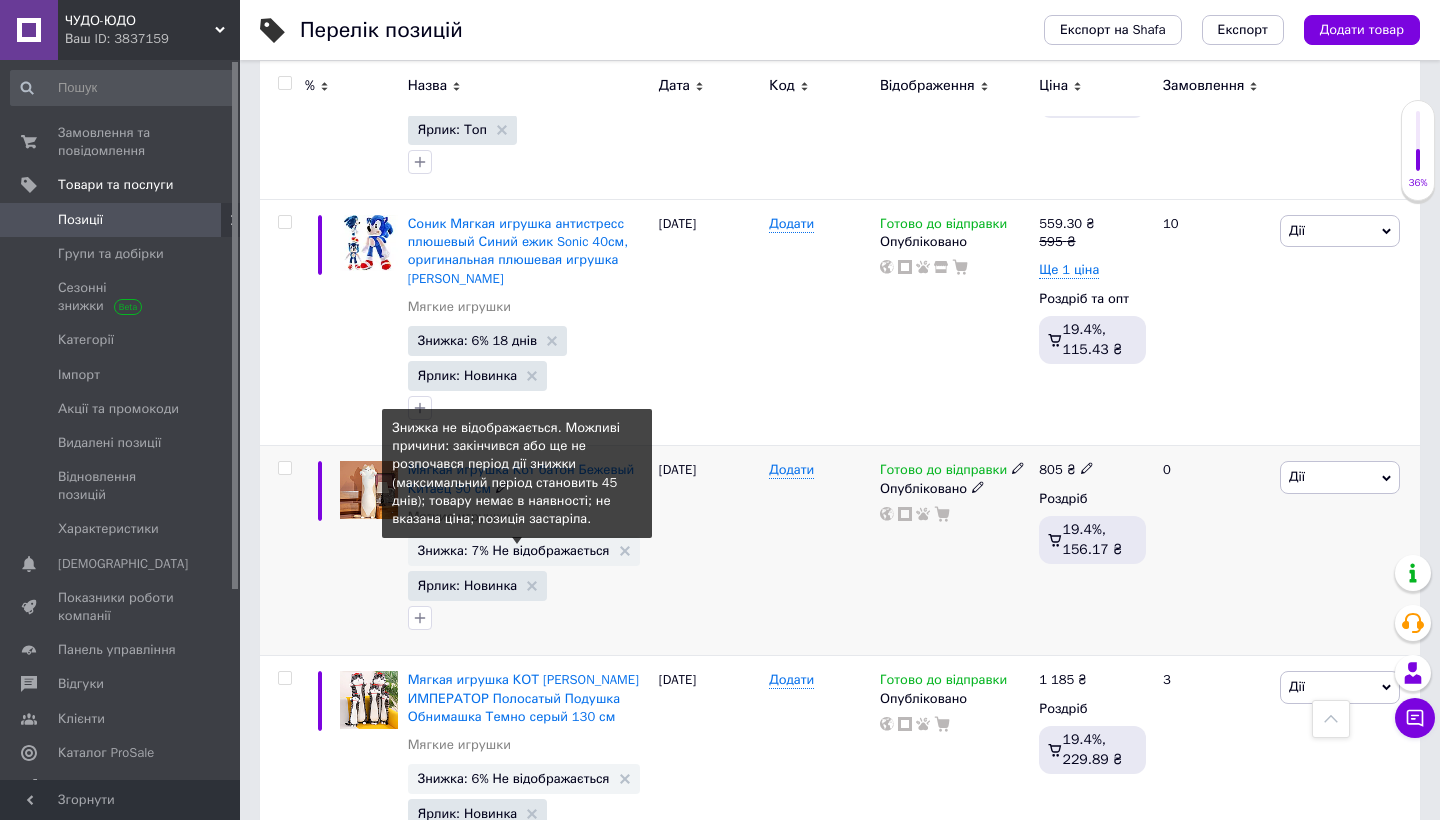 click on "Знижка: 7% Не відображається" at bounding box center [514, 550] 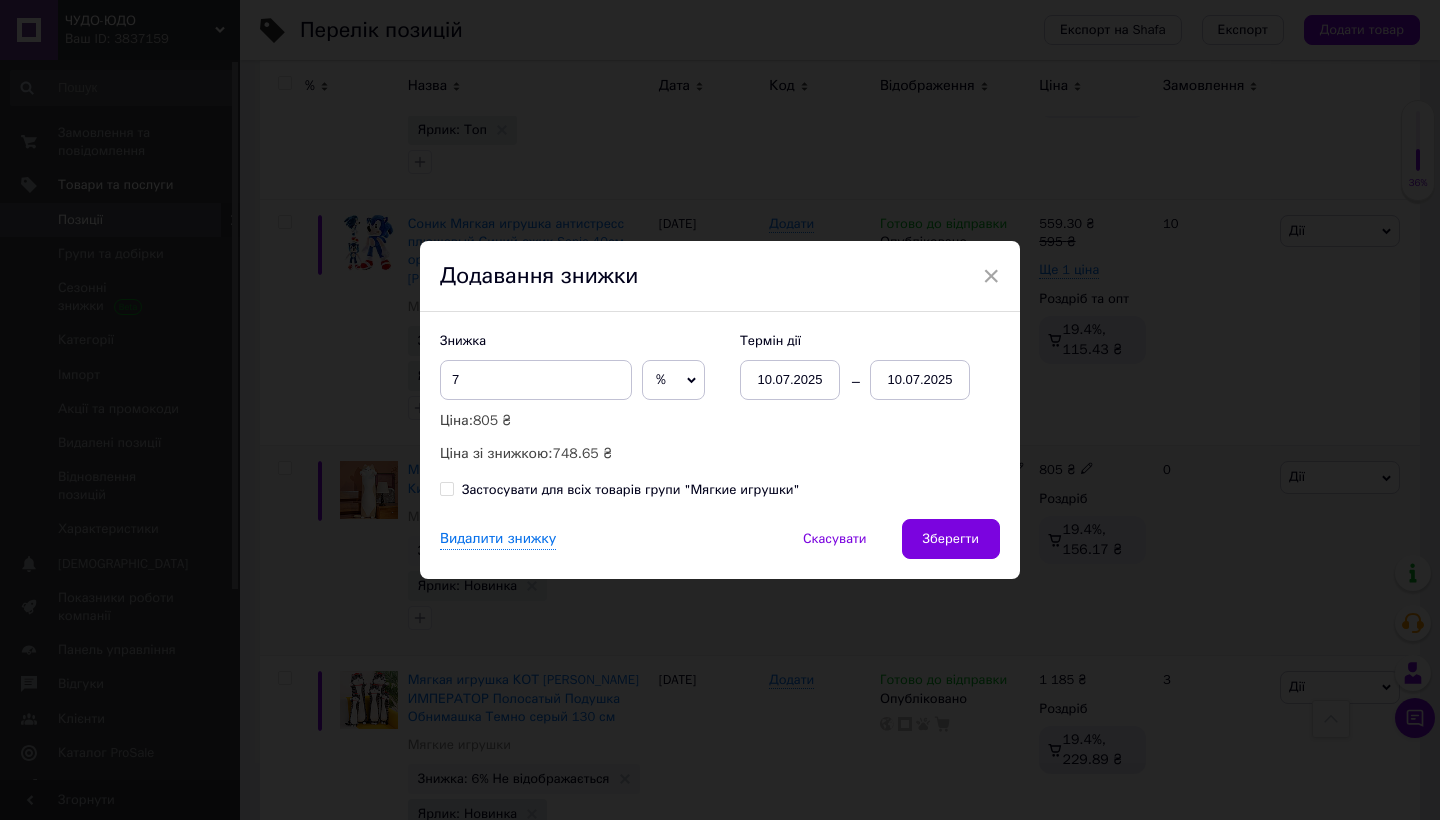 click on "10.07.2025" at bounding box center [920, 380] 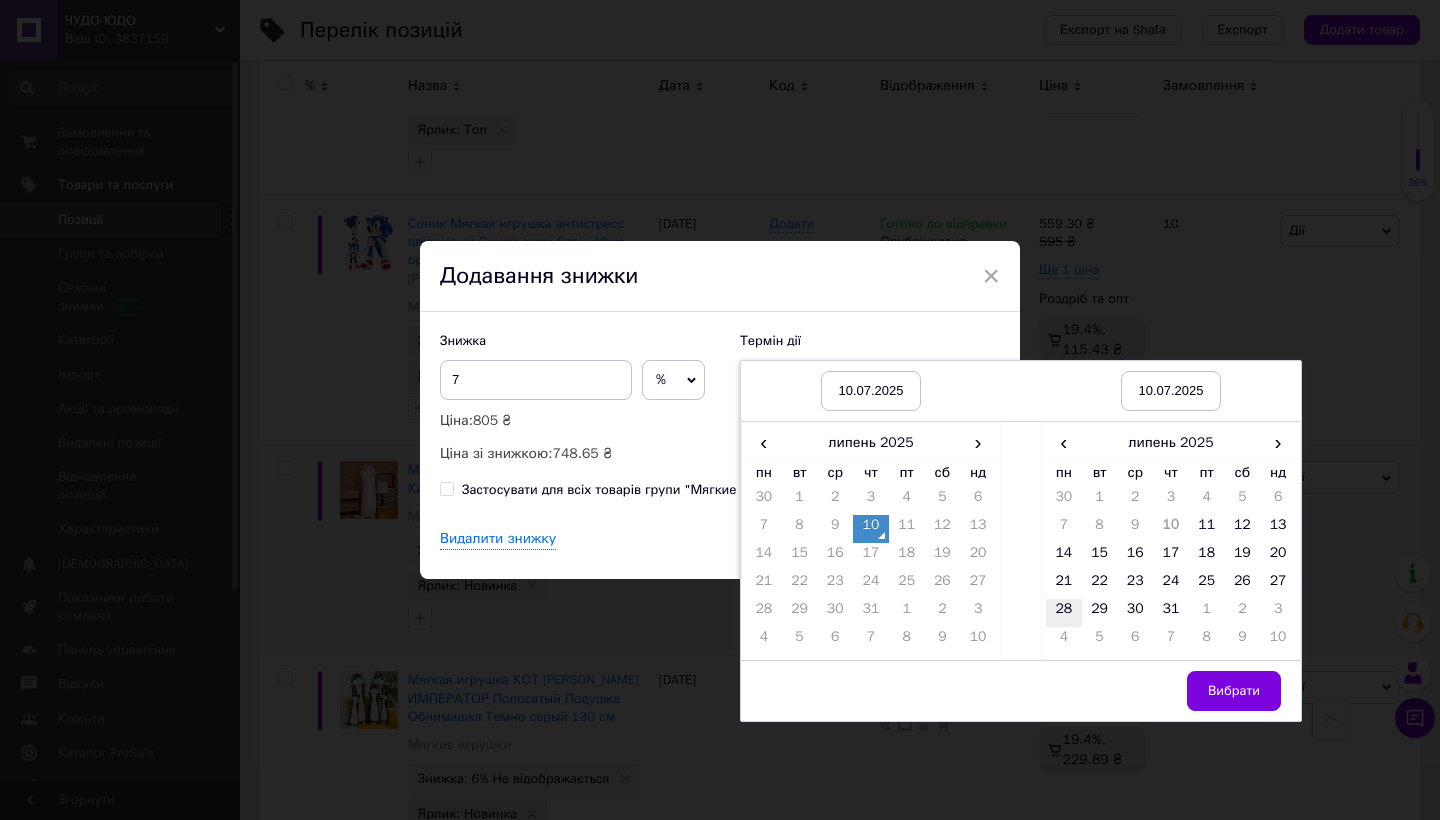 click on "28" at bounding box center [1064, 613] 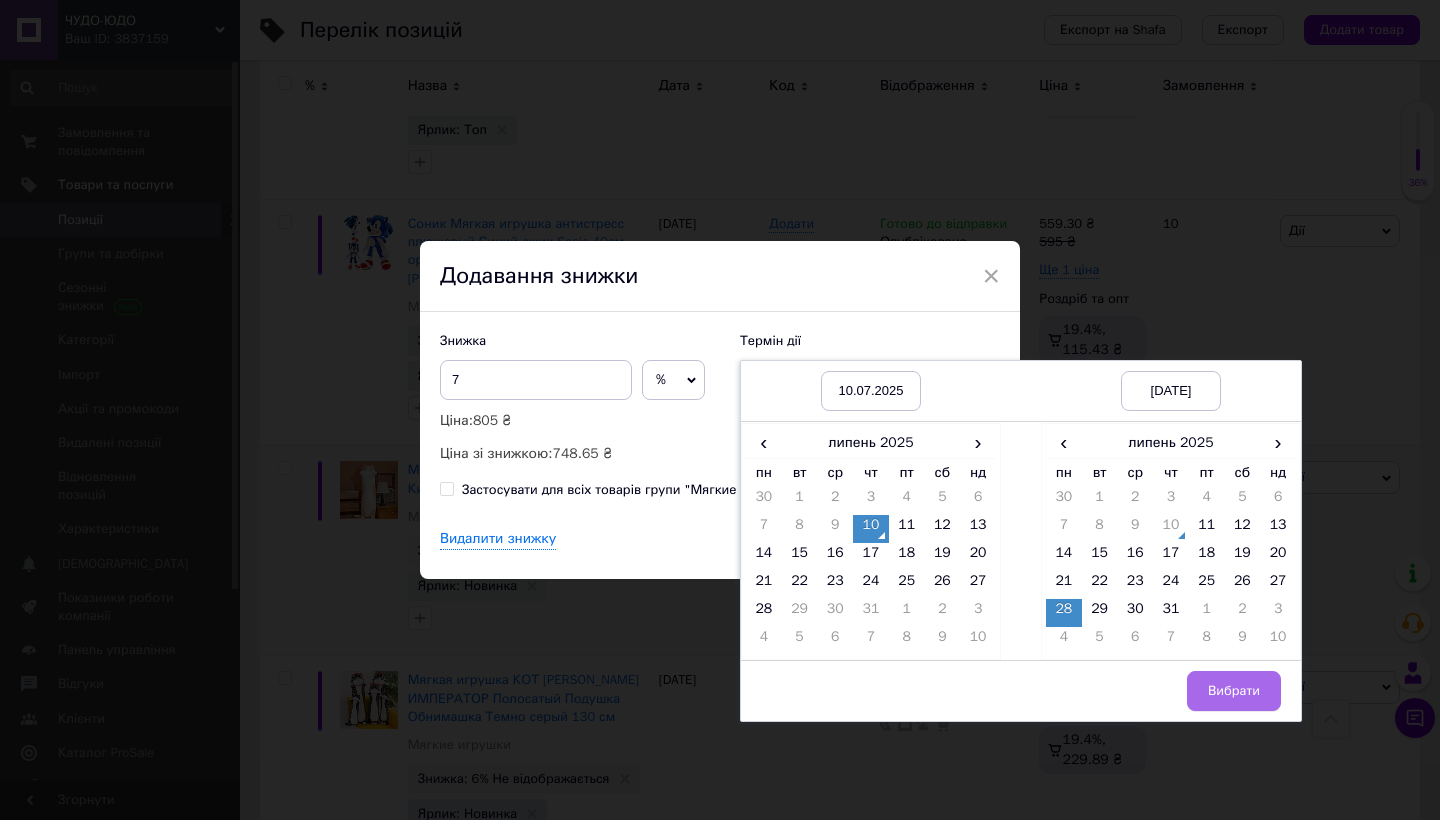 click on "Вибрати" at bounding box center (1234, 691) 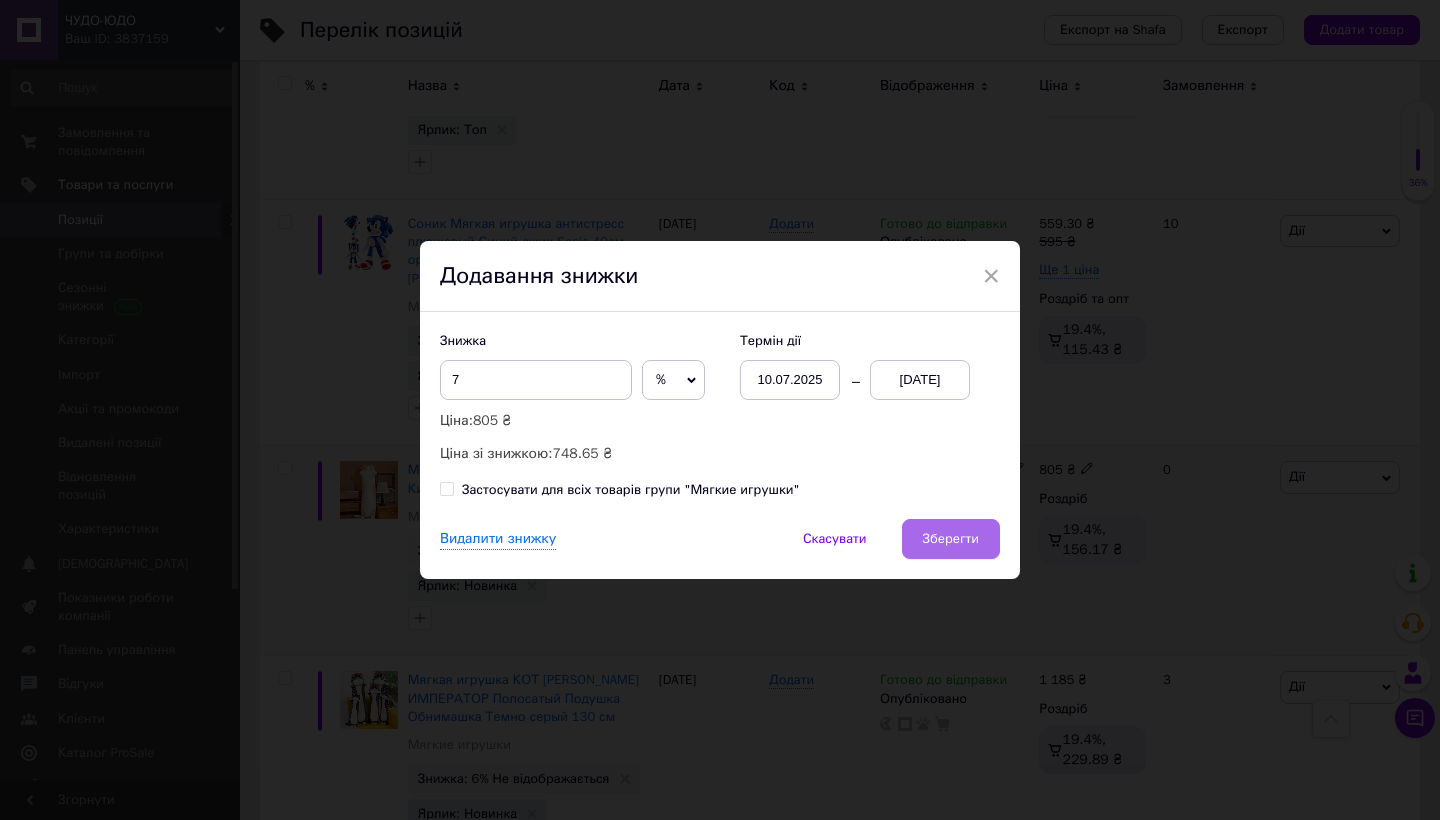 click on "Зберегти" at bounding box center (951, 539) 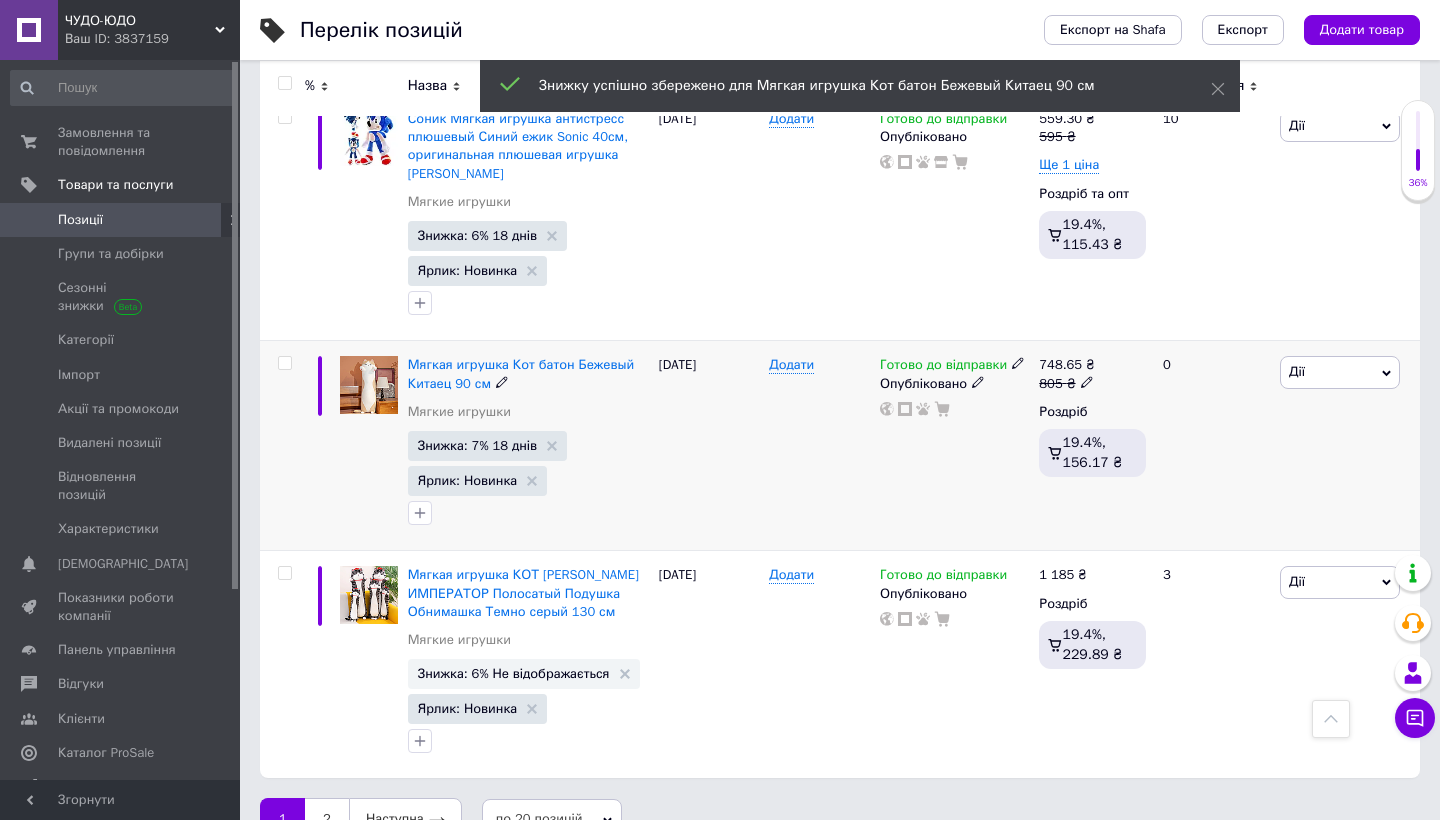 scroll, scrollTop: 4330, scrollLeft: 0, axis: vertical 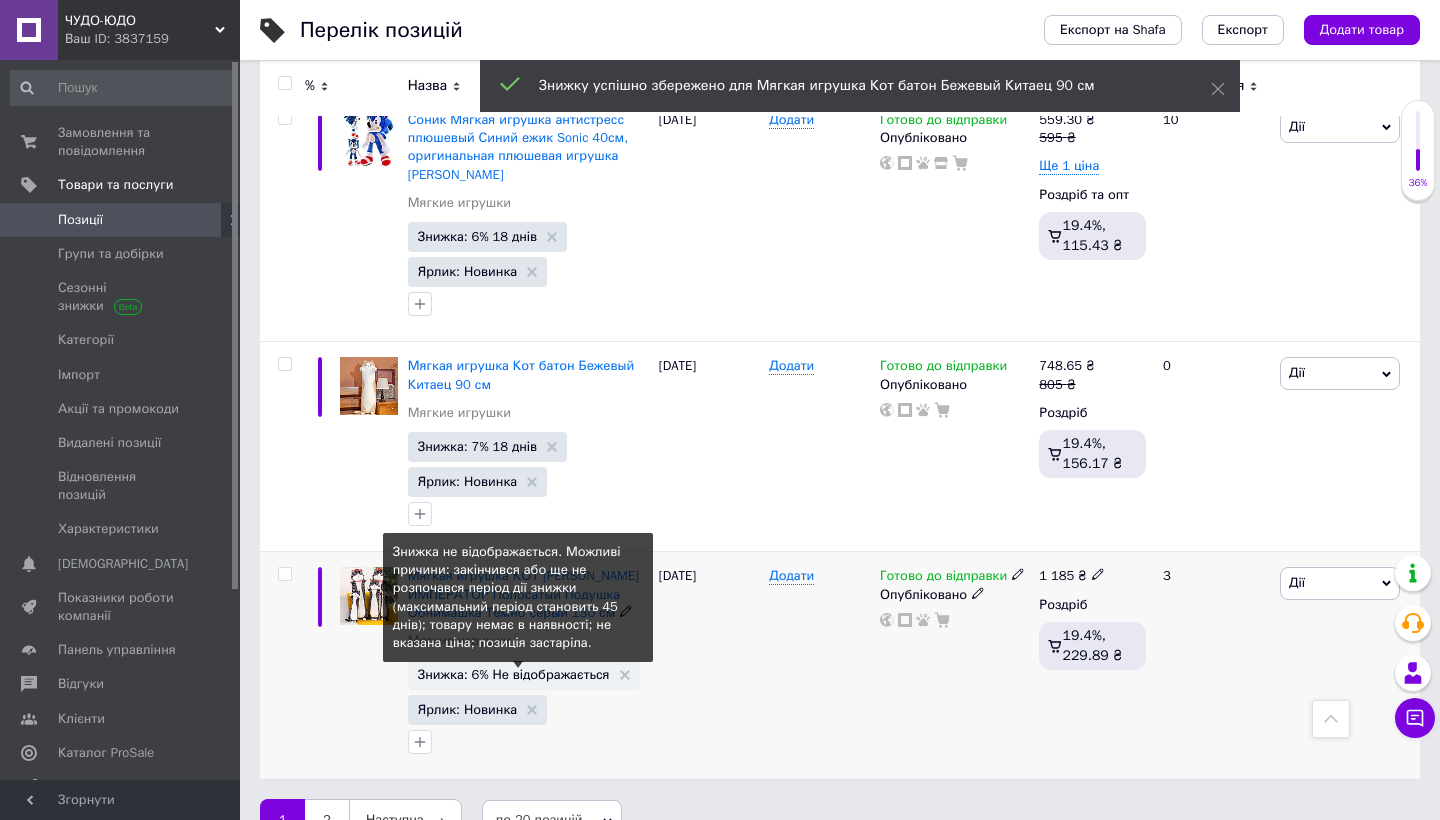 click on "Знижка: 6% Не відображається" at bounding box center [514, 674] 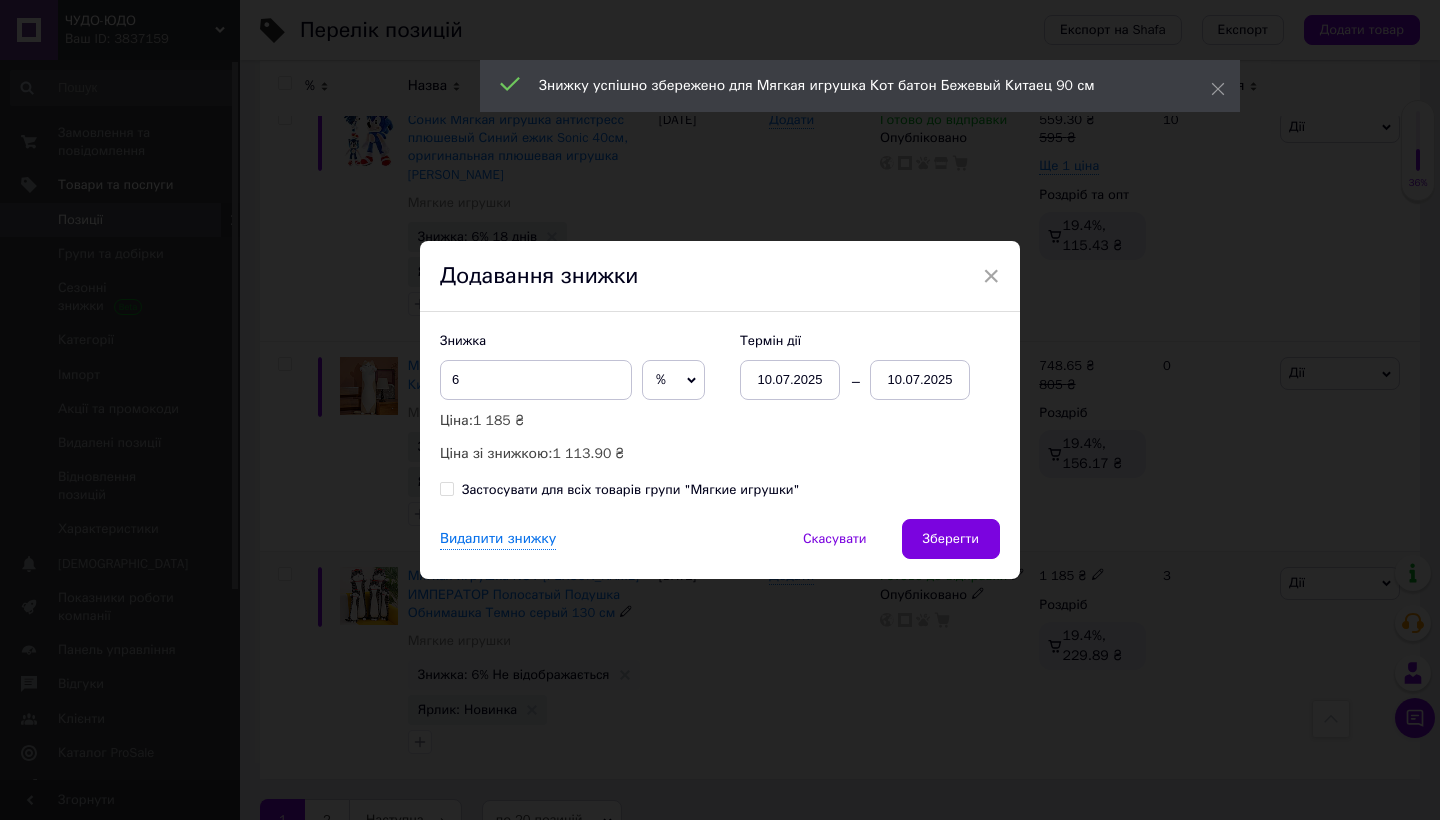 click on "10.07.2025" at bounding box center [920, 380] 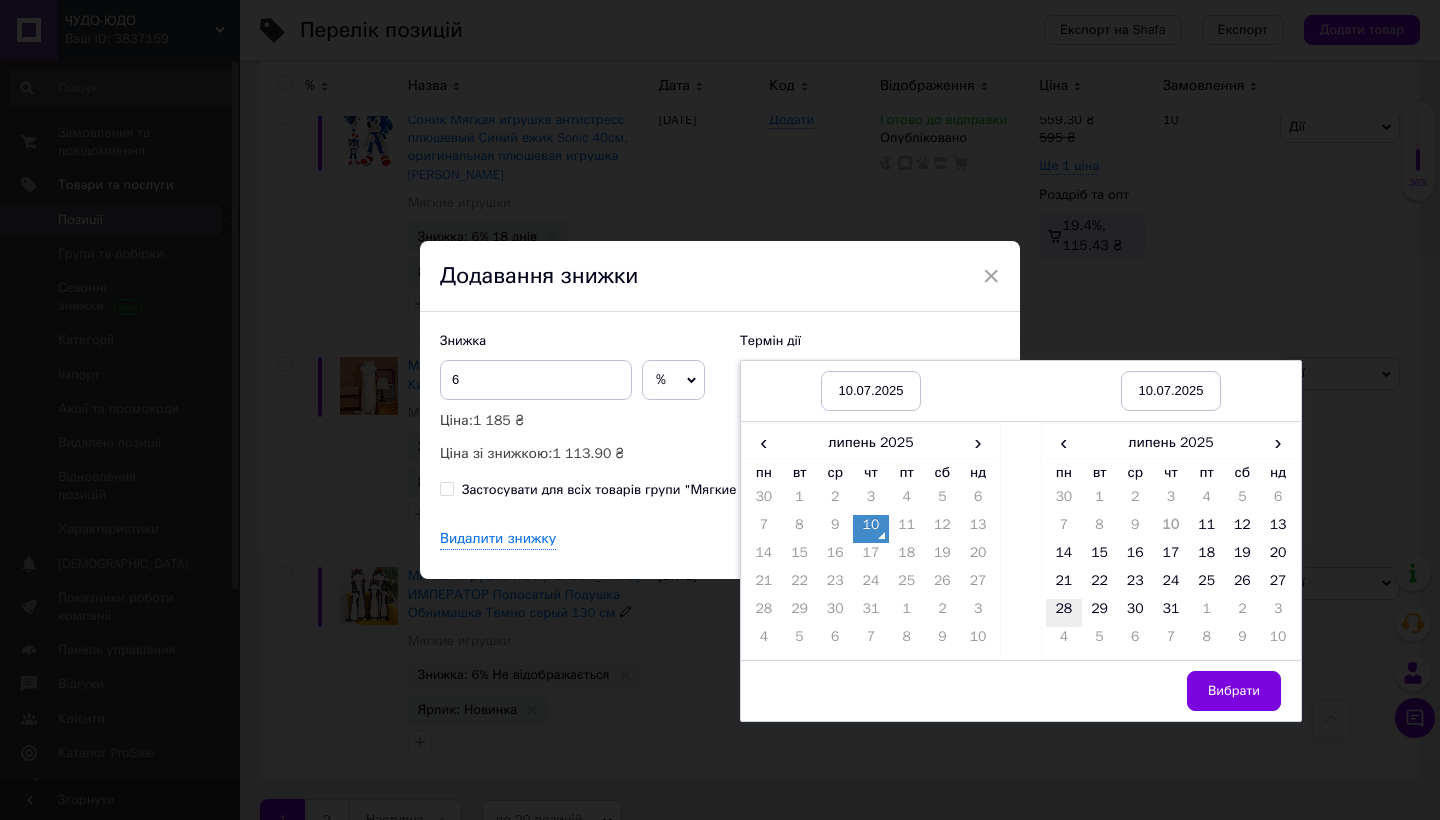 click on "28" at bounding box center (1064, 613) 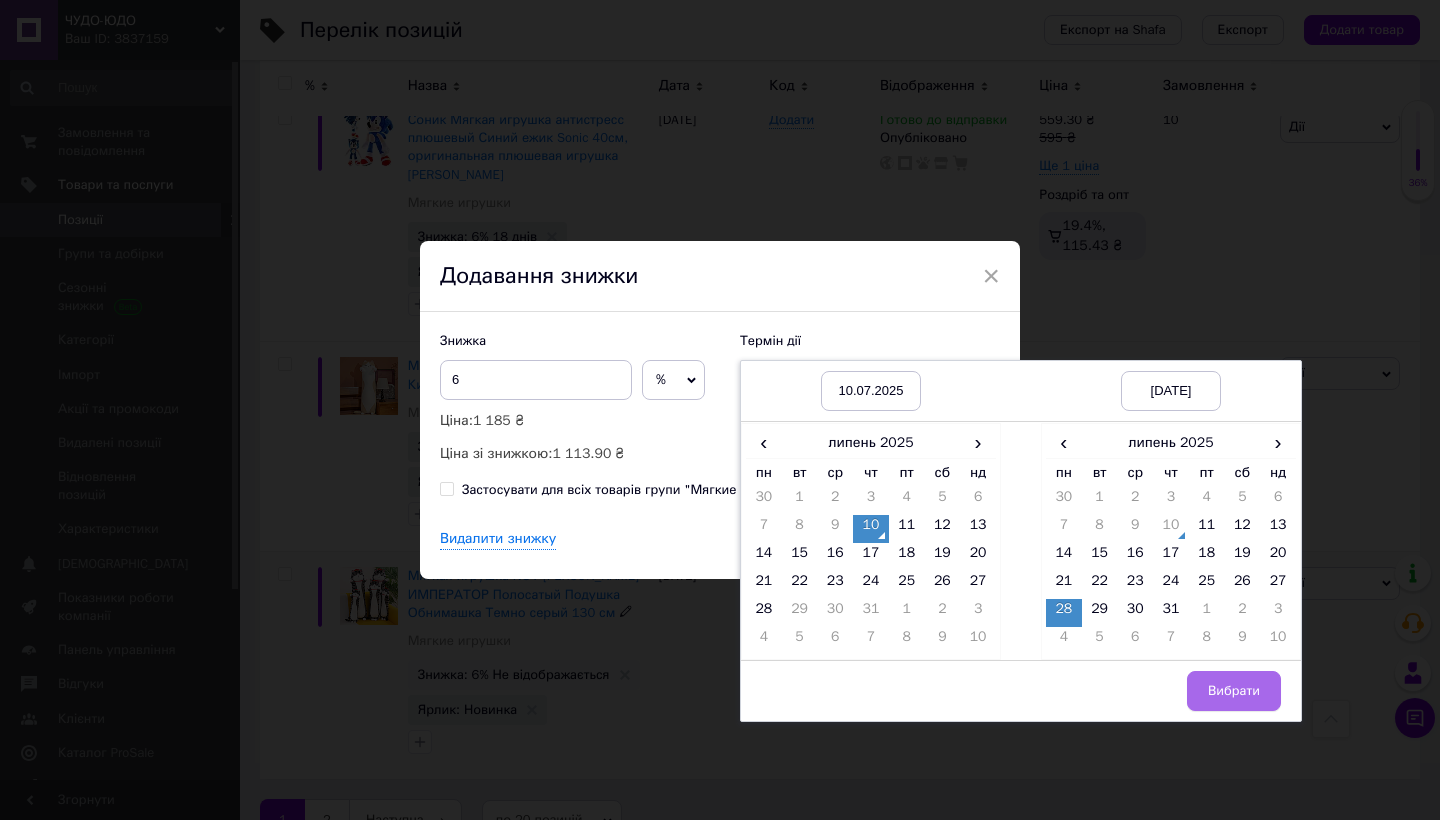 click on "Вибрати" at bounding box center [1234, 691] 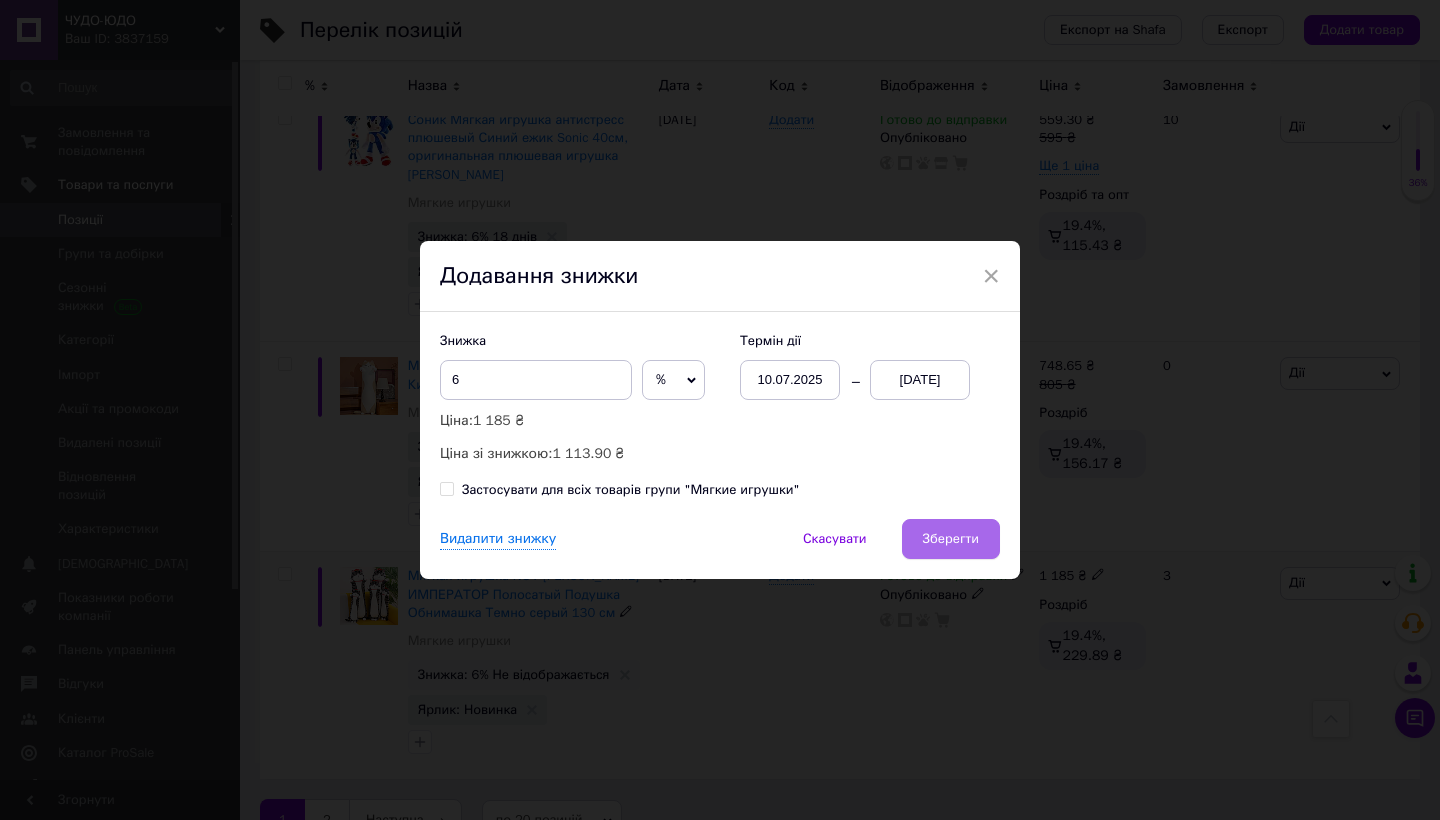 click on "Зберегти" at bounding box center [951, 539] 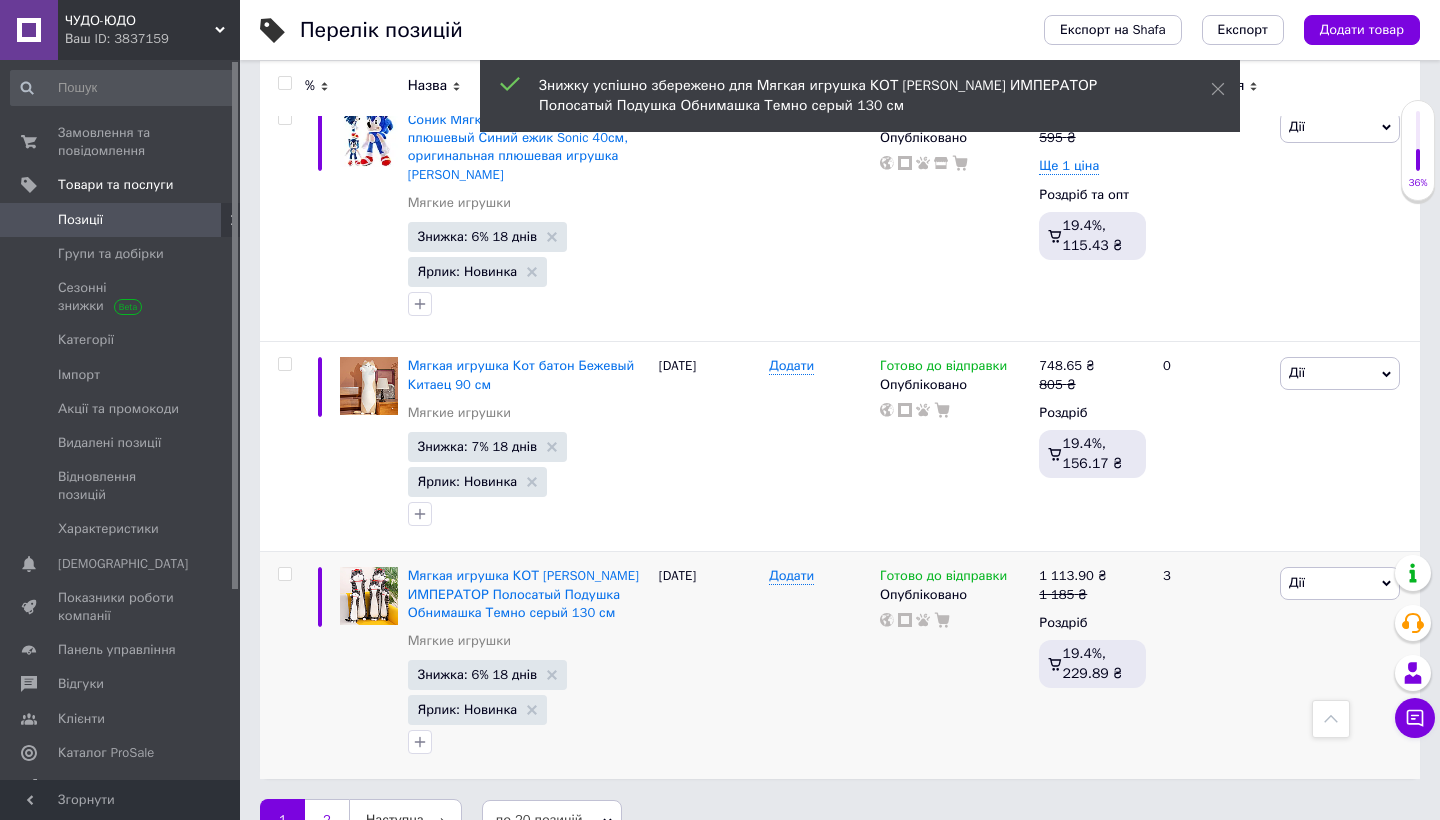 click on "2" at bounding box center [327, 820] 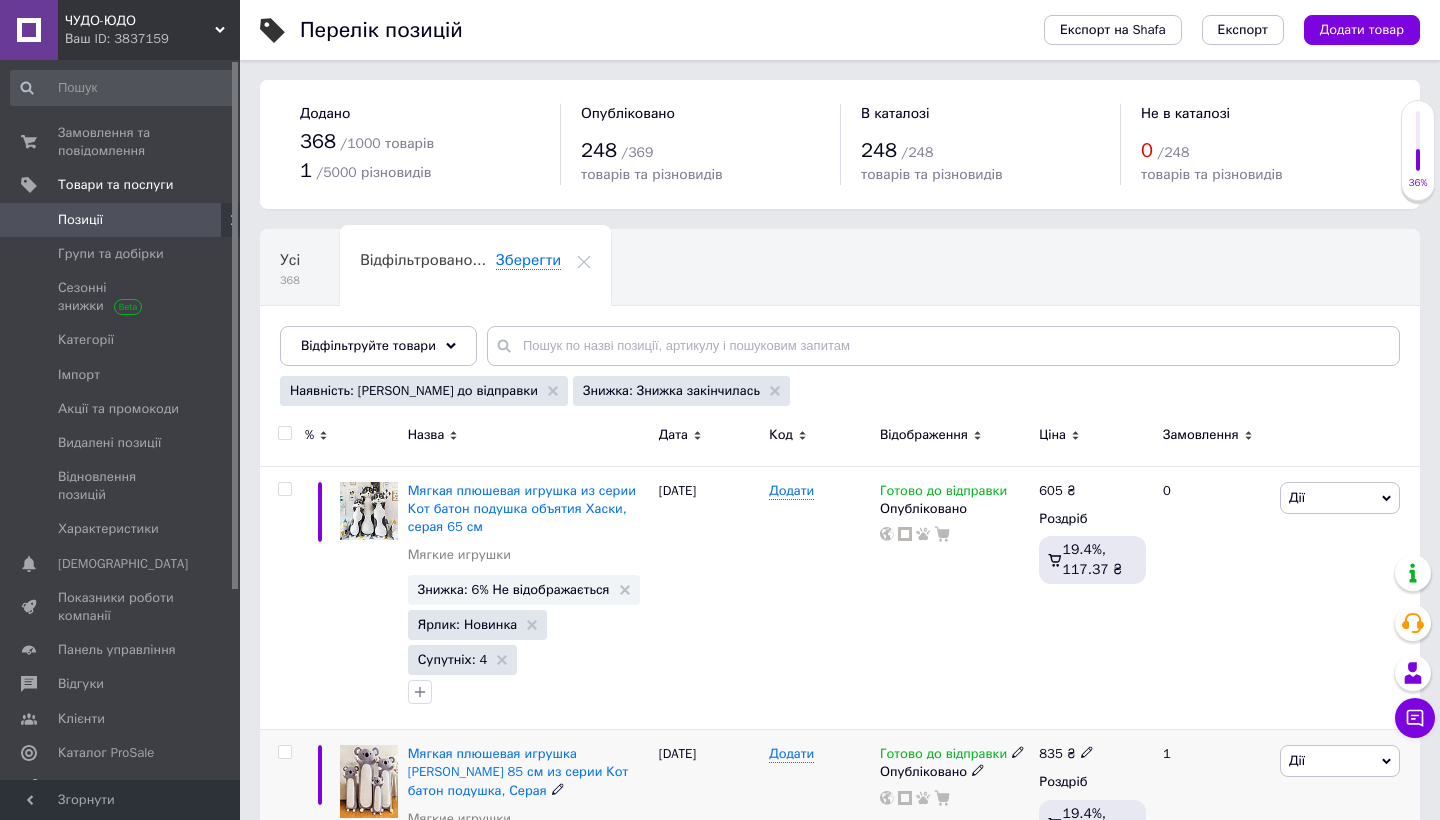 scroll, scrollTop: 0, scrollLeft: 0, axis: both 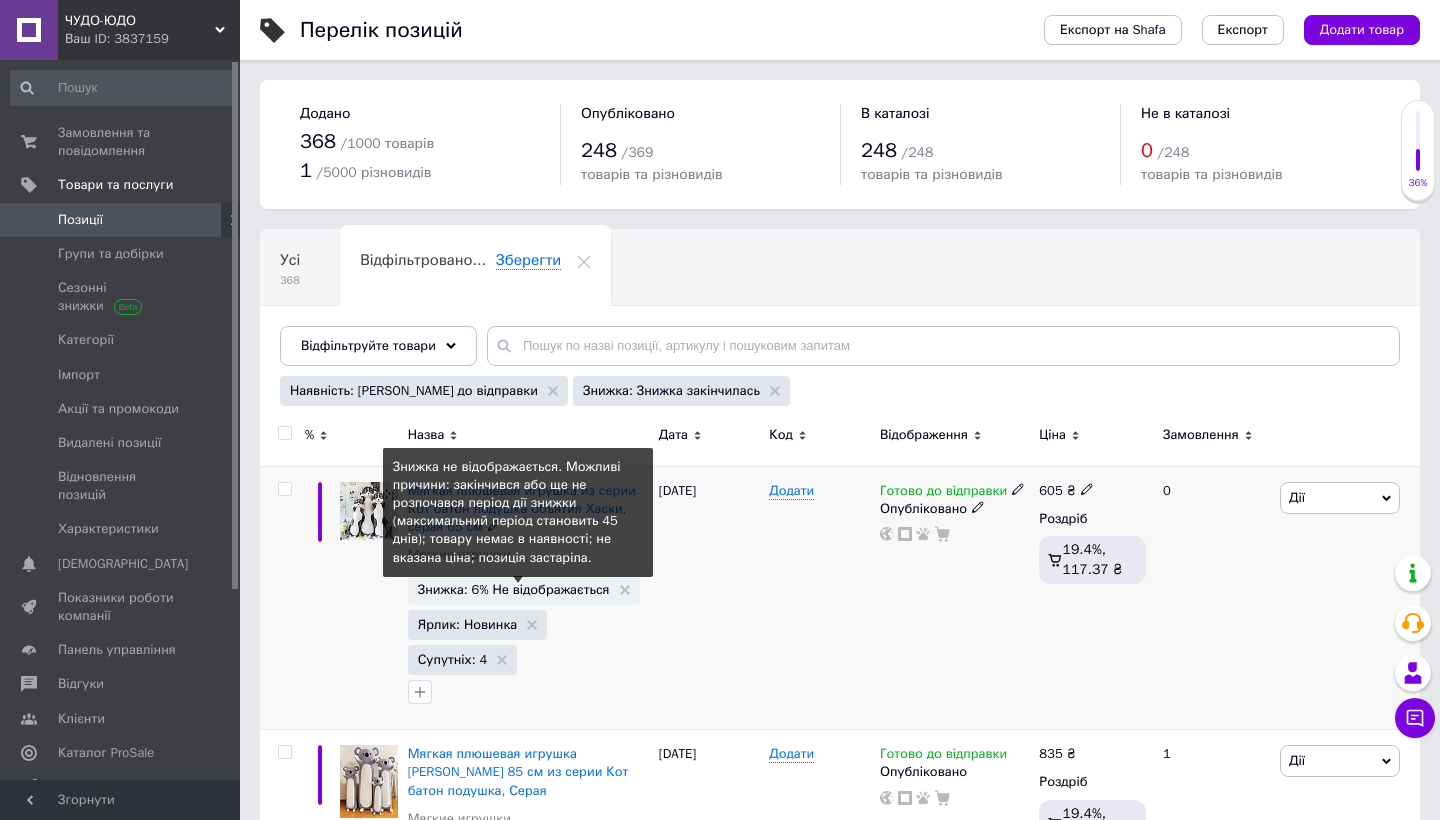click on "Знижка: 6% Не відображається" at bounding box center (514, 589) 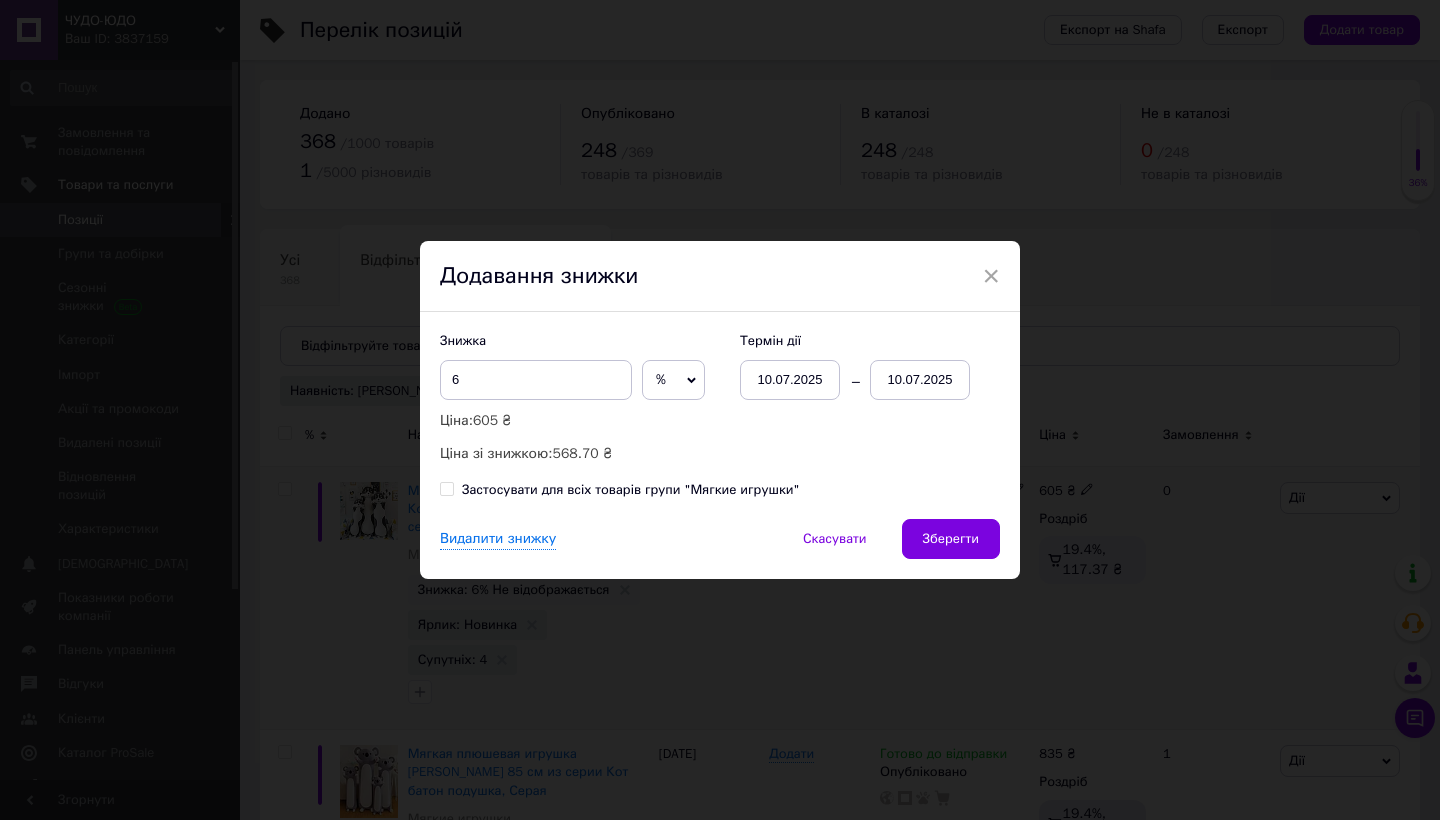 click on "10.07.2025" at bounding box center [920, 380] 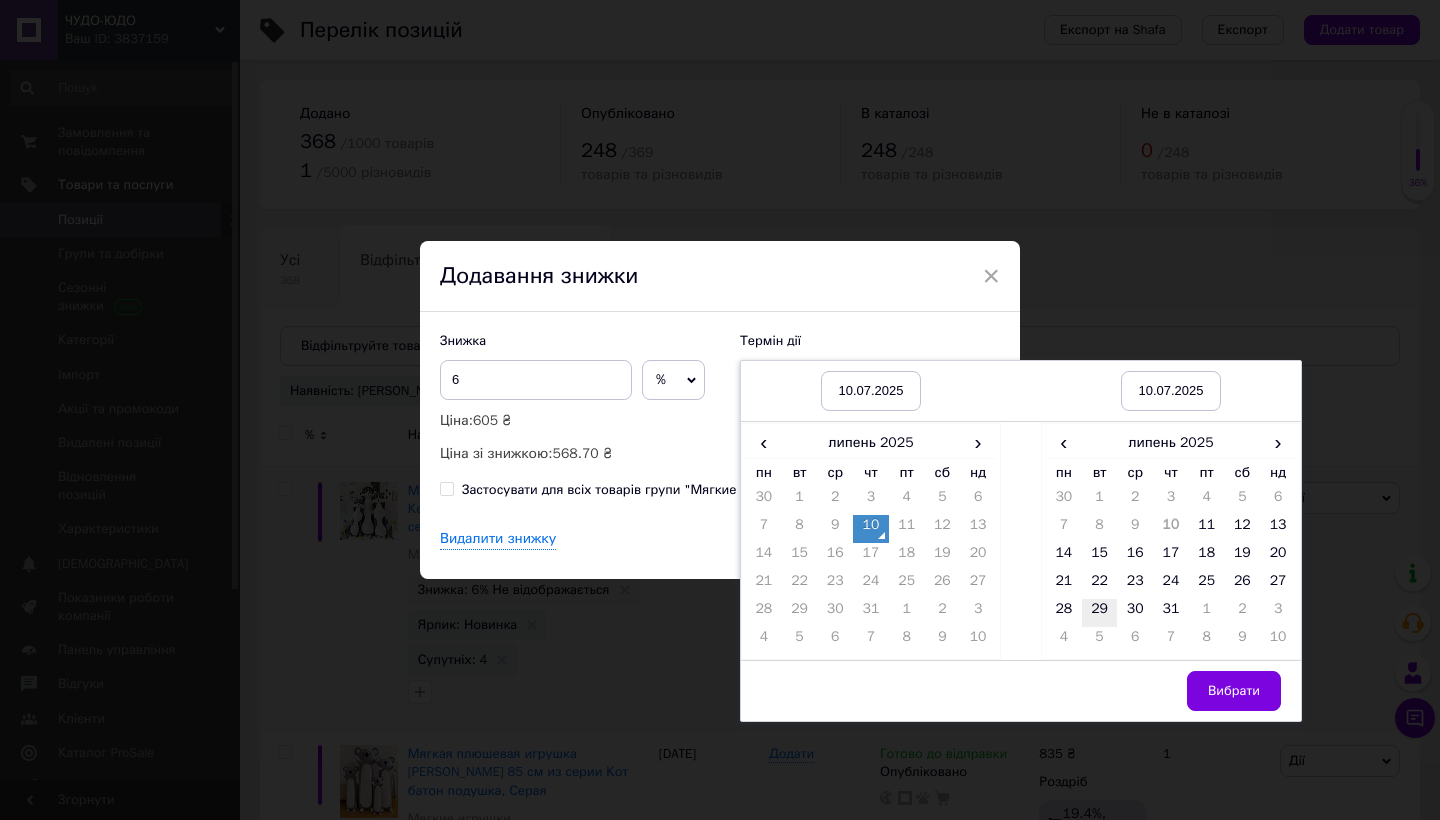click on "29" at bounding box center [1100, 613] 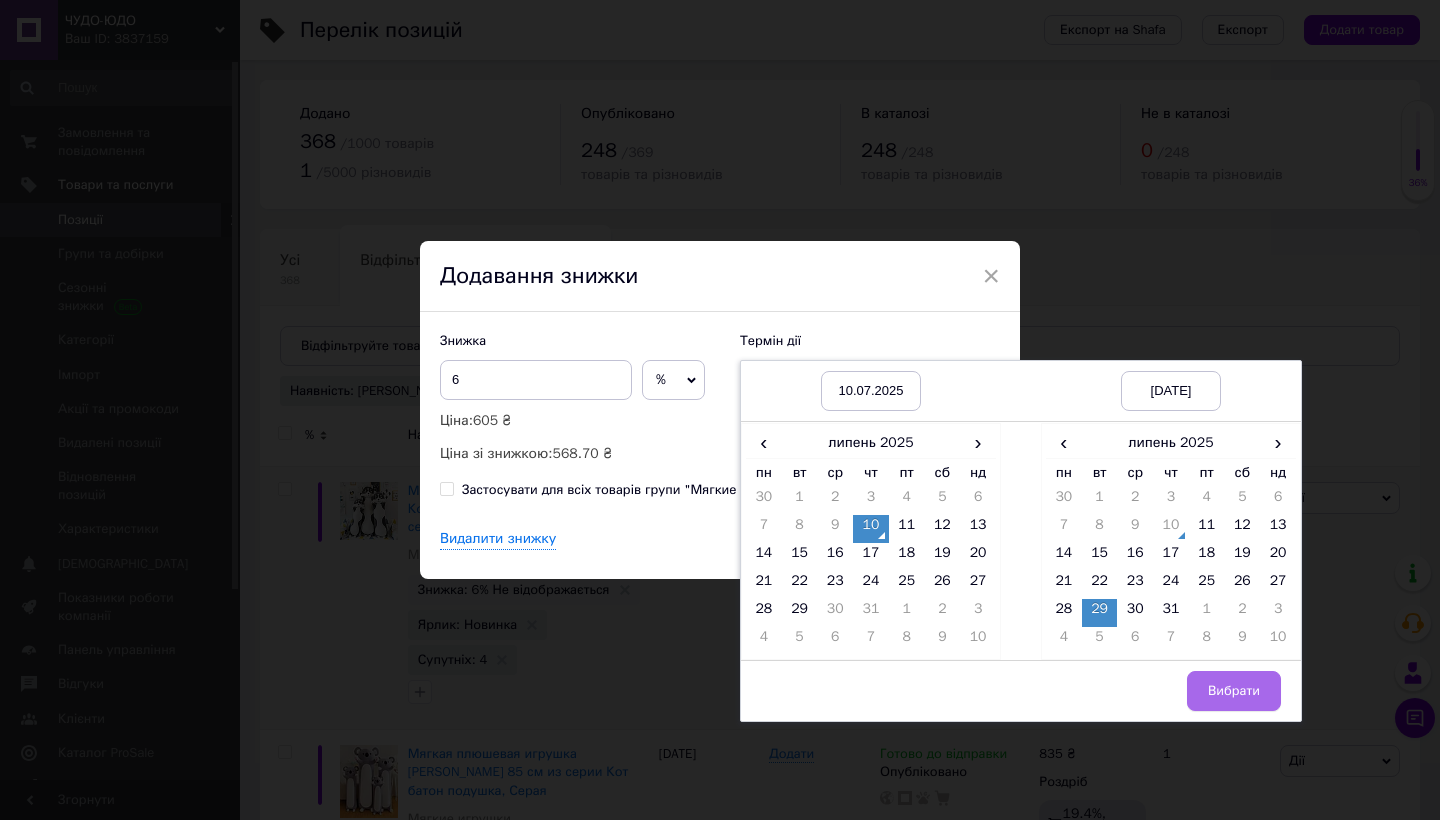 click on "Вибрати" at bounding box center [1234, 691] 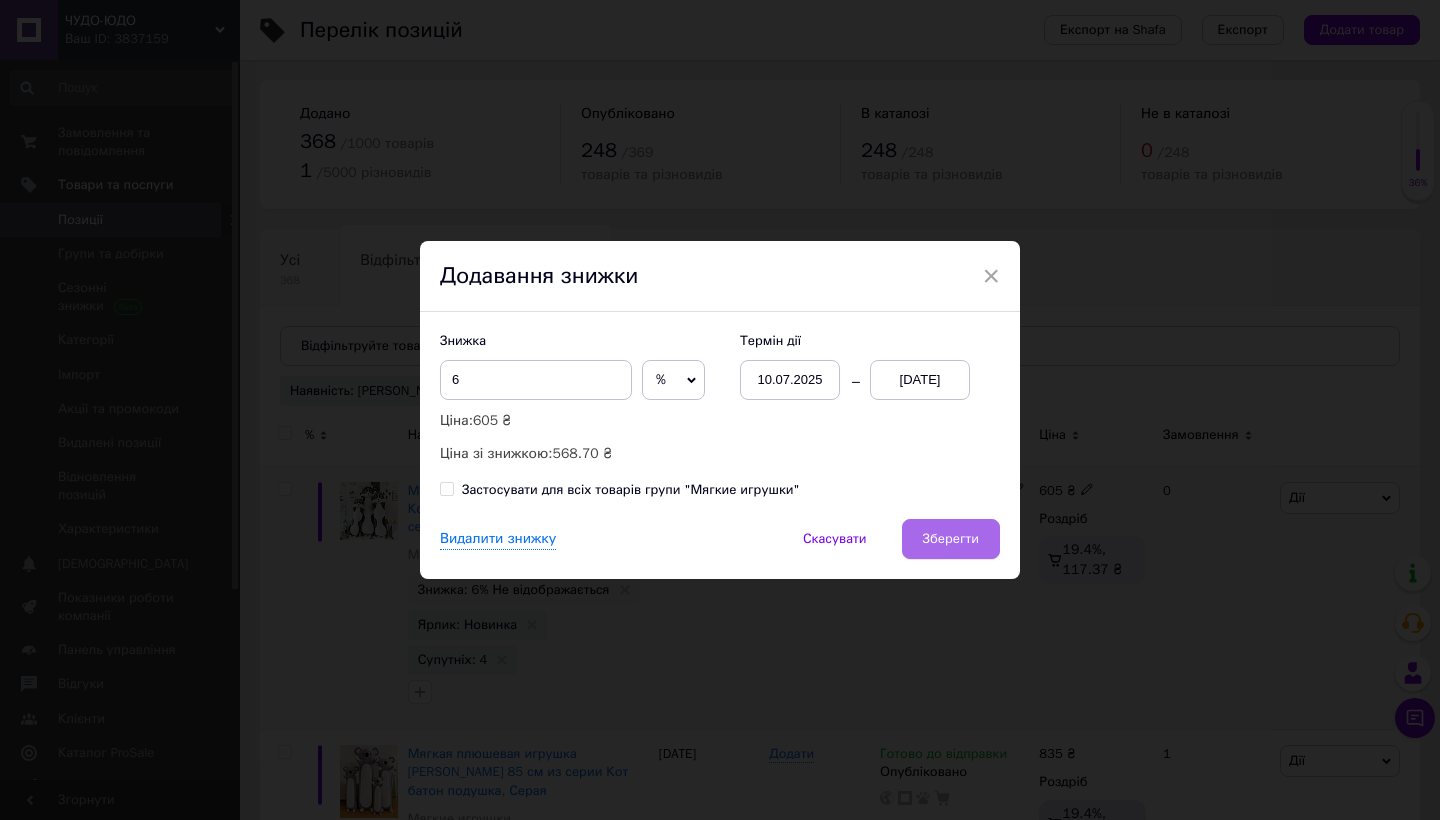 click on "Зберегти" at bounding box center [951, 539] 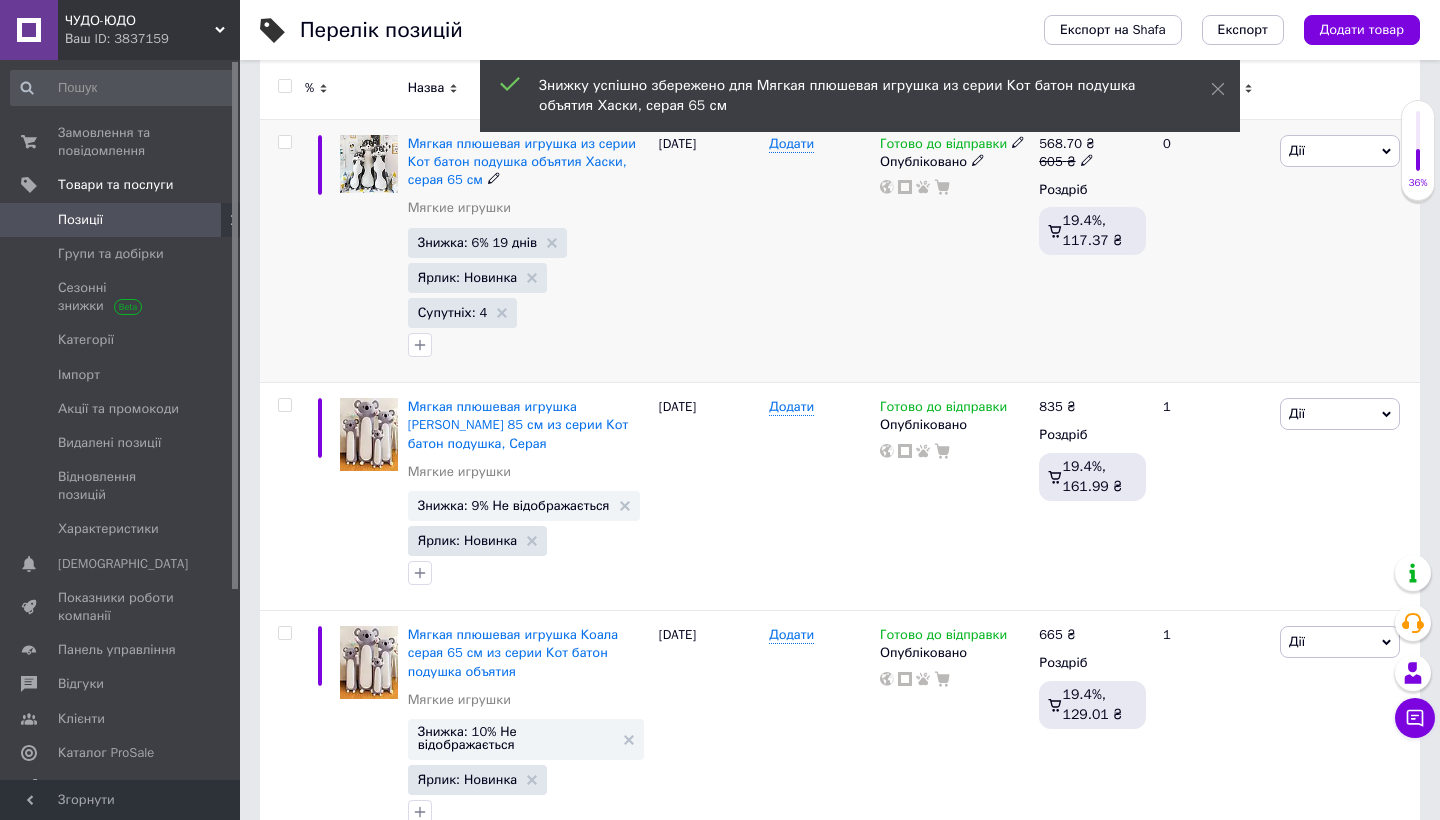 scroll, scrollTop: 352, scrollLeft: 0, axis: vertical 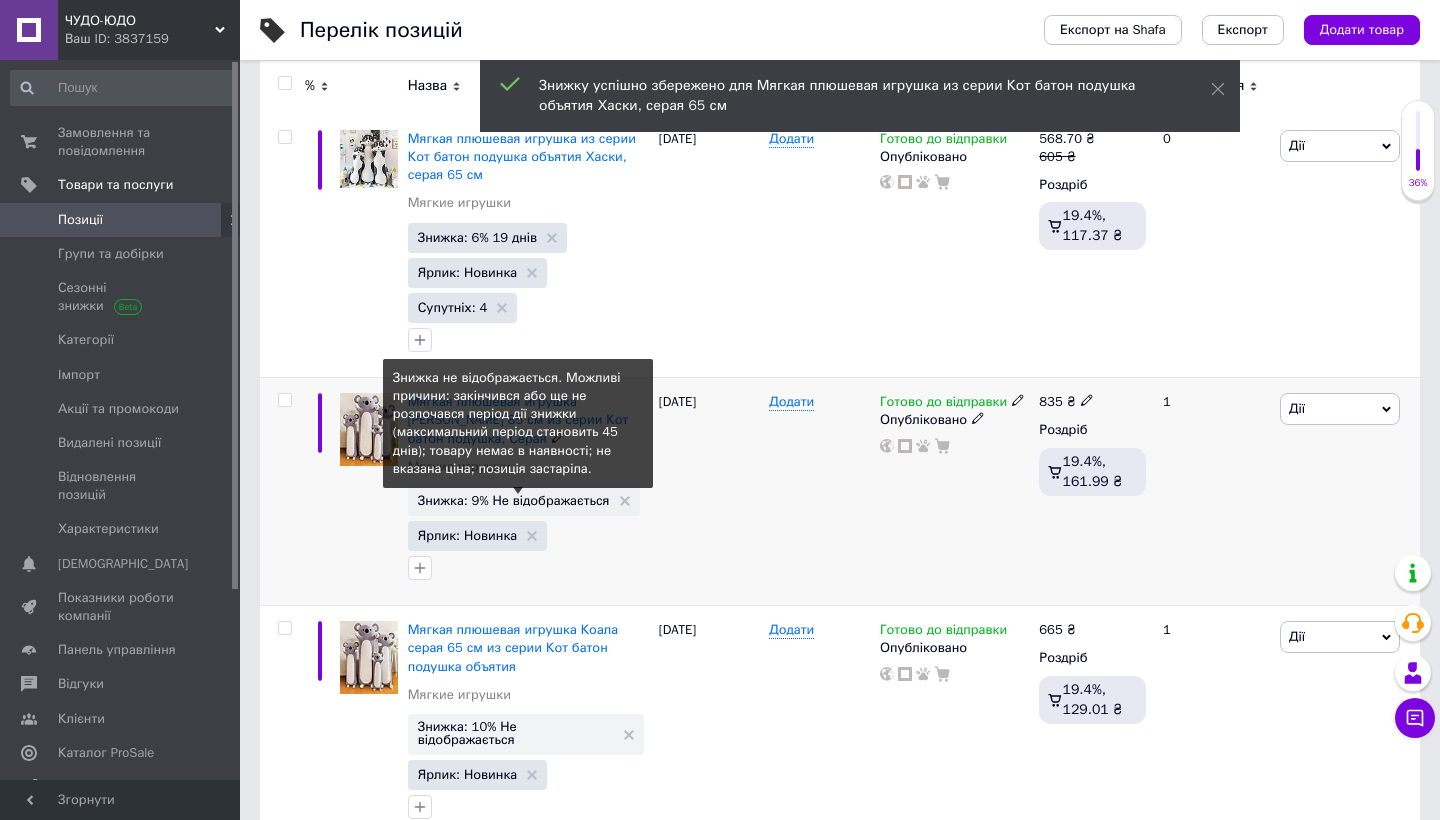click on "Знижка: 9% Не відображається" at bounding box center (514, 500) 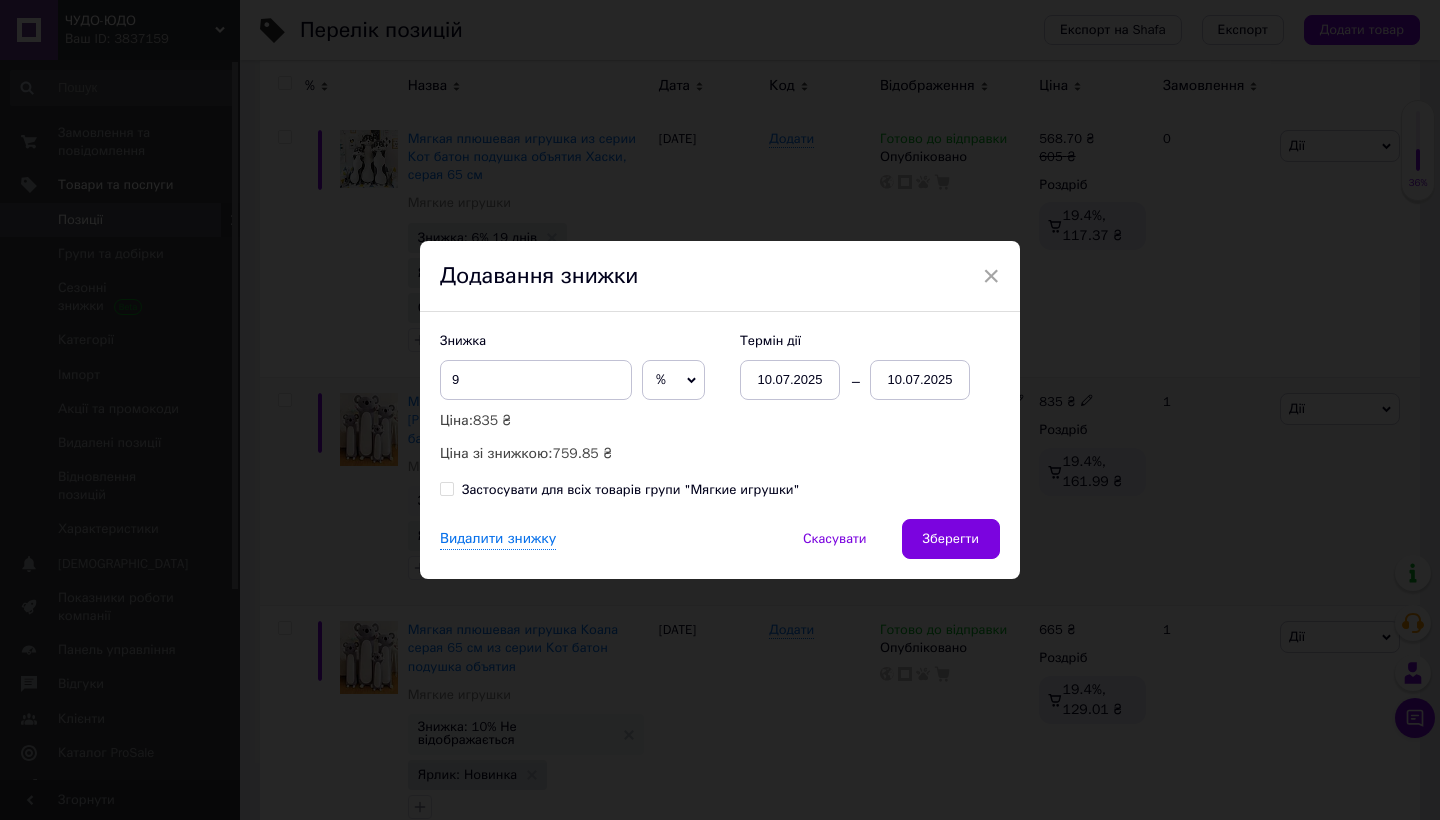 click on "10.07.2025" at bounding box center [920, 380] 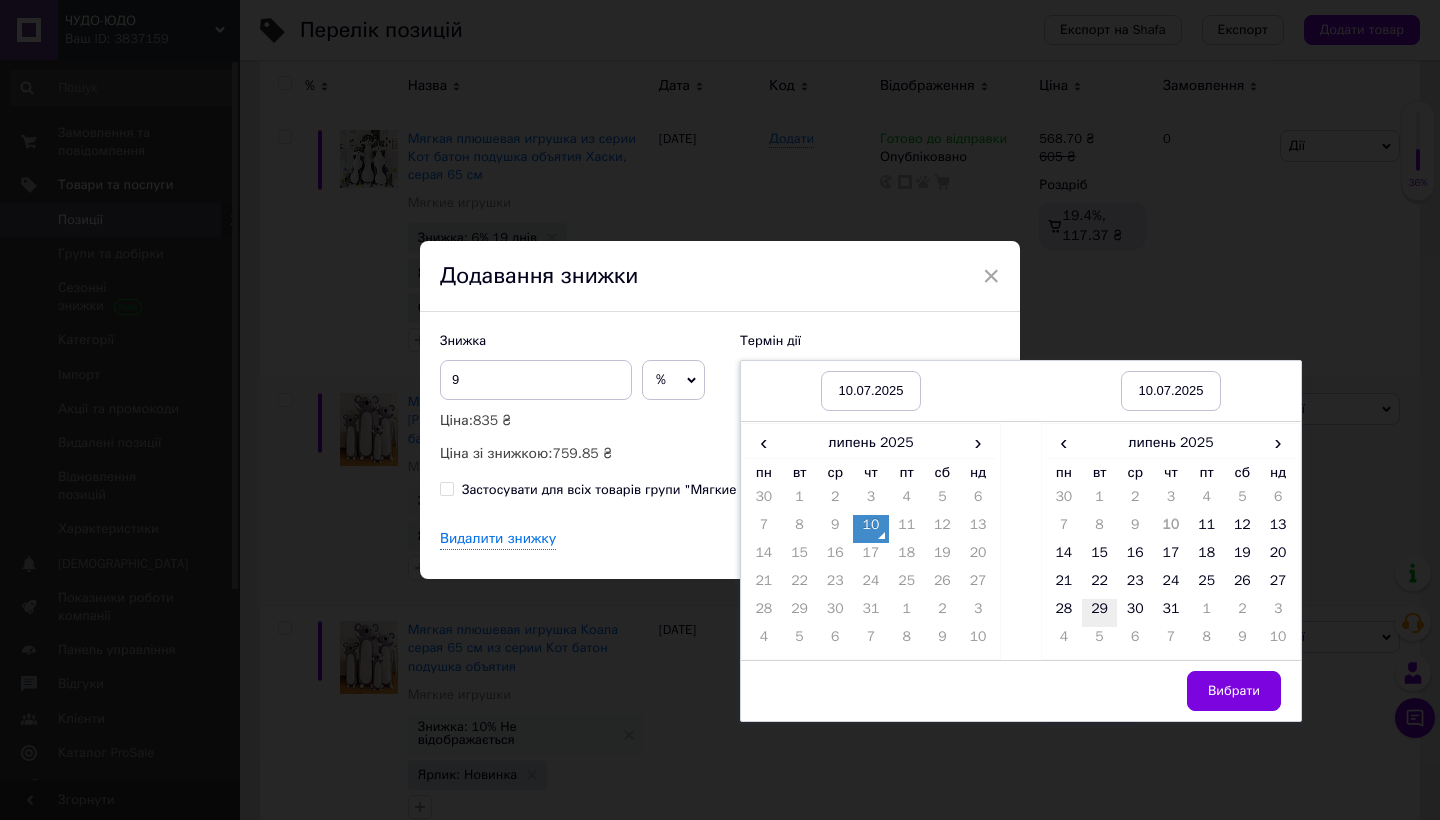 click on "29" at bounding box center [1100, 613] 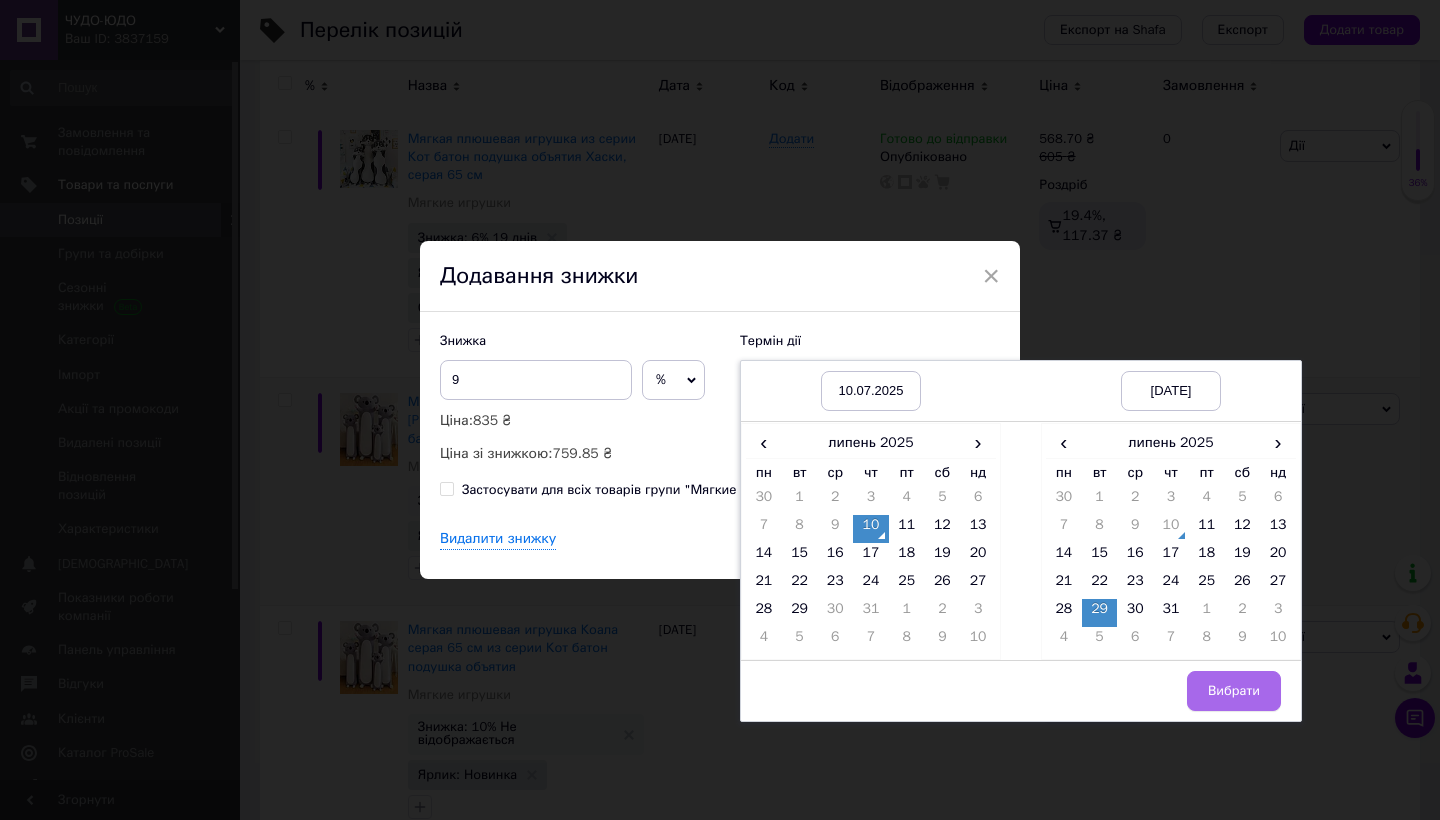 click on "Вибрати" at bounding box center [1234, 691] 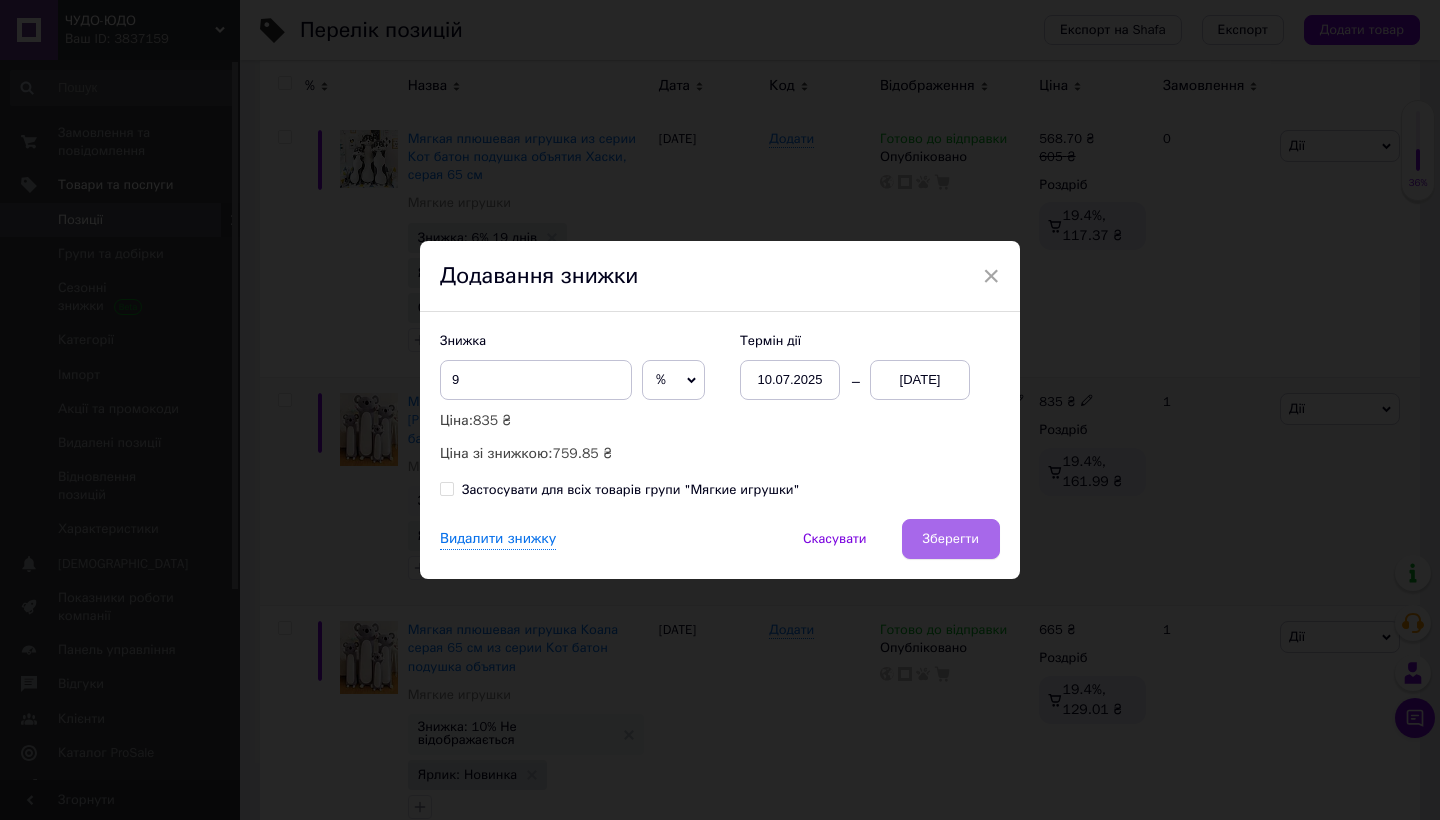 click on "Зберегти" at bounding box center (951, 539) 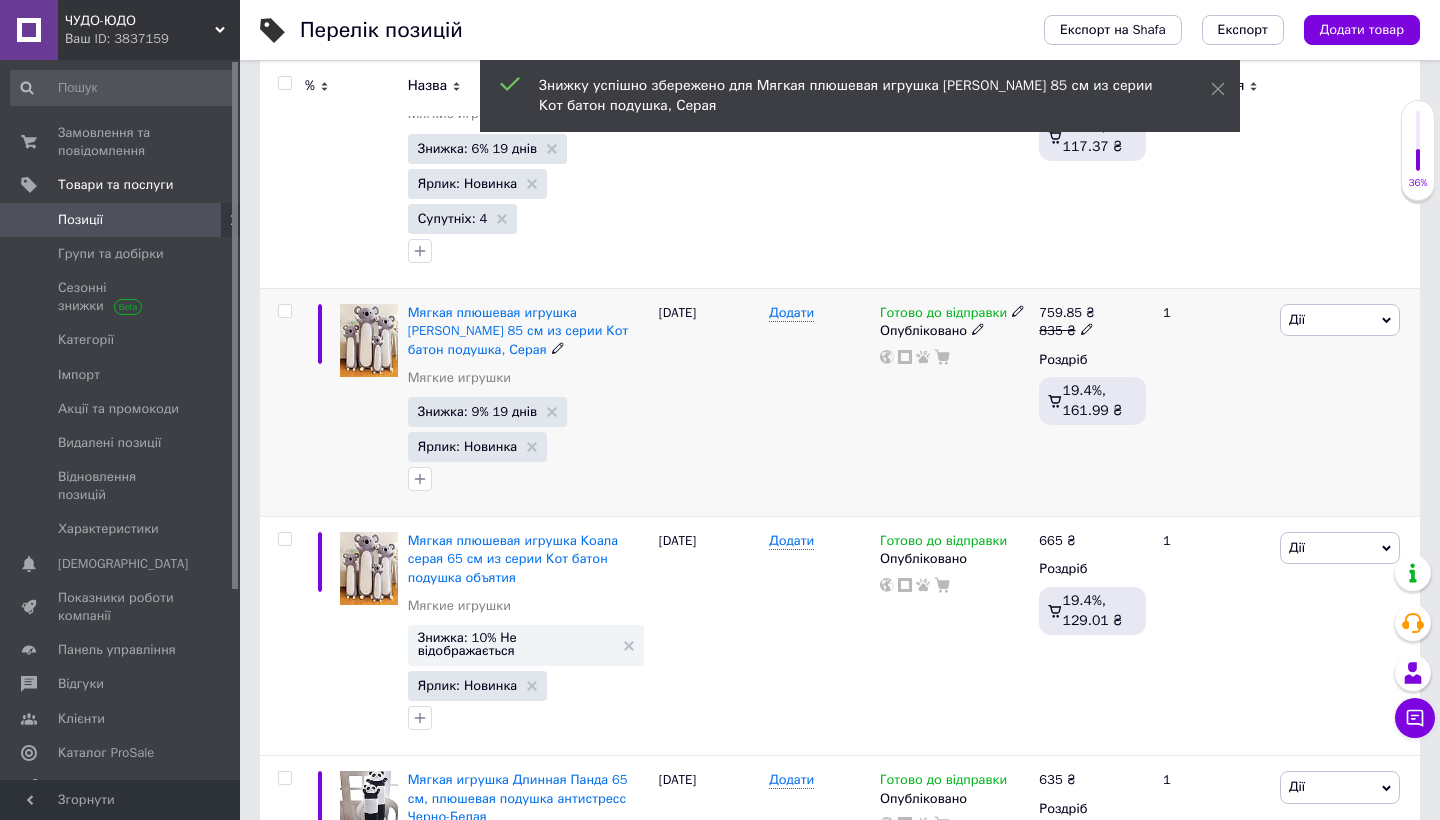 scroll, scrollTop: 531, scrollLeft: 0, axis: vertical 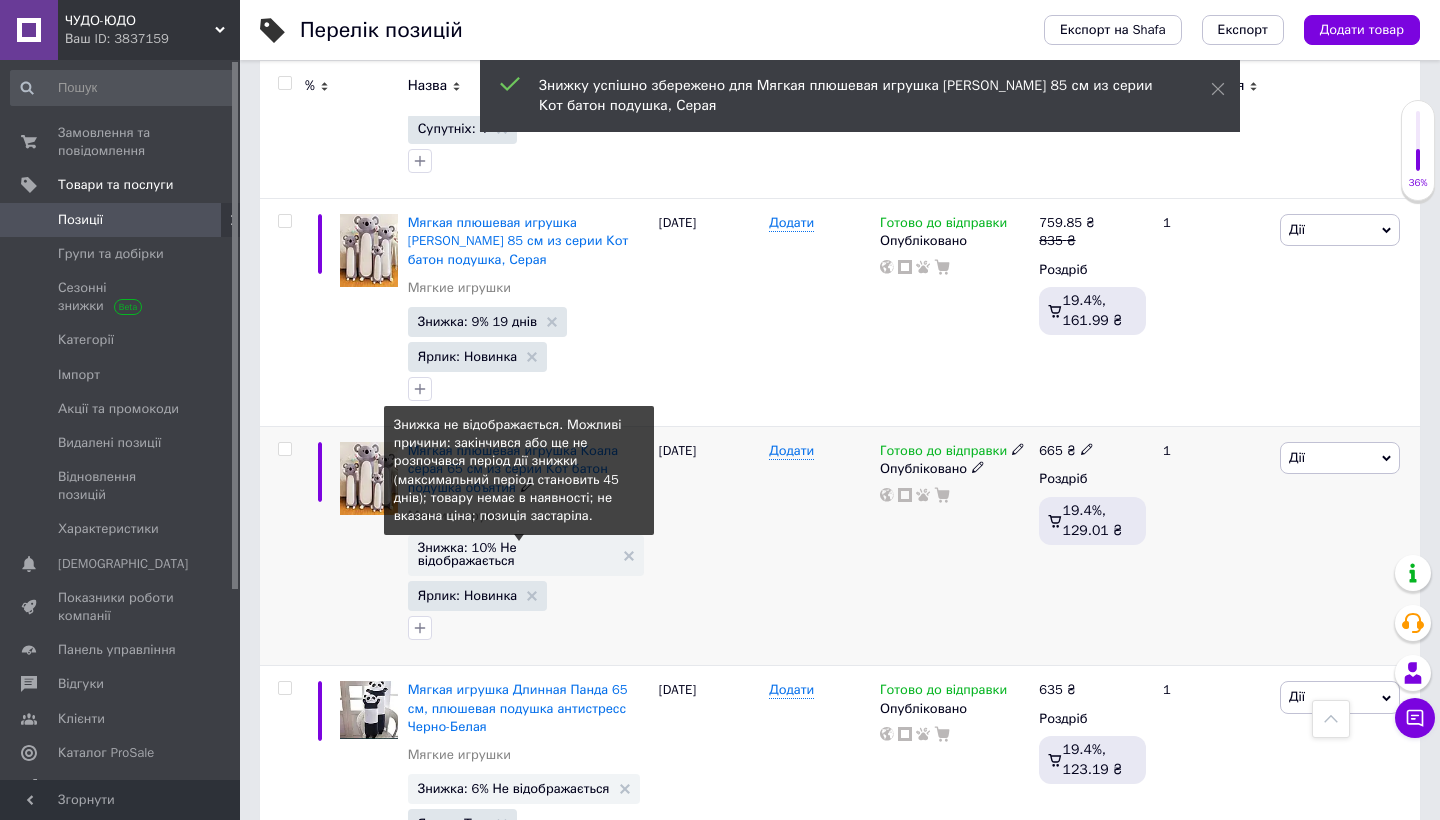 click on "Знижка: 10% Не відображається" at bounding box center [516, 554] 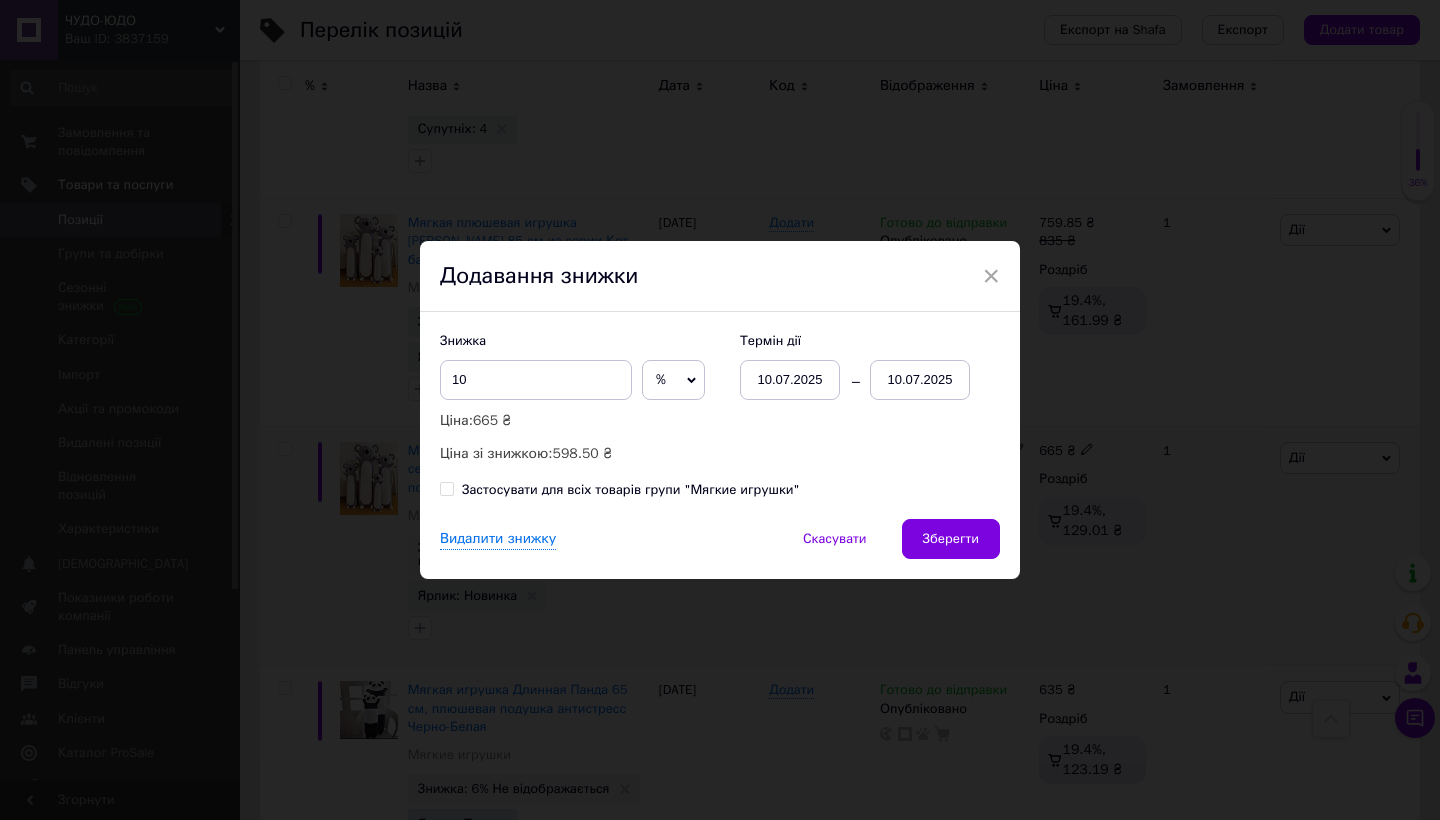 click on "10.07.2025" at bounding box center (920, 380) 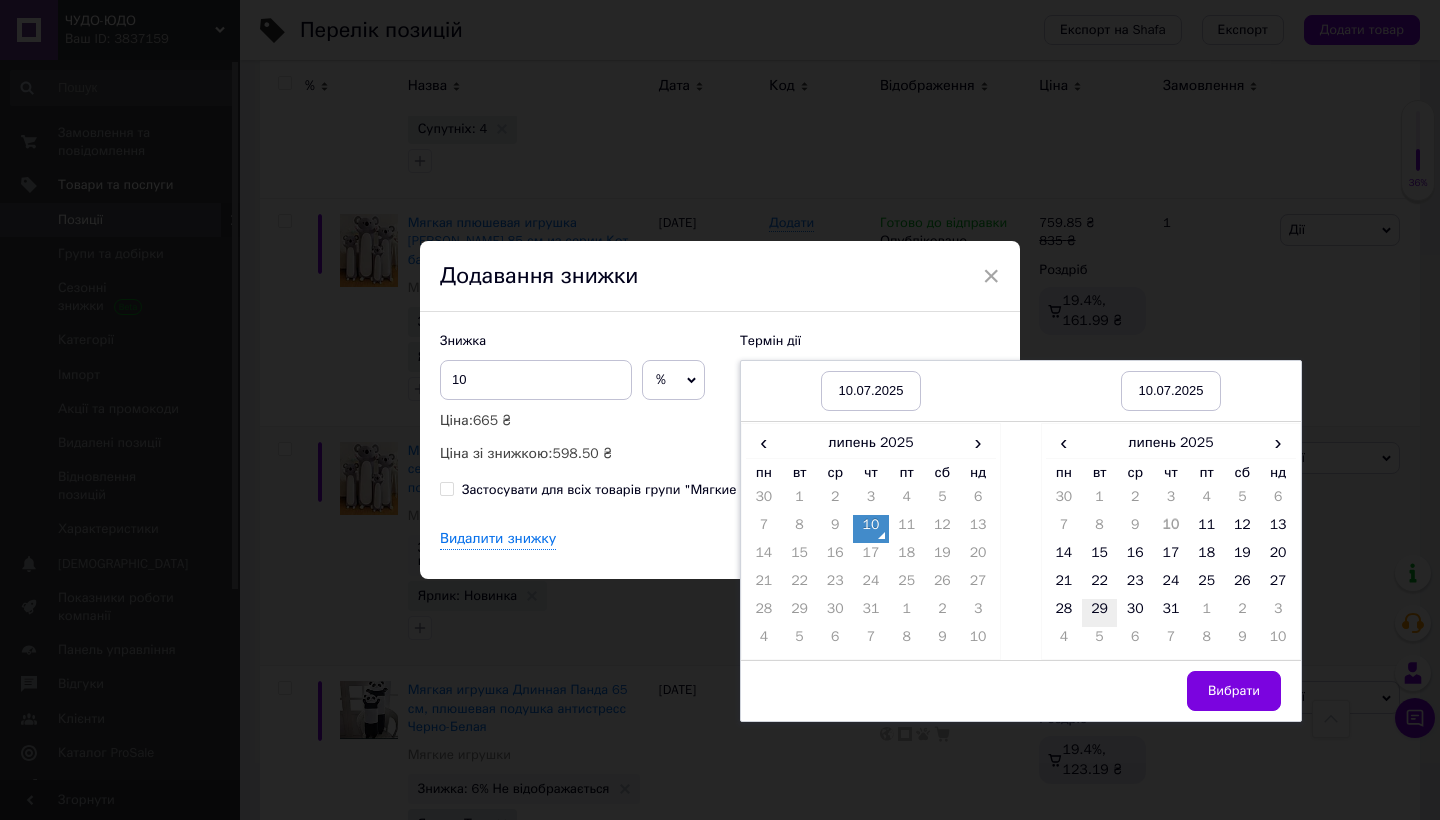 click on "29" at bounding box center [1100, 613] 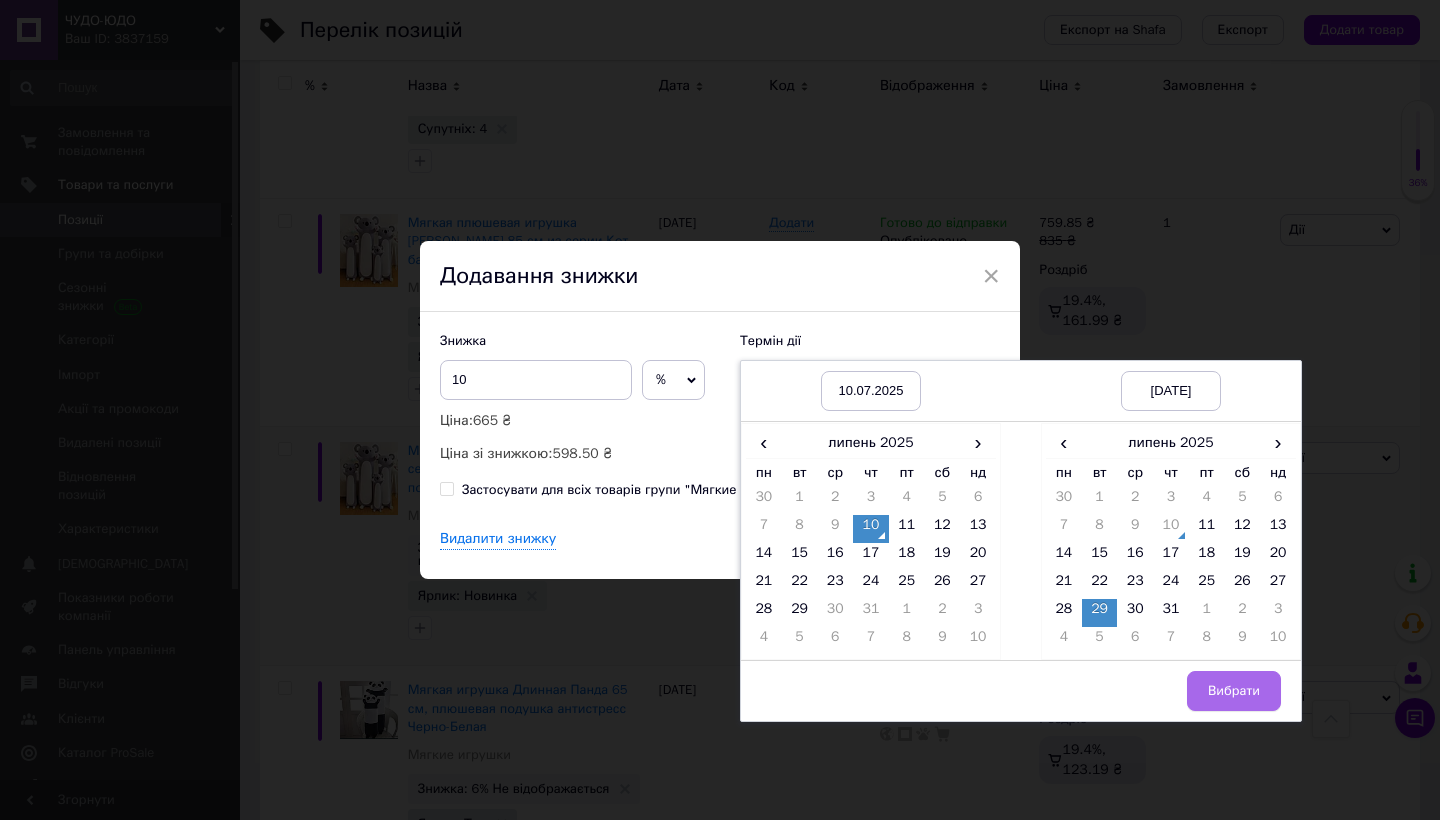 click on "Вибрати" at bounding box center (1234, 691) 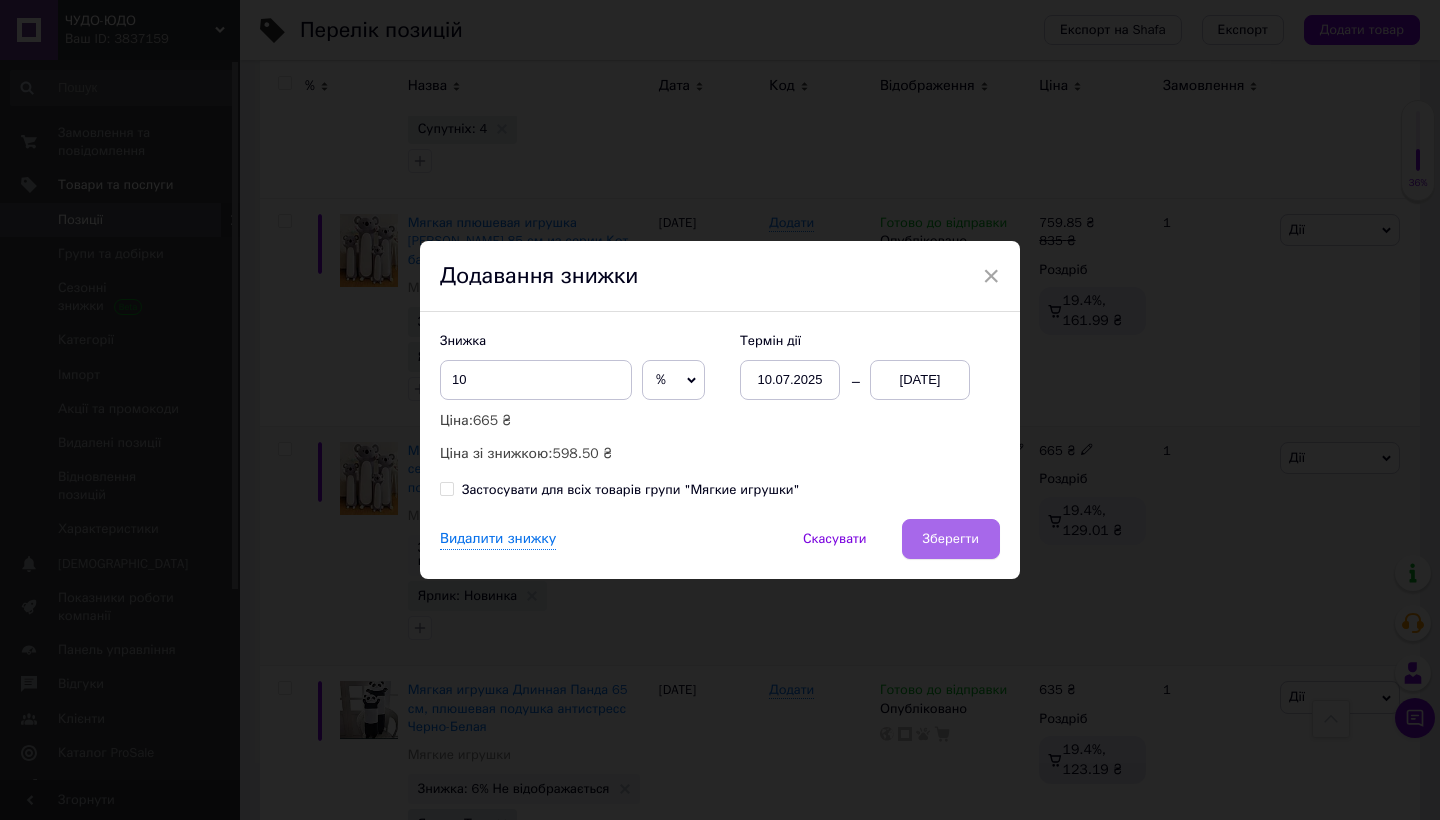 click on "Зберегти" at bounding box center [951, 539] 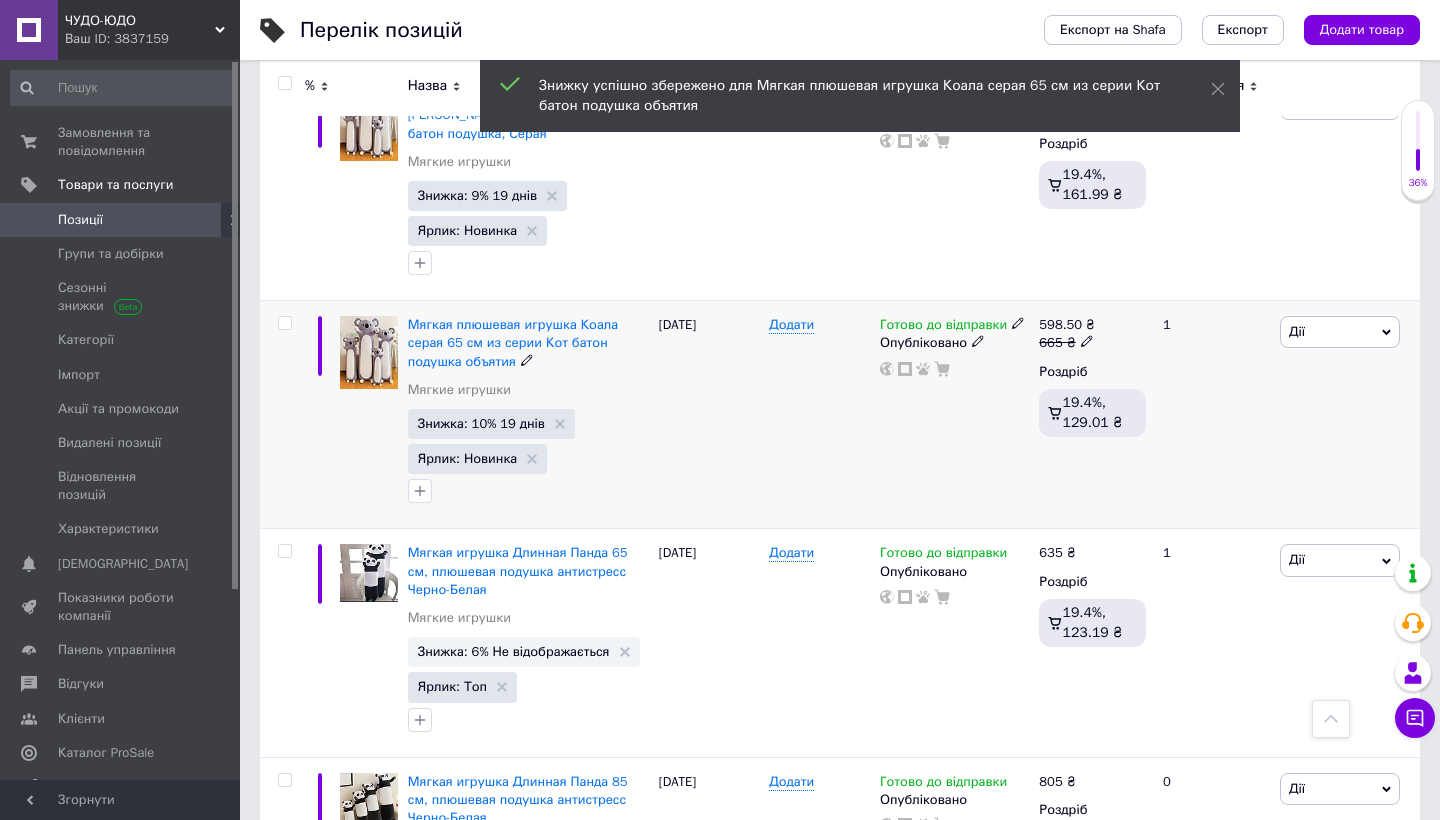 scroll, scrollTop: 670, scrollLeft: 0, axis: vertical 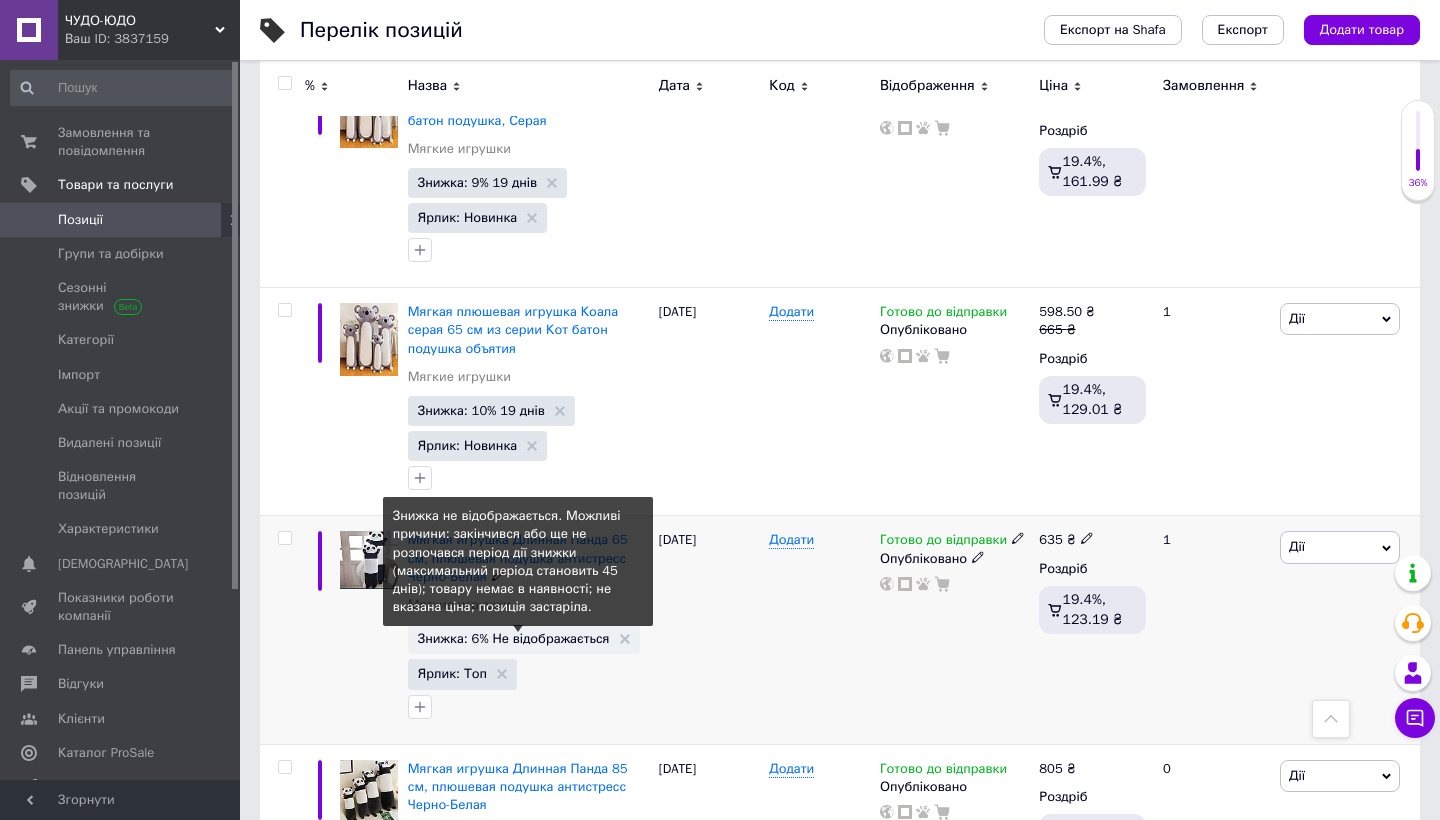 click on "Знижка: 6% Не відображається" at bounding box center [514, 638] 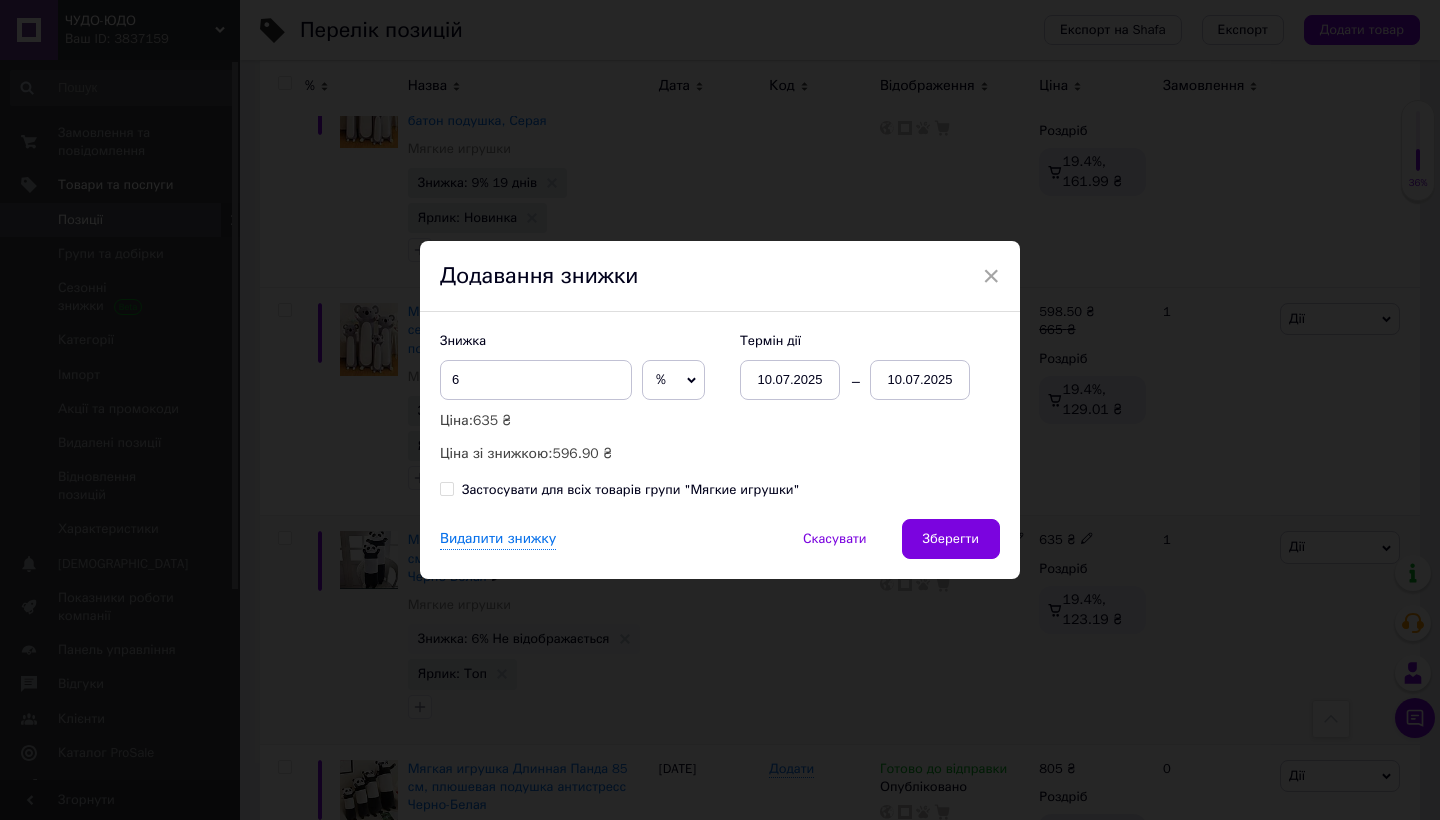 click on "10.07.2025" at bounding box center (920, 380) 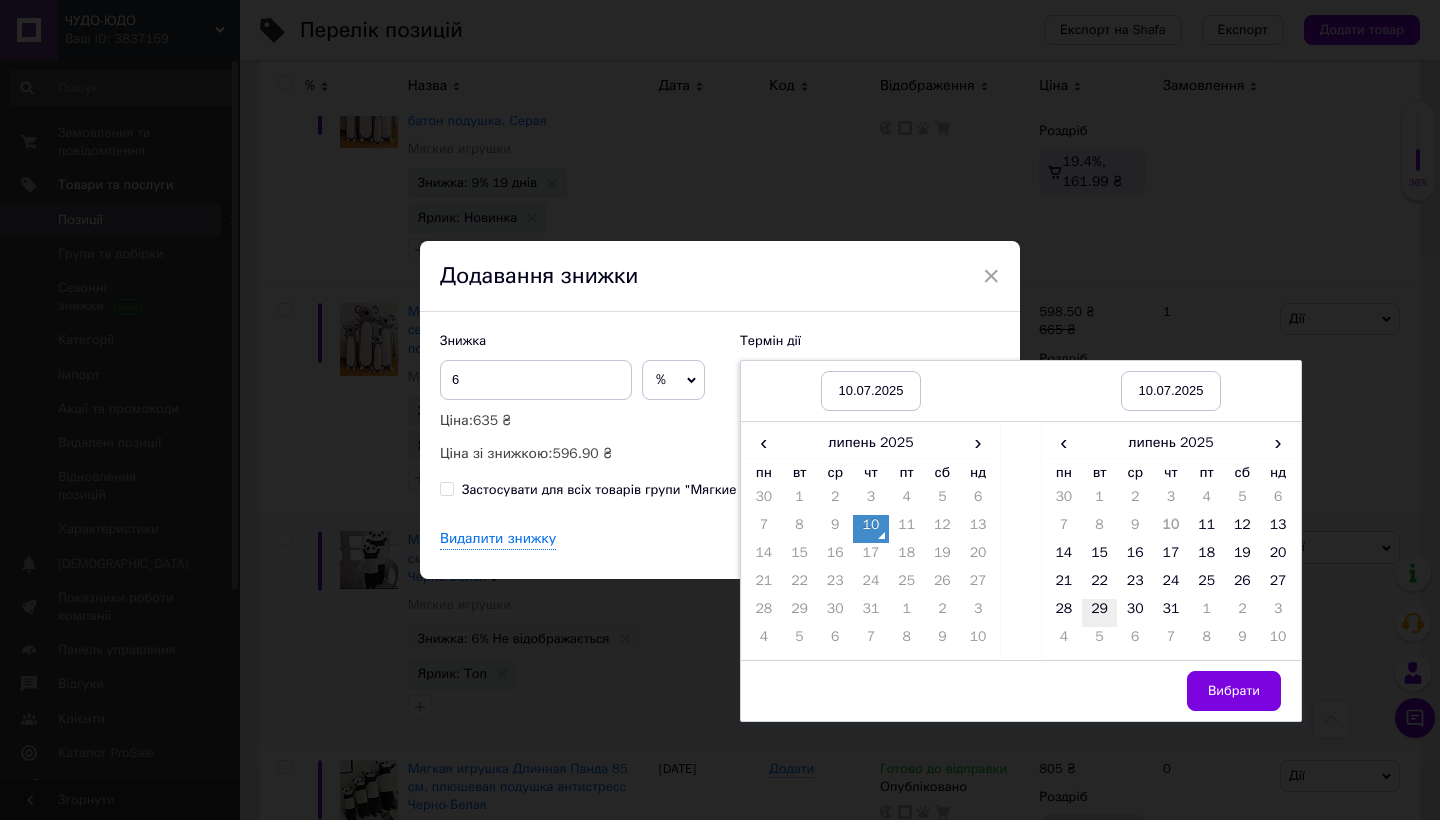 click on "29" at bounding box center [1100, 613] 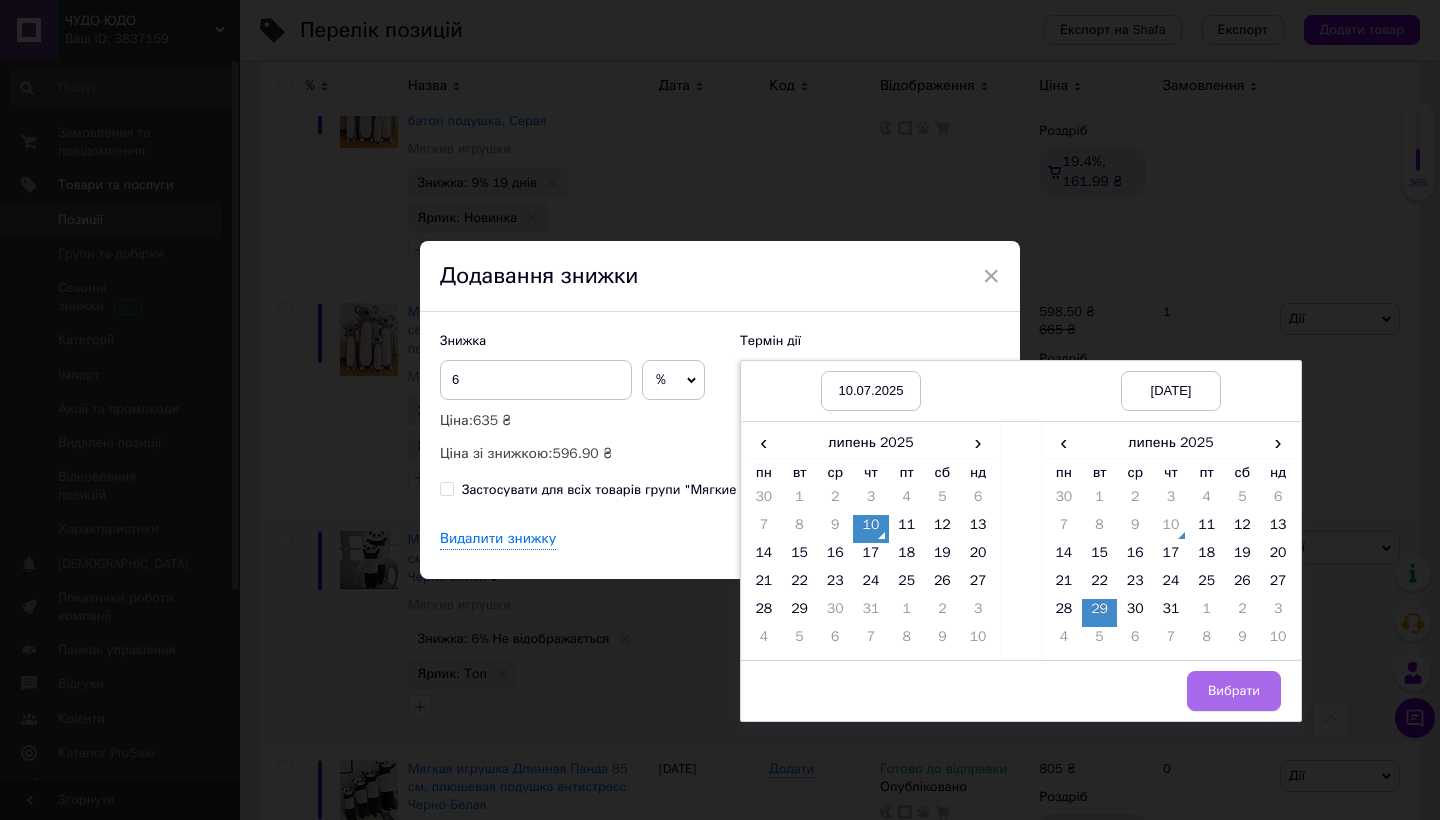 click on "Вибрати" at bounding box center (1234, 691) 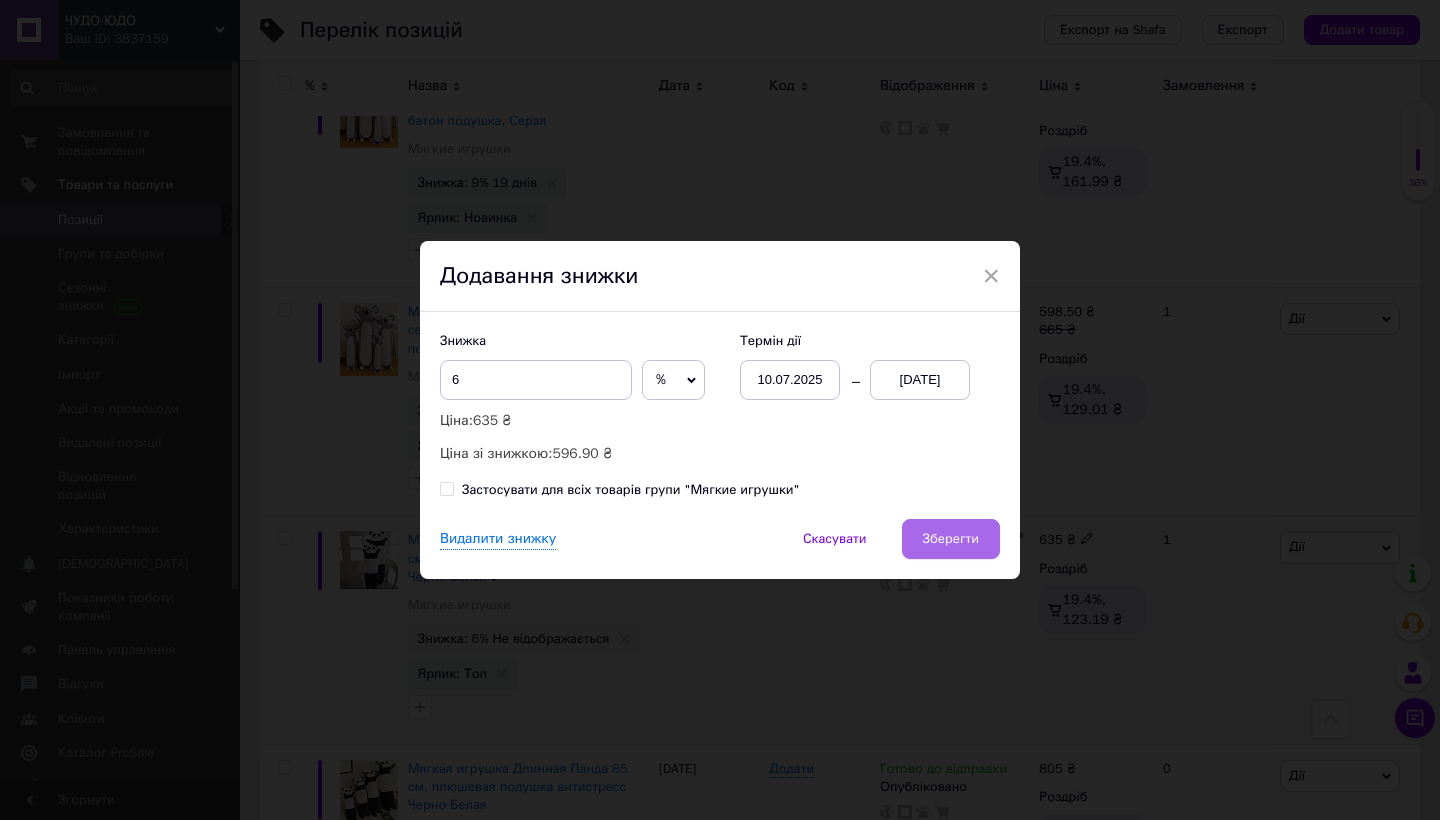 click on "Зберегти" at bounding box center (951, 539) 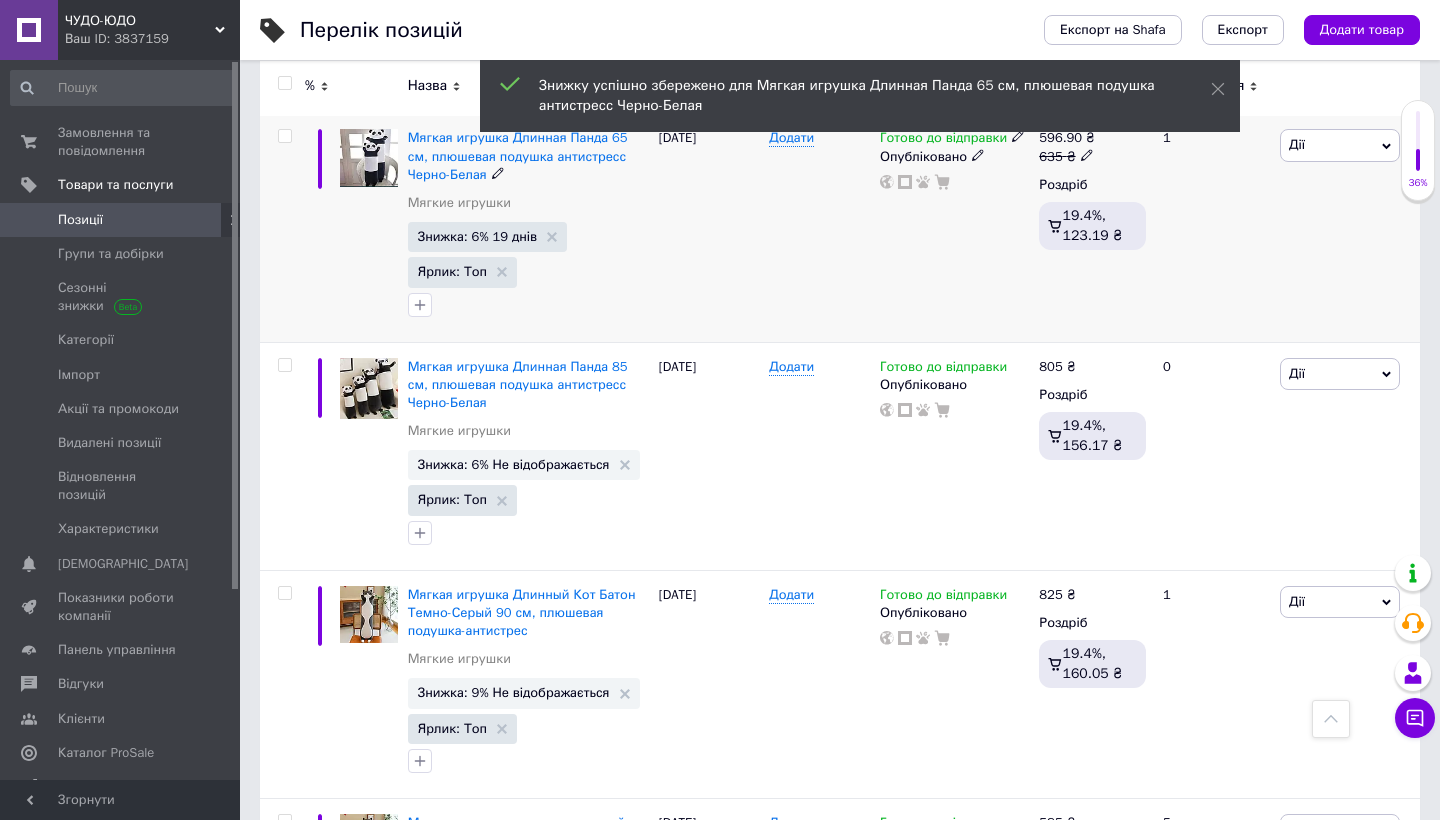 scroll, scrollTop: 1089, scrollLeft: 0, axis: vertical 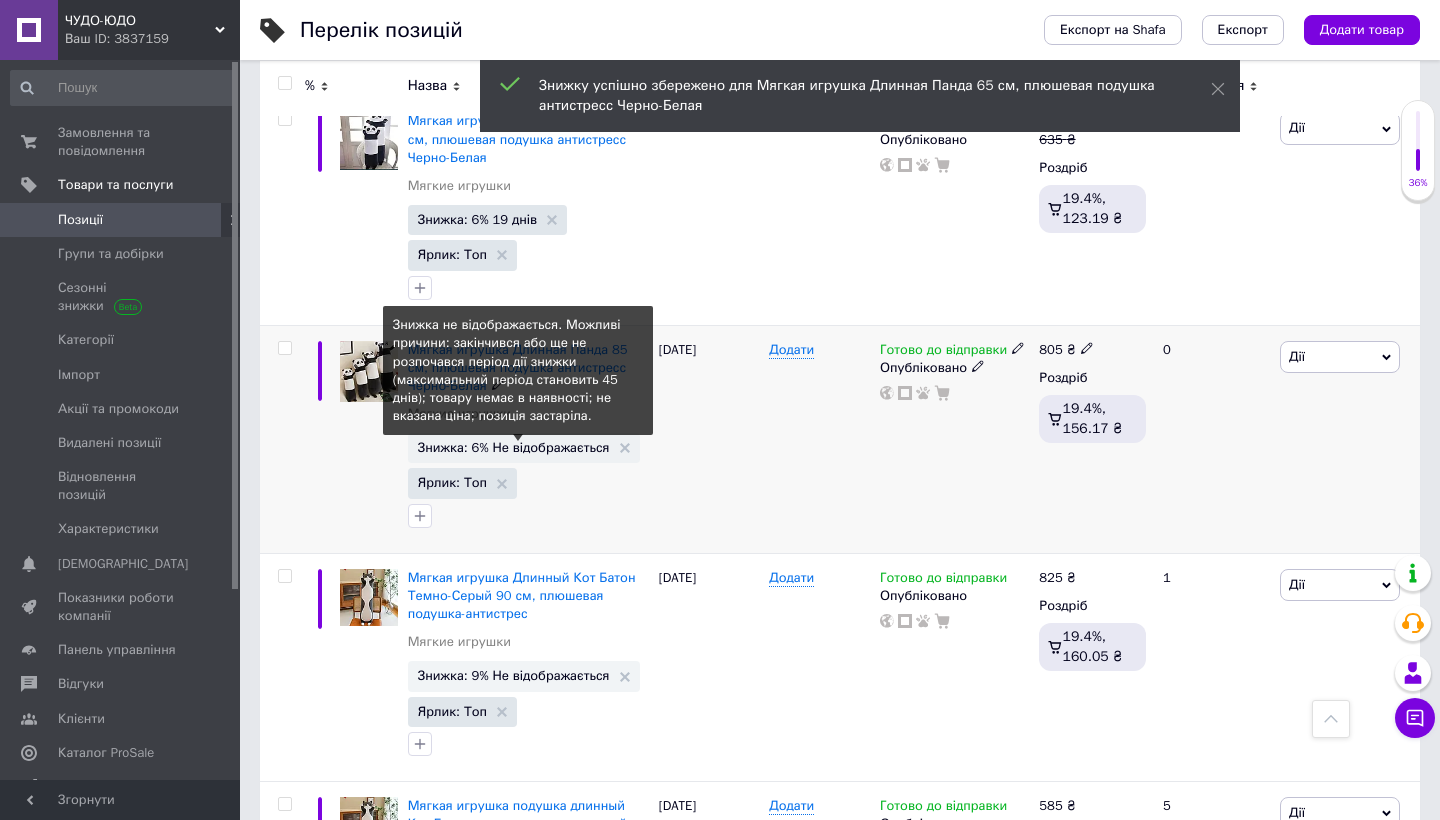 click on "Знижка: 6% Не відображається" at bounding box center [514, 447] 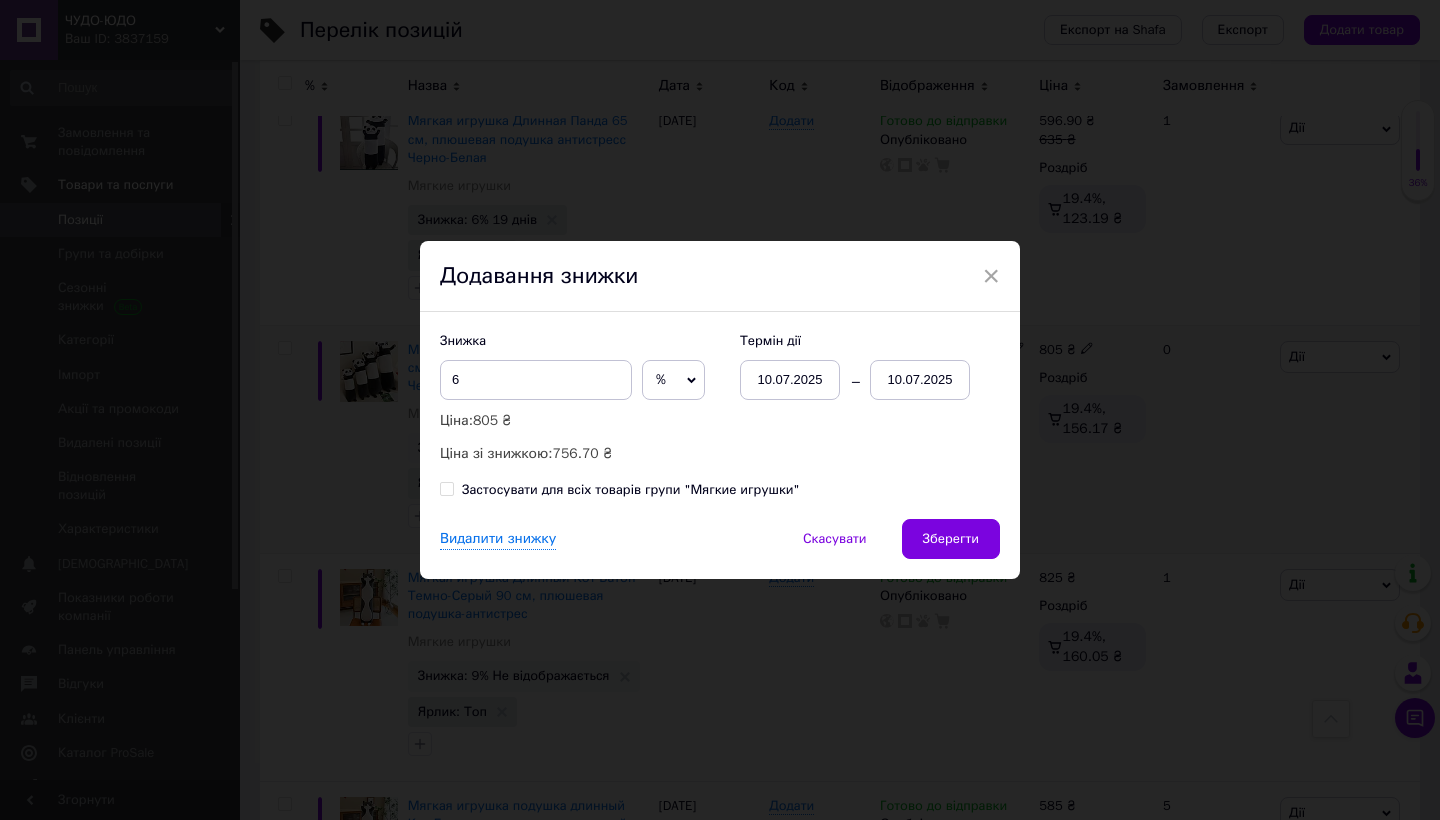 click on "10.07.2025" at bounding box center [920, 380] 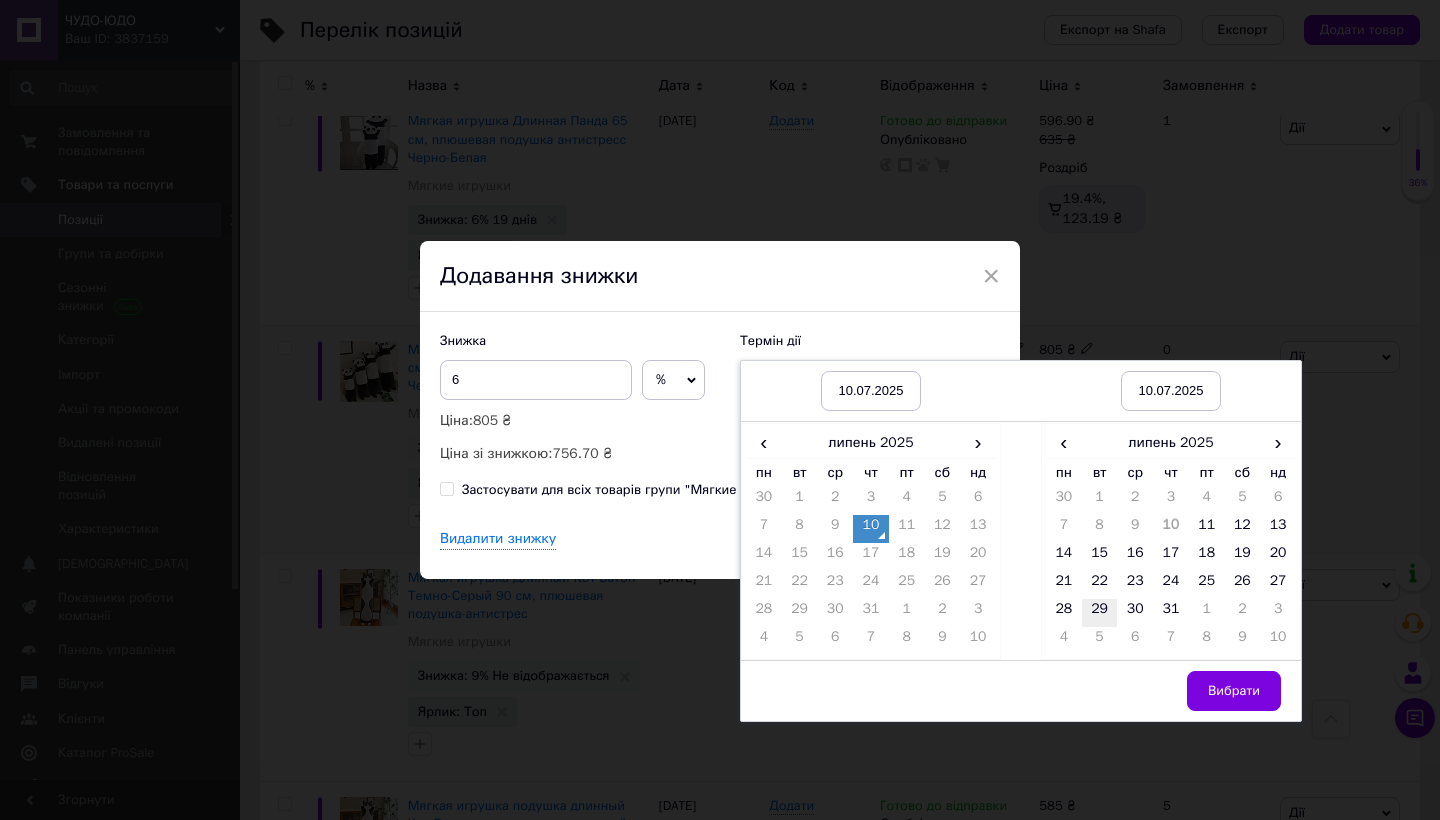 click on "29" at bounding box center (1100, 613) 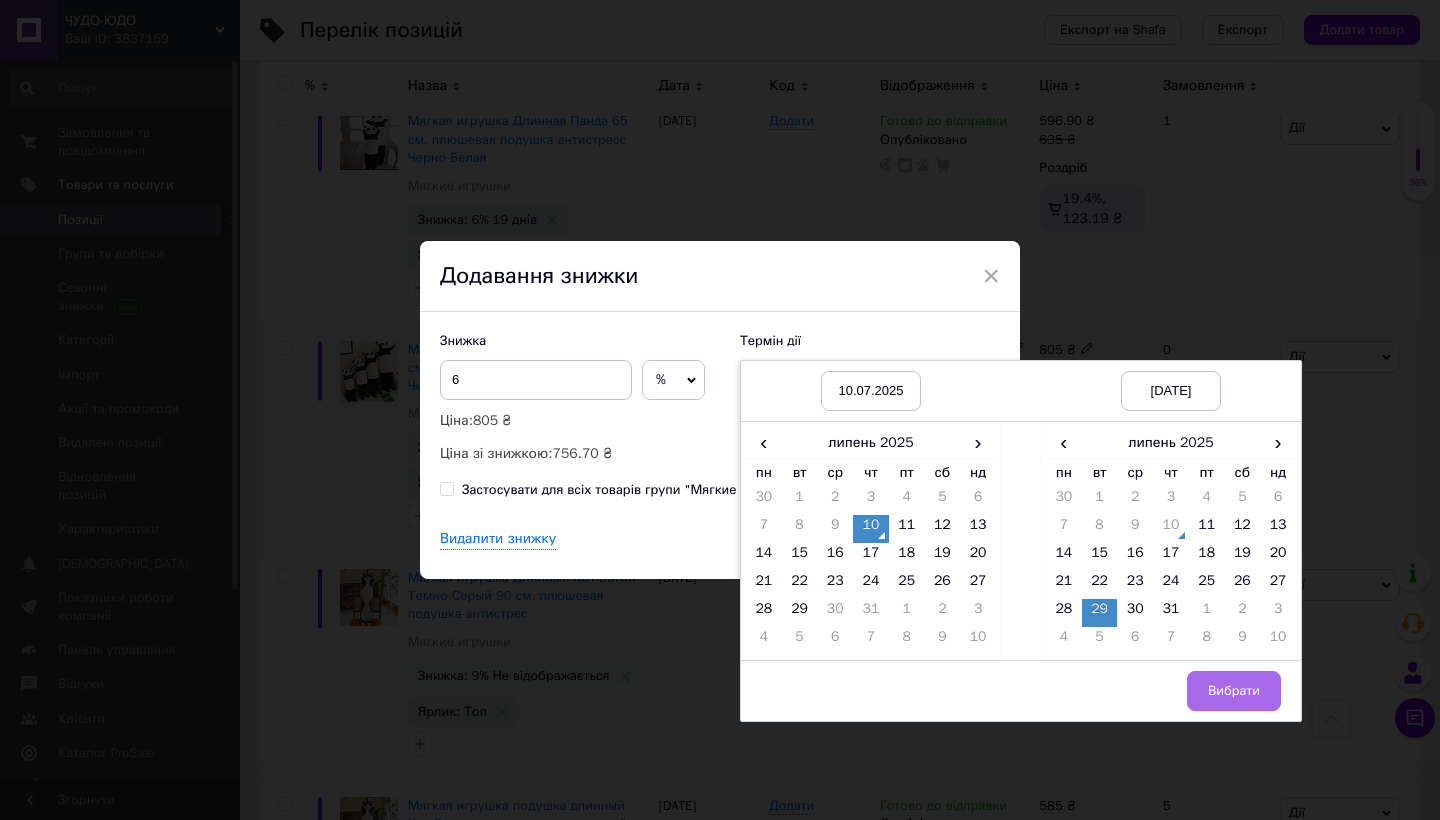 click on "Вибрати" at bounding box center [1234, 691] 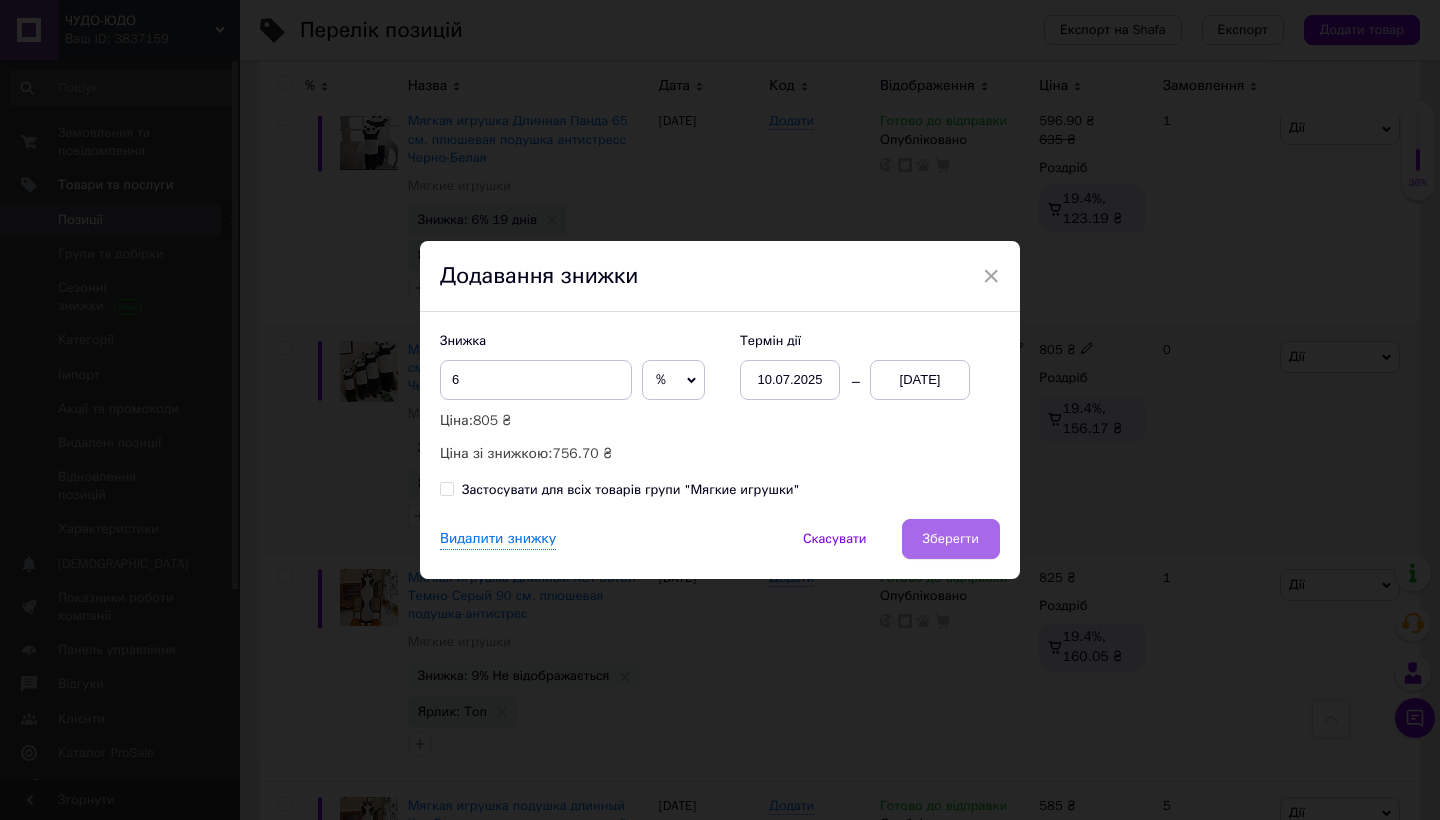 click on "Зберегти" at bounding box center [951, 539] 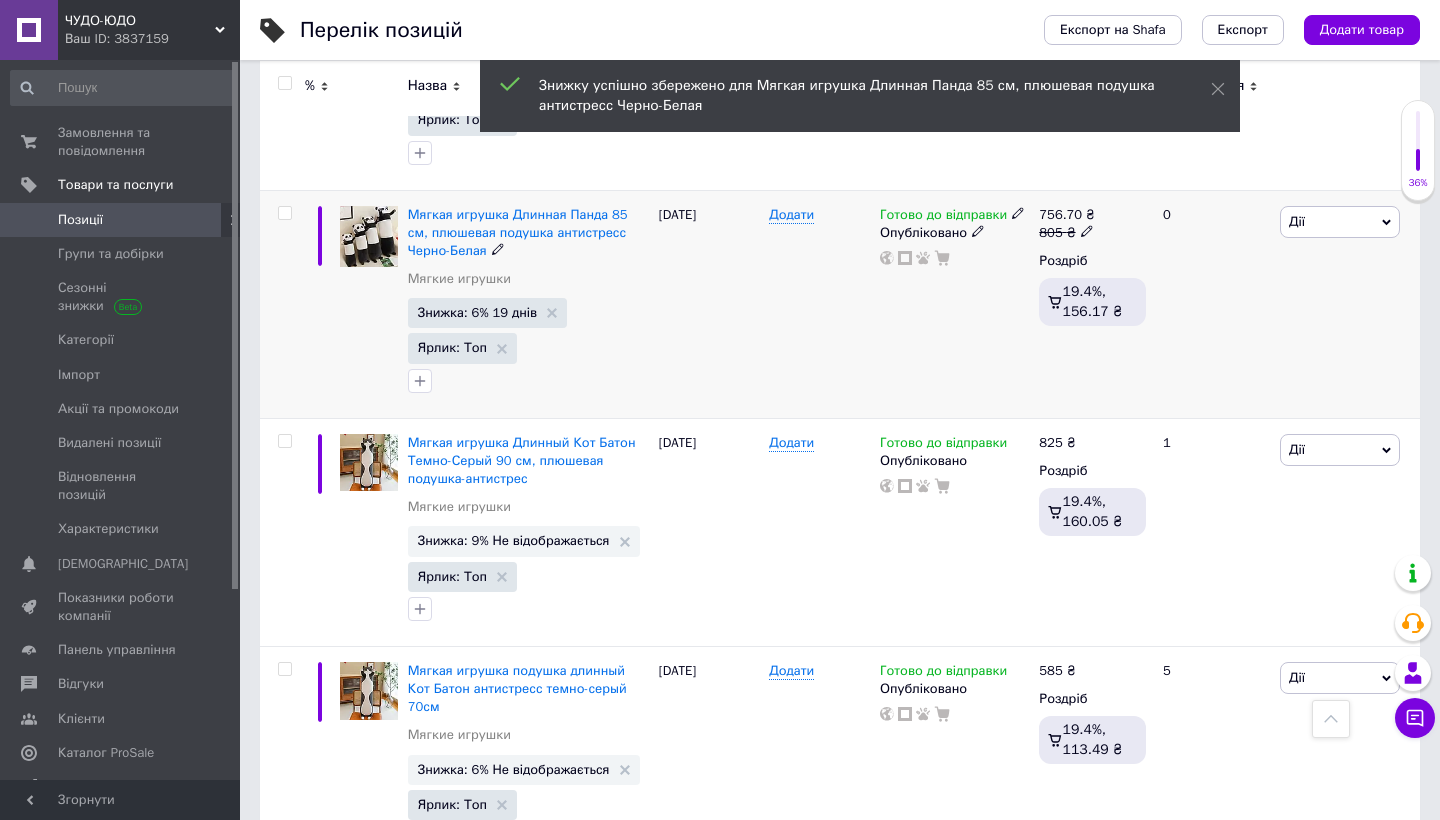 scroll, scrollTop: 1223, scrollLeft: 0, axis: vertical 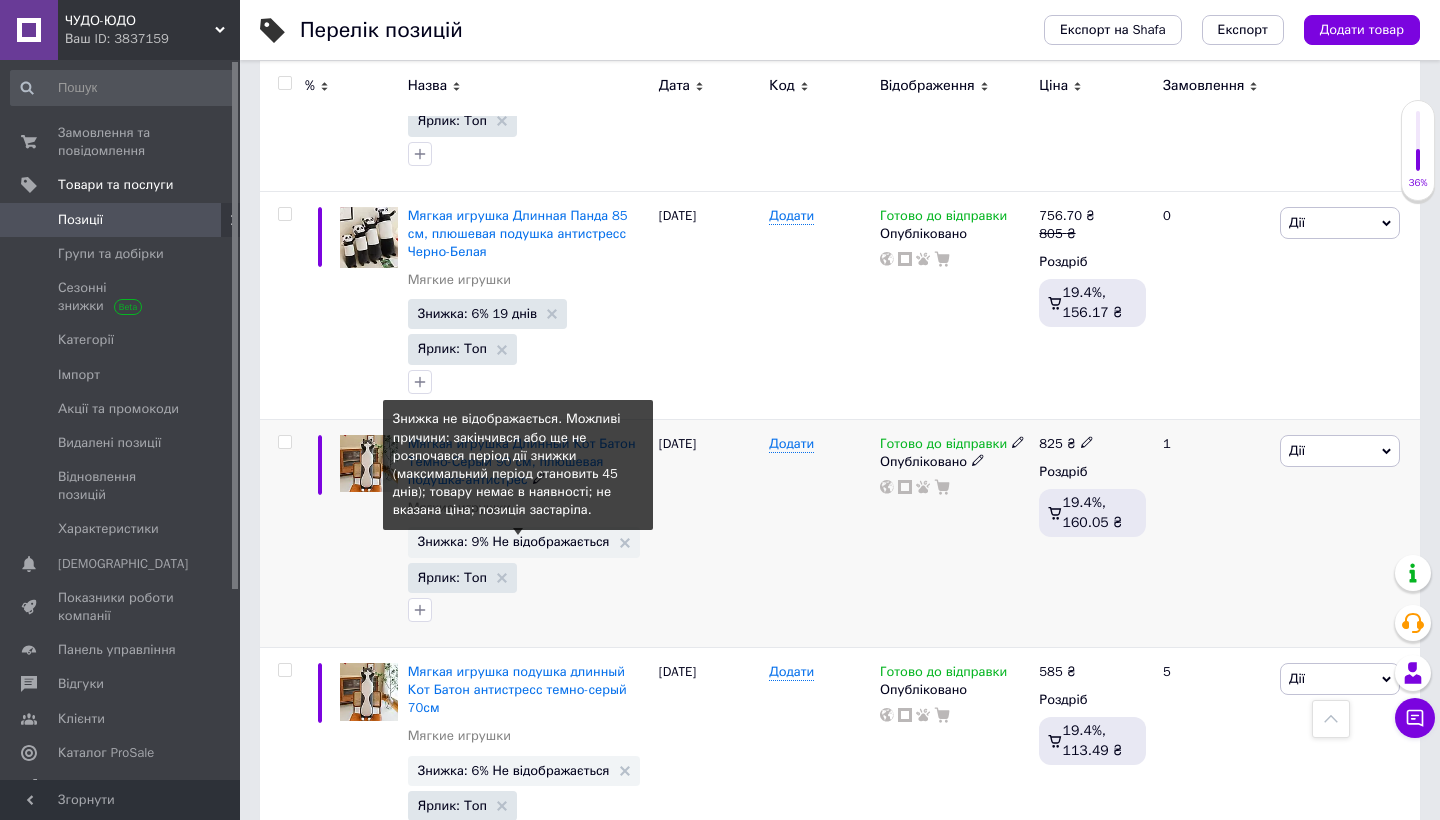 click on "Знижка: 9% Не відображається" at bounding box center (514, 541) 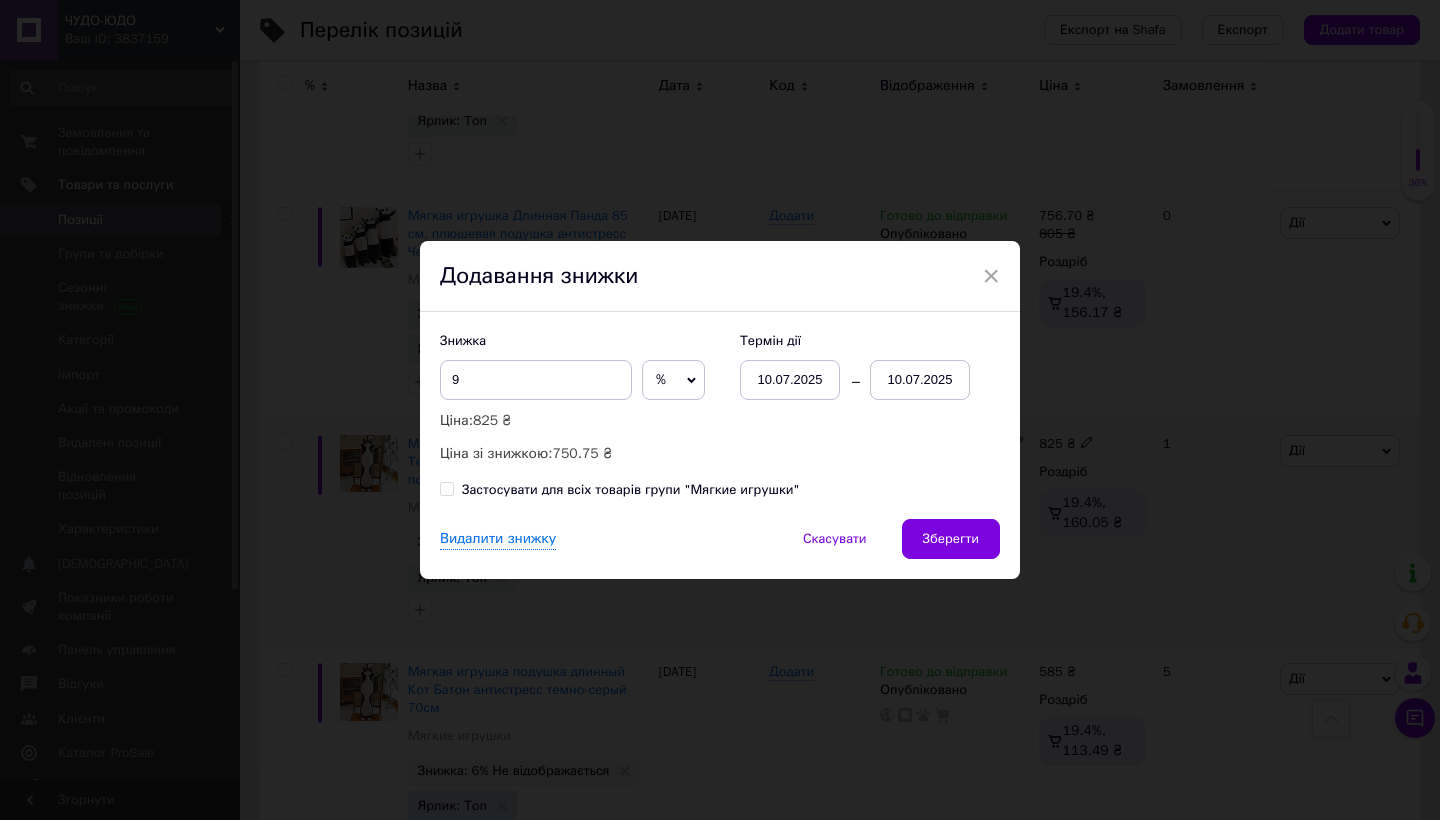 click on "10.07.2025" at bounding box center [920, 380] 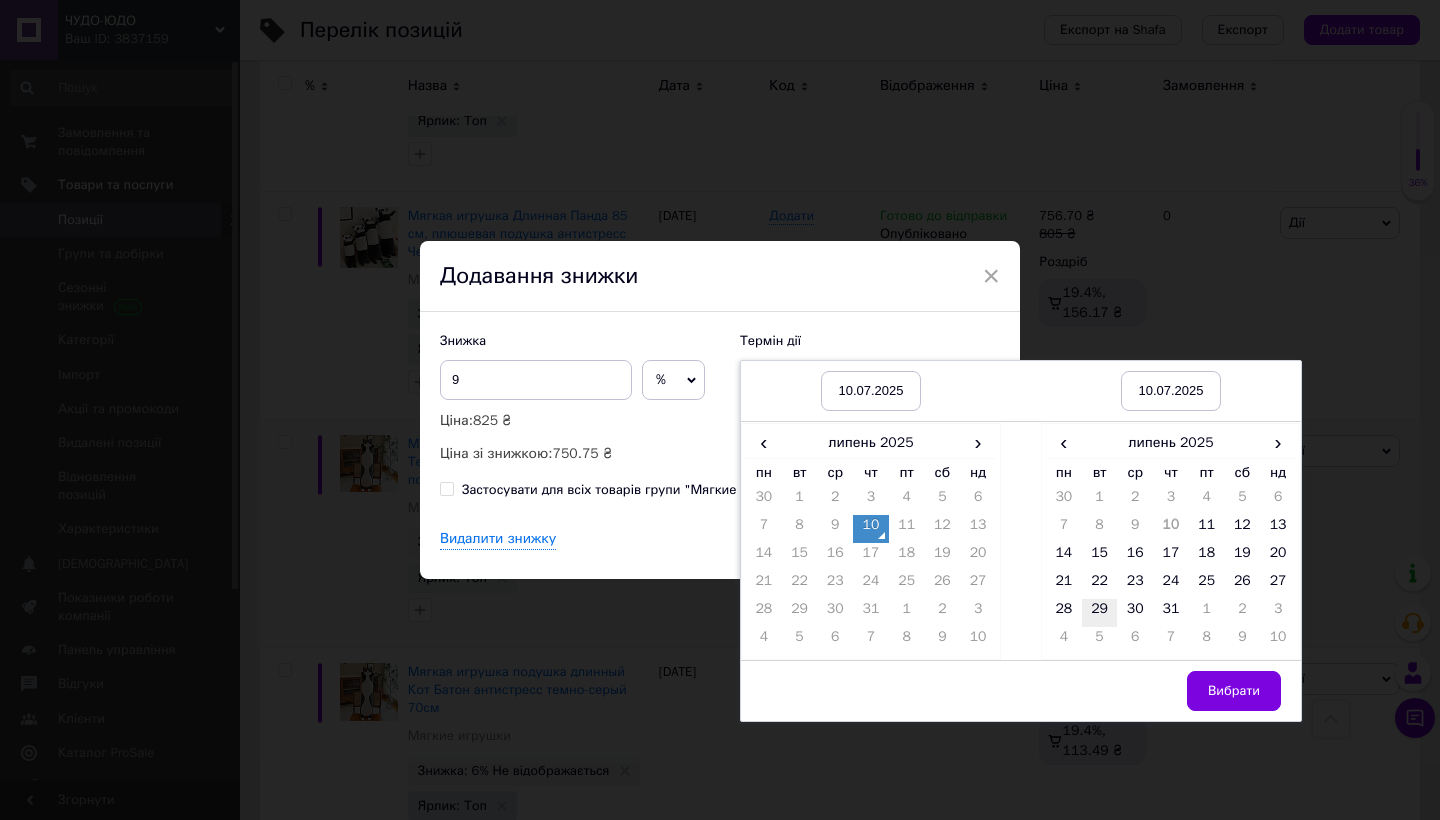 click on "29" at bounding box center (1100, 613) 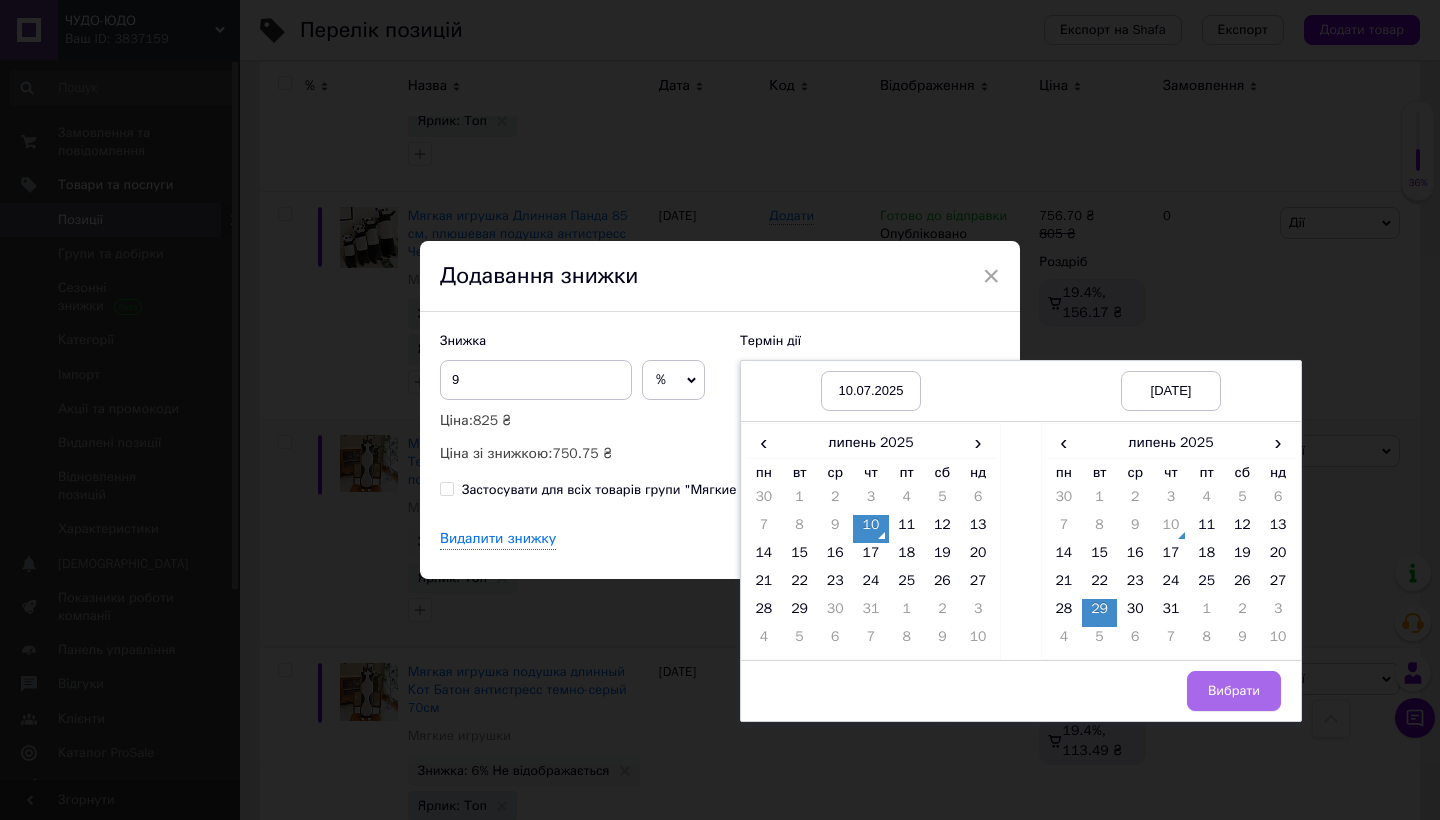 click on "Вибрати" at bounding box center (1234, 691) 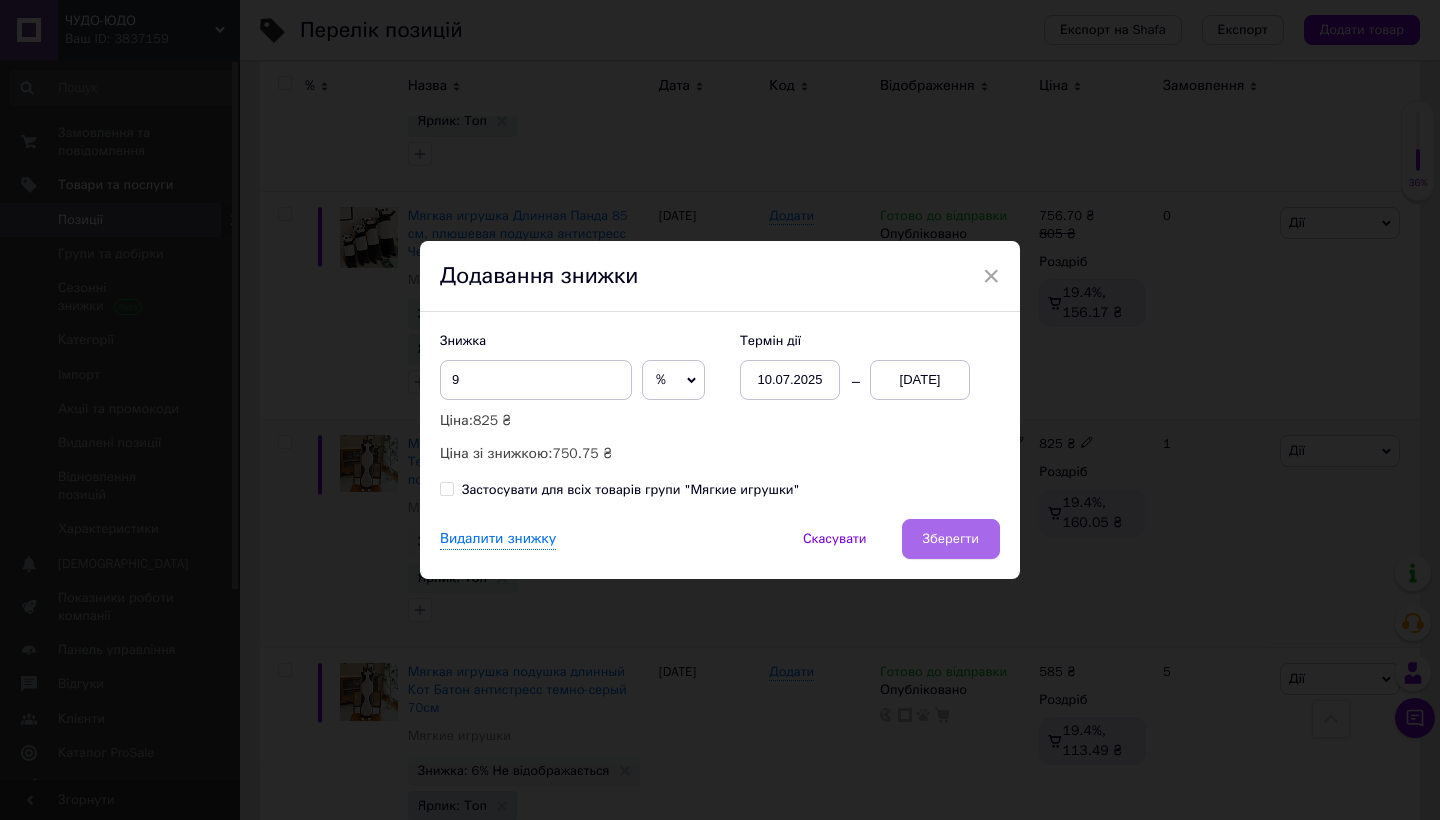 click on "Зберегти" at bounding box center (951, 539) 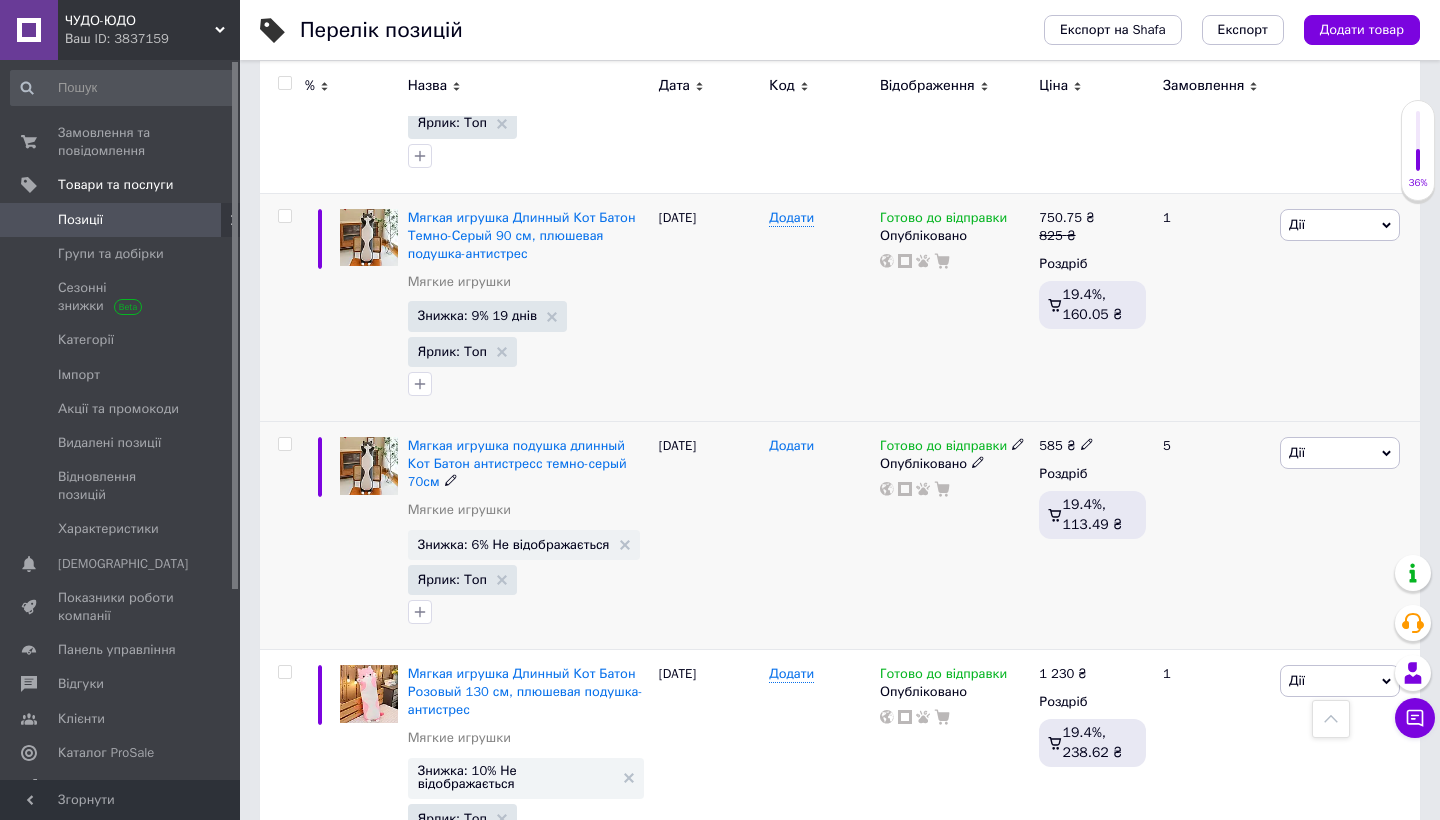 scroll, scrollTop: 1451, scrollLeft: 0, axis: vertical 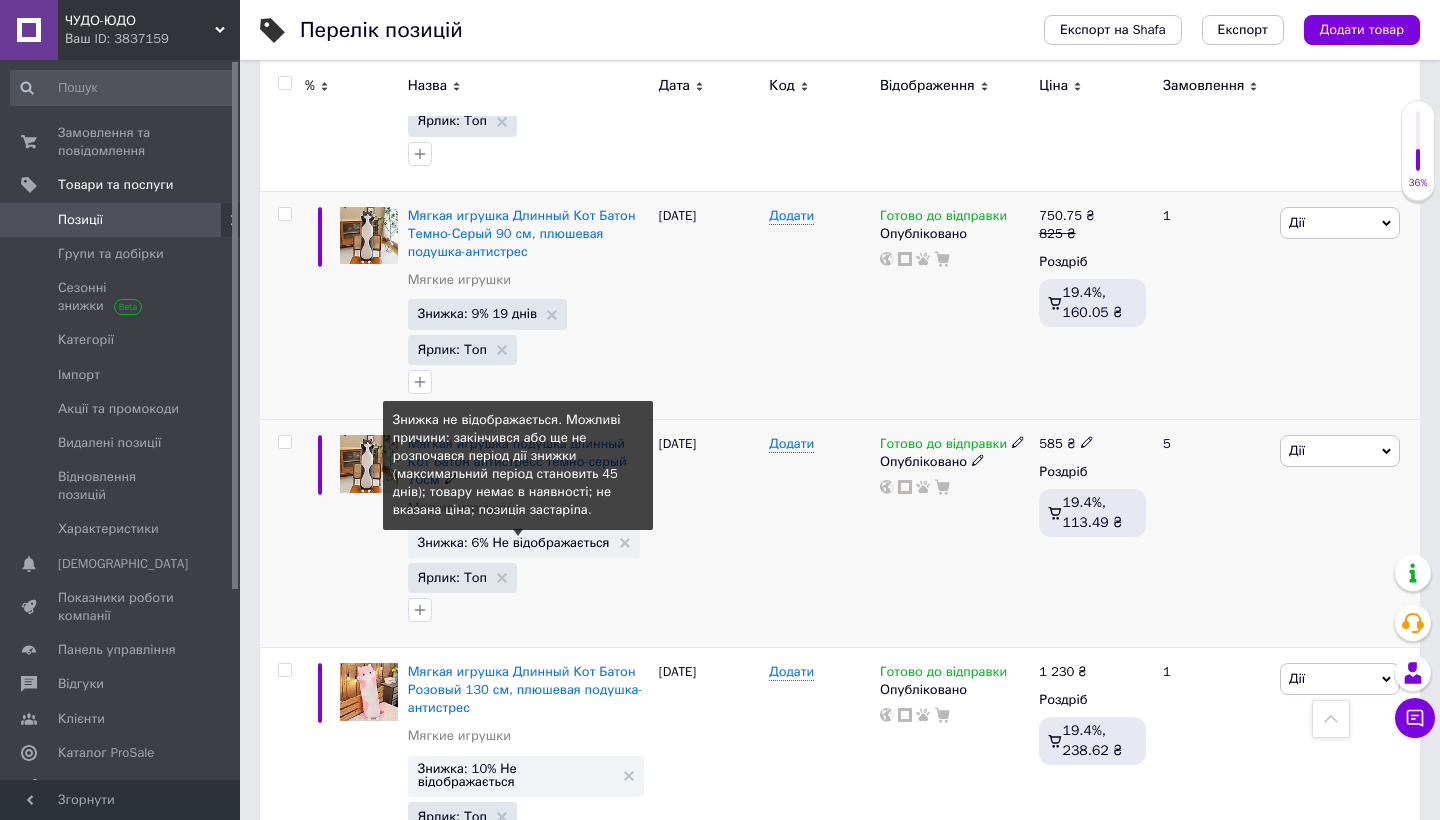 click on "Знижка: 6% Не відображається" at bounding box center [514, 542] 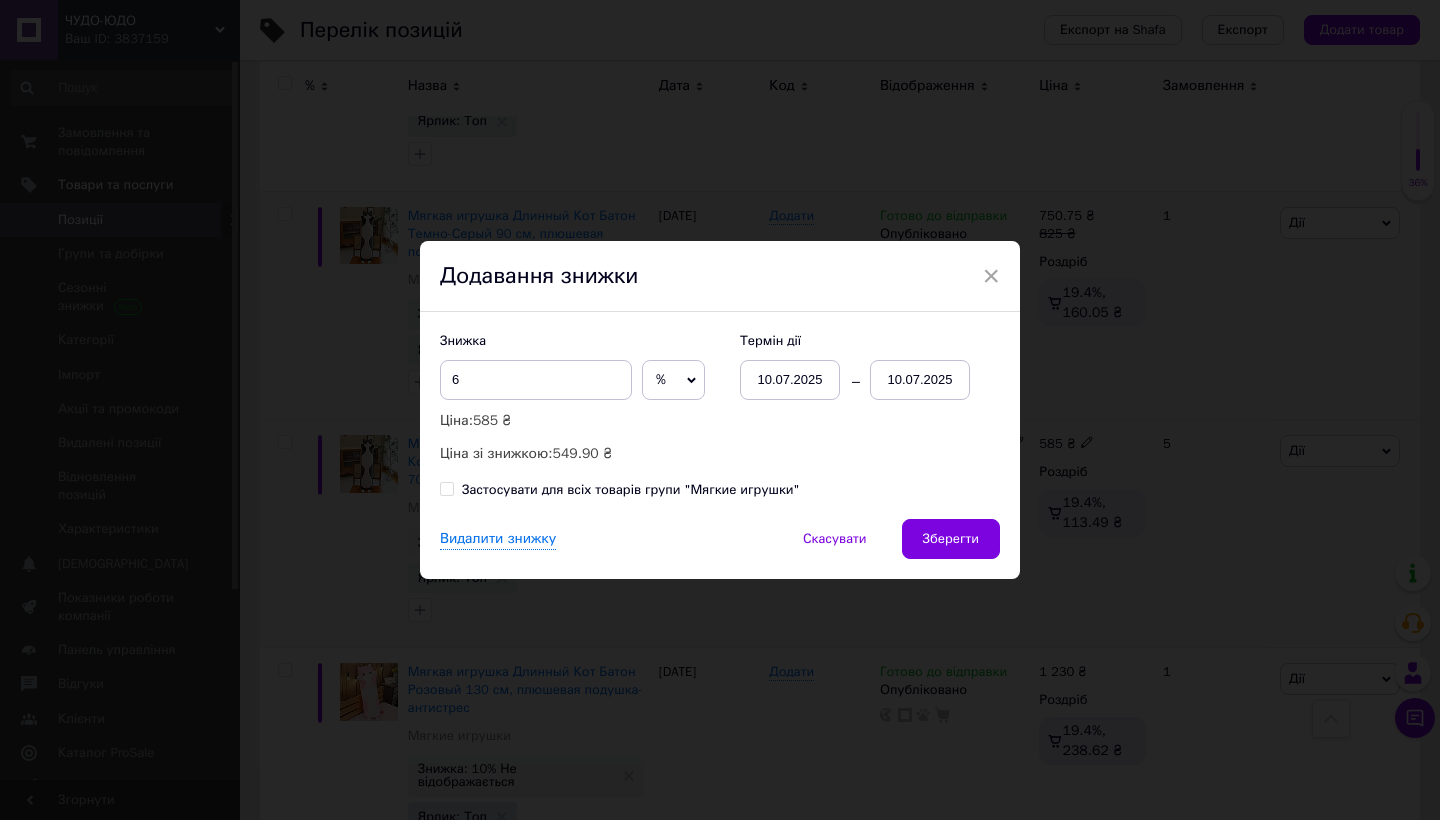 click on "10.07.2025" at bounding box center [920, 380] 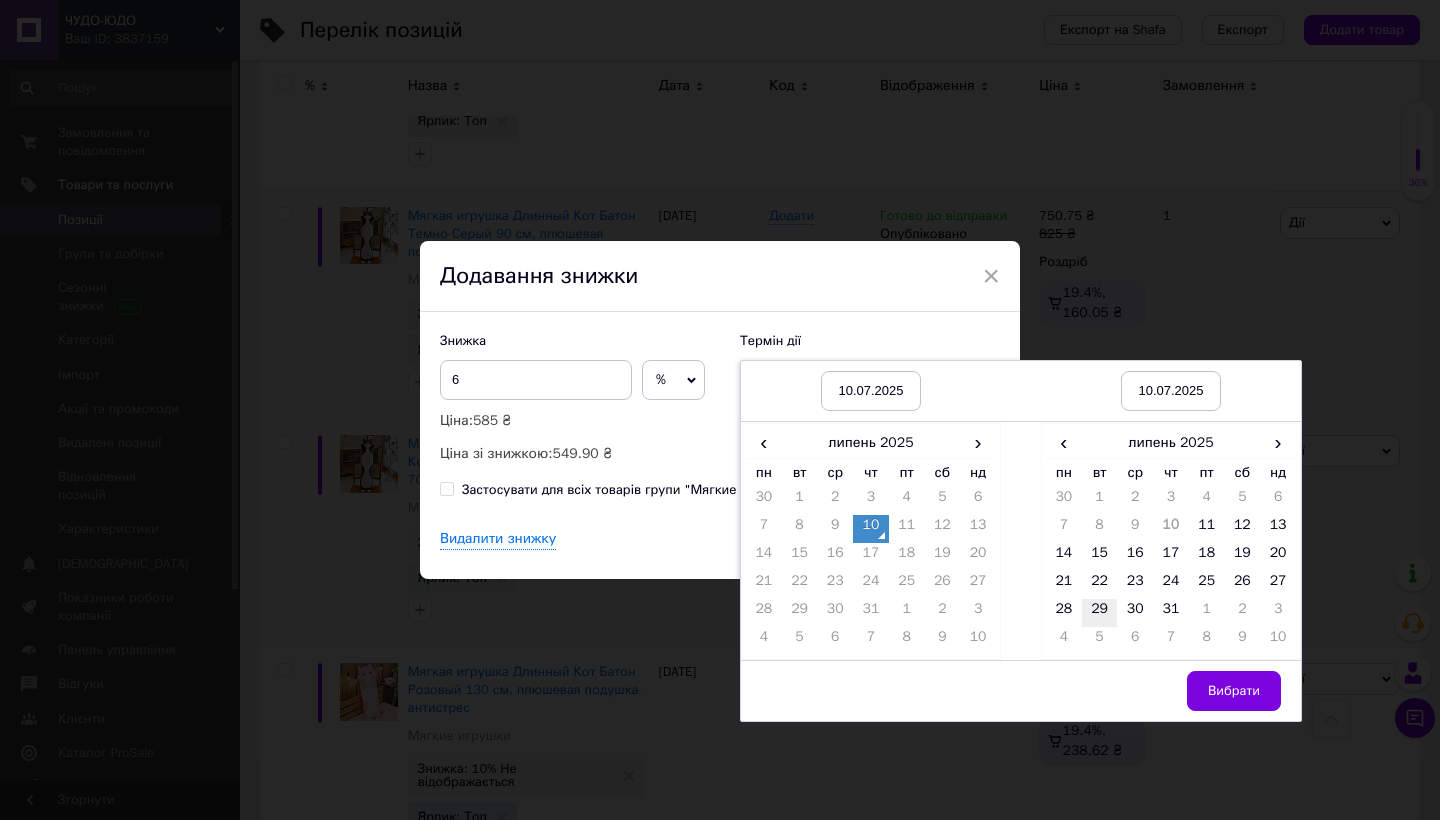 click on "29" at bounding box center [1100, 613] 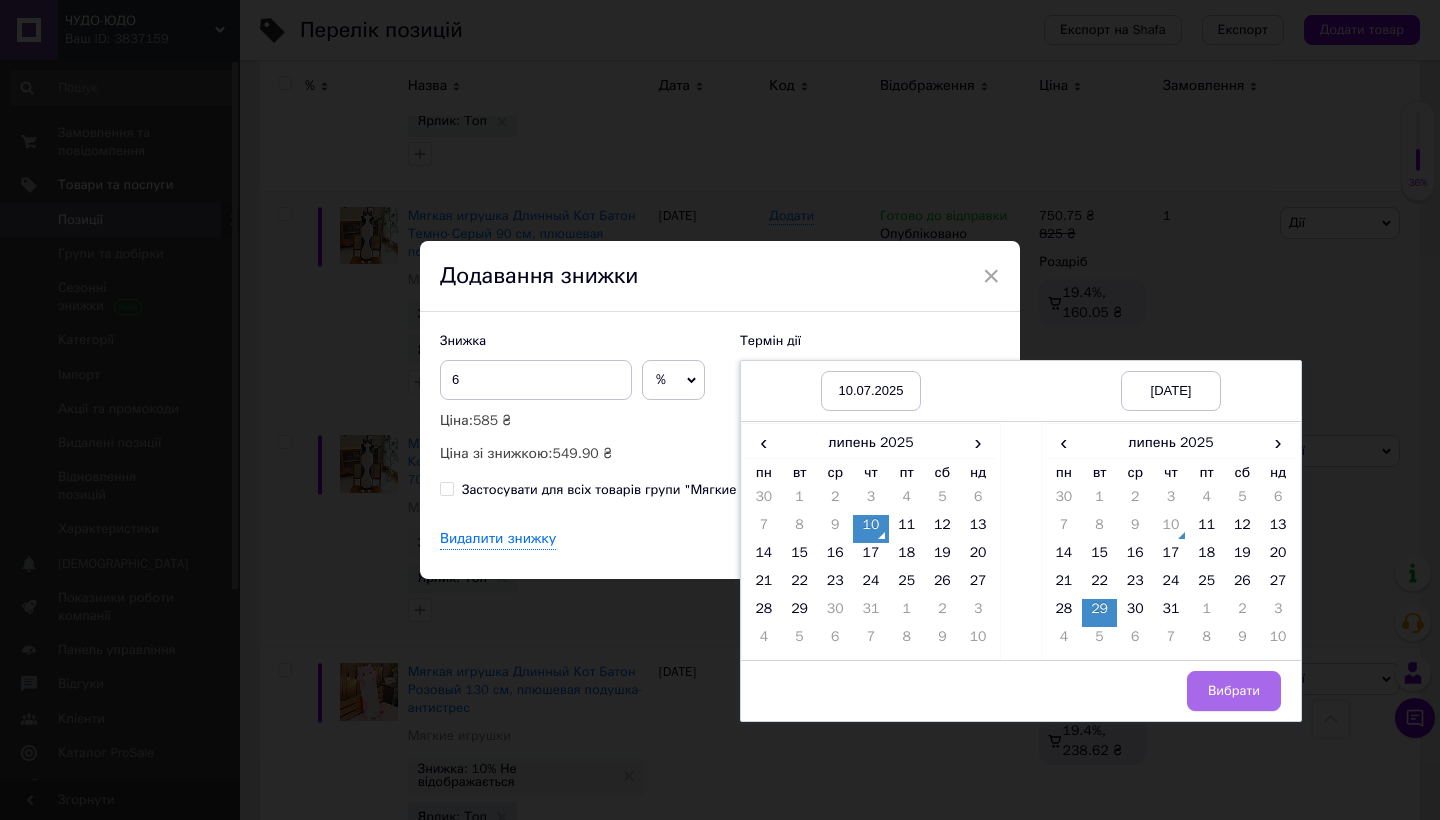 click on "Вибрати" at bounding box center [1234, 691] 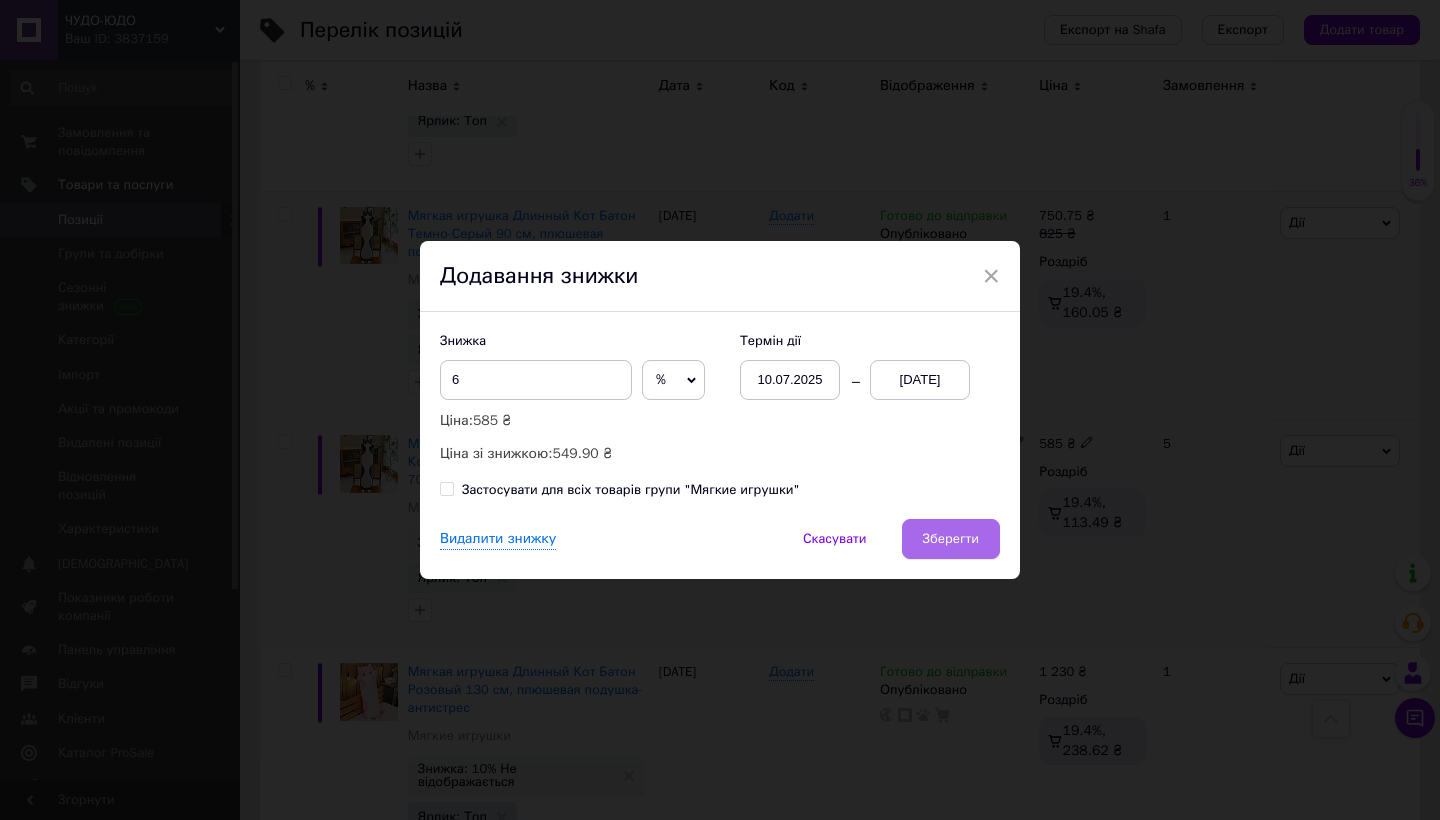 click on "Зберегти" at bounding box center [951, 539] 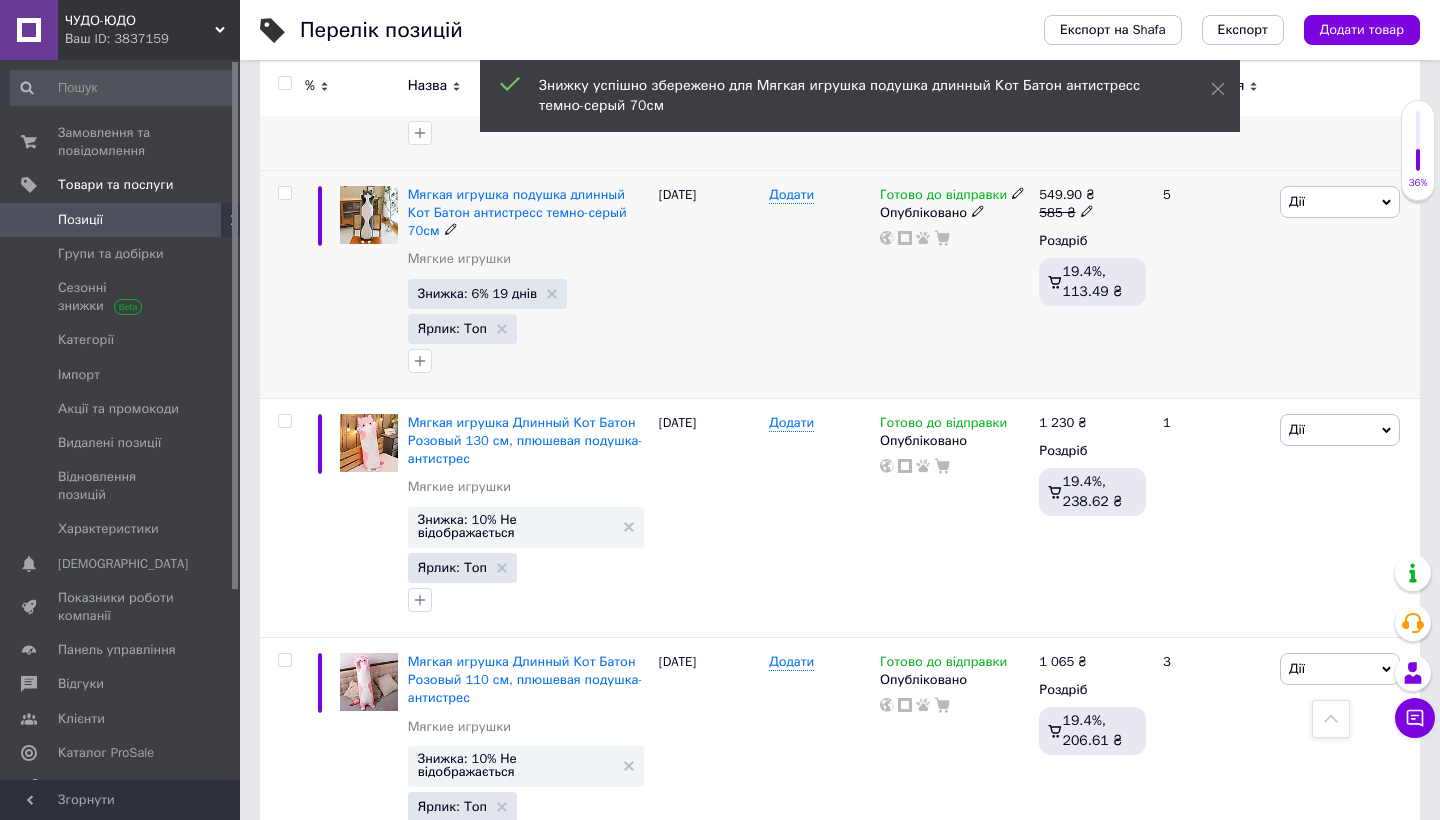 scroll, scrollTop: 1725, scrollLeft: 0, axis: vertical 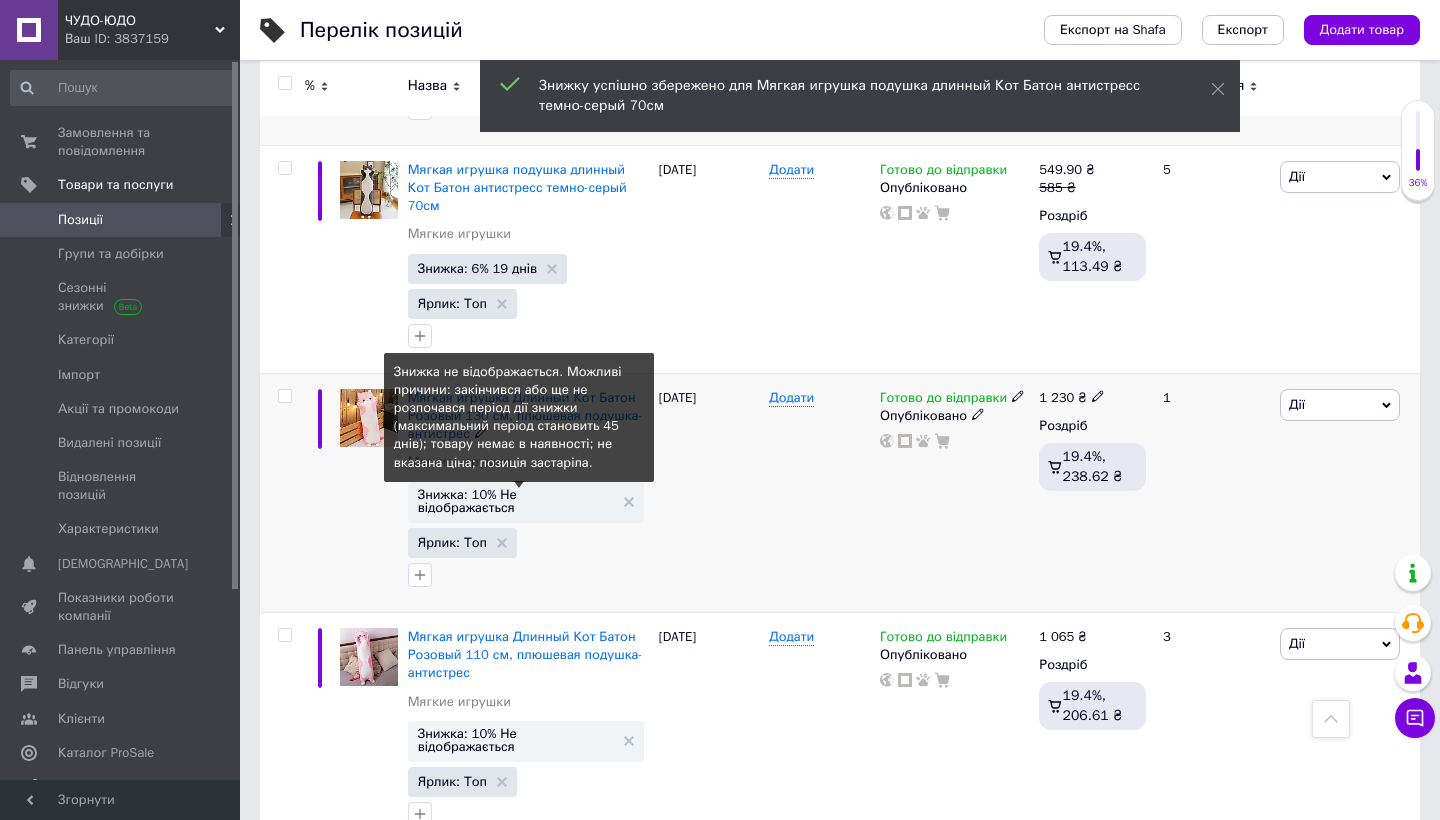click on "Знижка: 10% Не відображається" at bounding box center (516, 501) 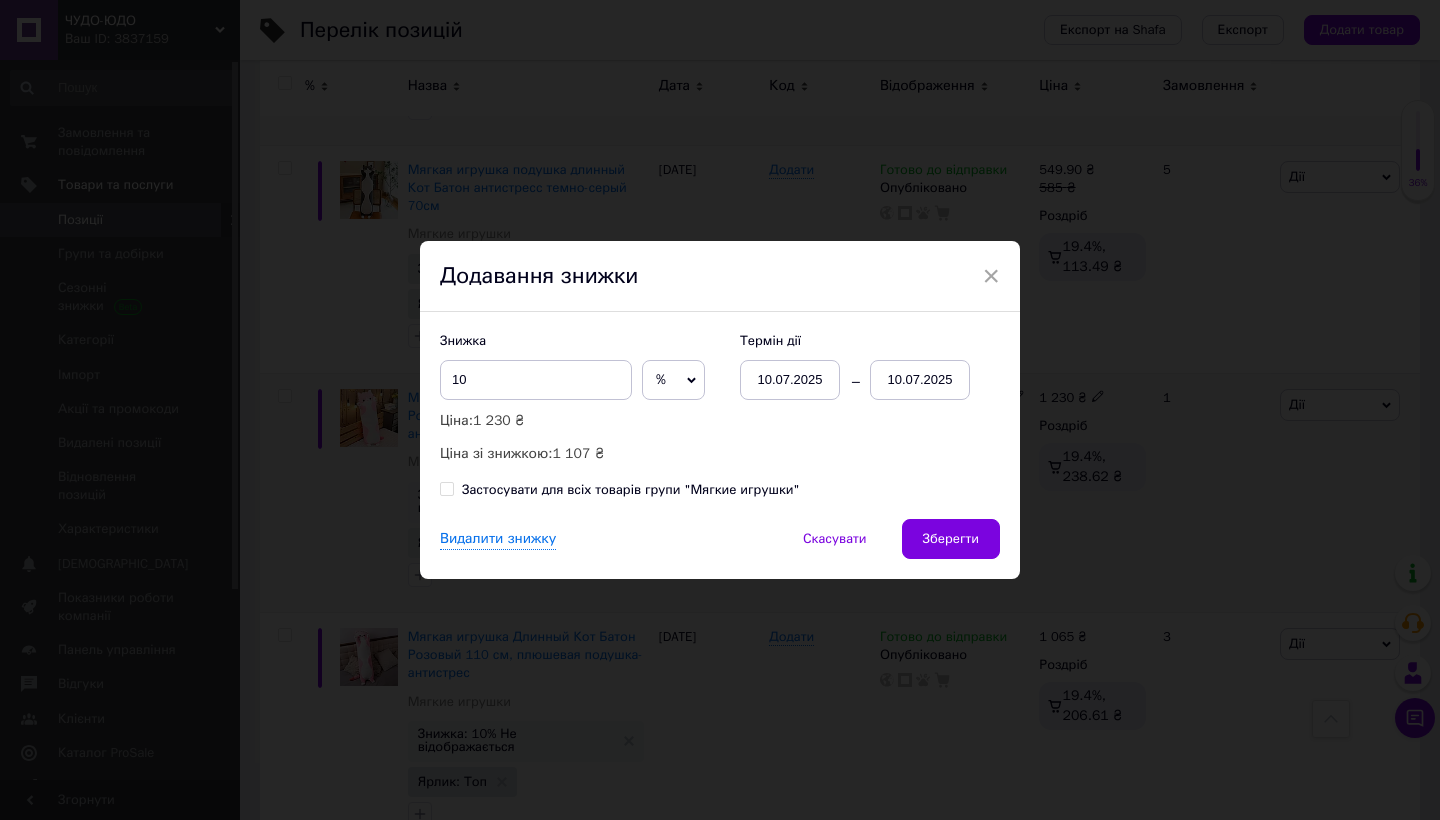 click on "10.07.2025" at bounding box center (920, 380) 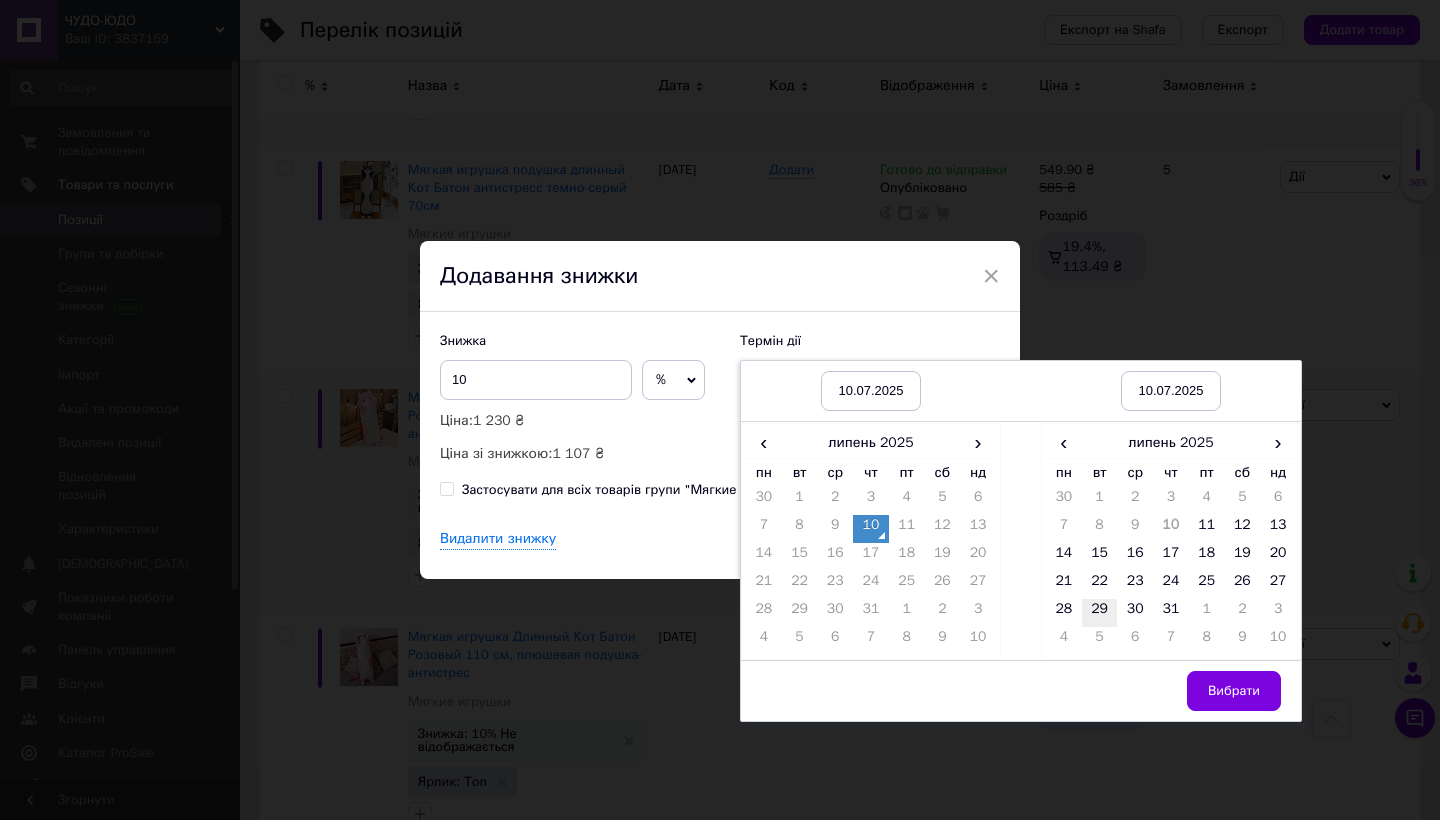 click on "29" at bounding box center [1100, 613] 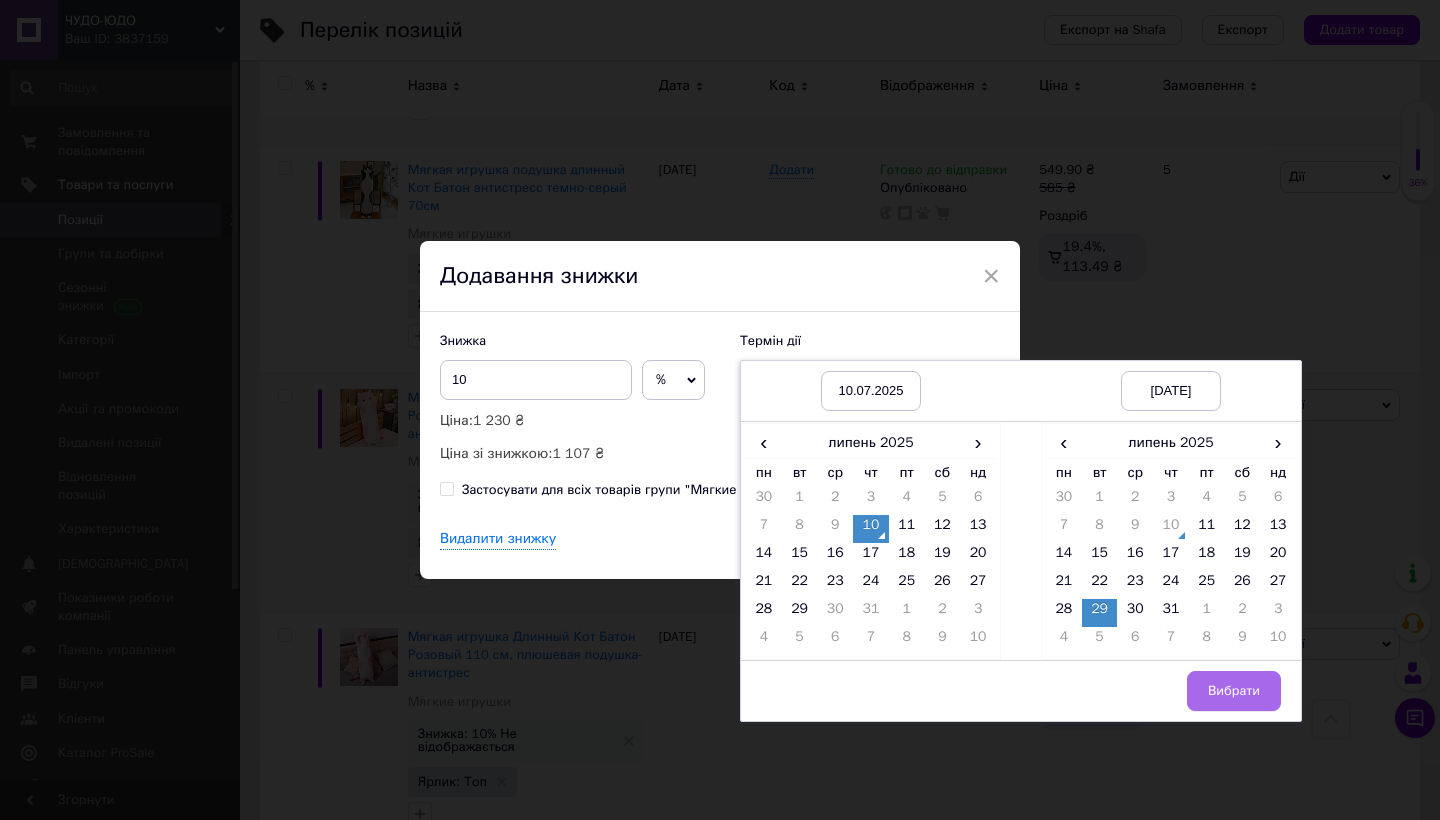 click on "Вибрати" at bounding box center (1234, 691) 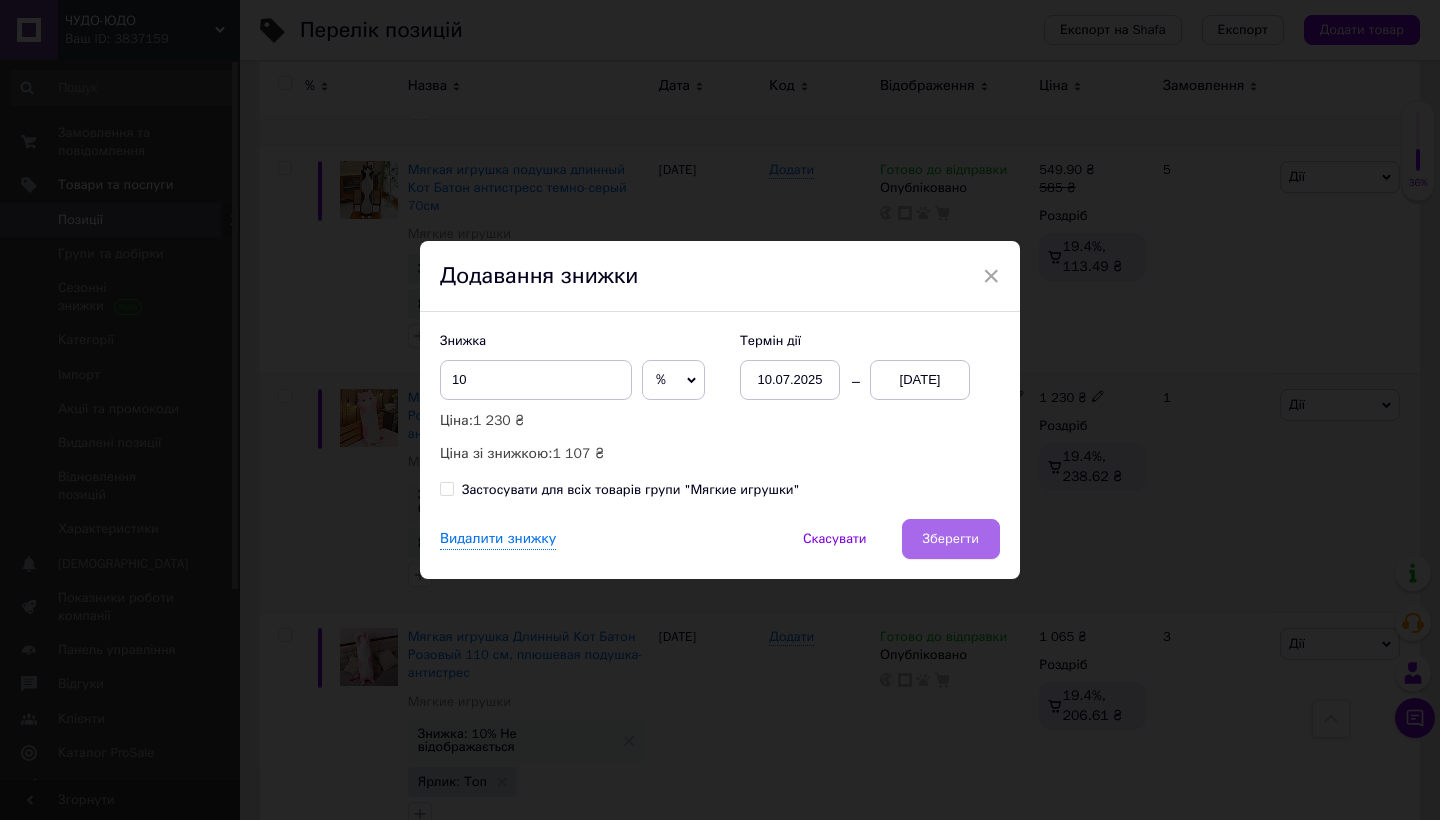 click on "Зберегти" at bounding box center [951, 539] 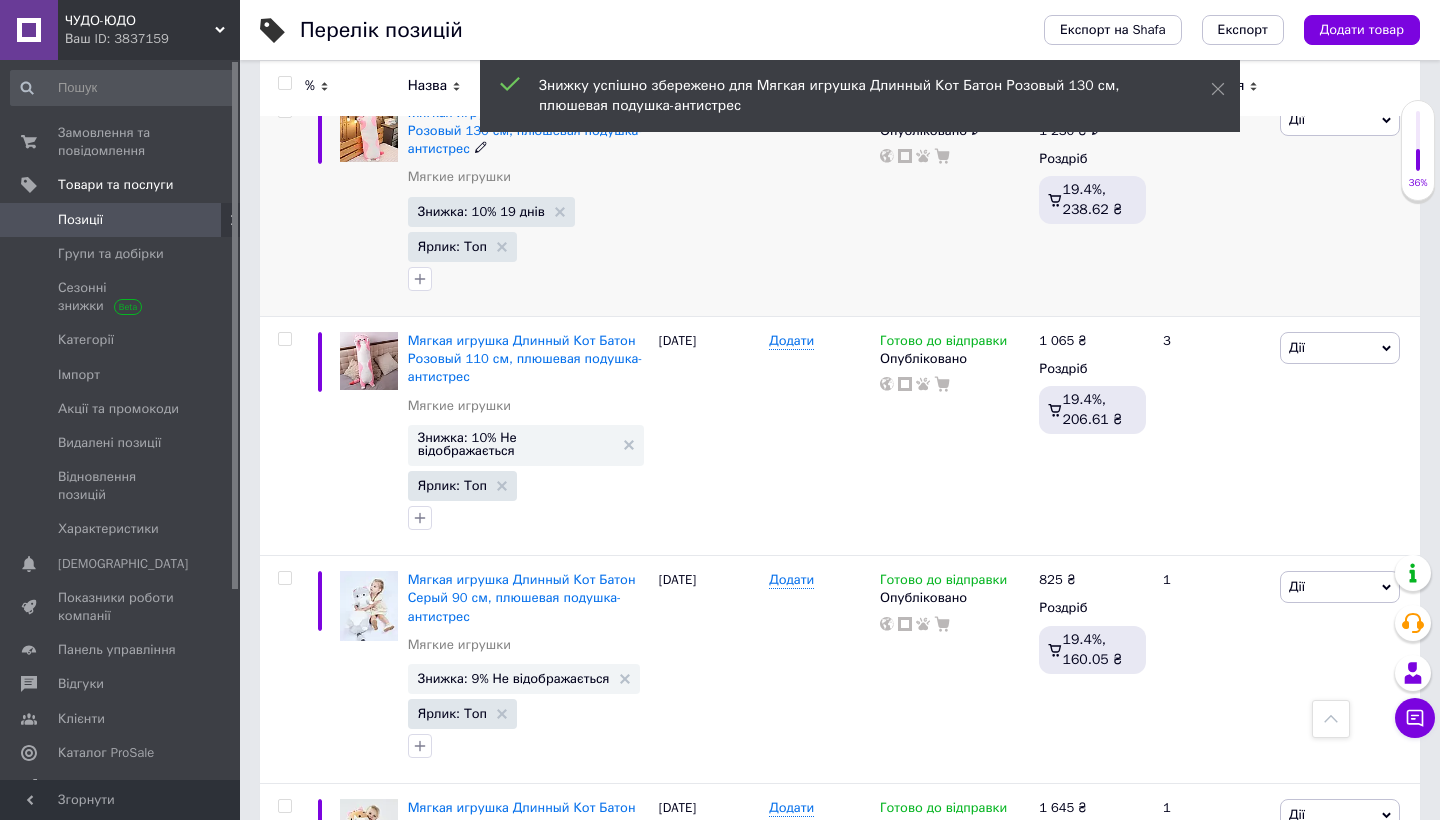 scroll, scrollTop: 2018, scrollLeft: 0, axis: vertical 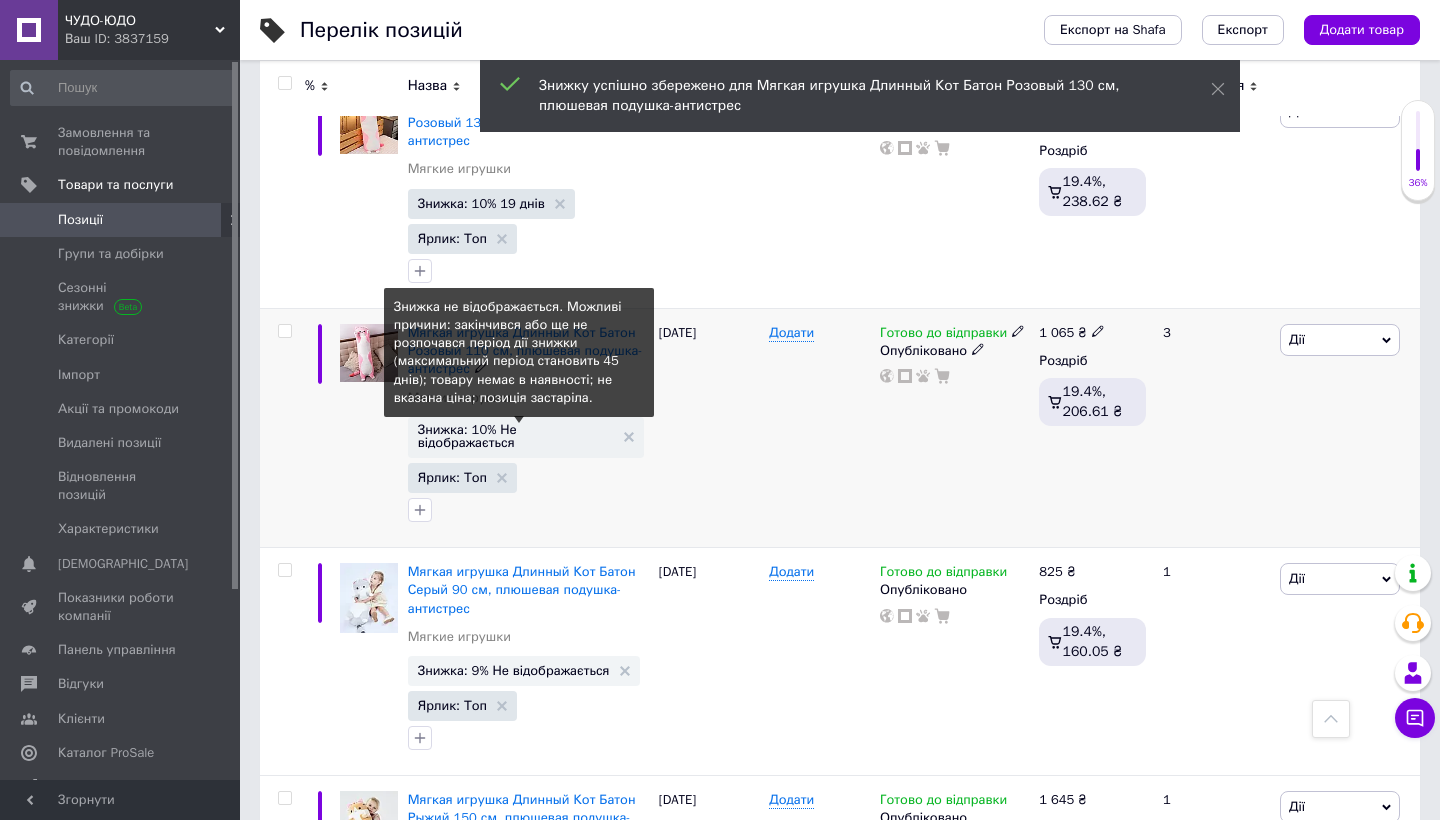 click on "Знижка: 10% Не відображається" at bounding box center (516, 436) 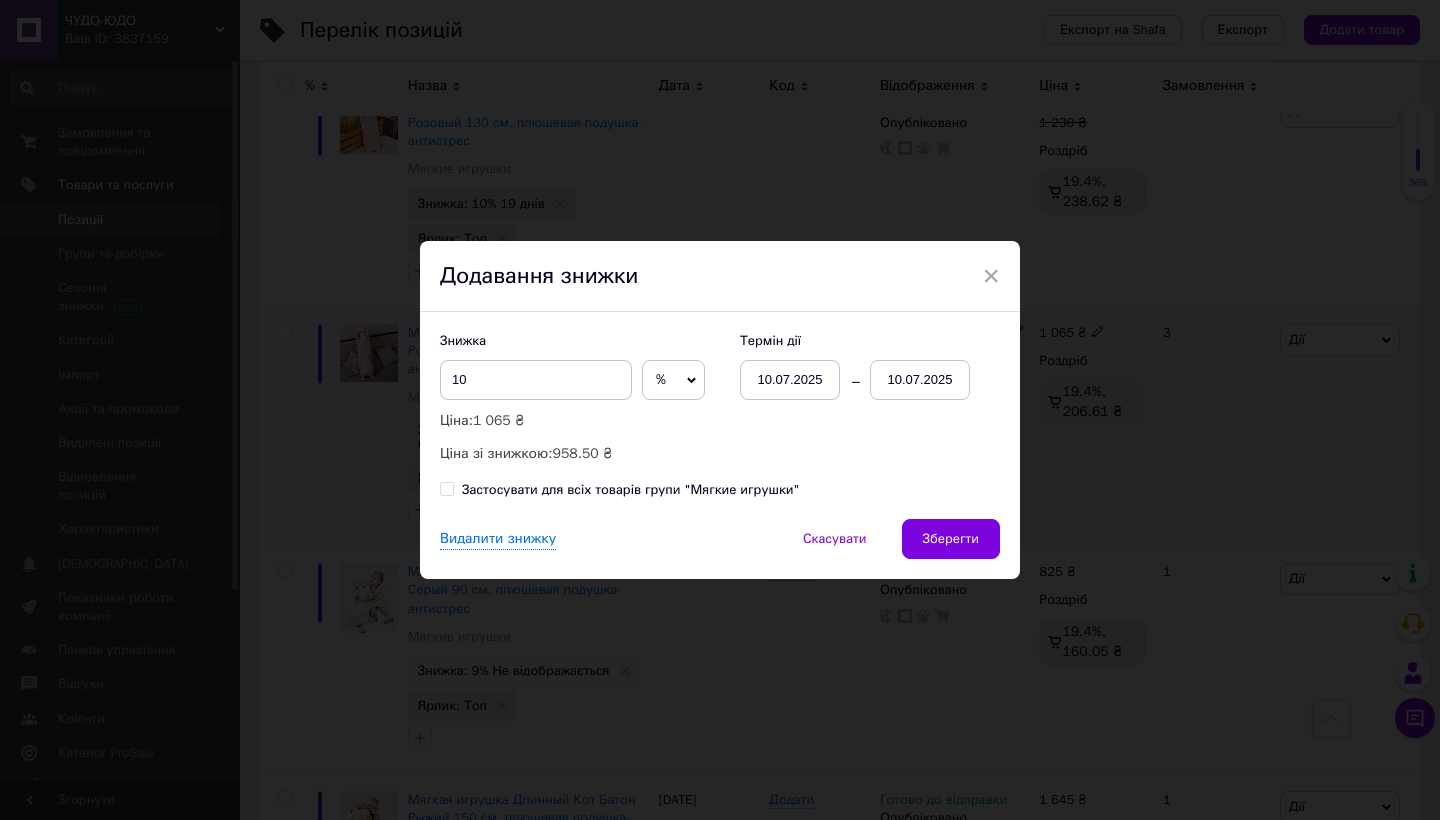 click on "10.07.2025" at bounding box center [920, 380] 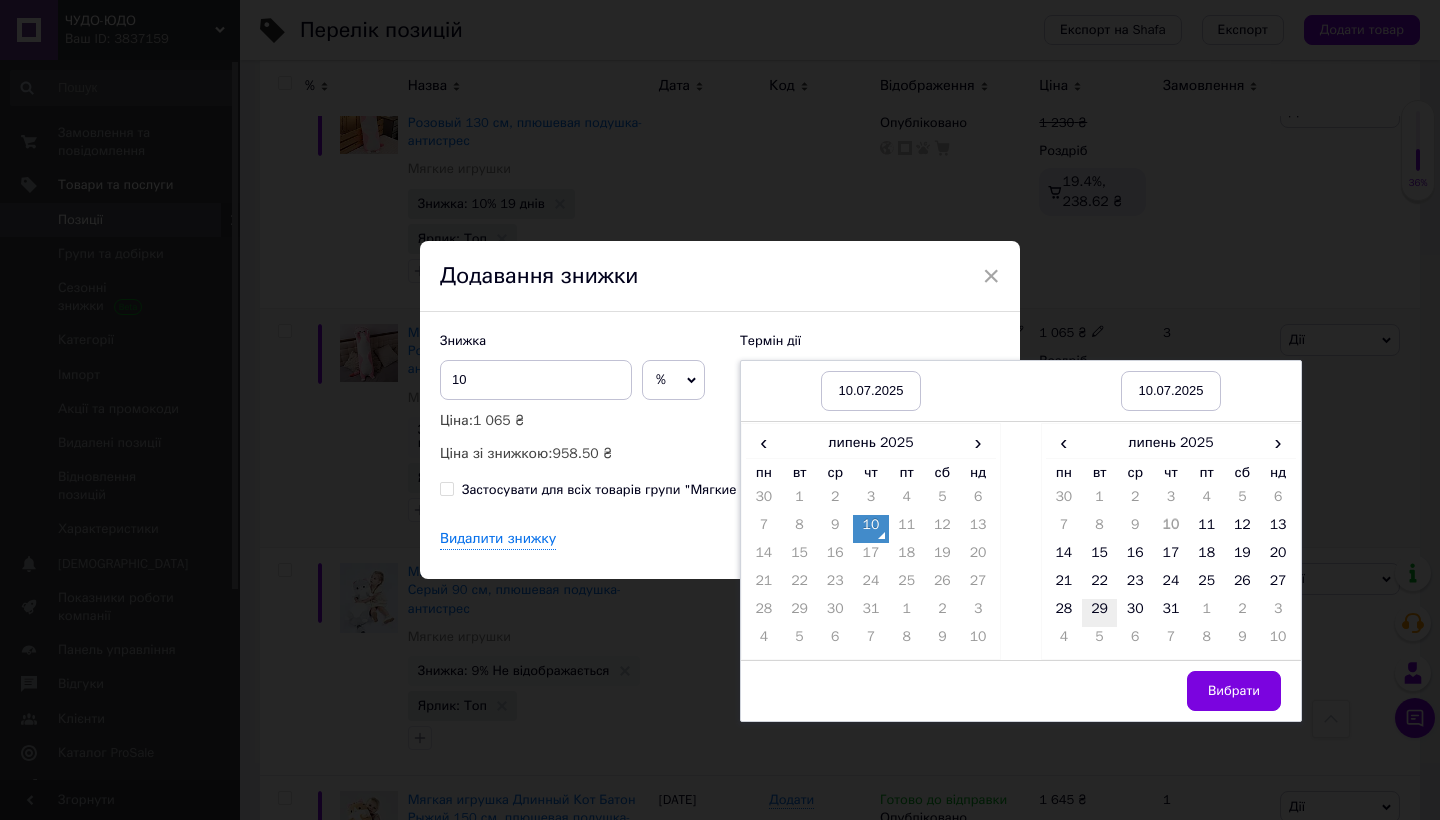 click on "29" at bounding box center [1100, 613] 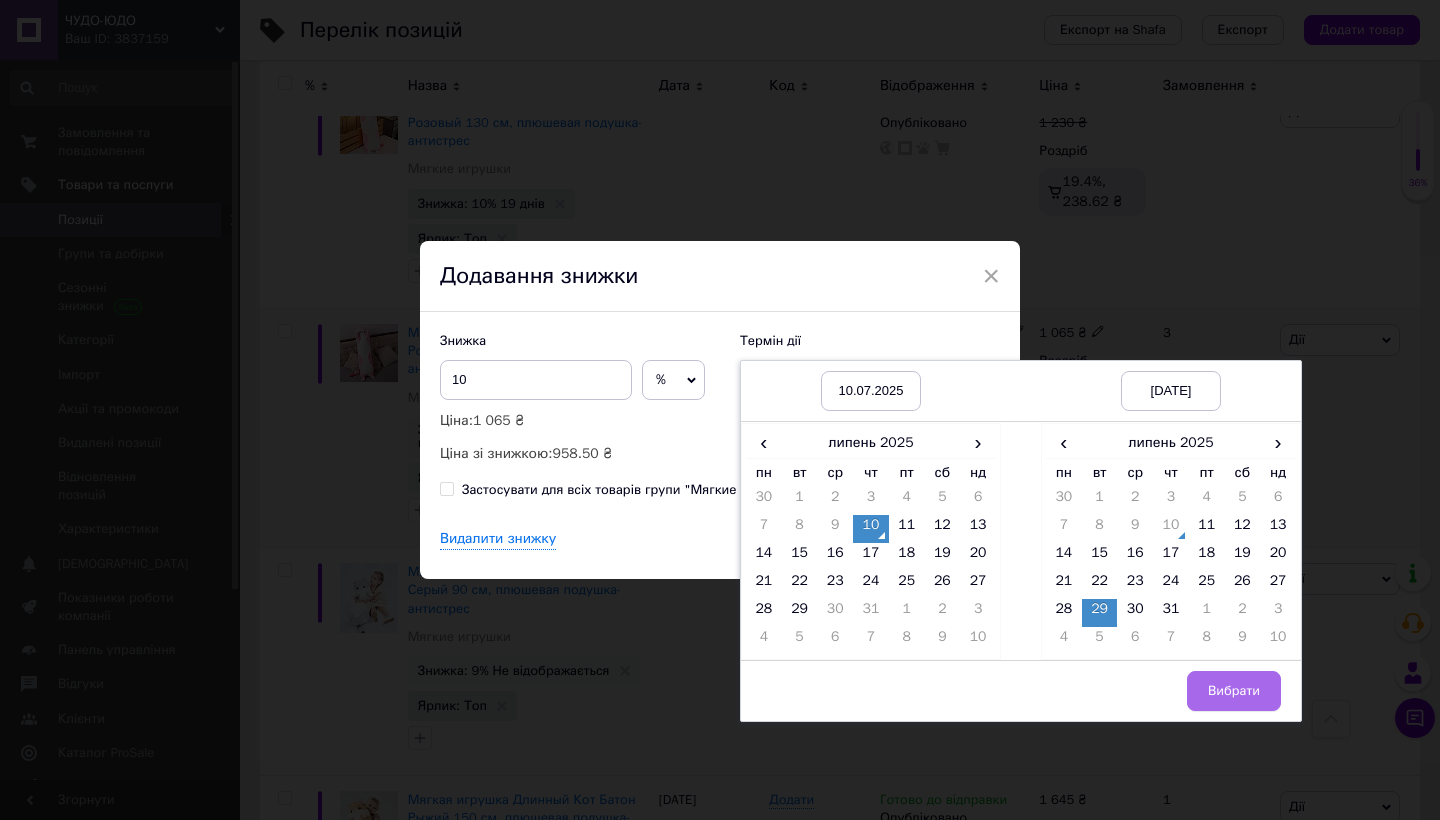click on "Вибрати" at bounding box center [1234, 691] 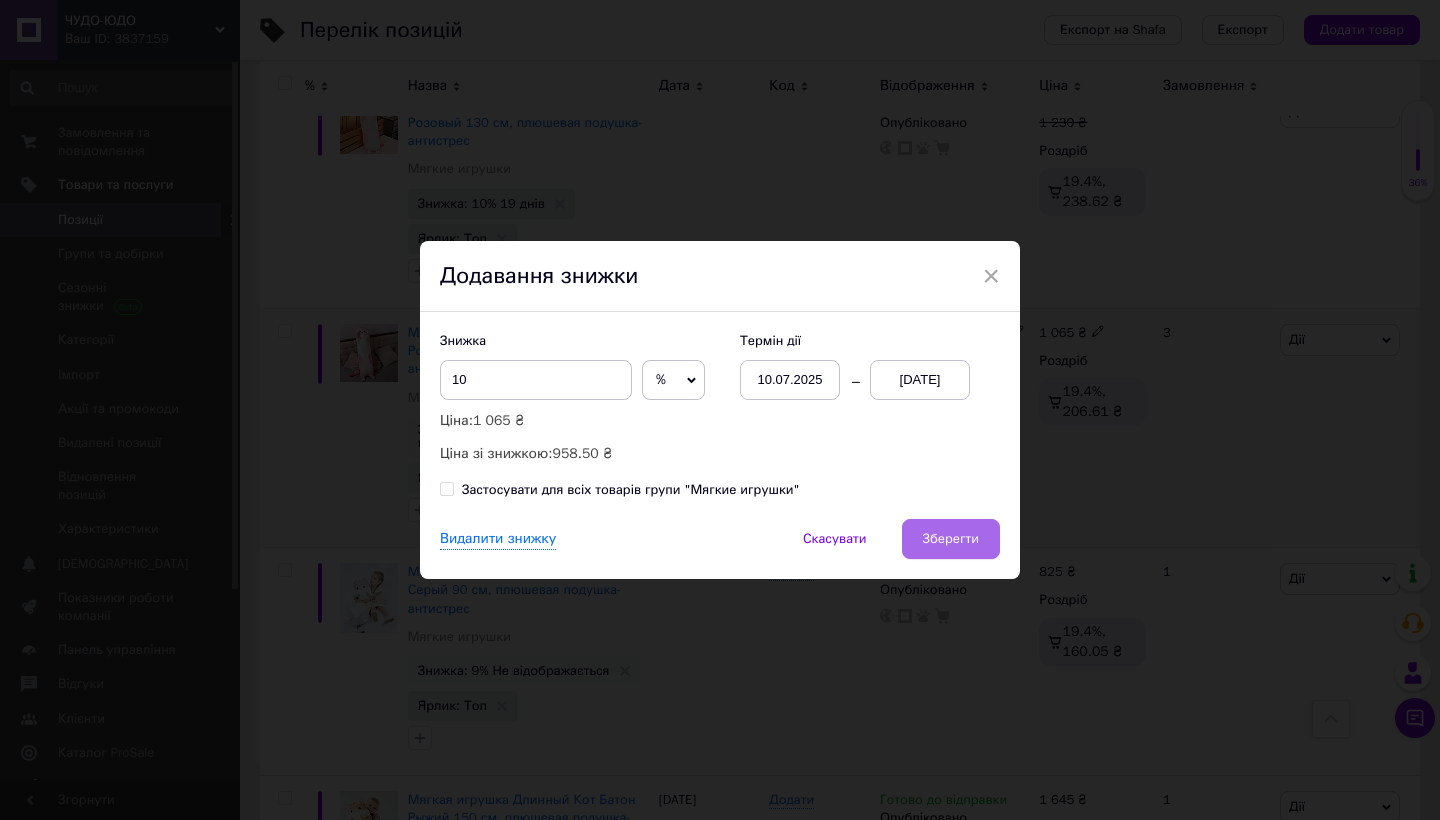 click on "Зберегти" at bounding box center (951, 539) 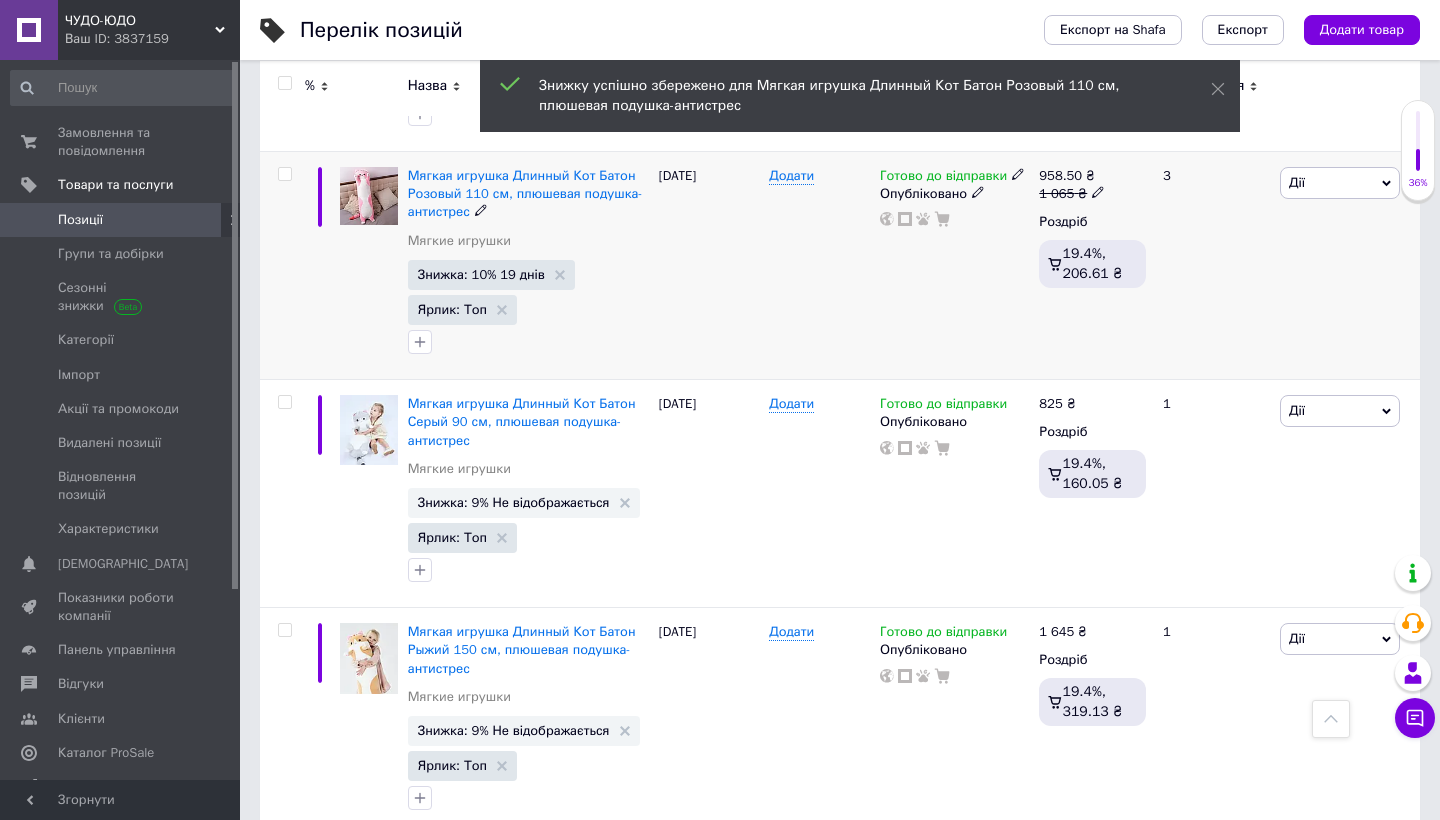 scroll, scrollTop: 2189, scrollLeft: 0, axis: vertical 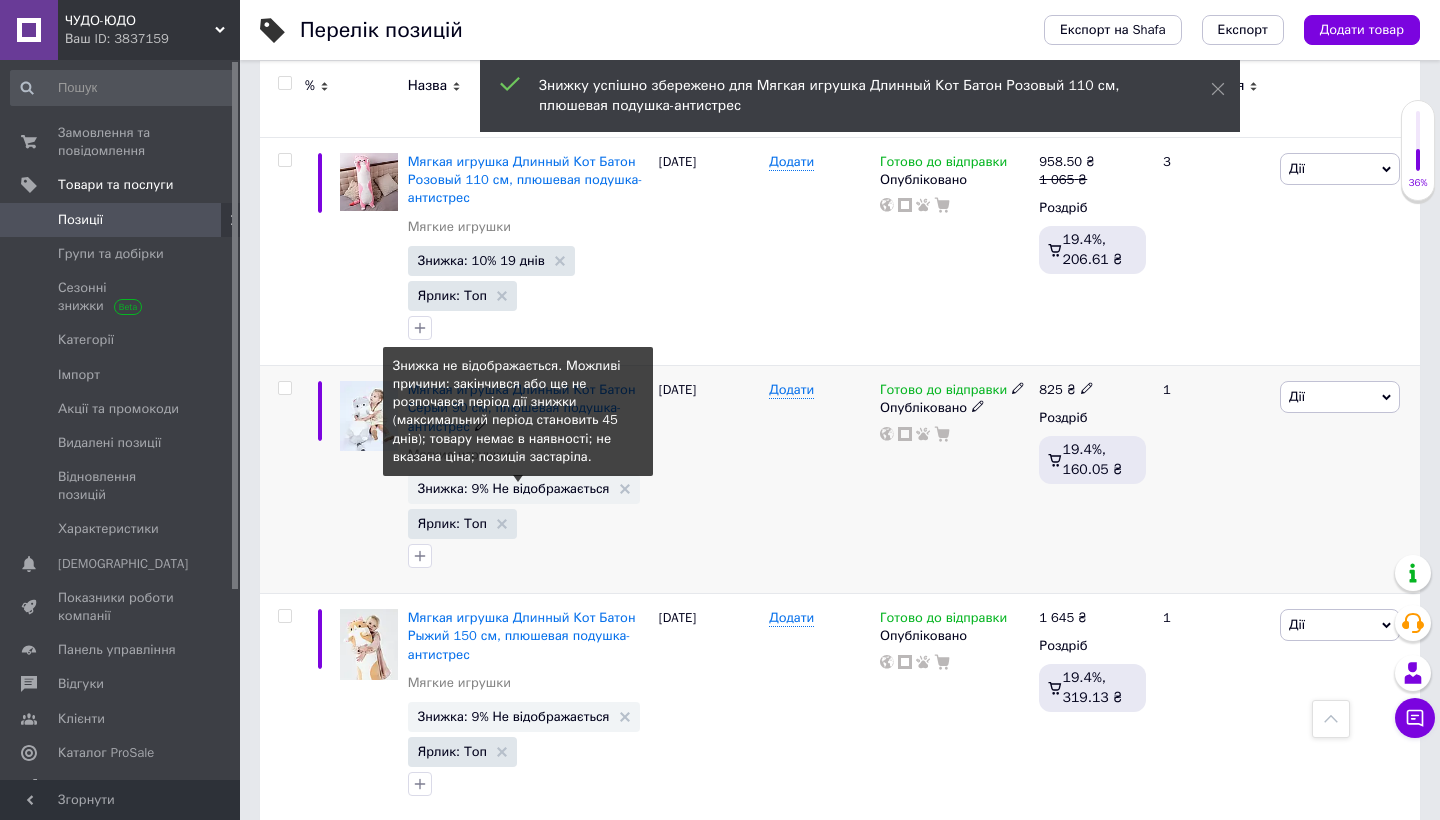 click on "Знижка: 9% Не відображається" at bounding box center [514, 488] 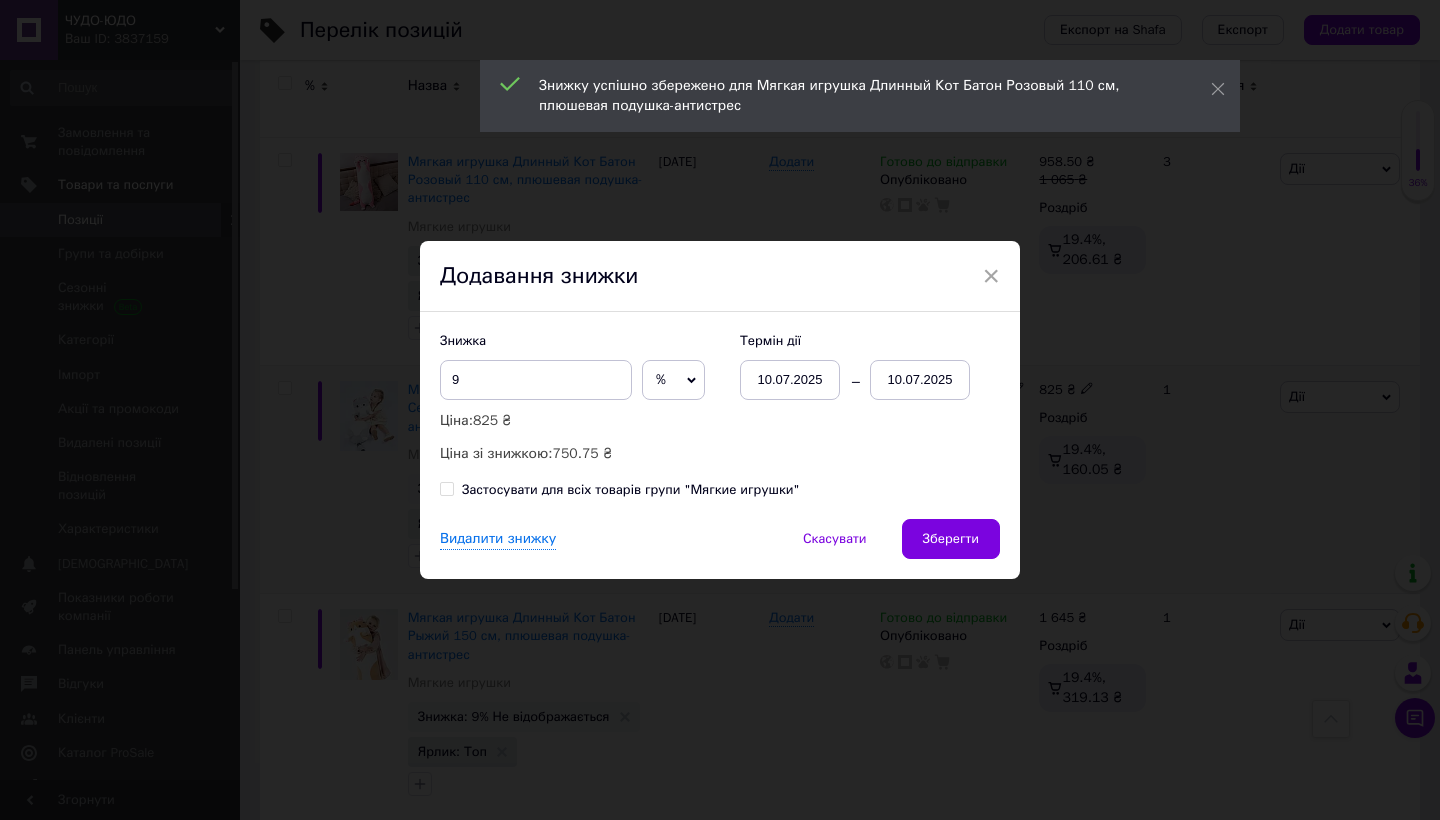 click on "10.07.2025" at bounding box center [920, 380] 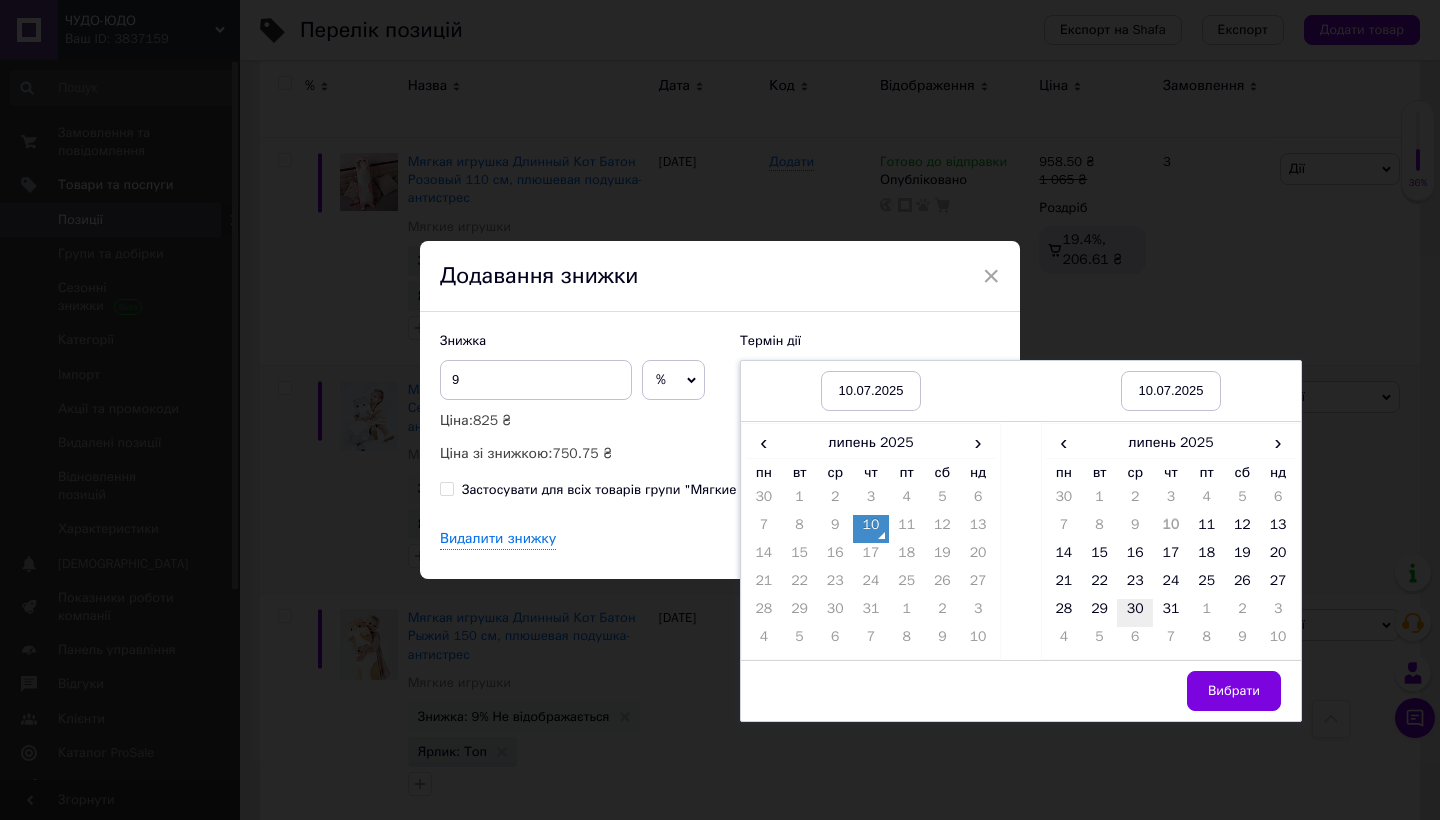 click on "30" at bounding box center (1135, 613) 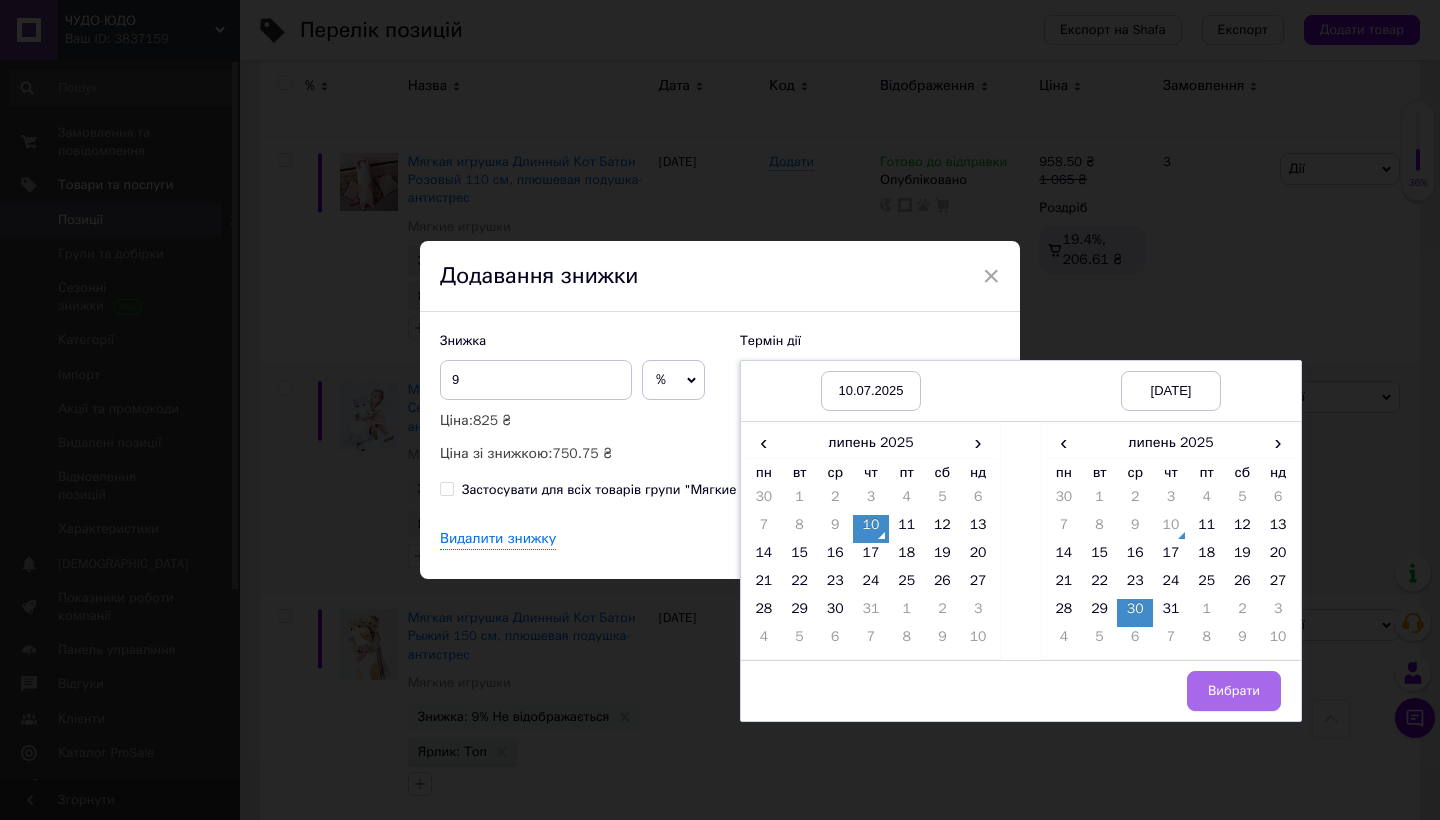 click on "Вибрати" at bounding box center [1234, 691] 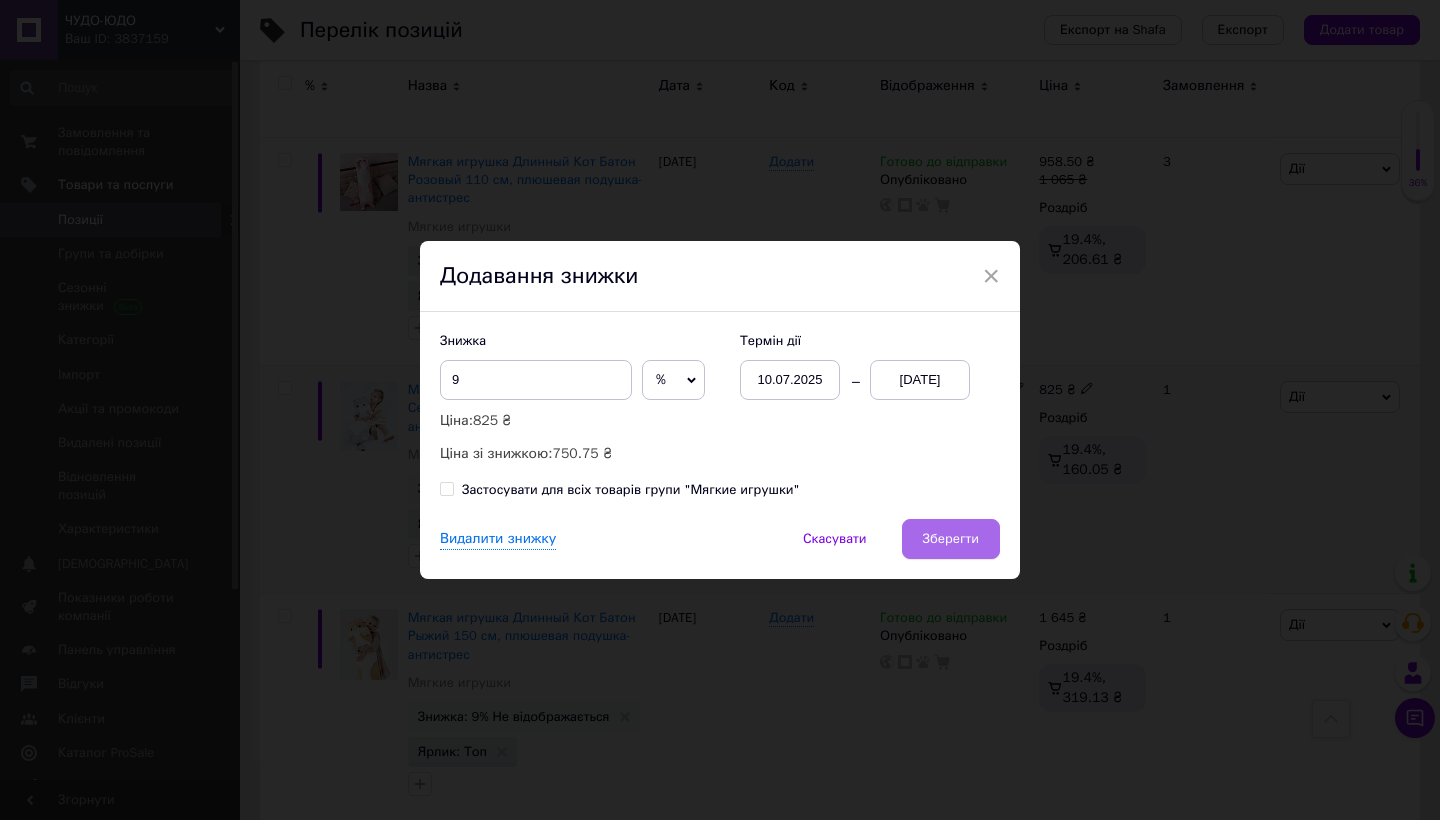 click on "Зберегти" at bounding box center (951, 539) 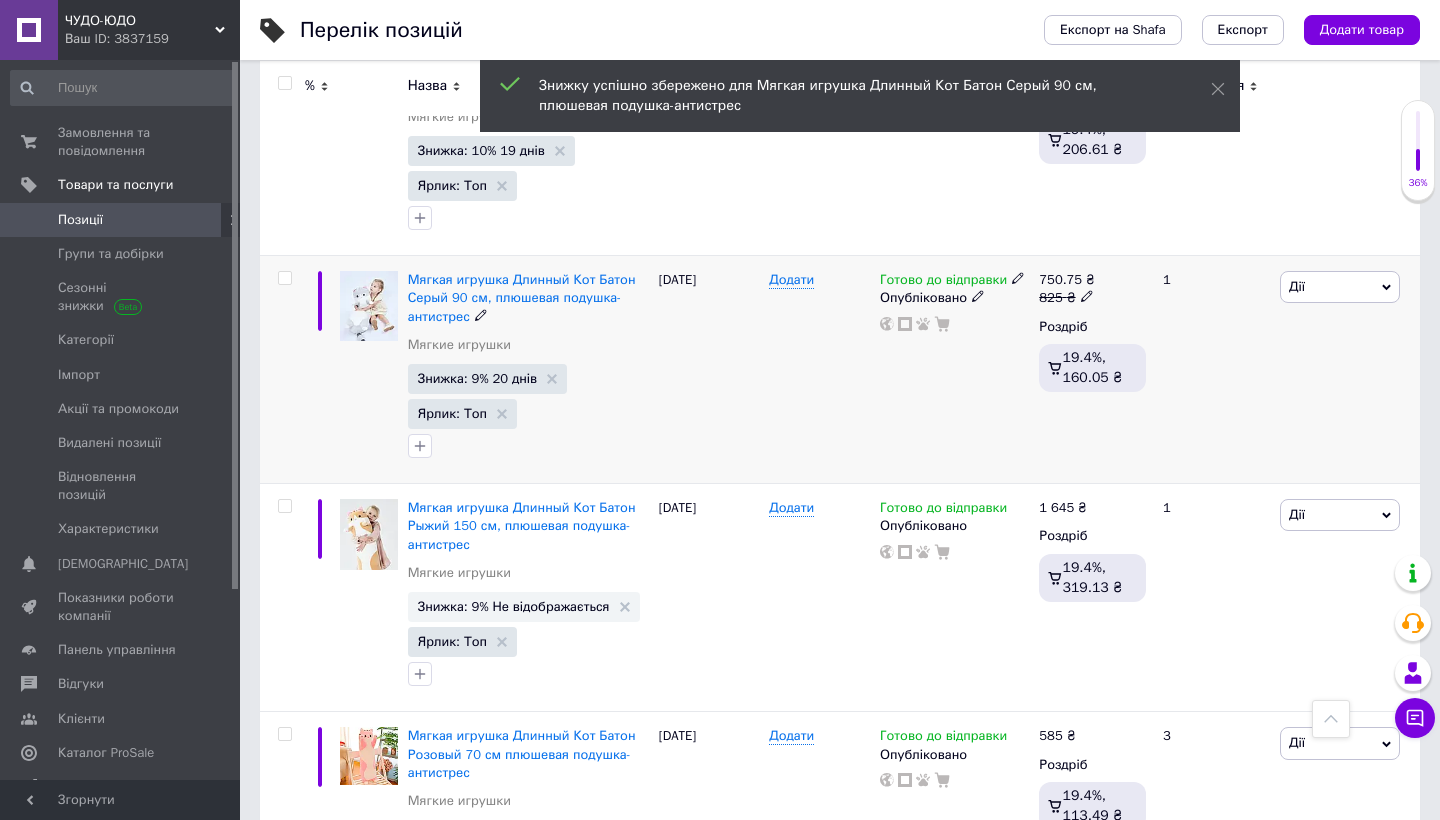 scroll, scrollTop: 2304, scrollLeft: 0, axis: vertical 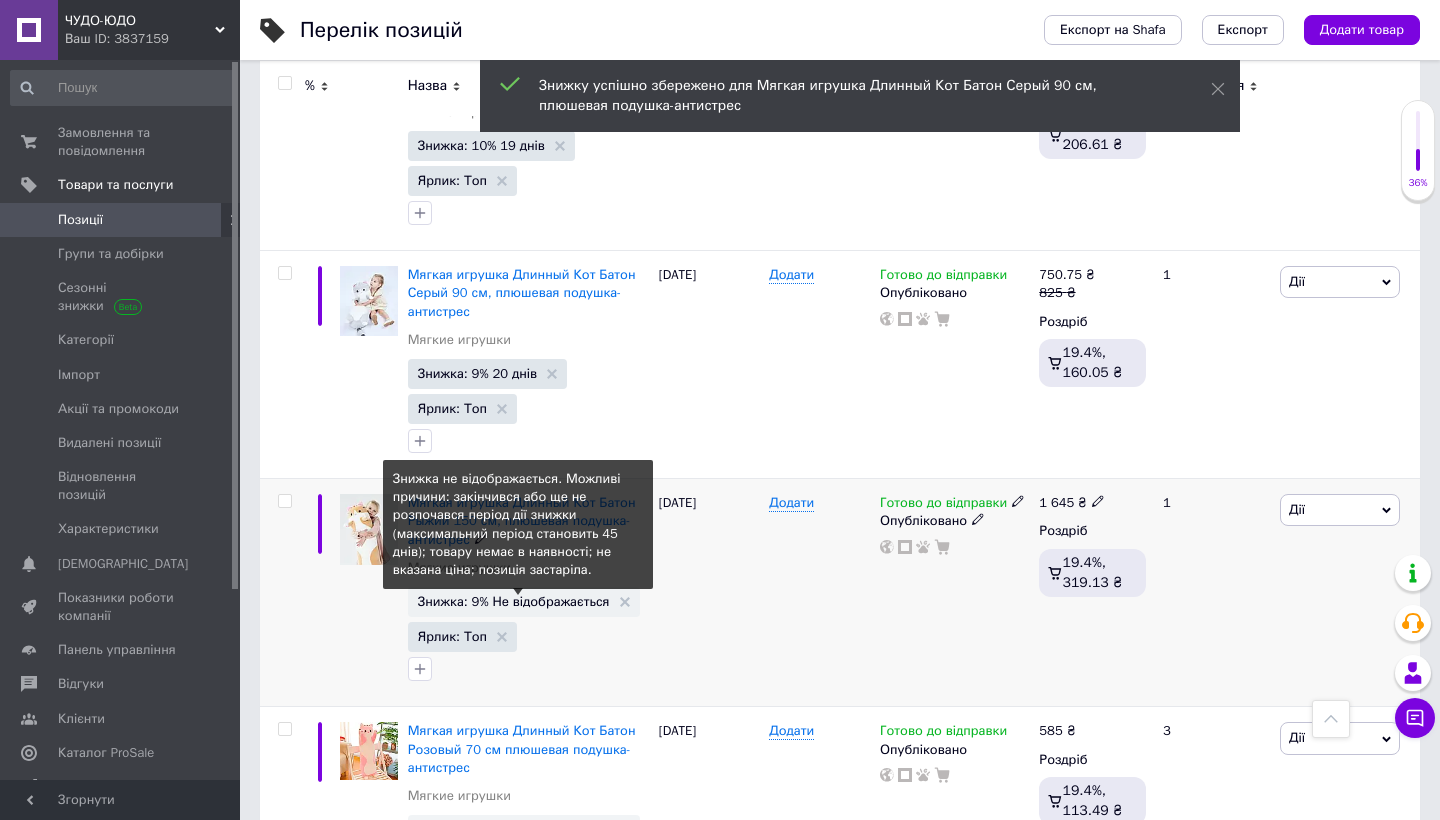 click on "Знижка: 9% Не відображається" at bounding box center [514, 601] 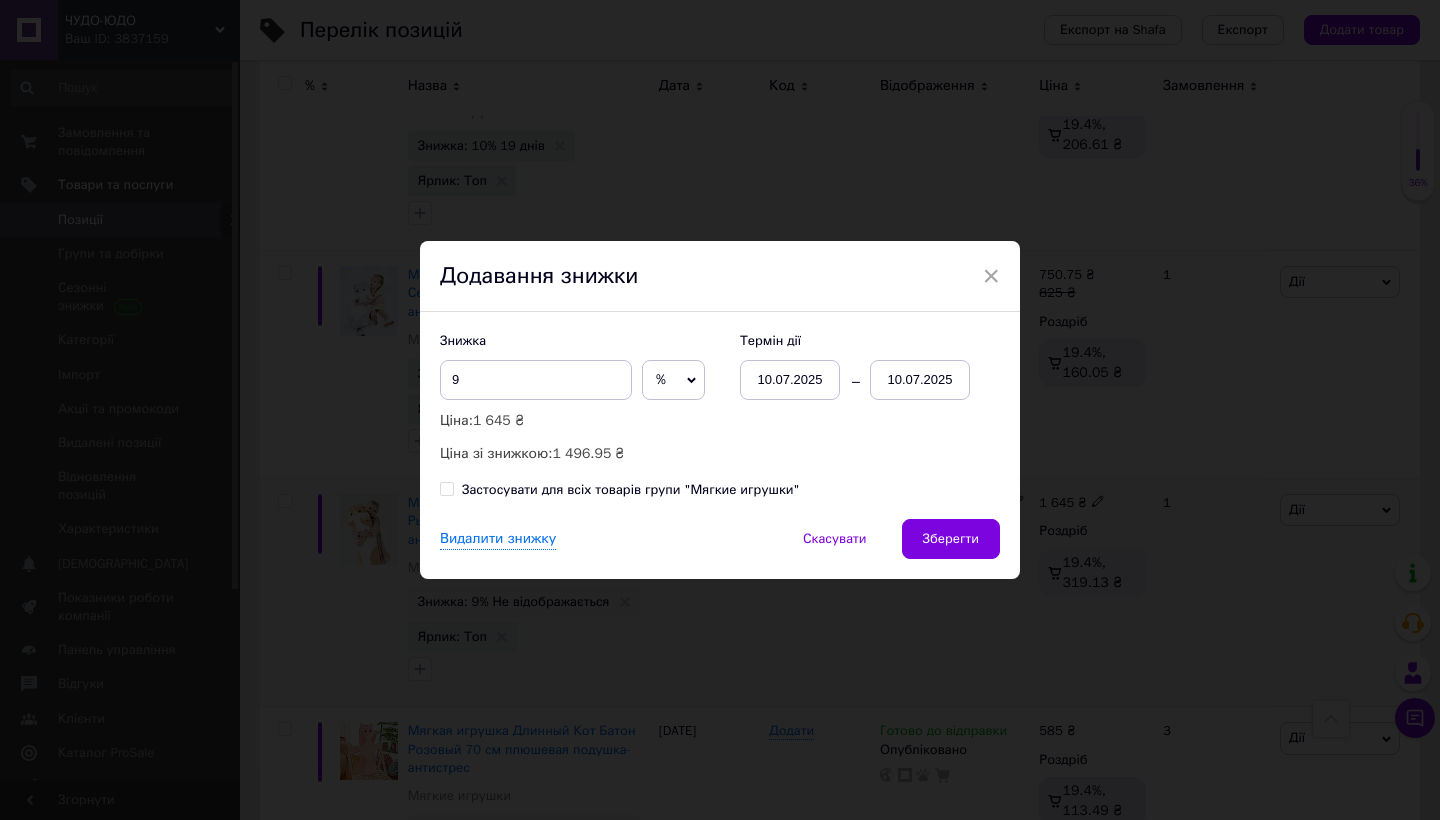 click on "10.07.2025" at bounding box center (920, 380) 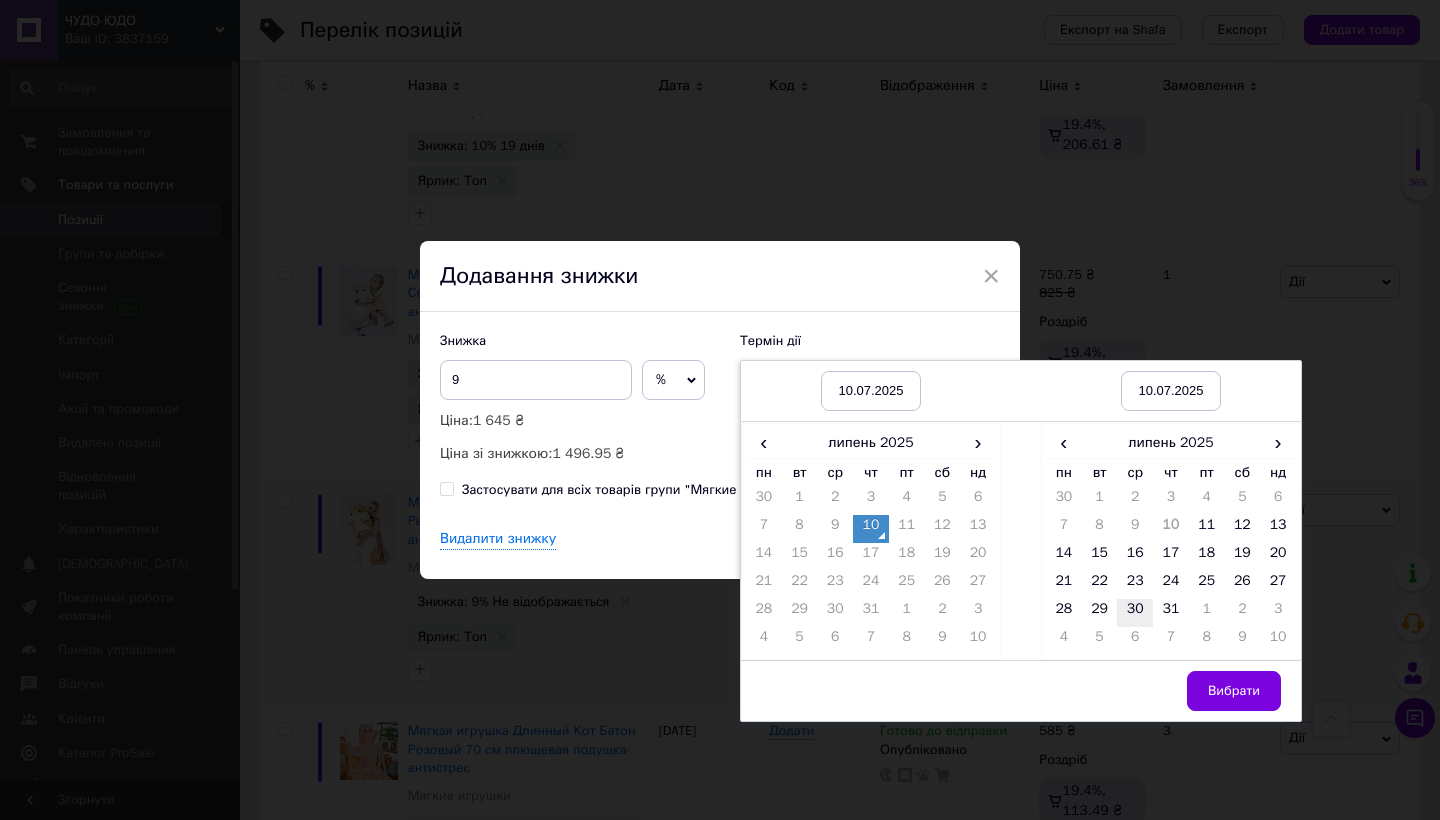 click on "30" at bounding box center (1135, 613) 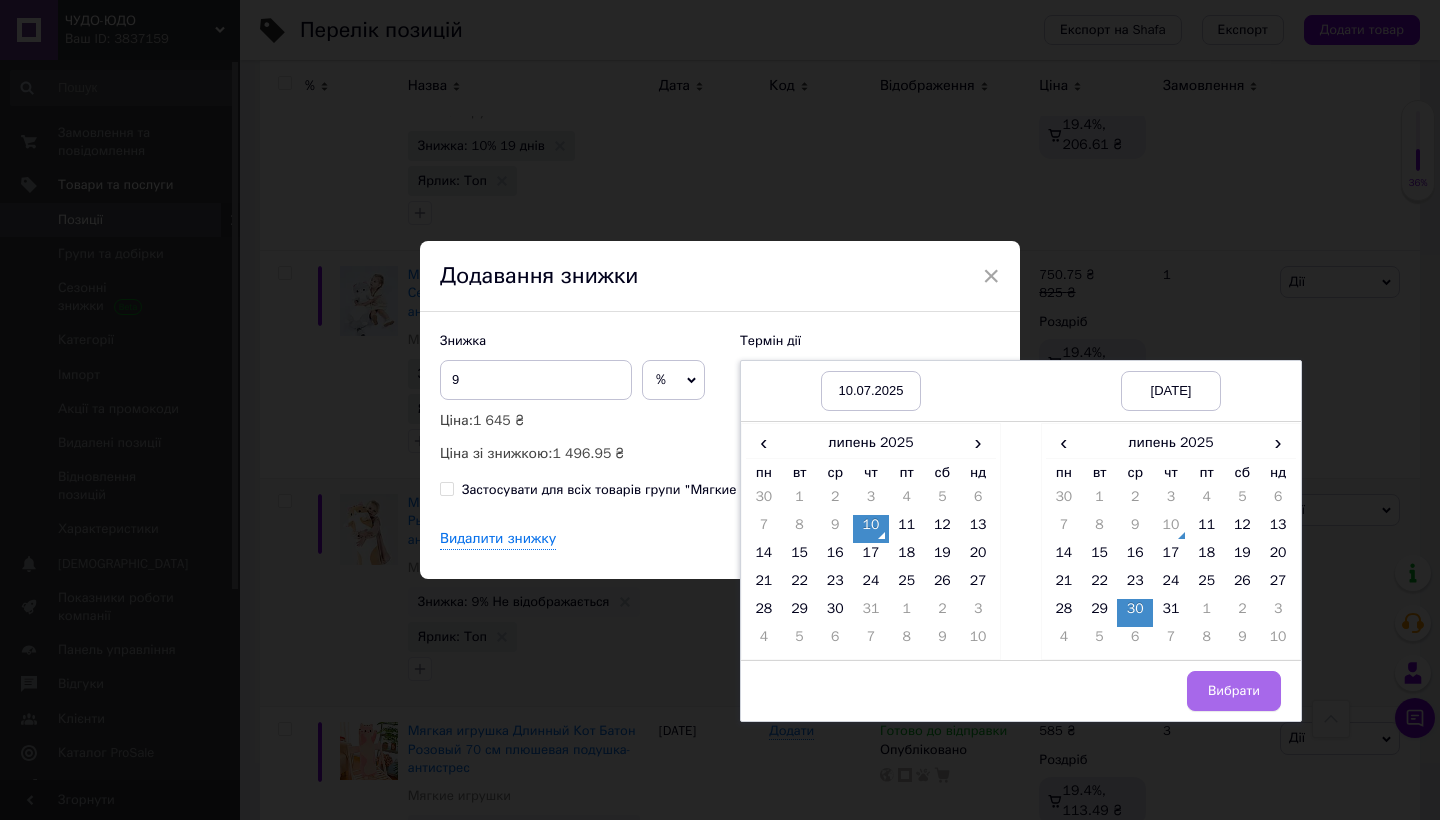 click on "Вибрати" at bounding box center (1234, 691) 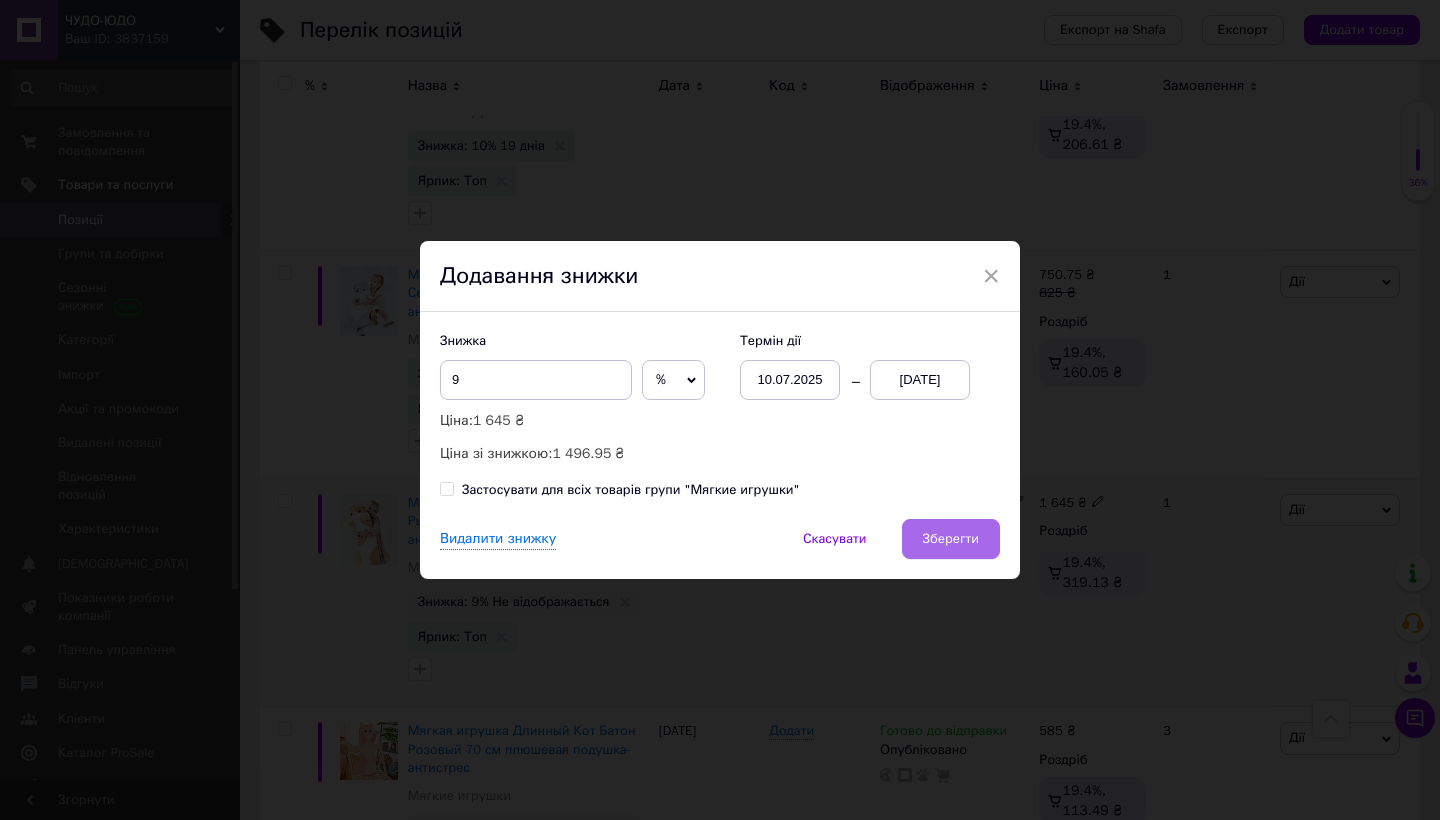 click on "Зберегти" at bounding box center (951, 539) 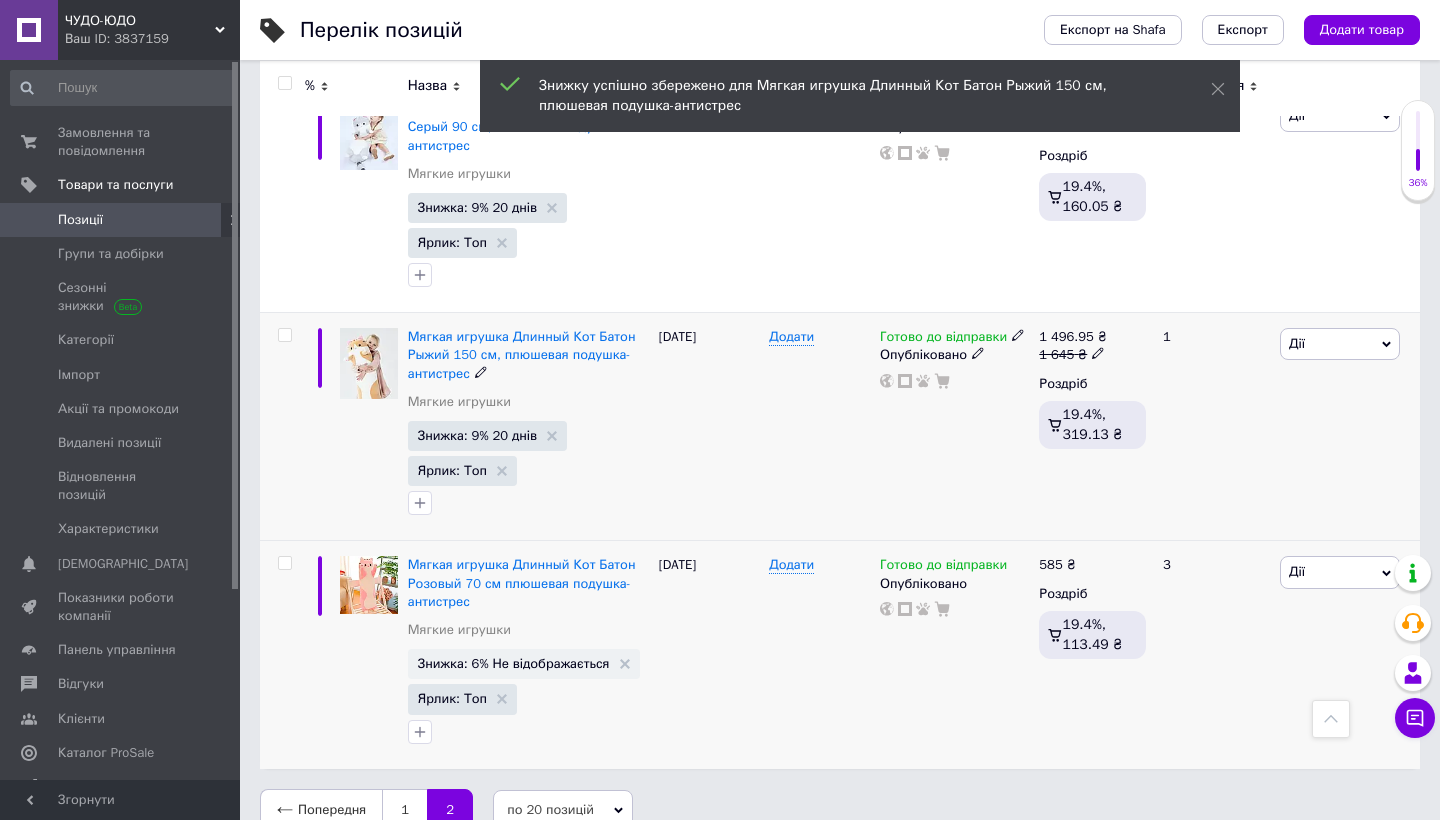 scroll, scrollTop: 2469, scrollLeft: 0, axis: vertical 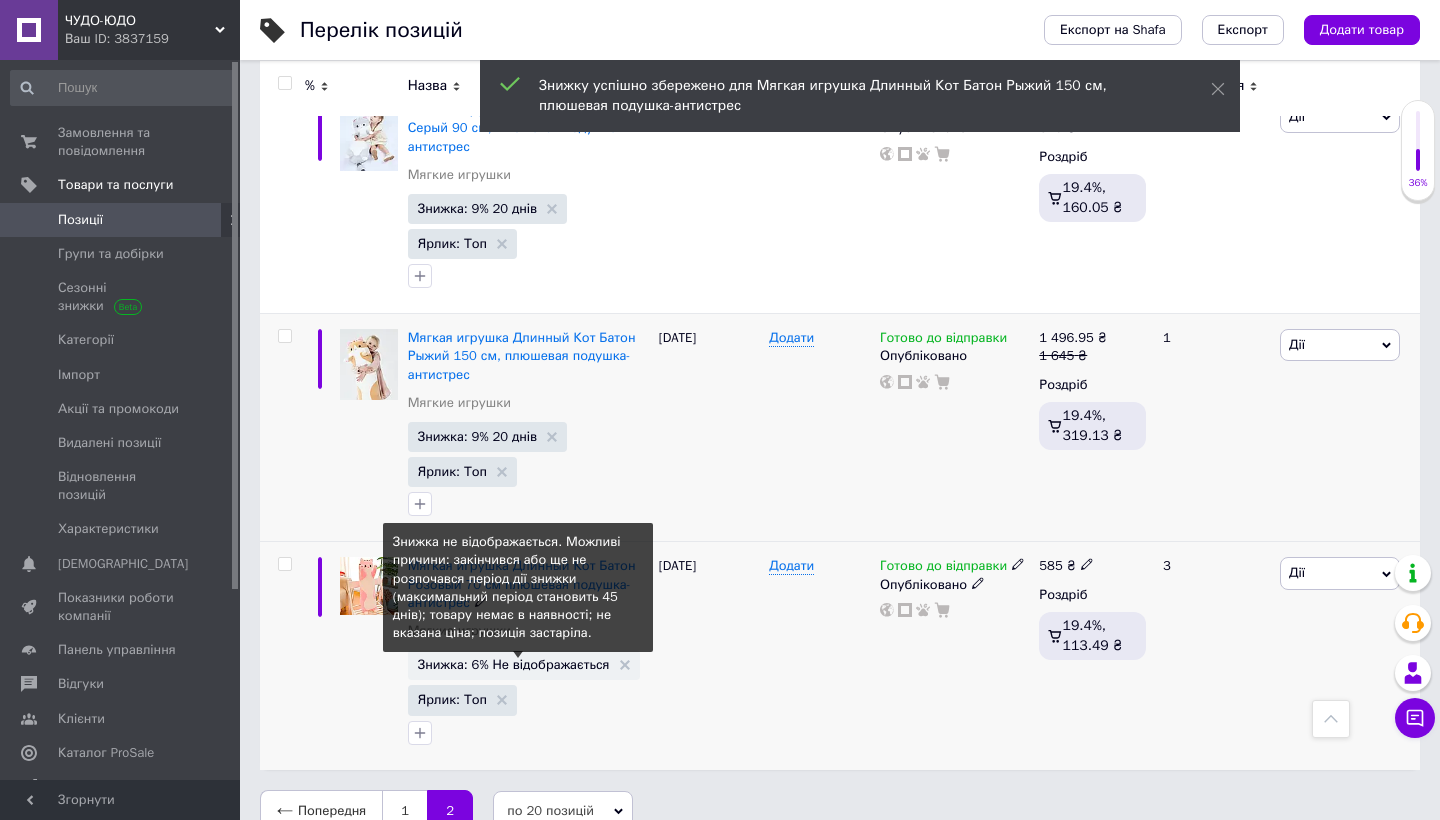 click on "Знижка: 6% Не відображається" at bounding box center [514, 664] 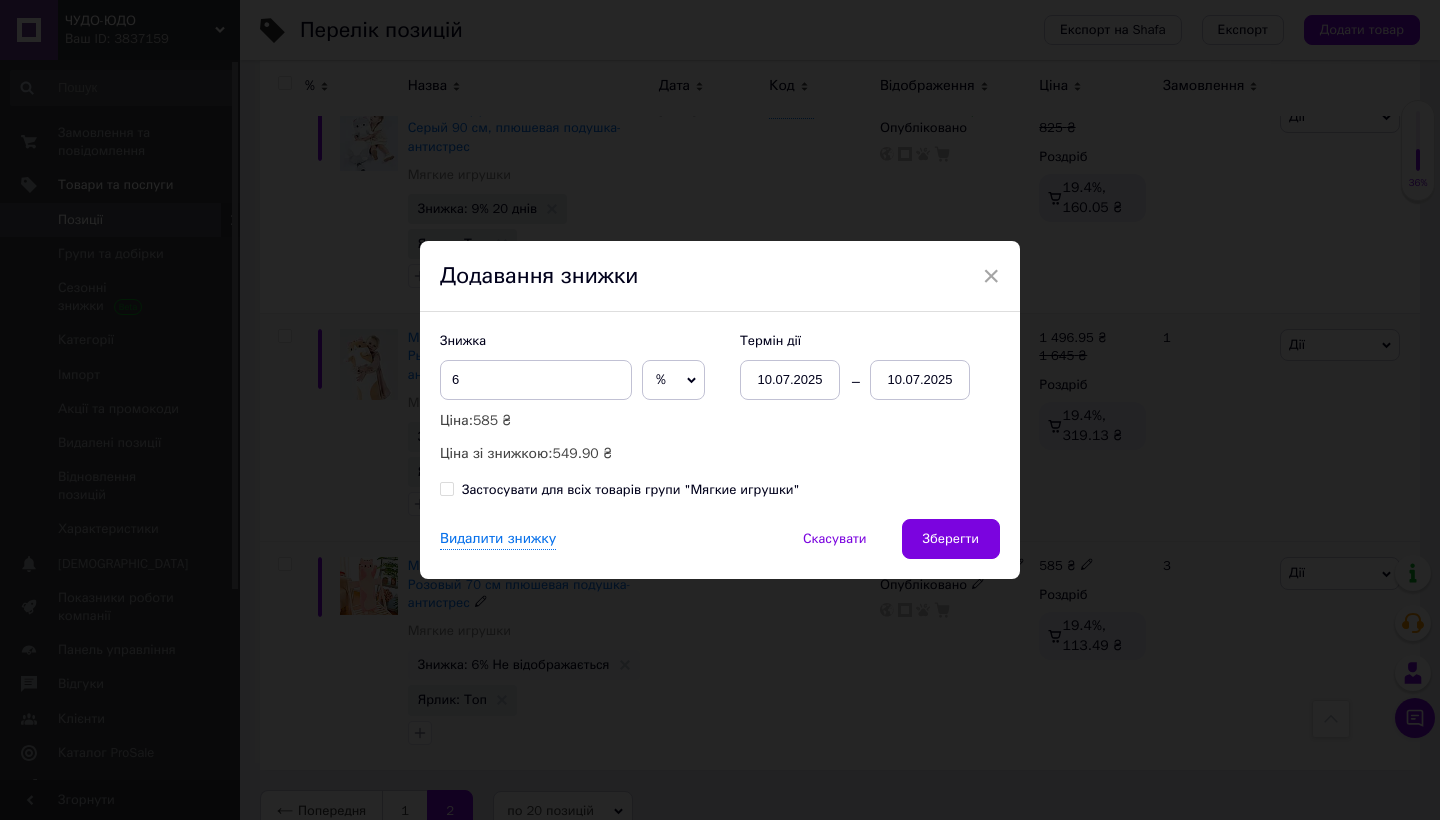 click on "10.07.2025" at bounding box center (920, 380) 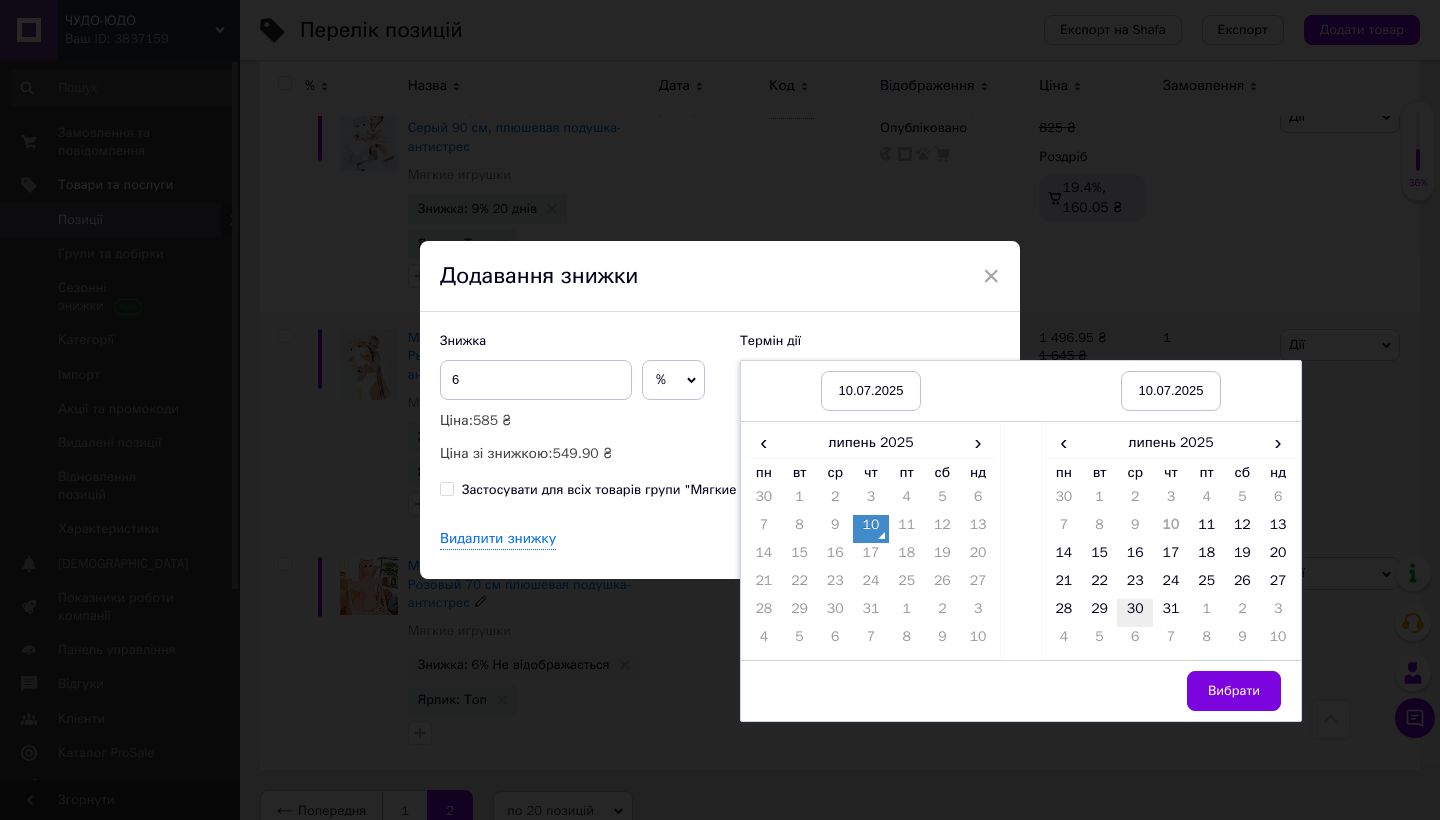 click on "30" at bounding box center [1135, 613] 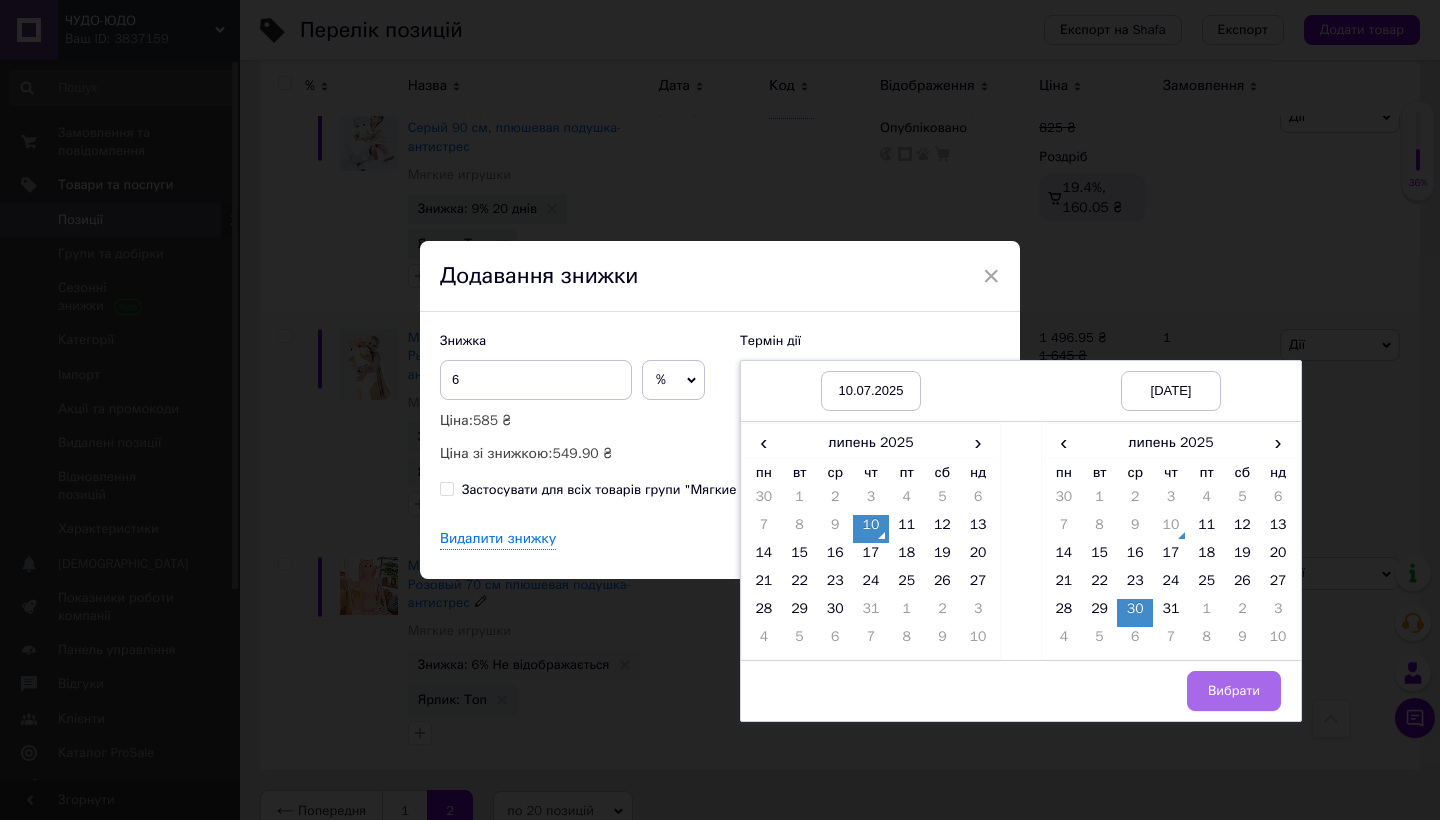 click on "Вибрати" at bounding box center (1234, 691) 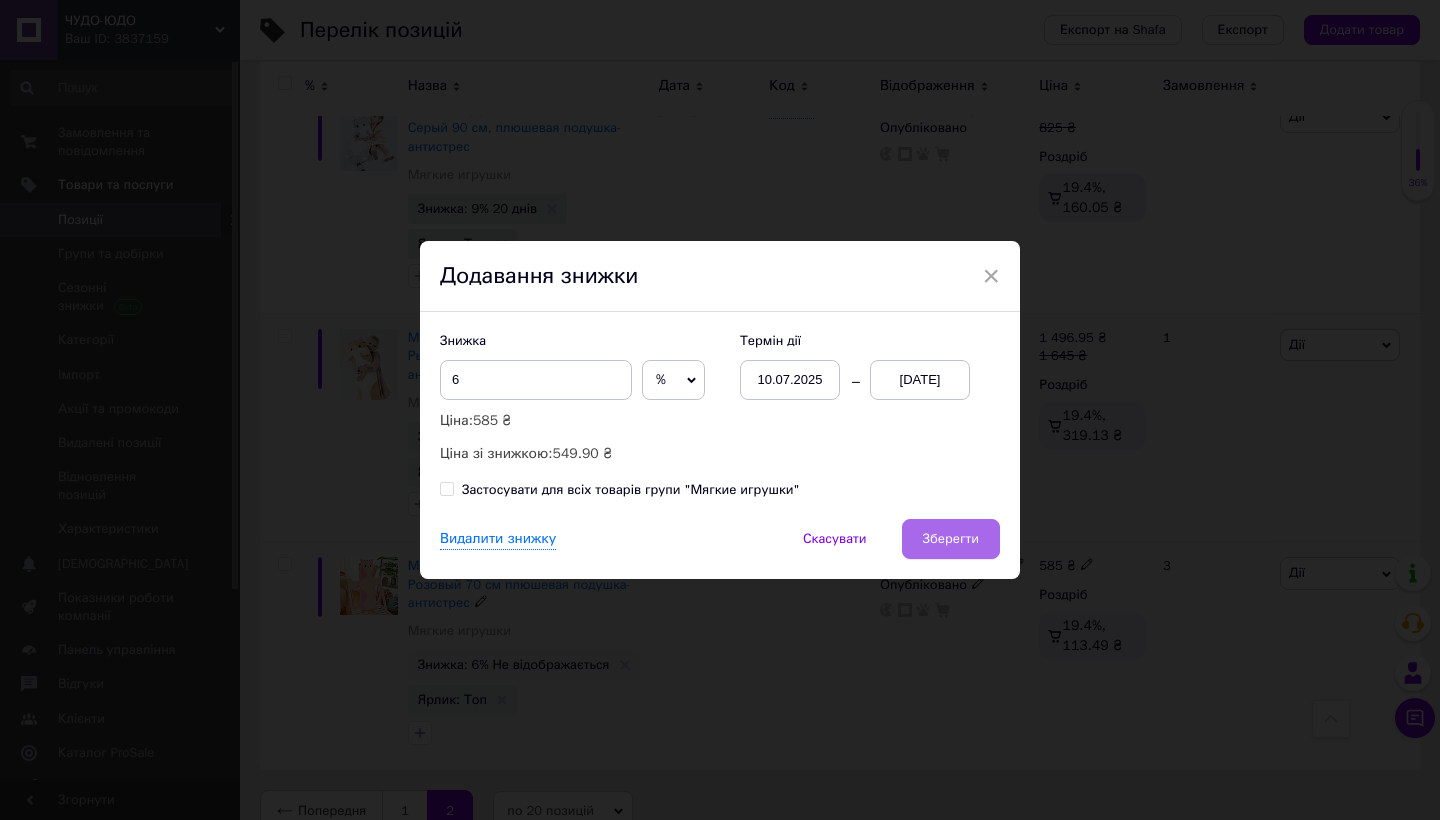 click on "Зберегти" at bounding box center (951, 539) 